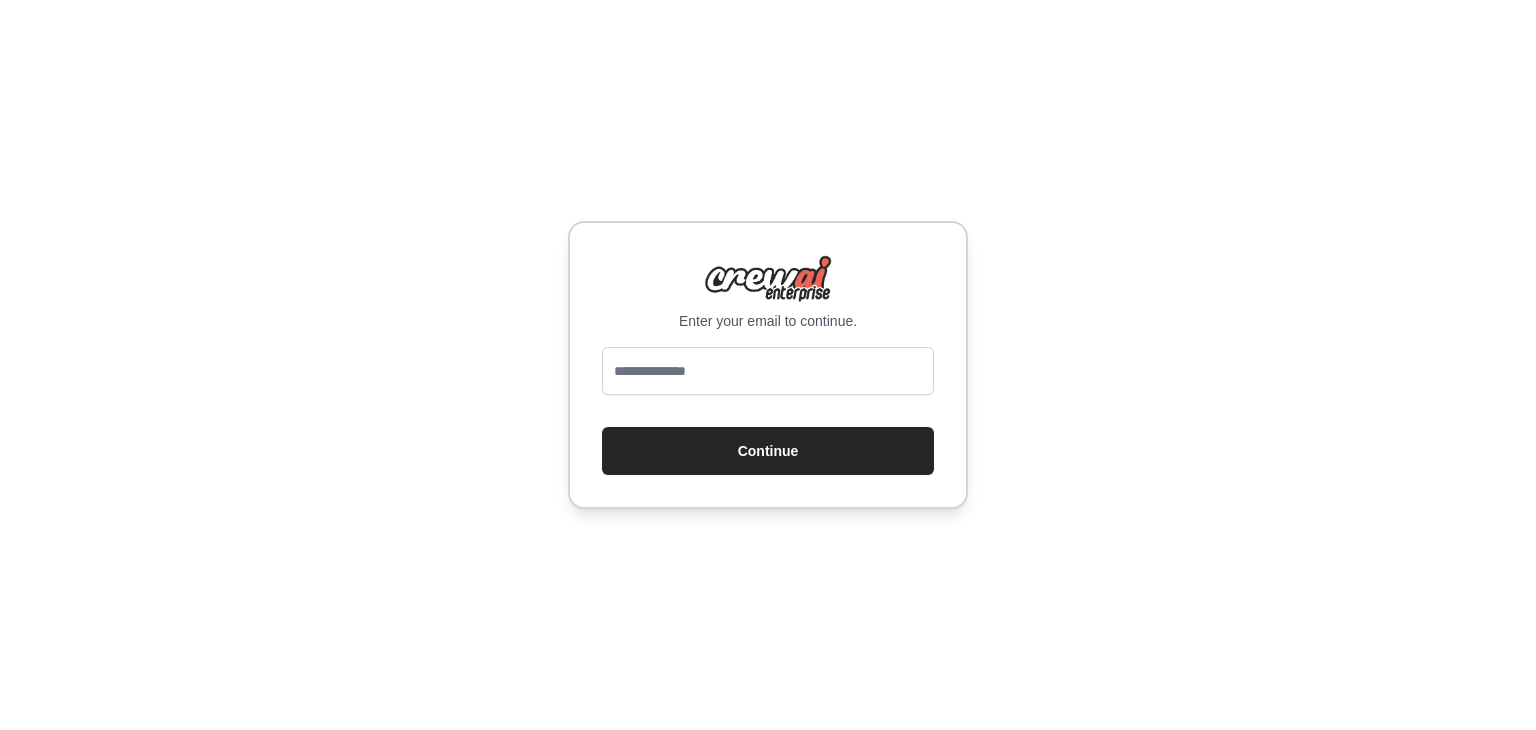 scroll, scrollTop: 0, scrollLeft: 0, axis: both 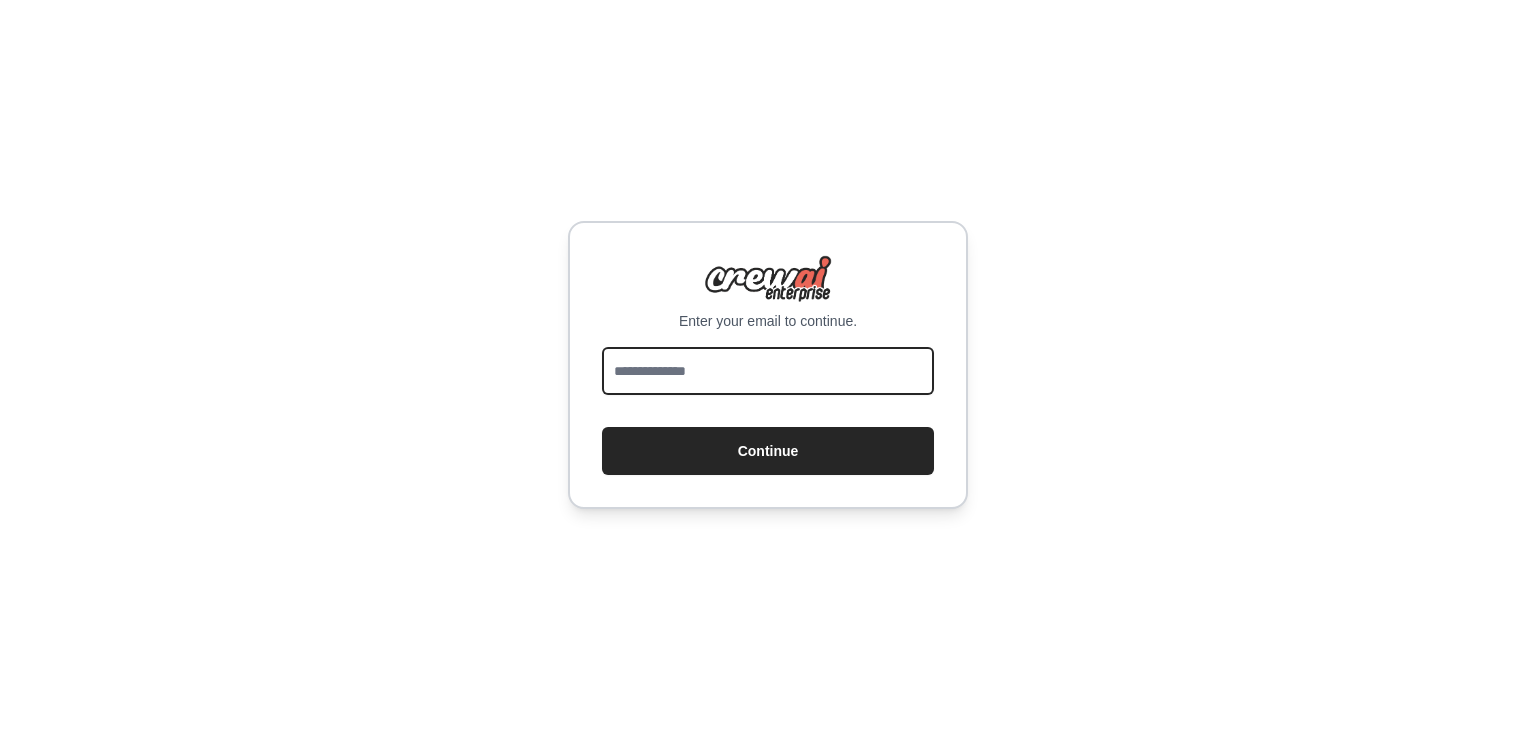 click at bounding box center [768, 371] 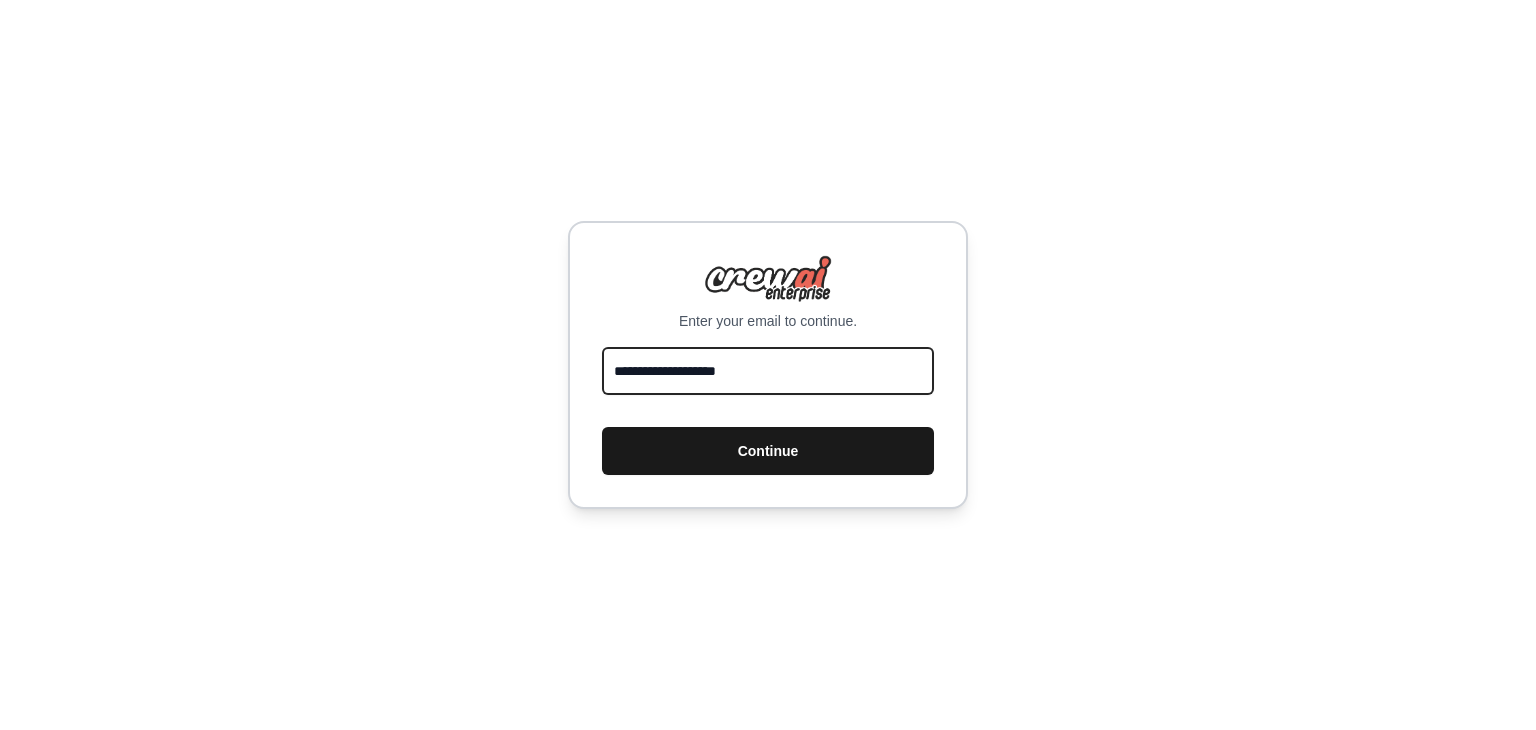 type on "**********" 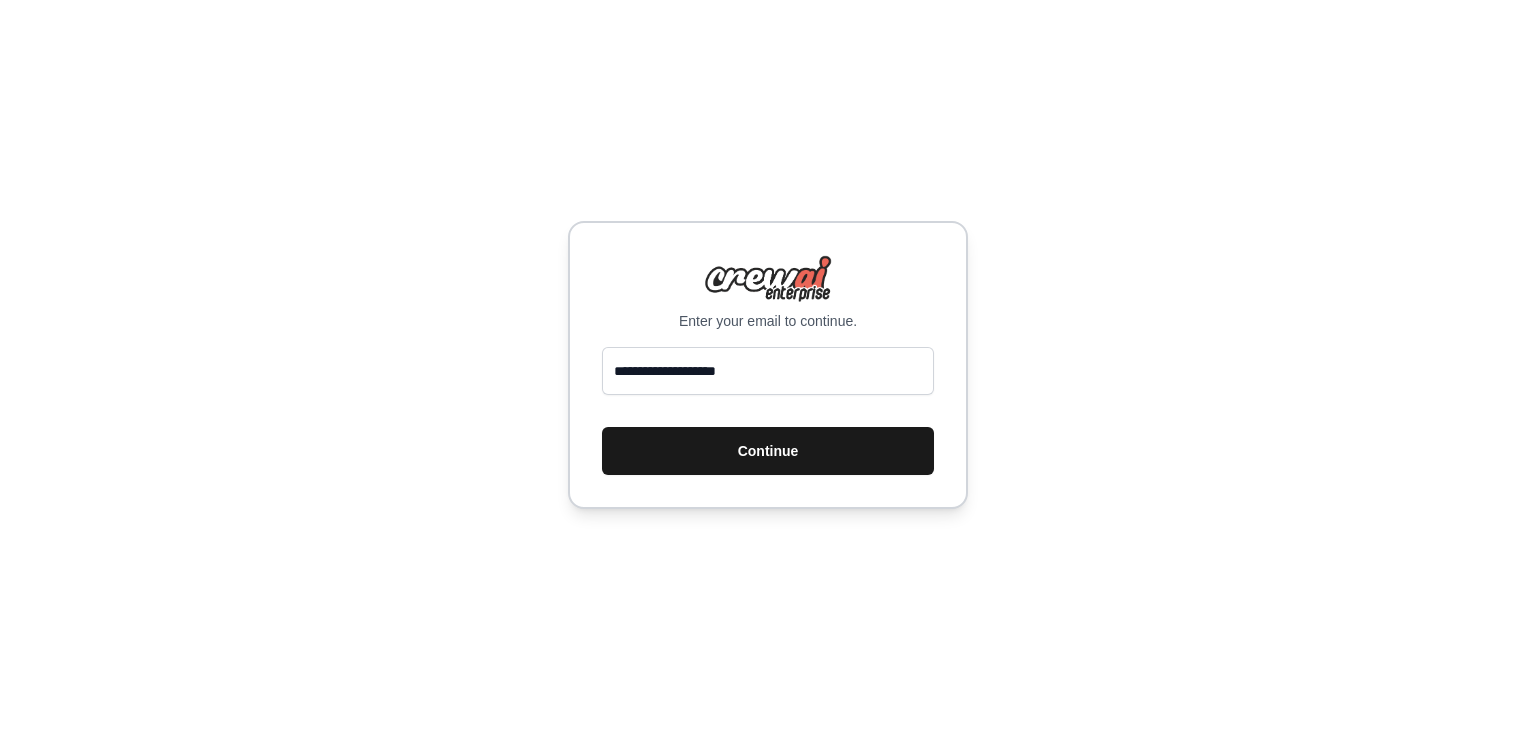 click on "Continue" at bounding box center [768, 451] 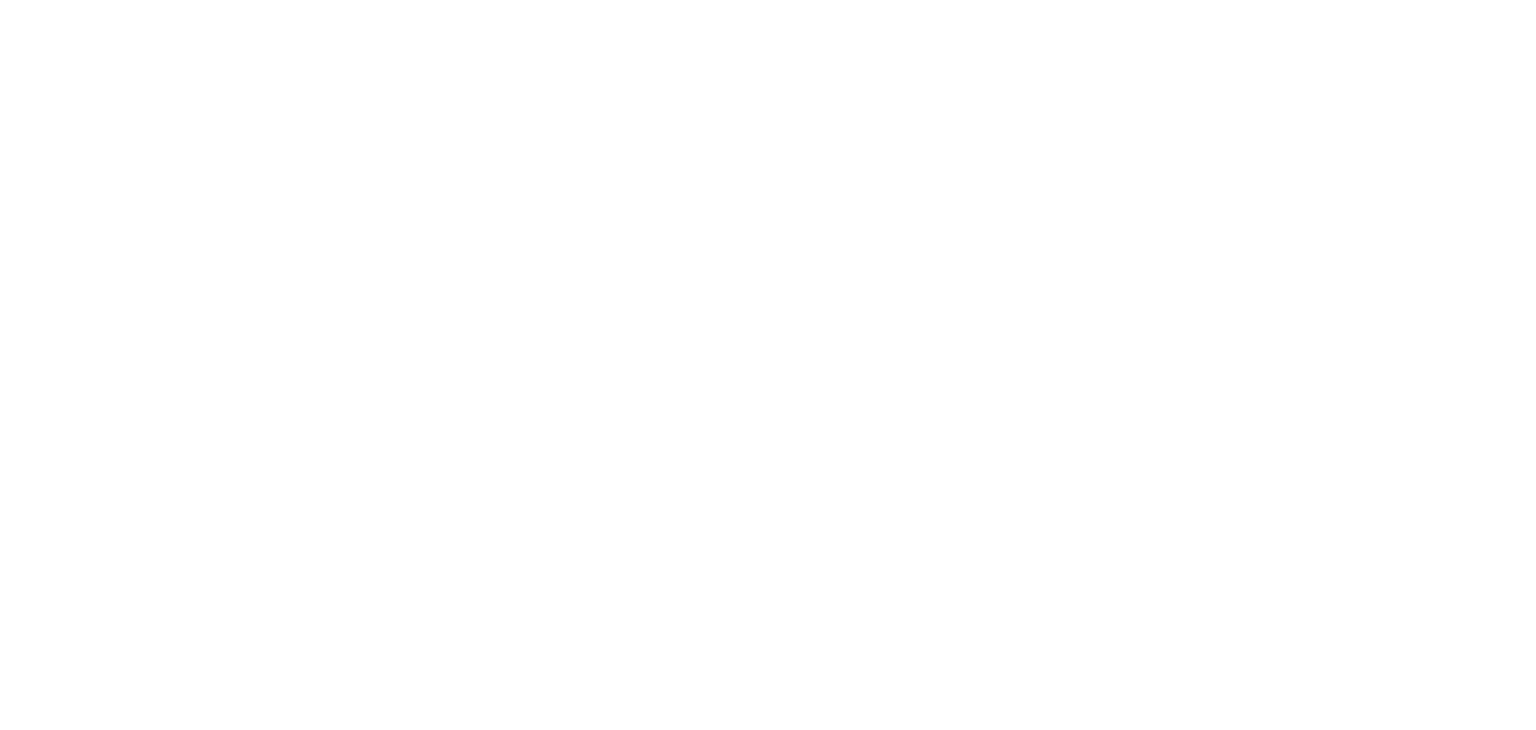 scroll, scrollTop: 0, scrollLeft: 0, axis: both 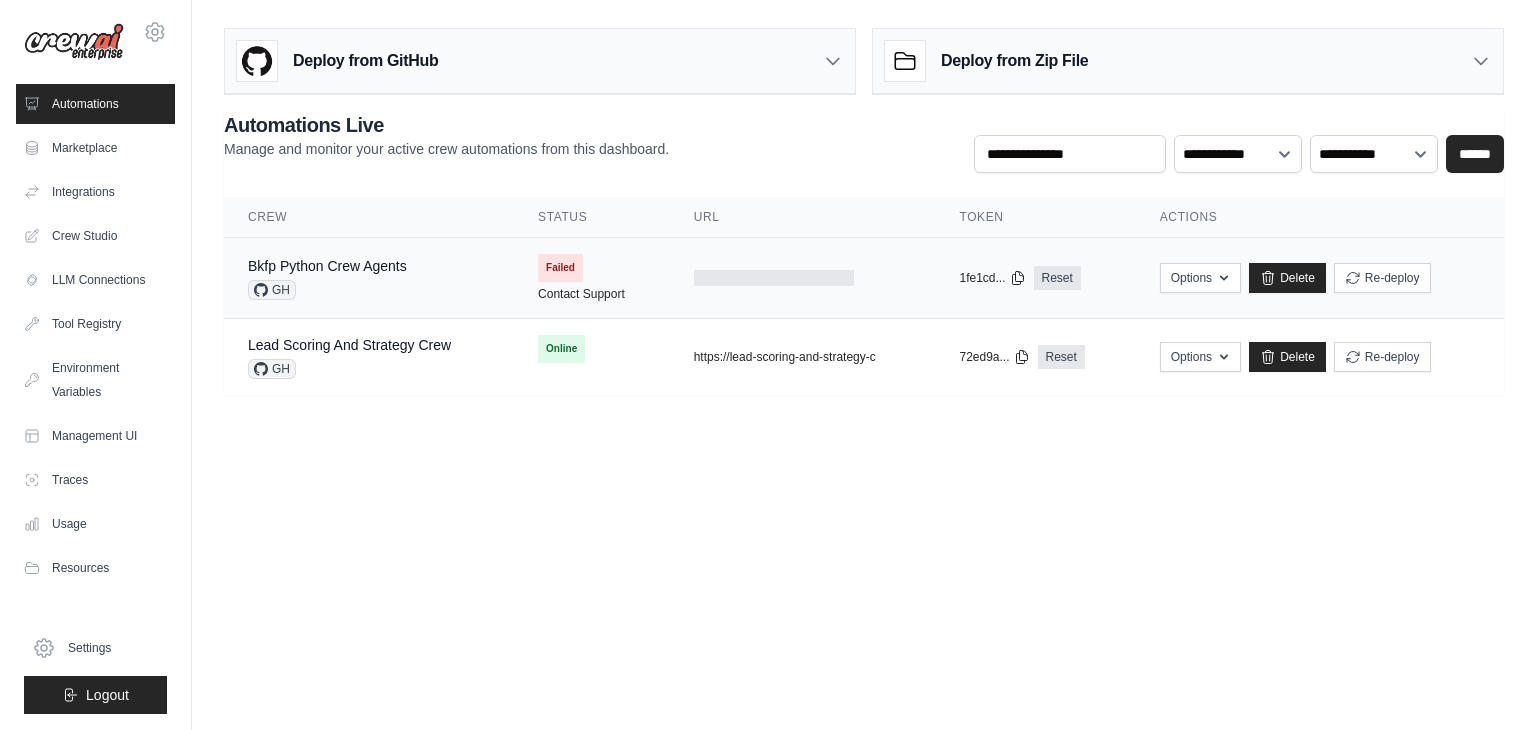 click at bounding box center (803, 278) 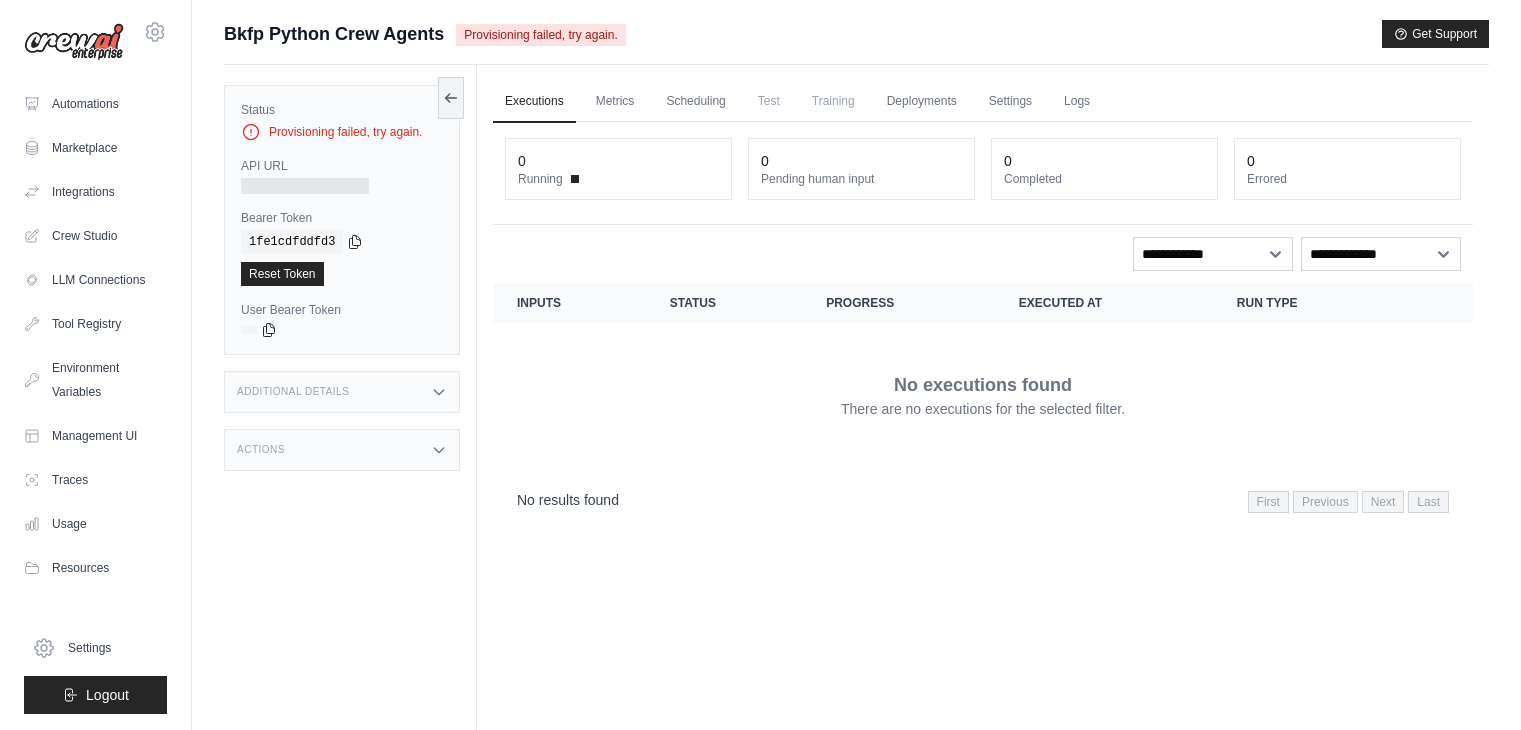 scroll, scrollTop: 0, scrollLeft: 0, axis: both 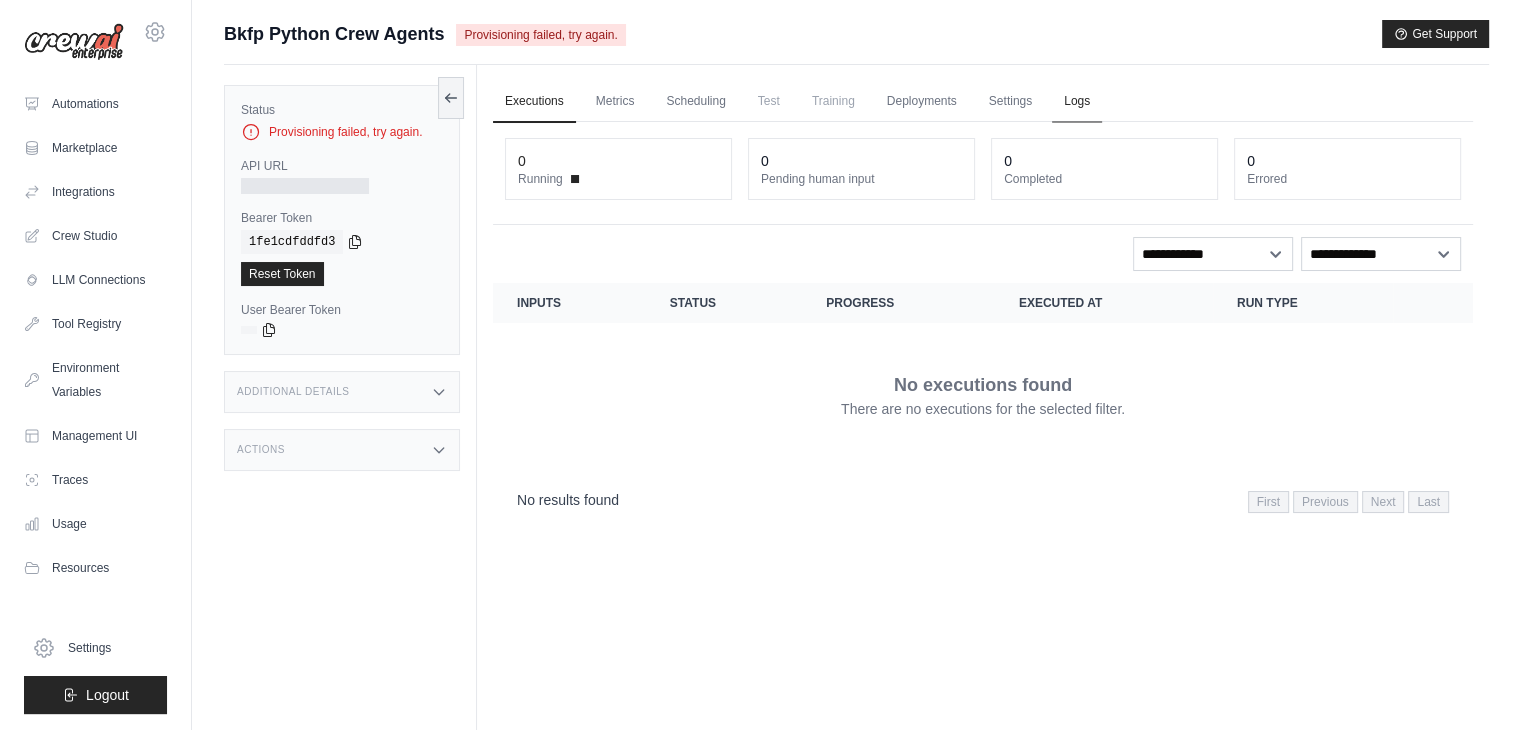 click on "Logs" at bounding box center [1077, 102] 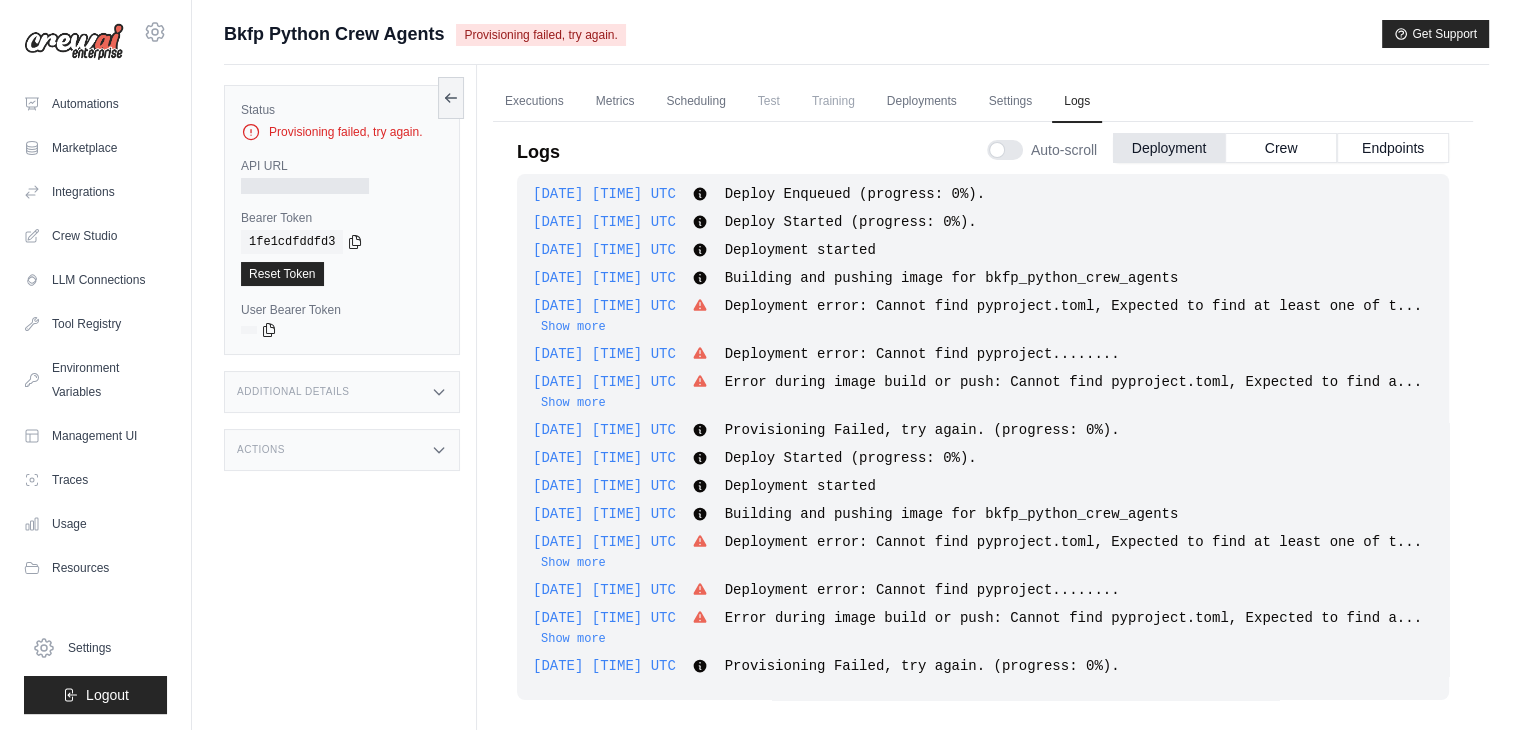 scroll, scrollTop: 6, scrollLeft: 0, axis: vertical 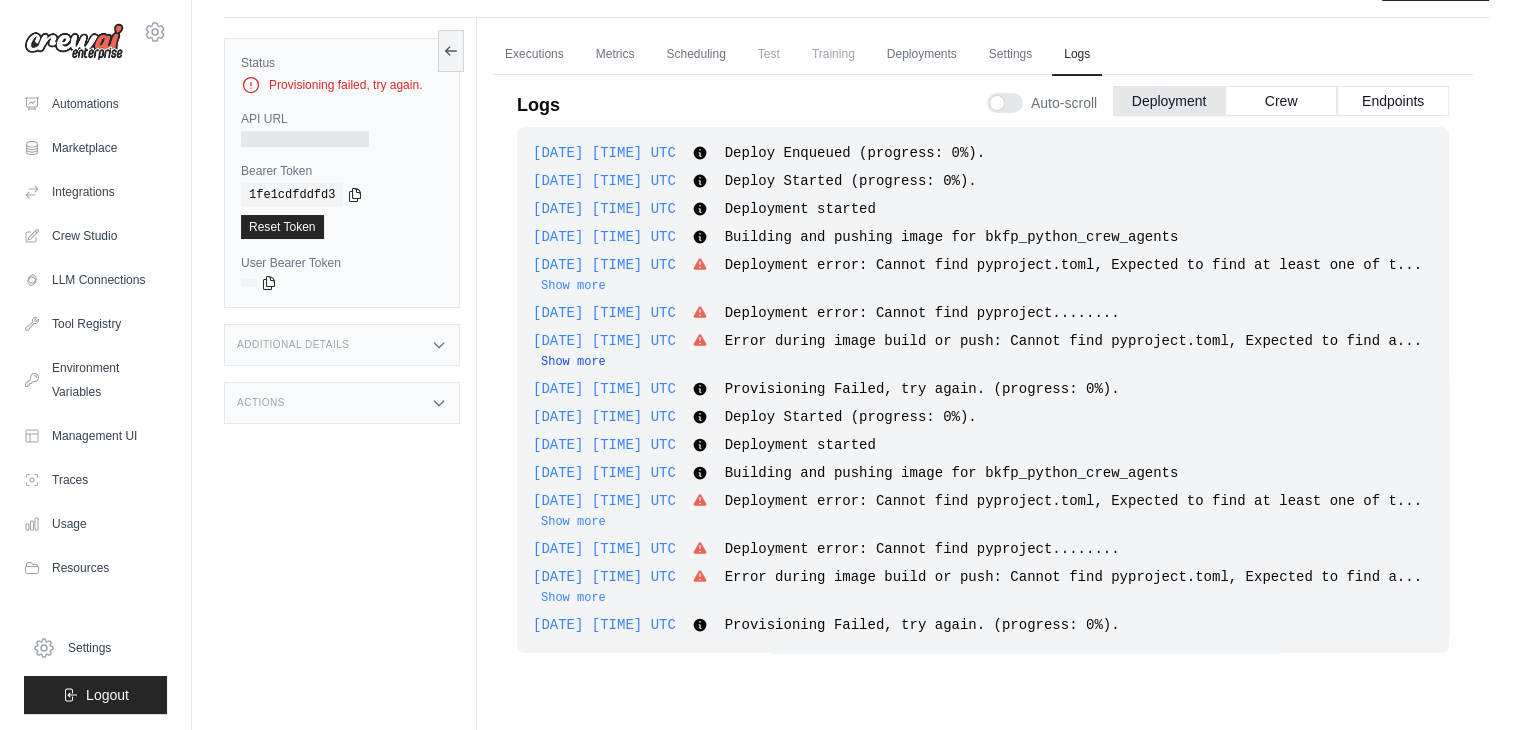 click on "Show more" at bounding box center [573, 362] 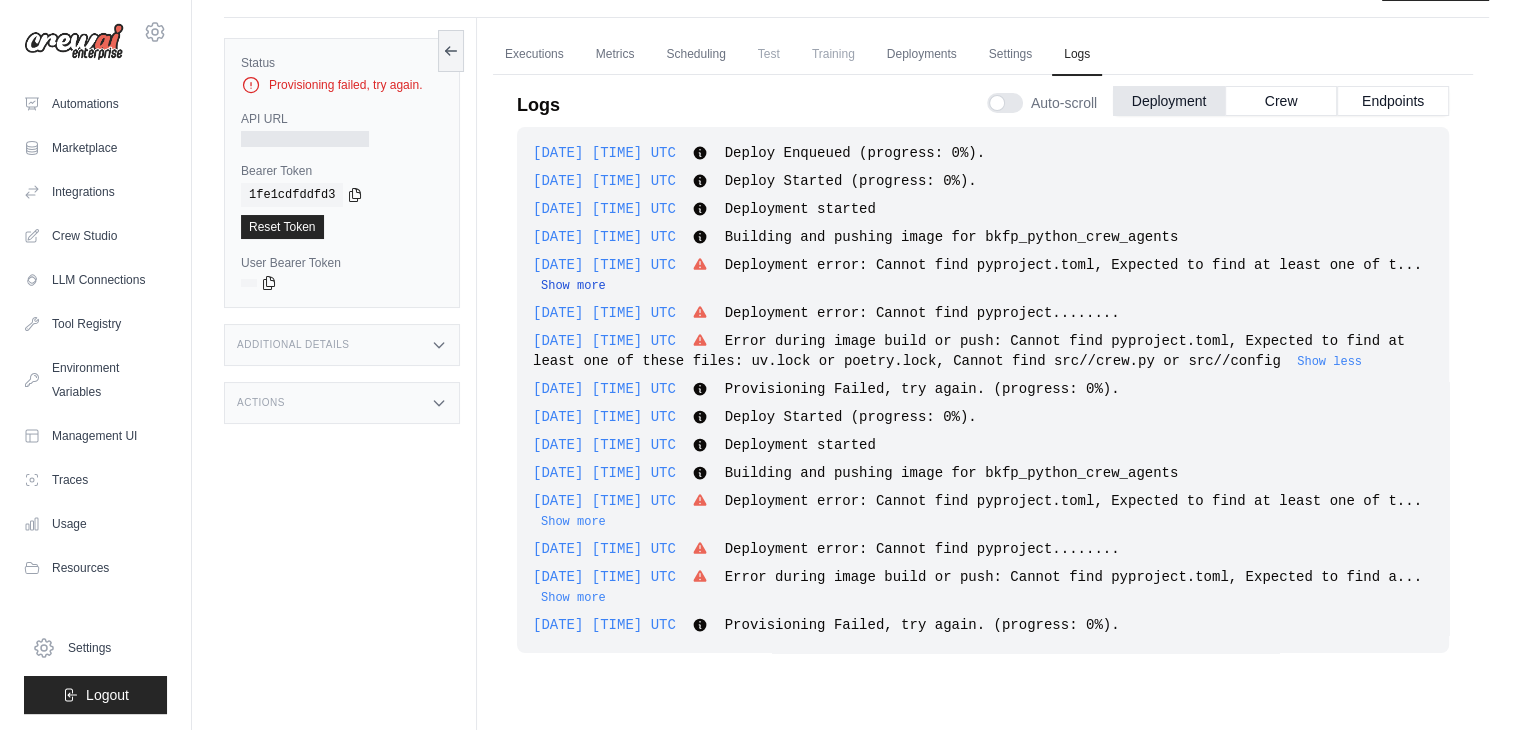 click on "Show more" at bounding box center (573, 286) 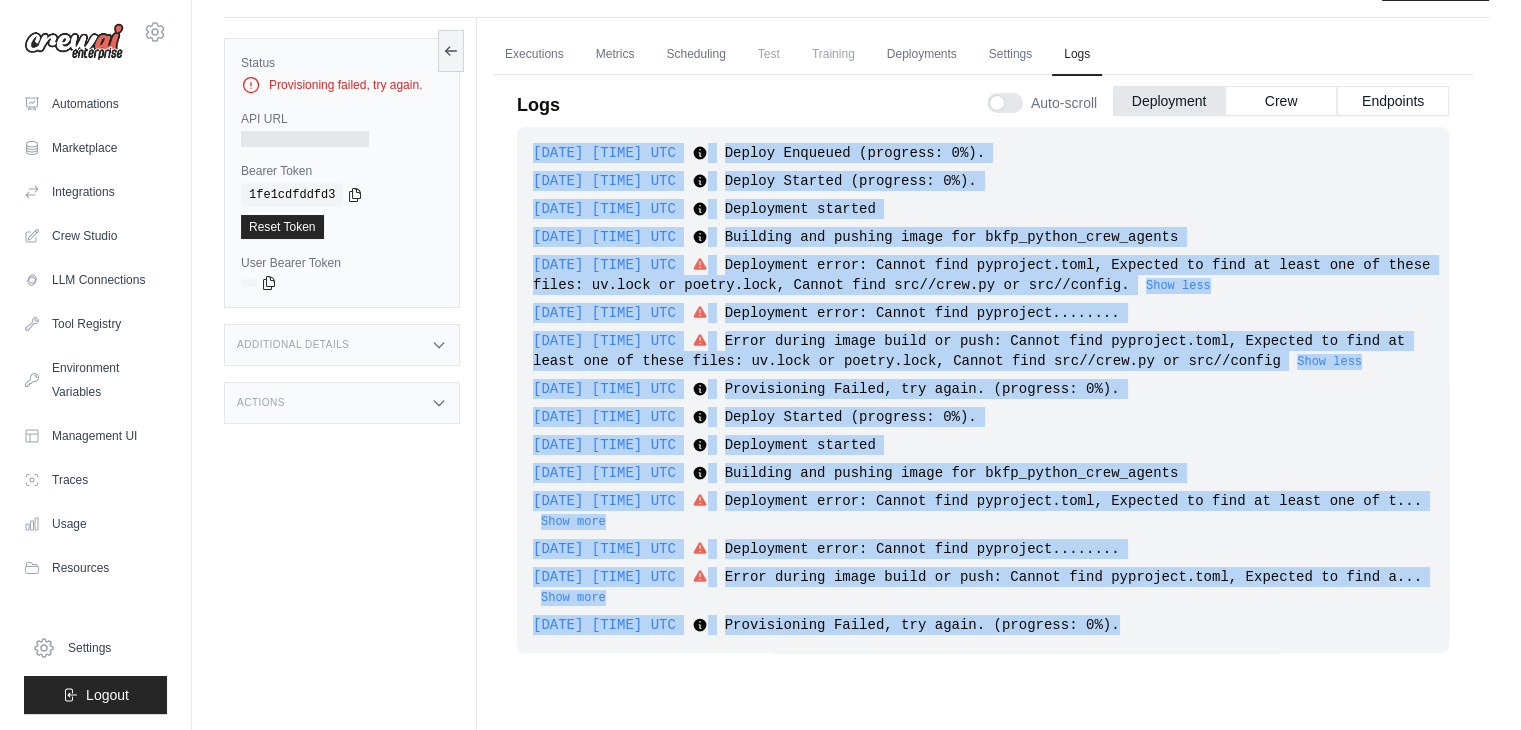 drag, startPoint x: 525, startPoint y: 153, endPoint x: 1122, endPoint y: 617, distance: 756.11176 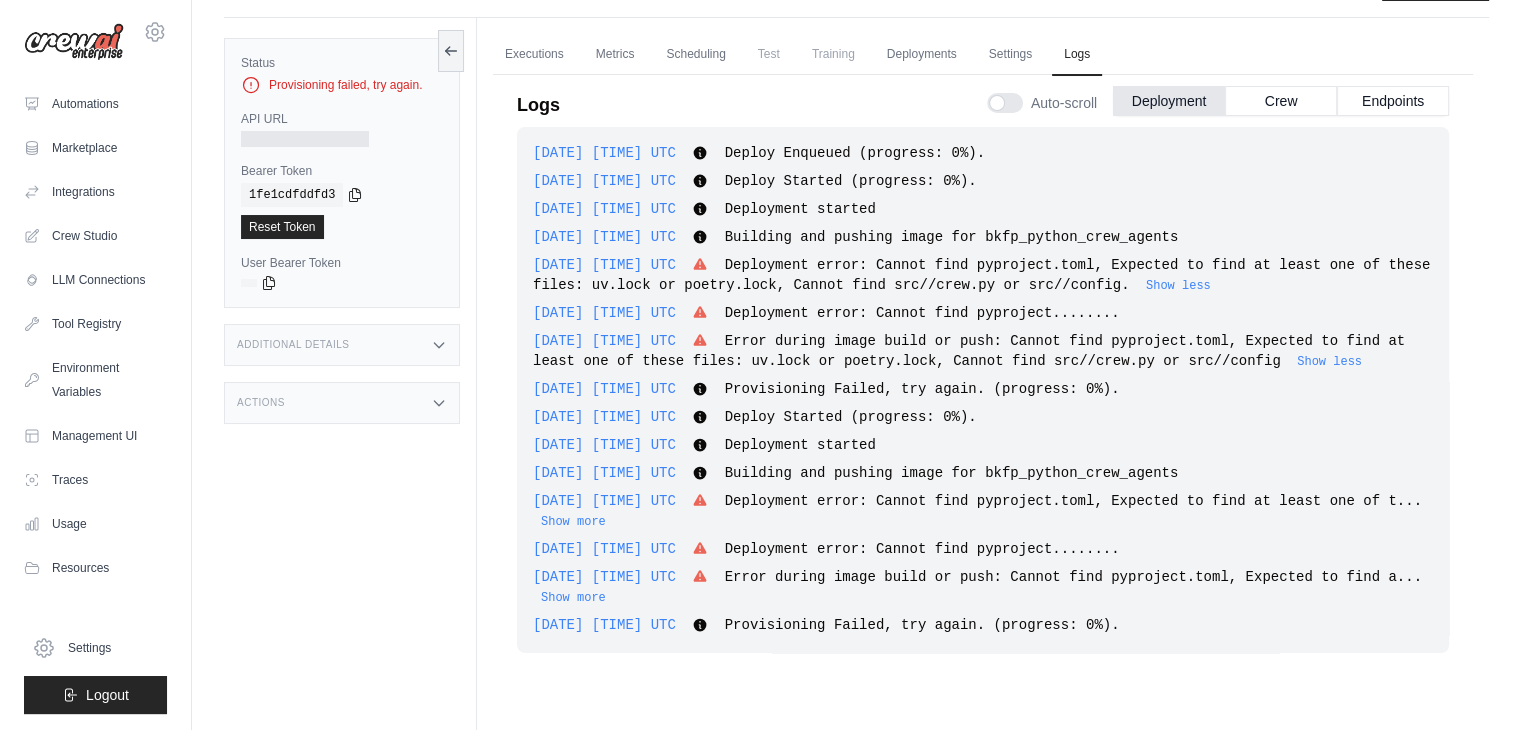 click on "Logs
Auto-scroll
Deployment
Crew
Endpoints" at bounding box center (983, 99) 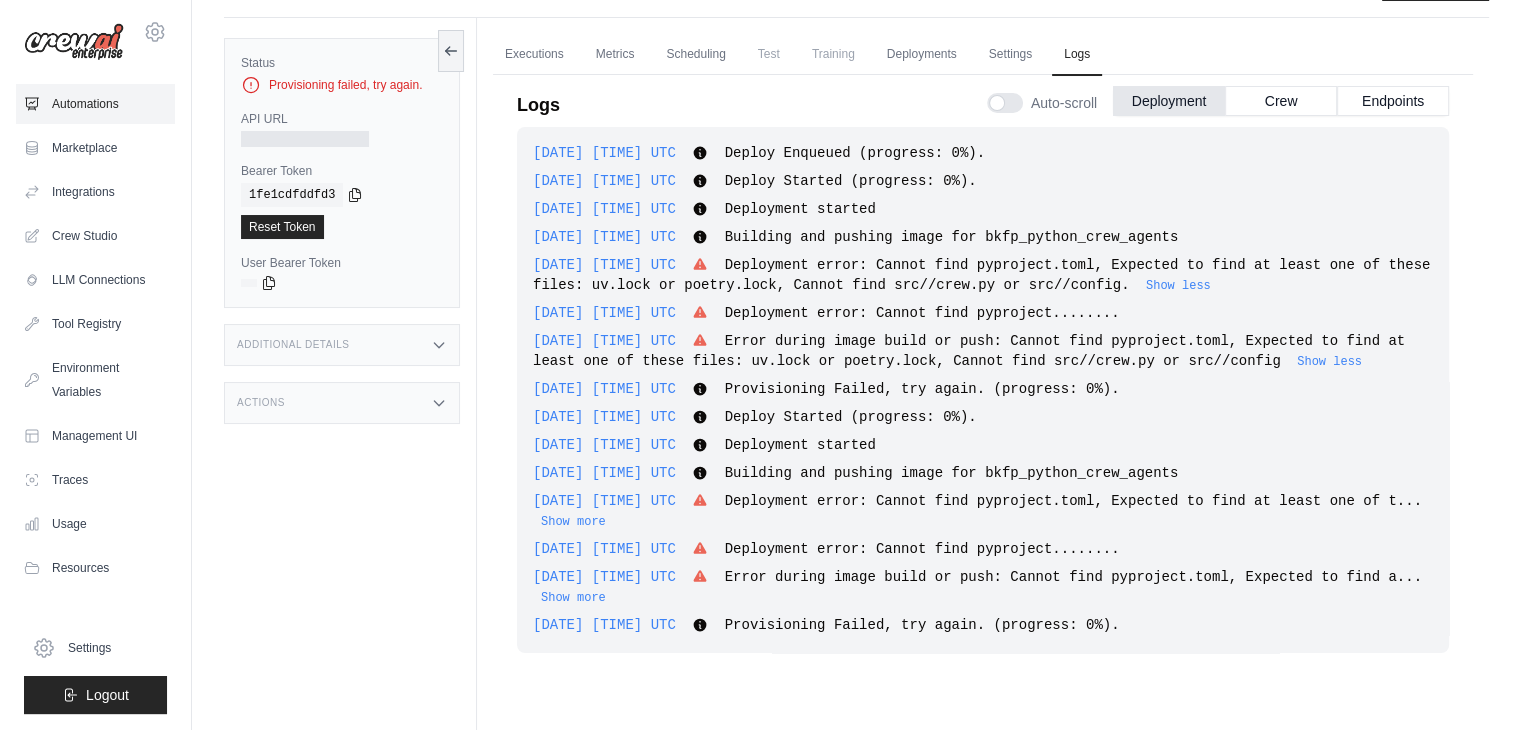 click on "Automations" at bounding box center [95, 104] 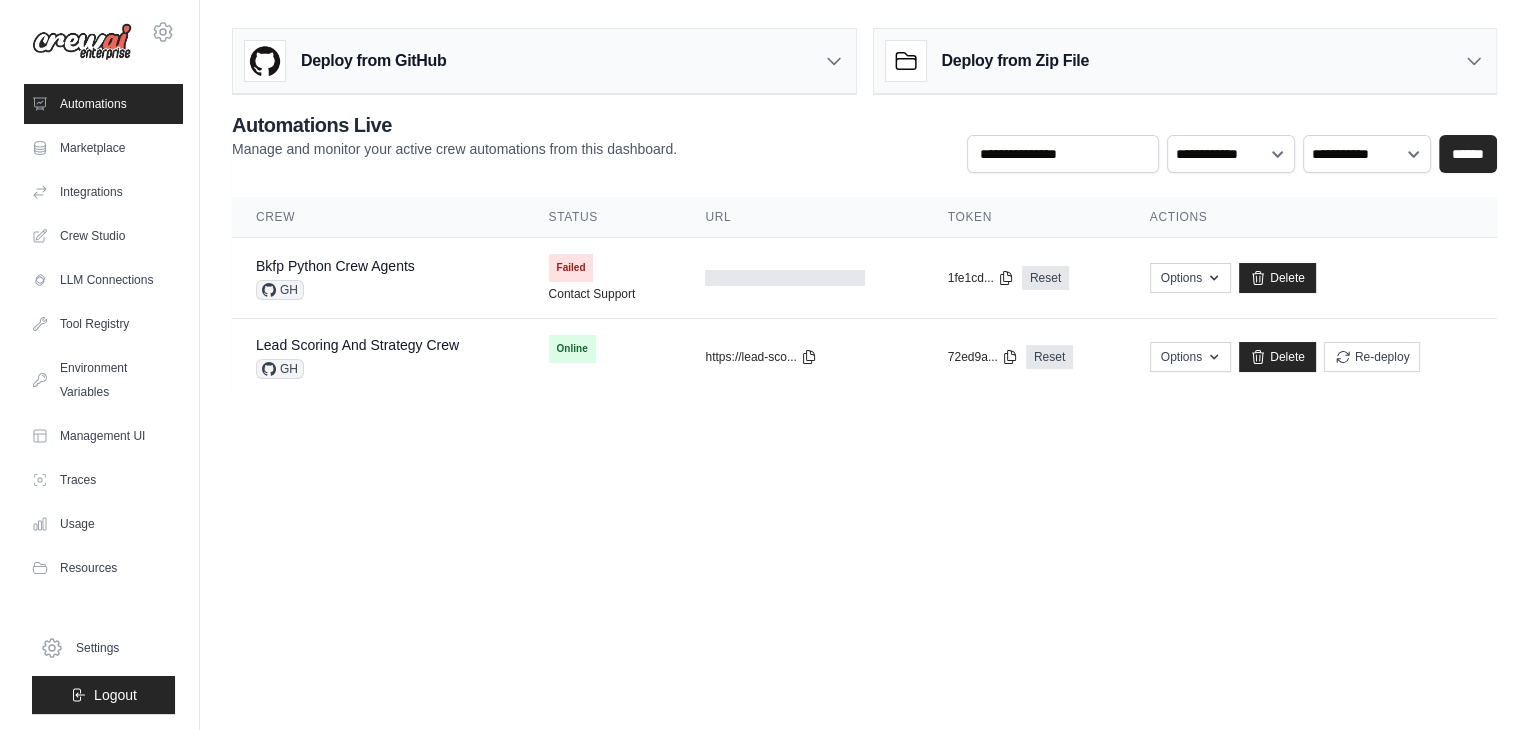 scroll, scrollTop: 0, scrollLeft: 0, axis: both 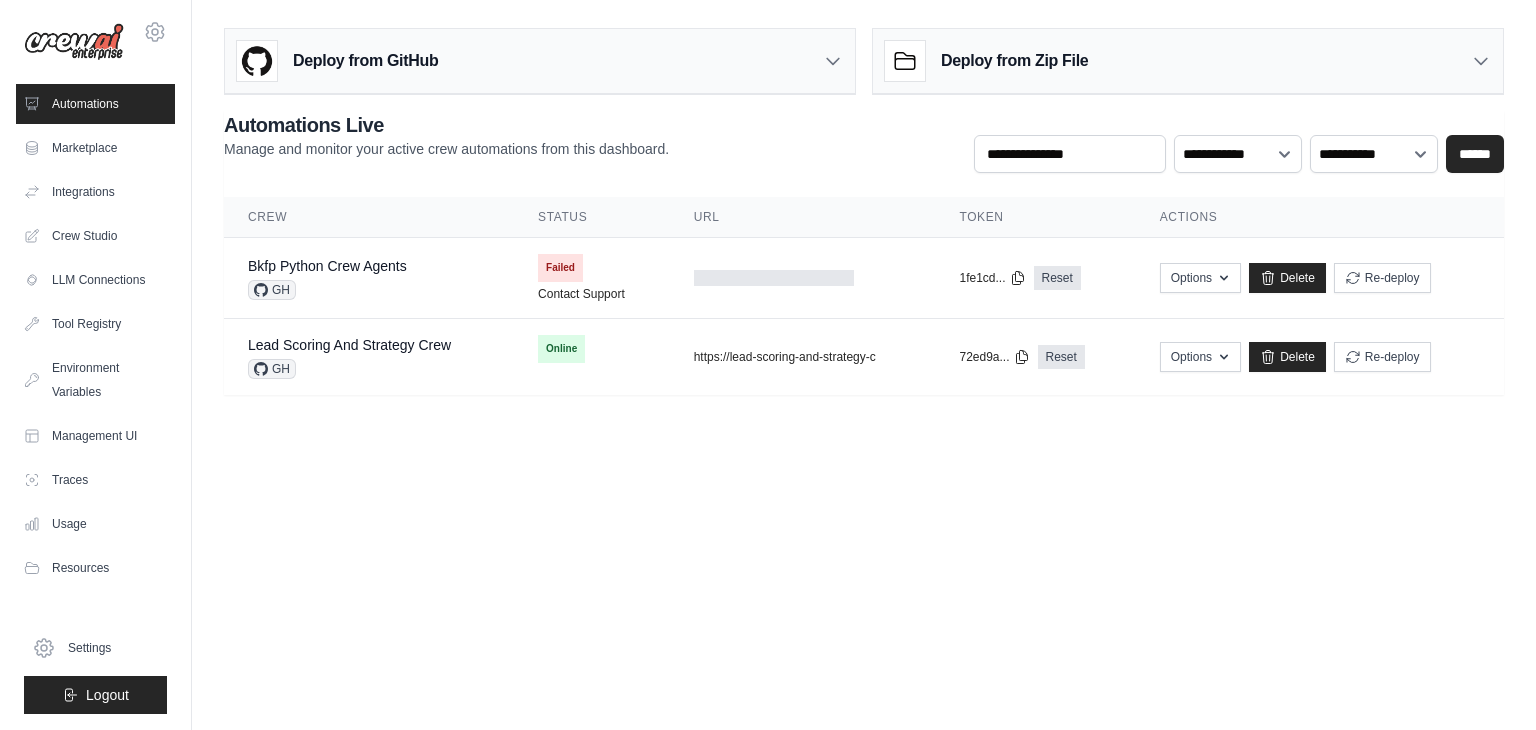 click 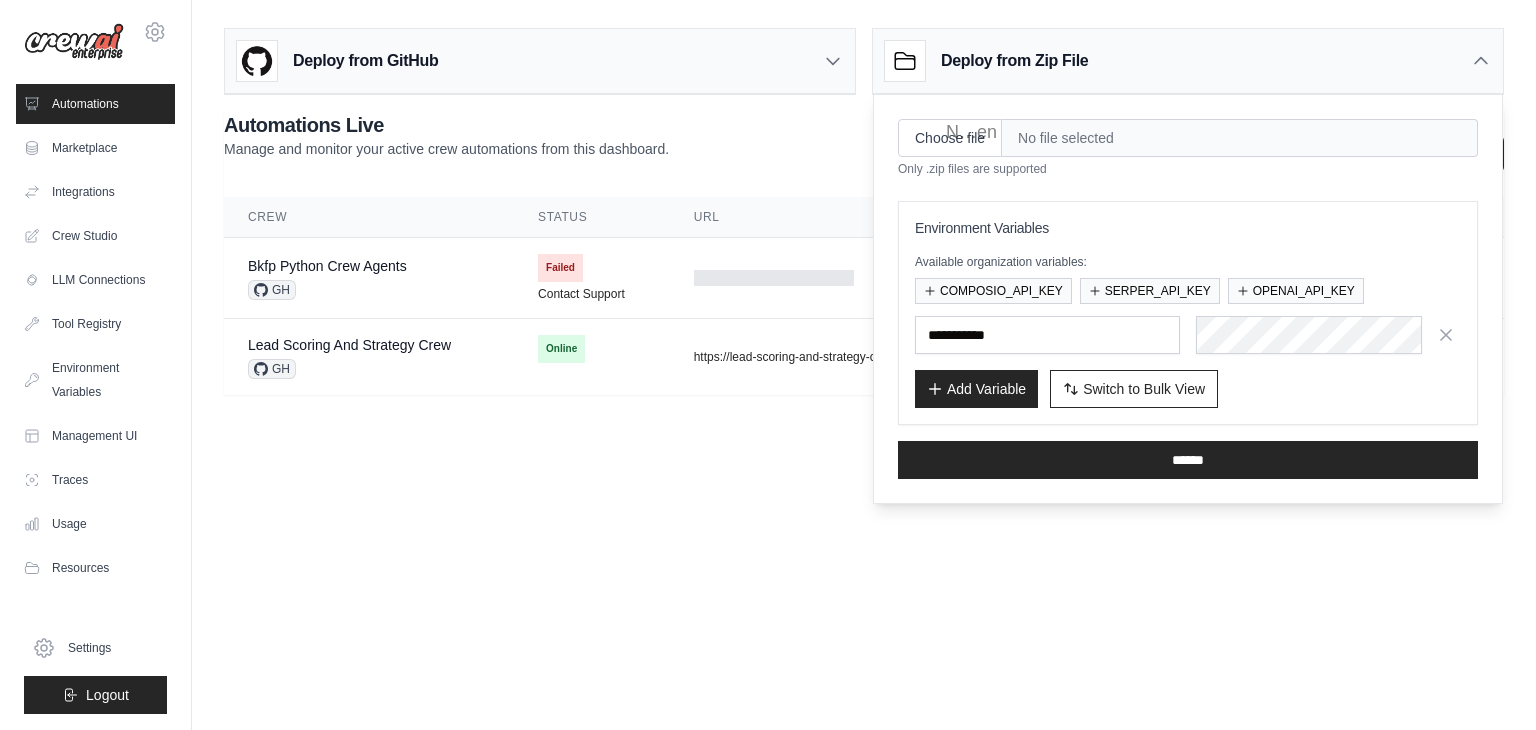 click on "**********" at bounding box center [864, 253] 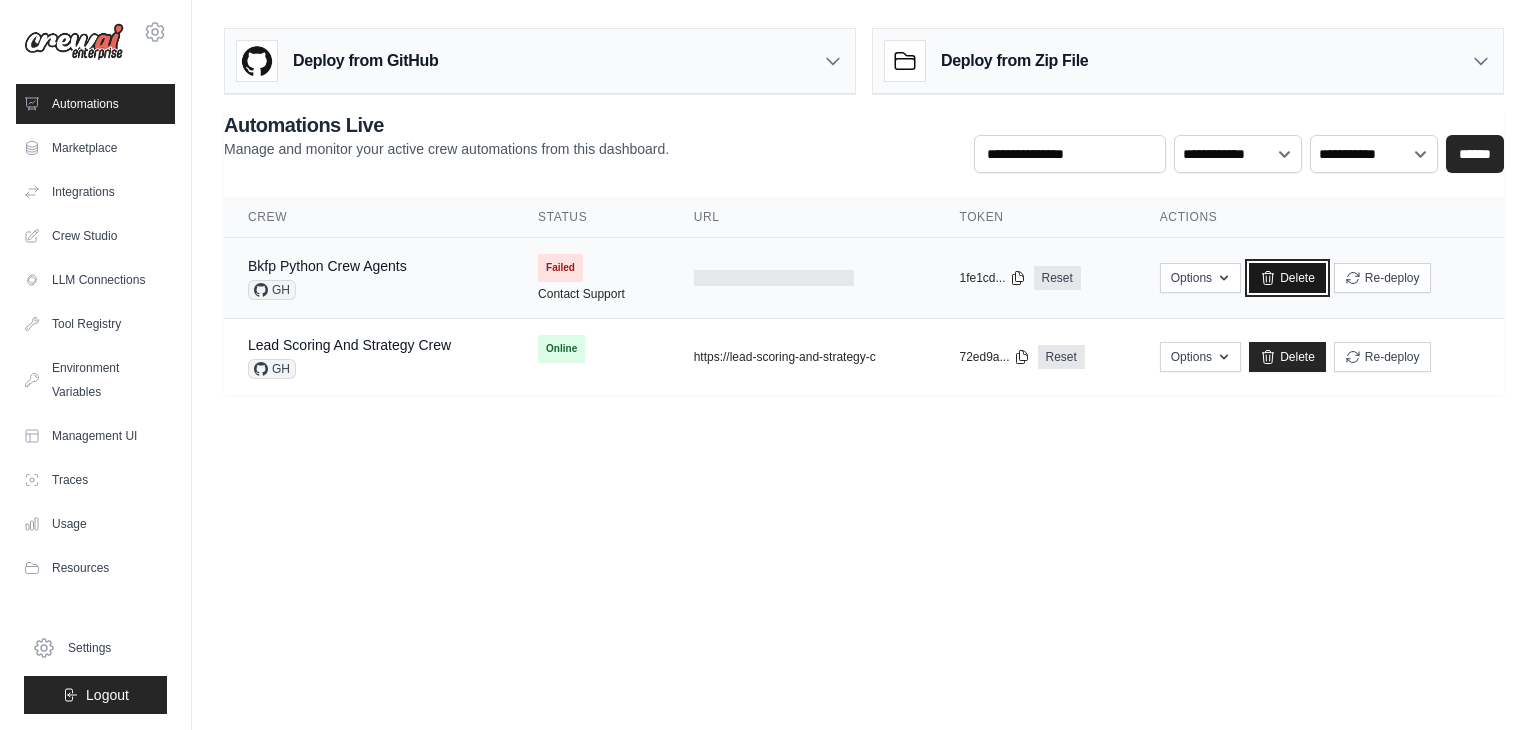 click 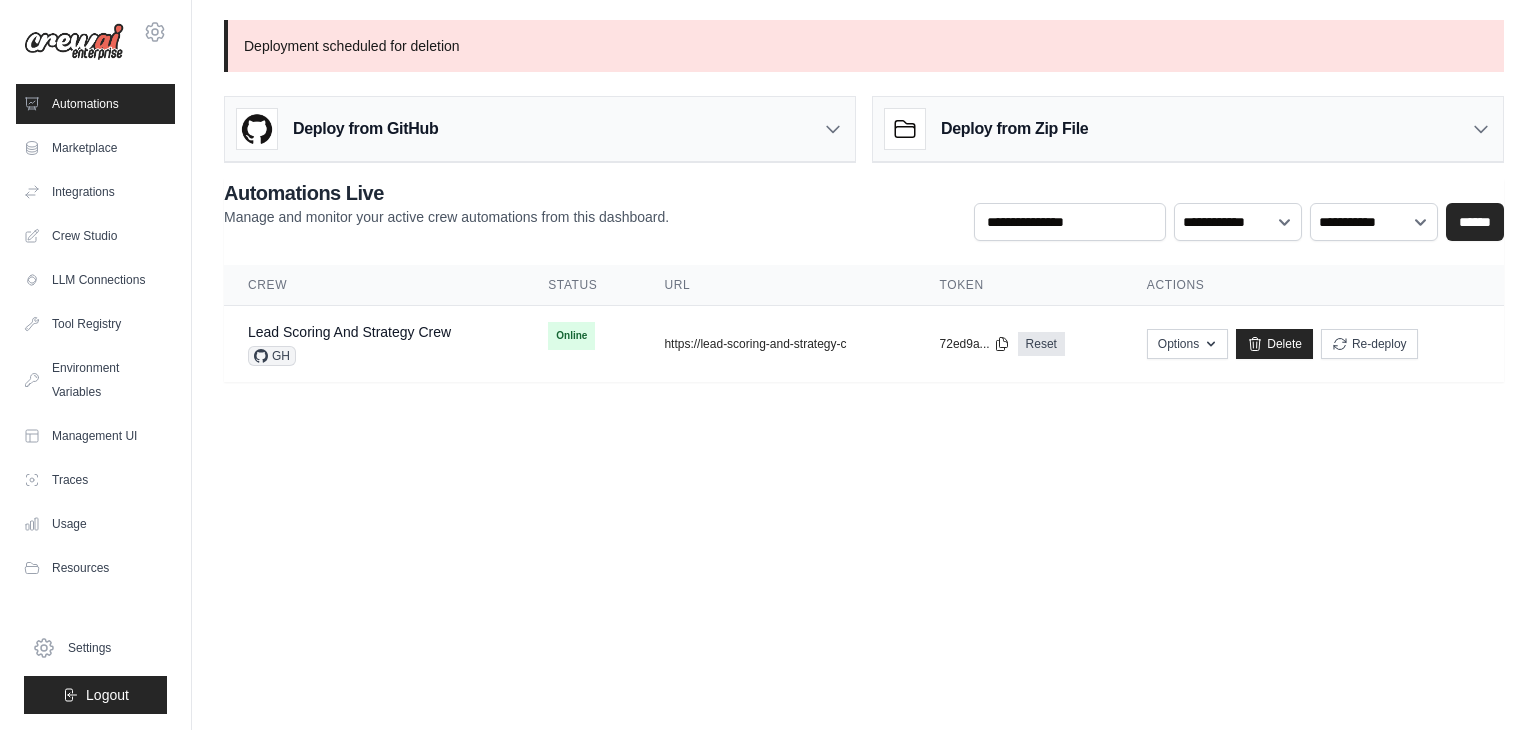 scroll, scrollTop: 0, scrollLeft: 0, axis: both 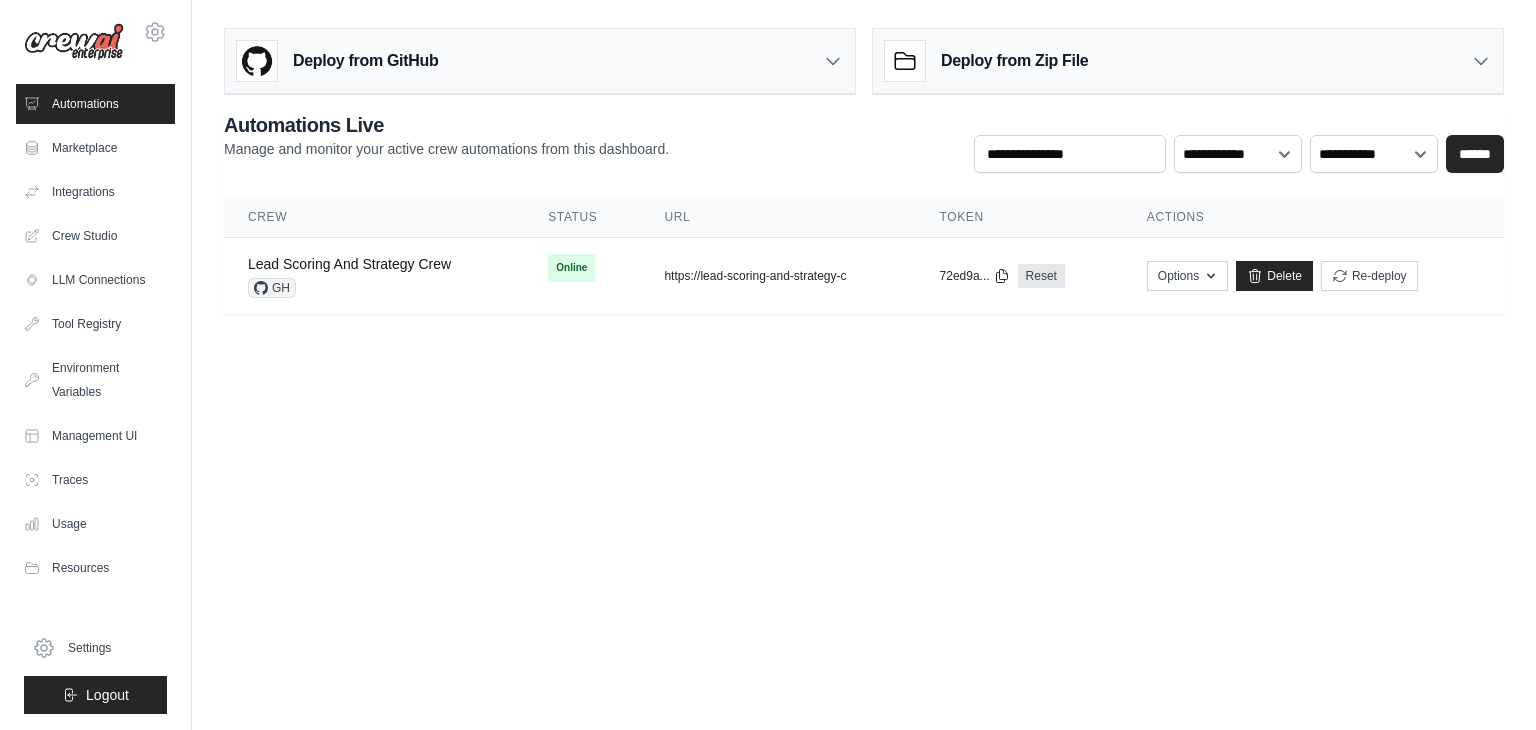 click 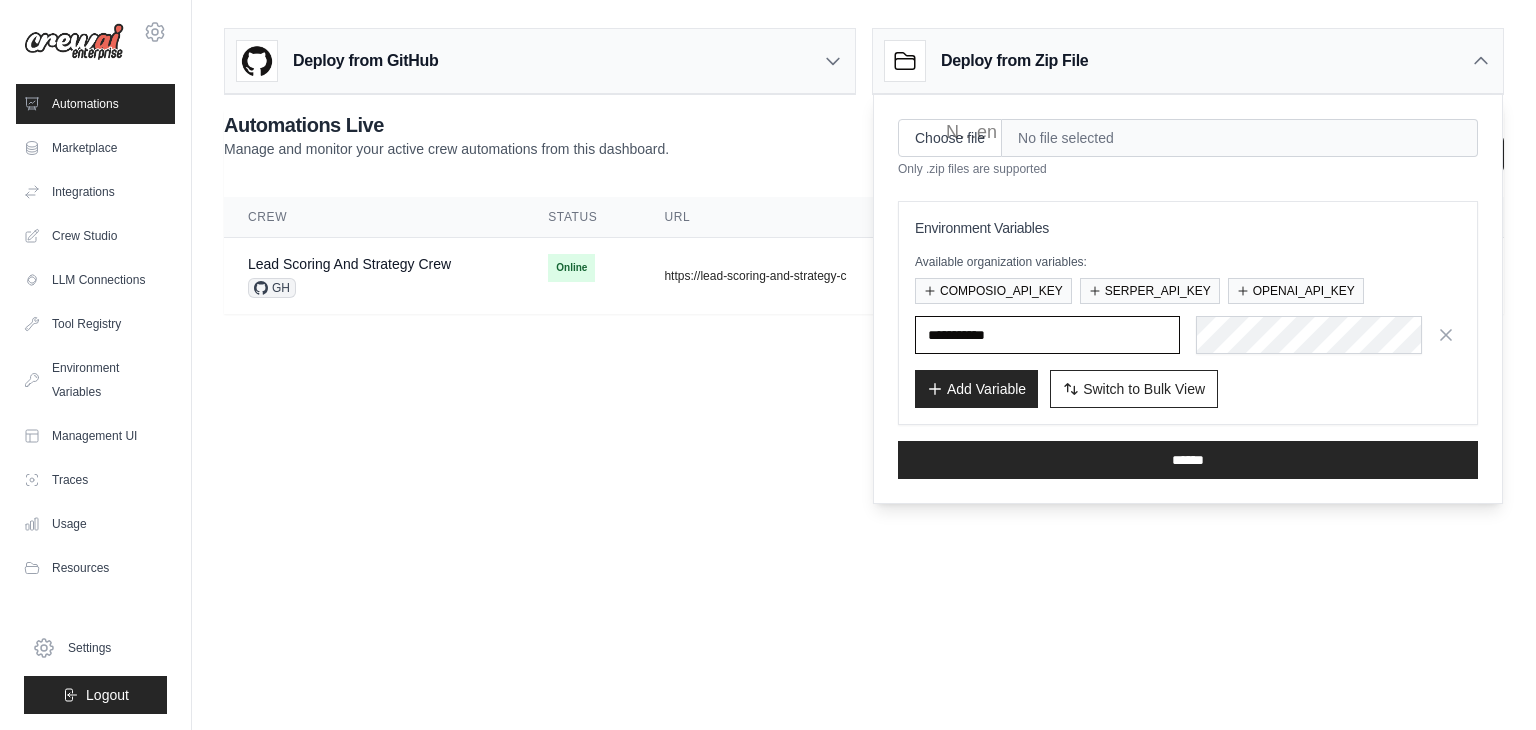 click at bounding box center [0, 0] 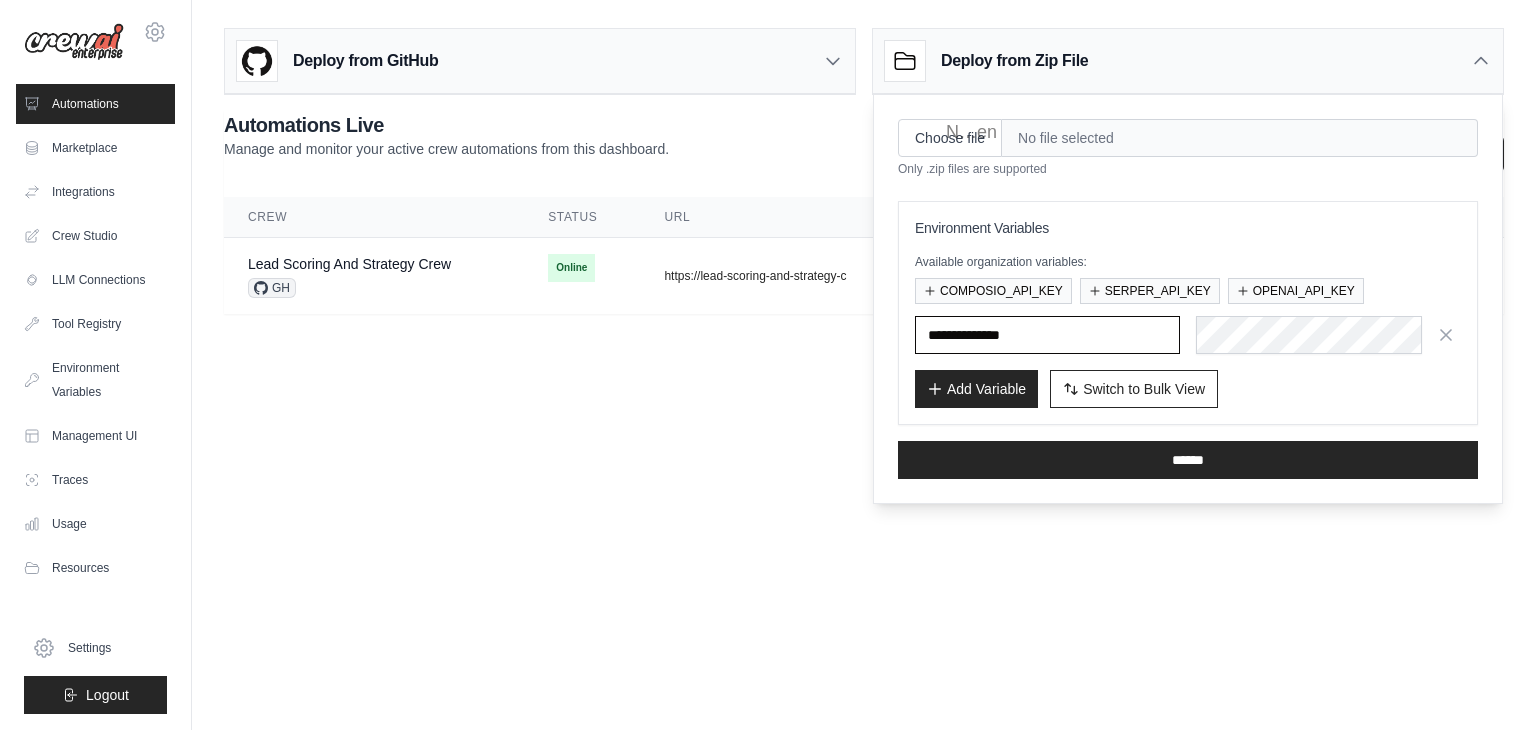 type on "**********" 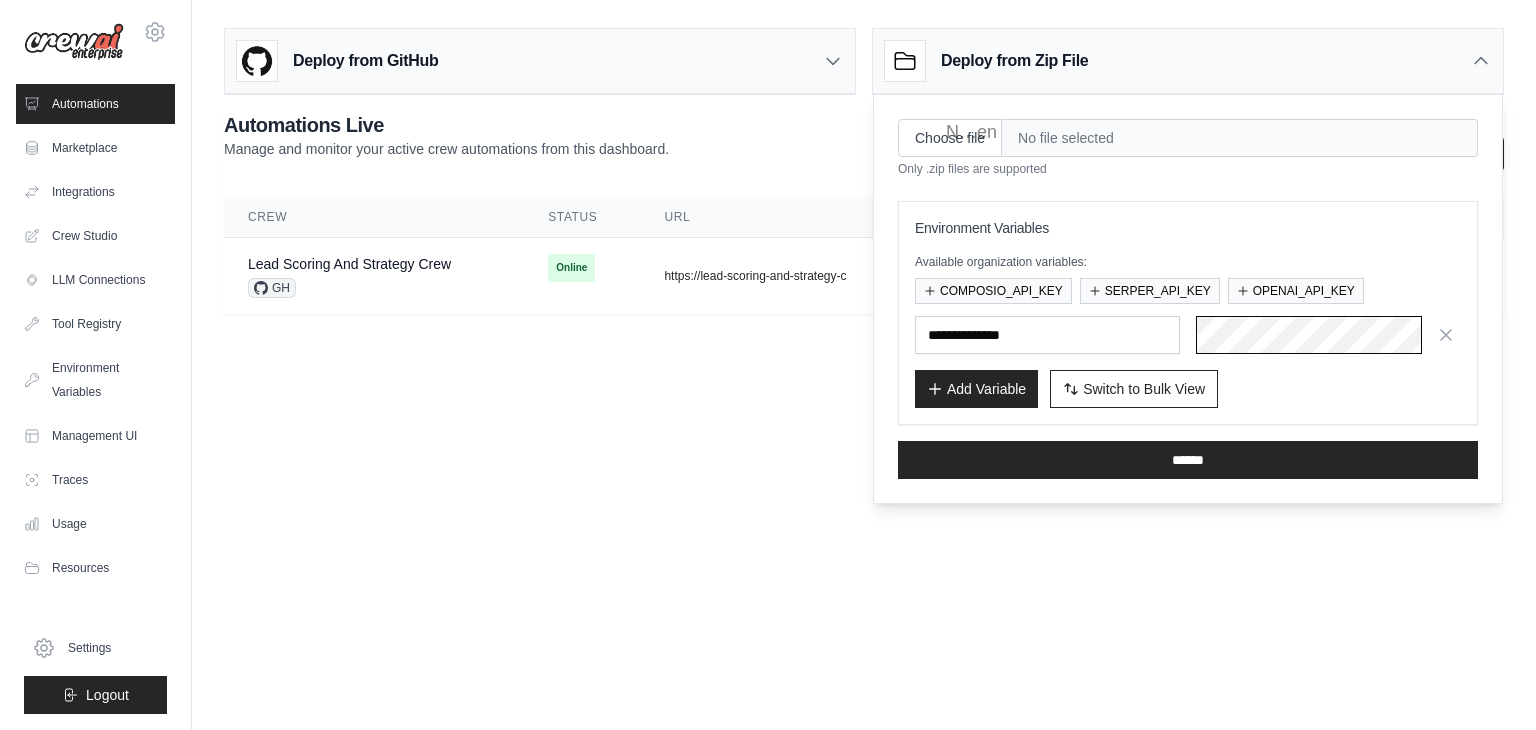 scroll, scrollTop: 0, scrollLeft: 0, axis: both 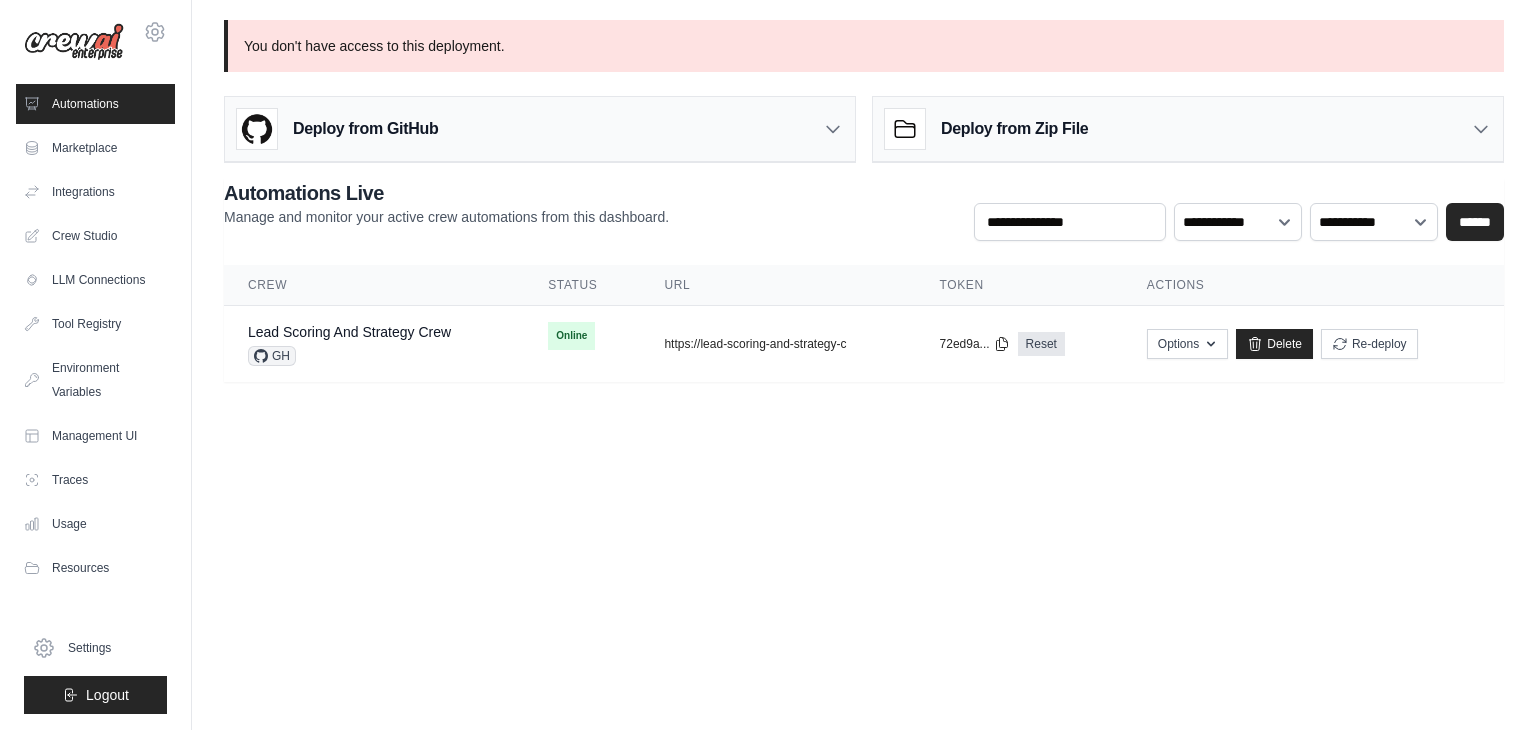 click on "Deploy from Zip File" at bounding box center (1188, 129) 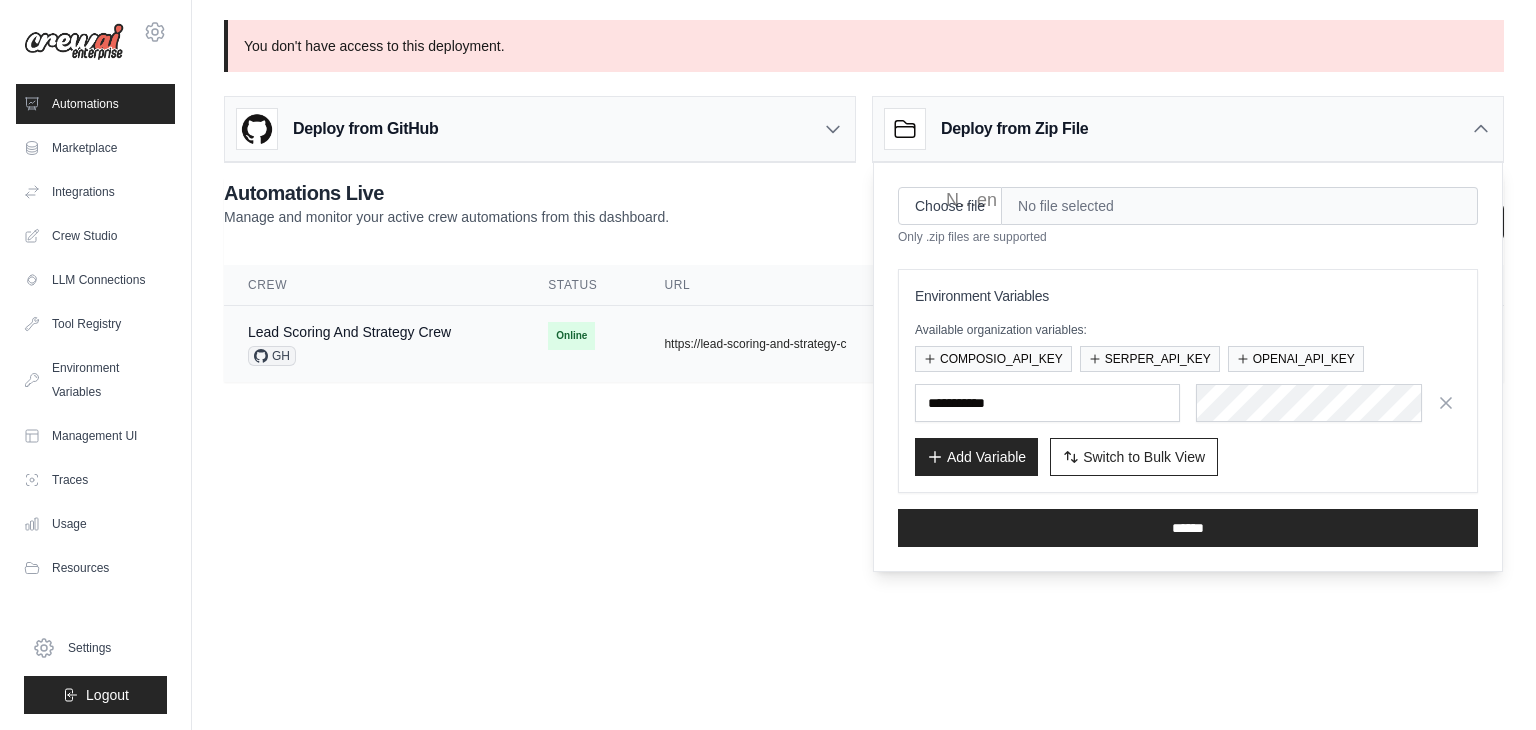 click on "GH" at bounding box center (349, 356) 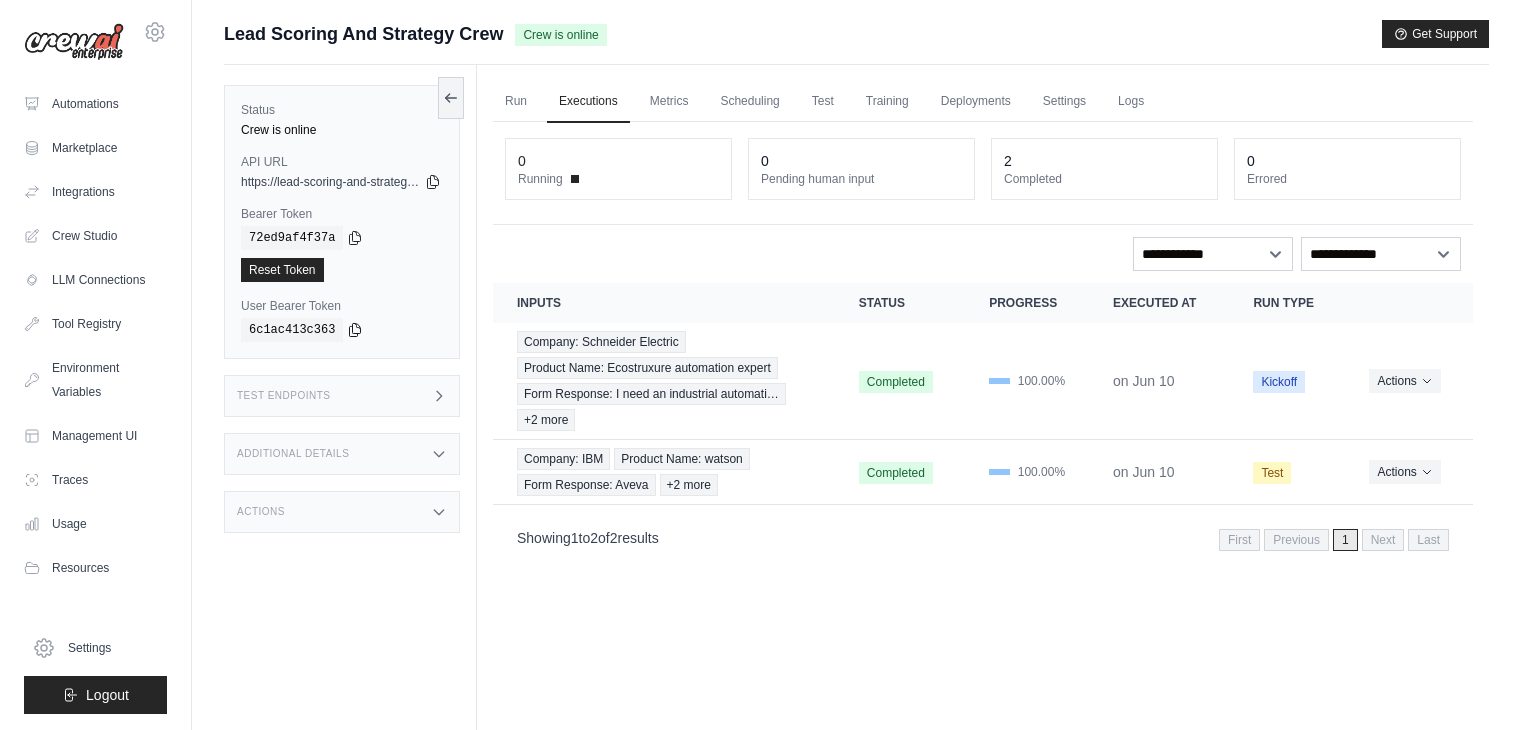 scroll, scrollTop: 0, scrollLeft: 0, axis: both 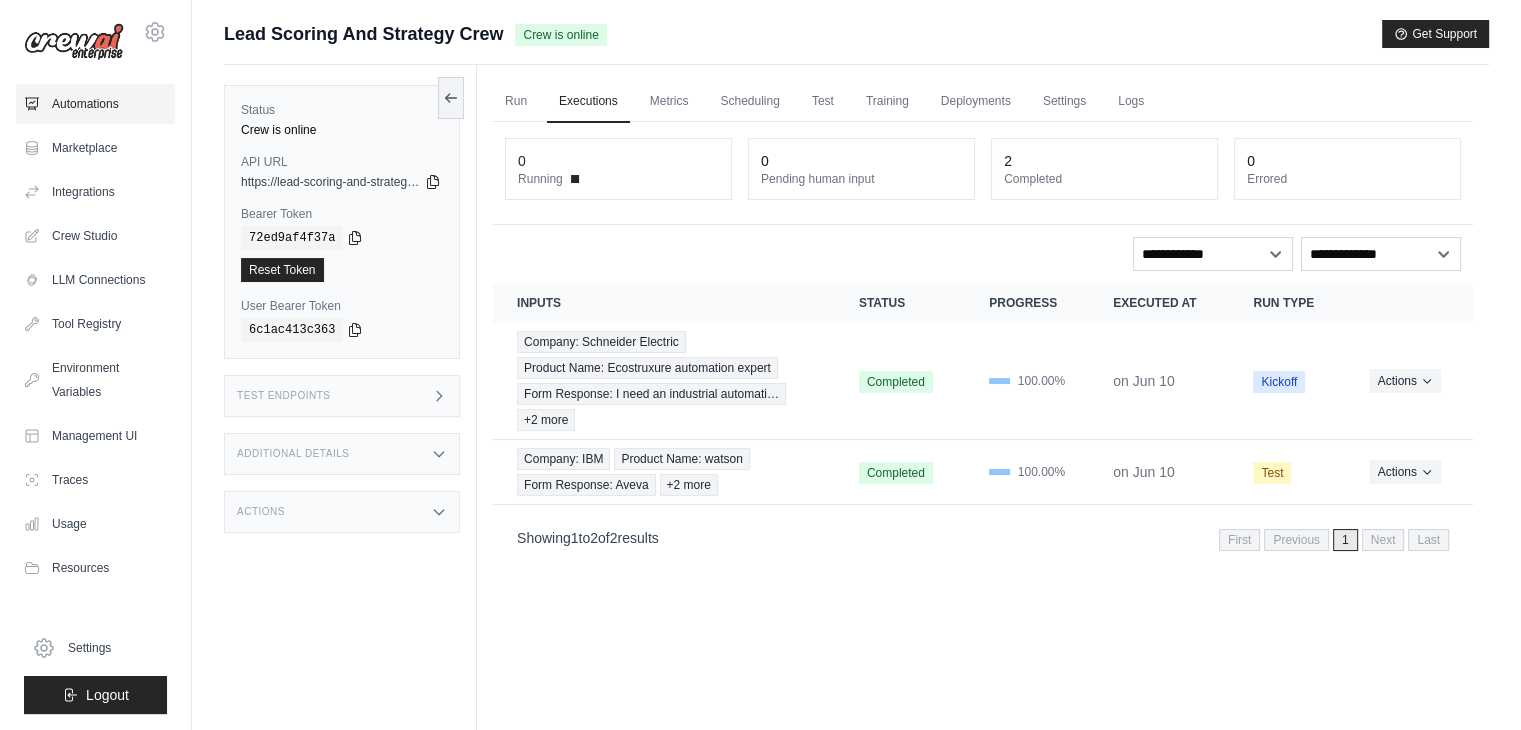 click on "Automations" at bounding box center [95, 104] 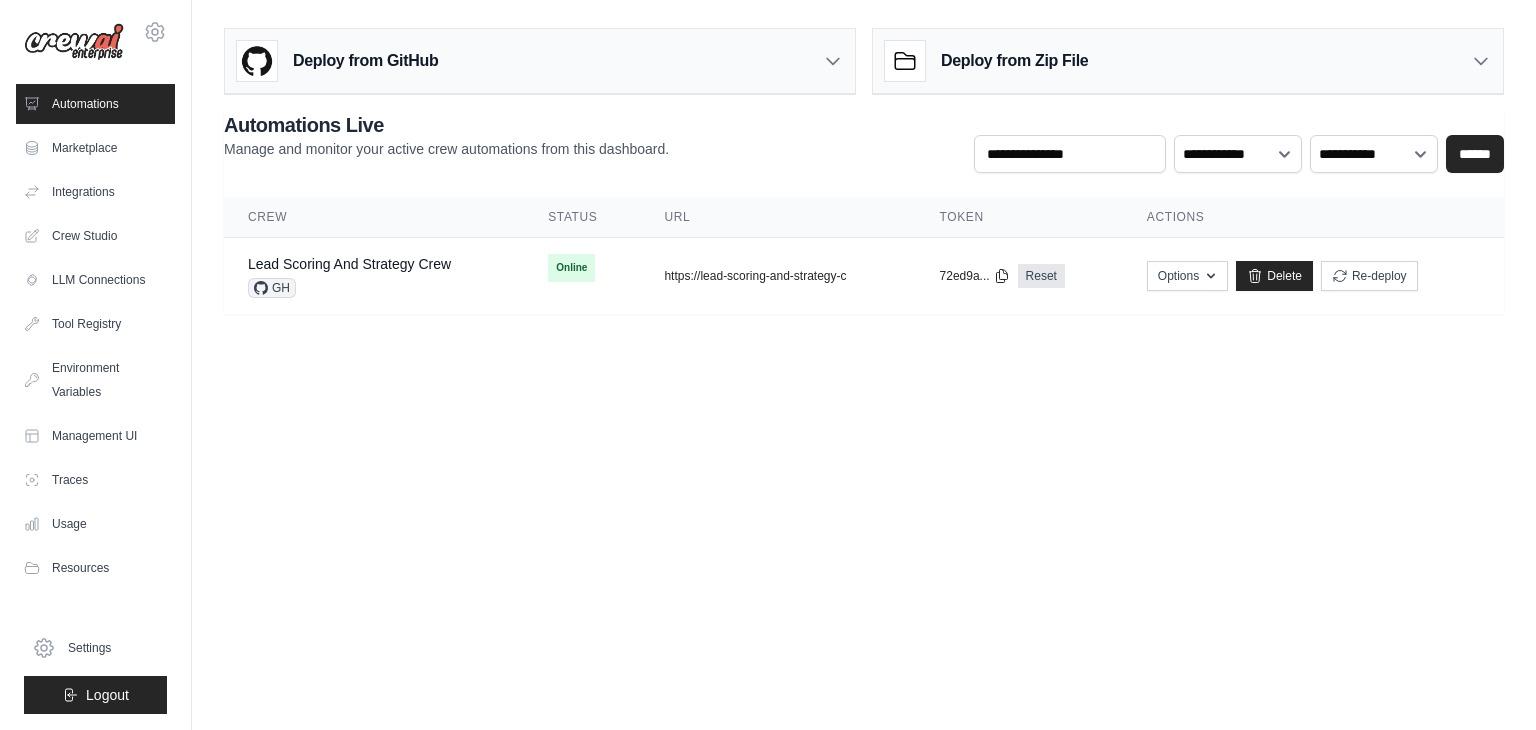 click on "Deploy from Zip File" at bounding box center (1188, 61) 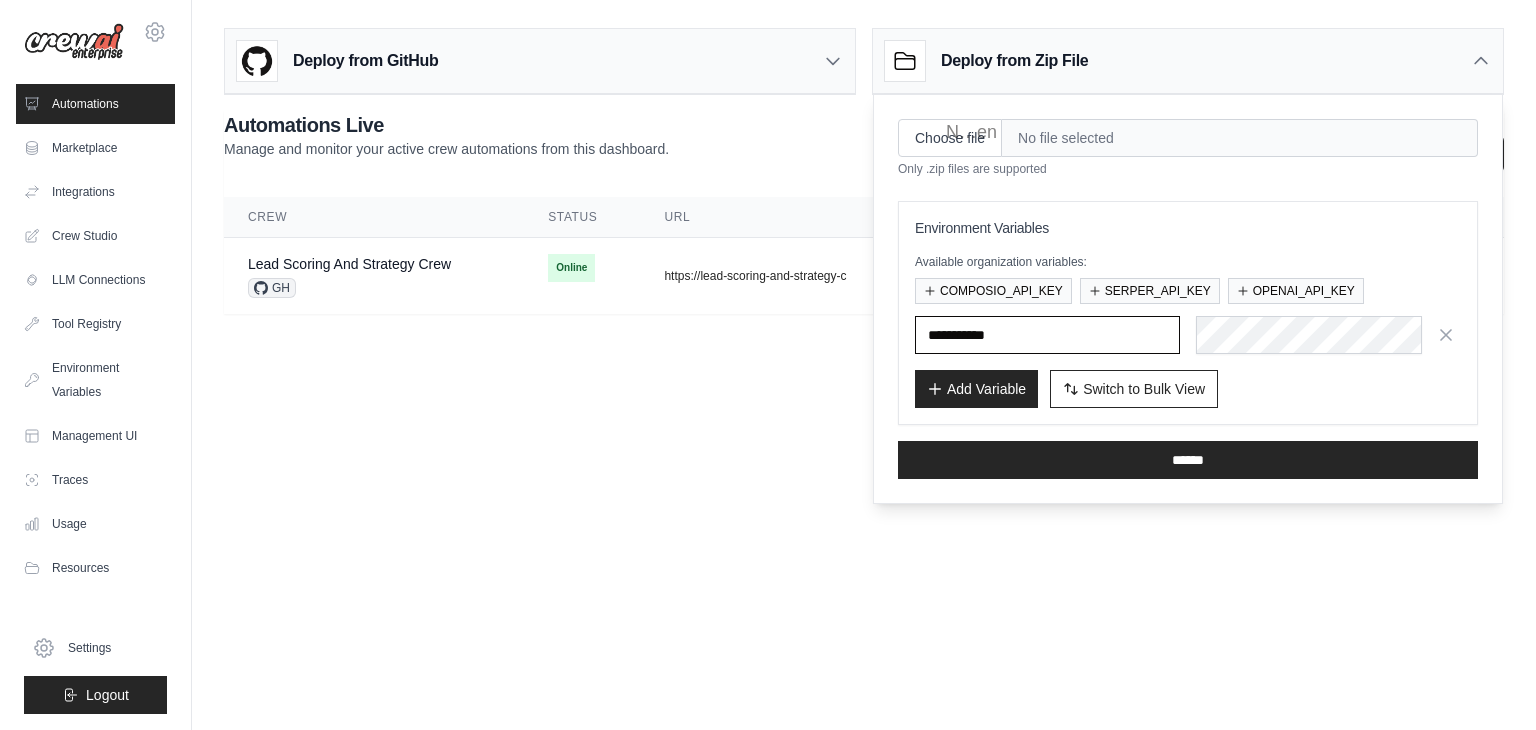 click at bounding box center (0, 0) 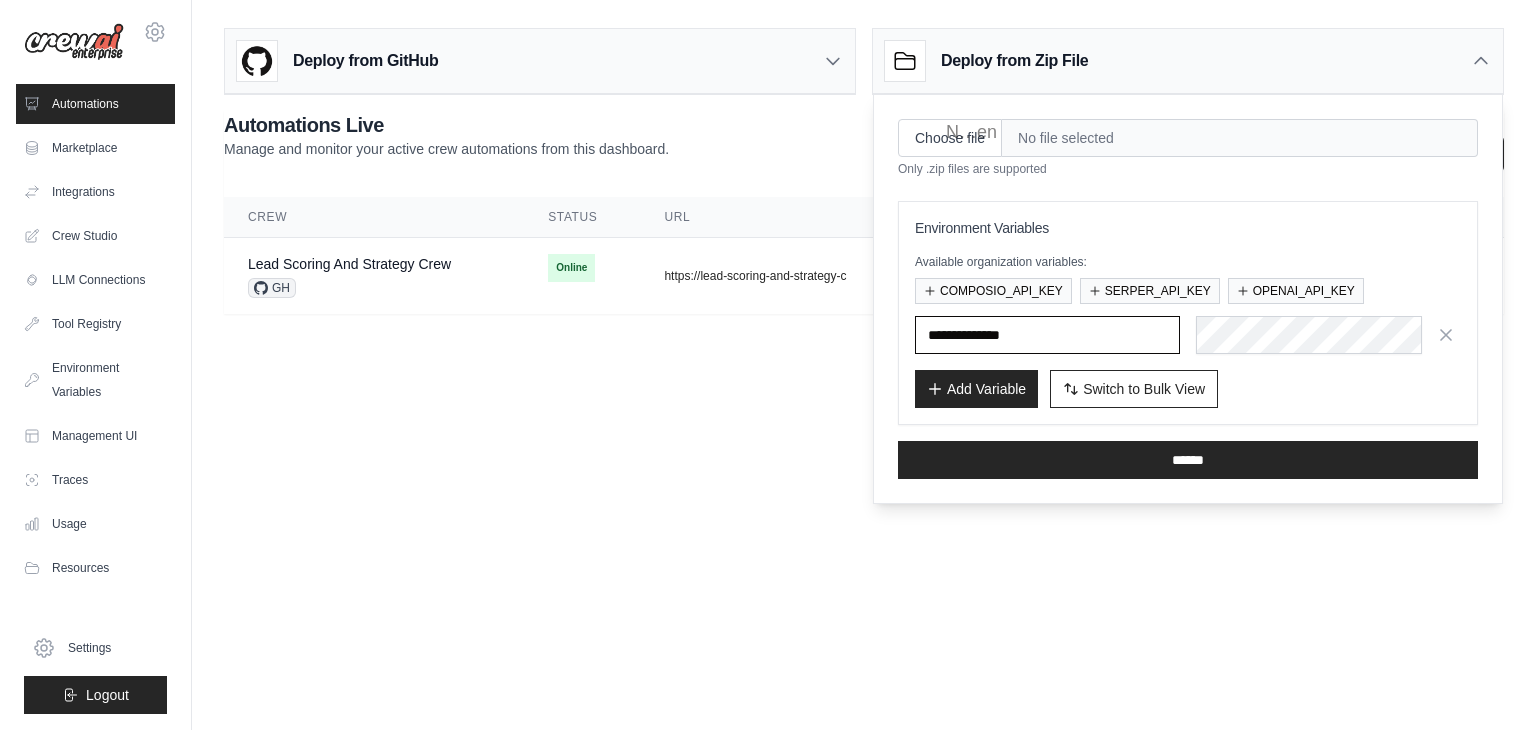 type on "**********" 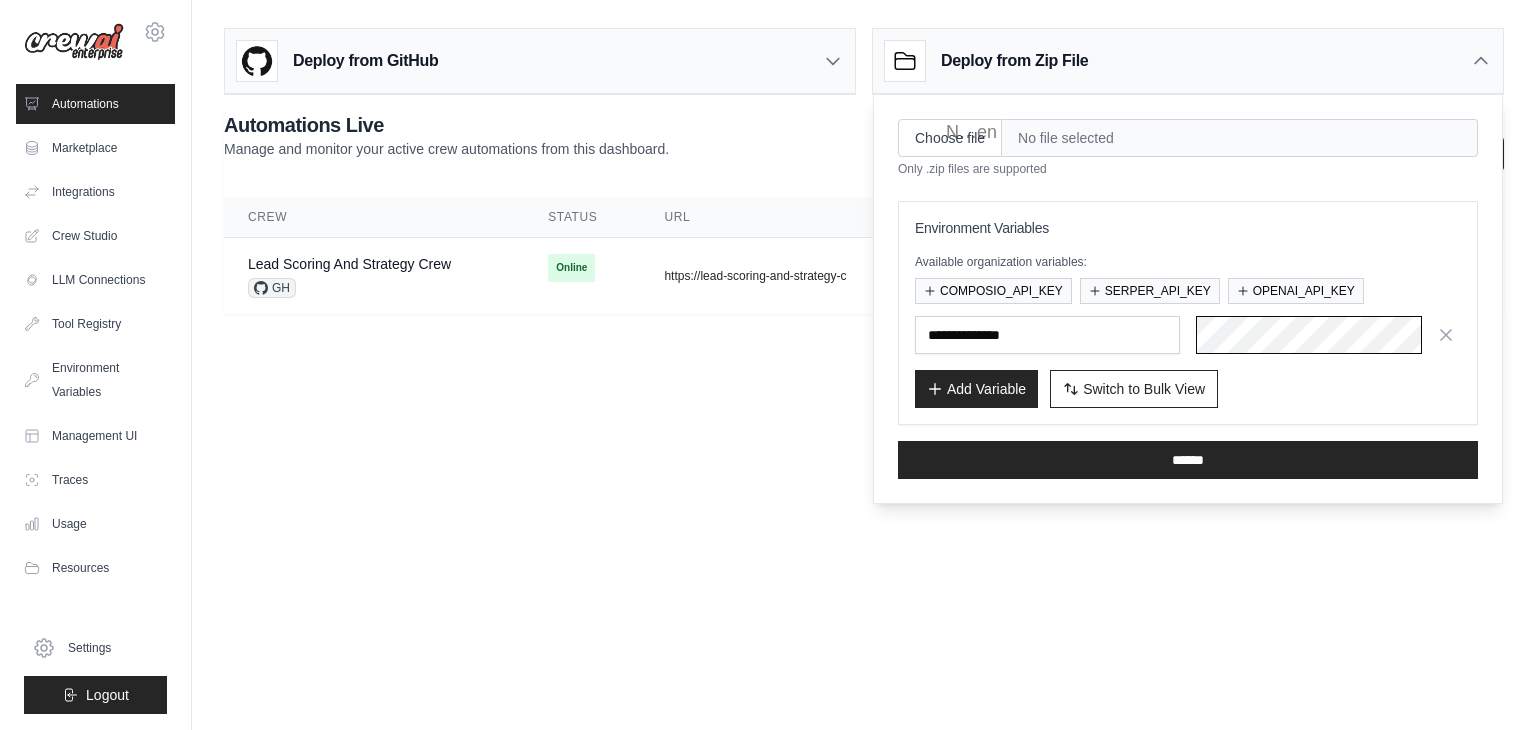 scroll, scrollTop: 0, scrollLeft: 1062, axis: horizontal 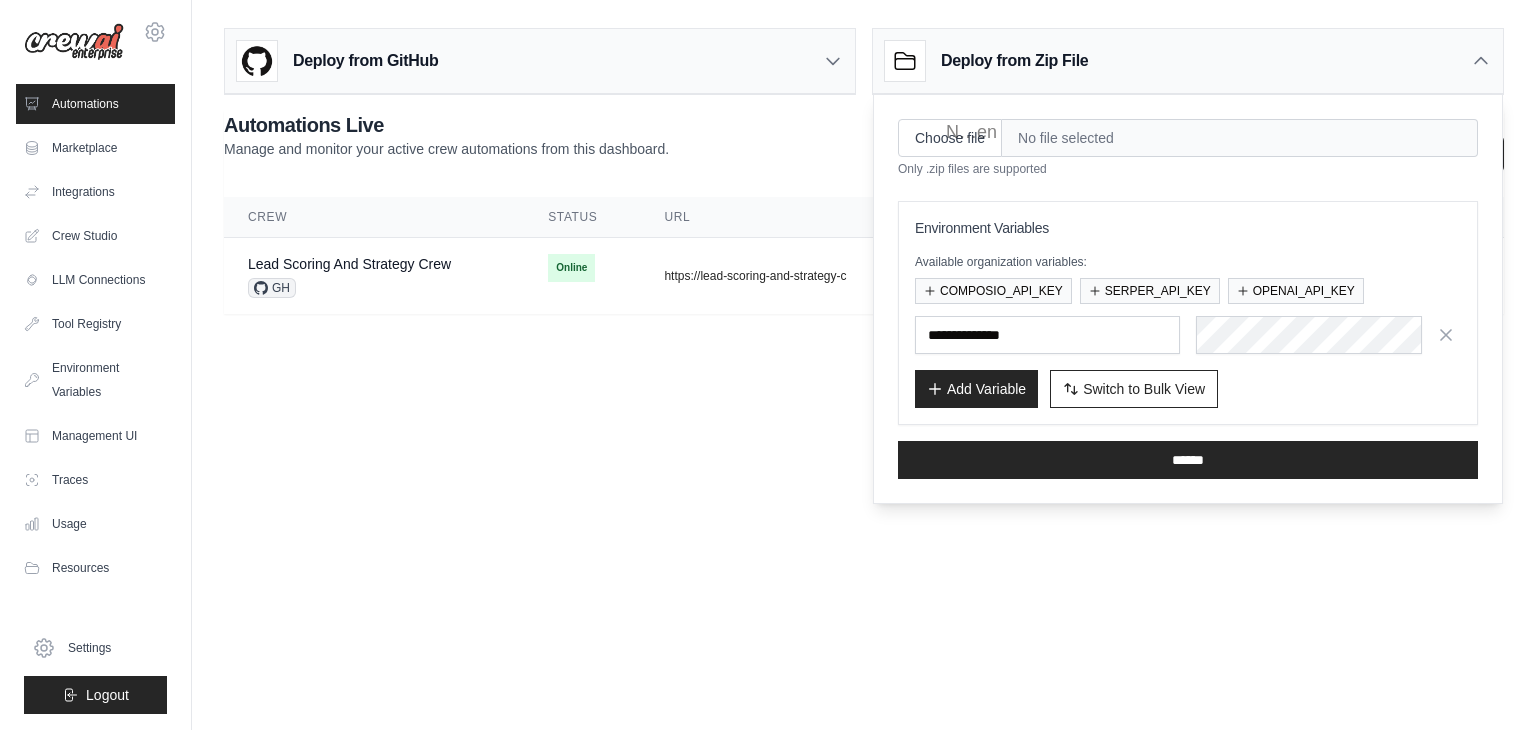 click on "Add Variable" at bounding box center (976, 389) 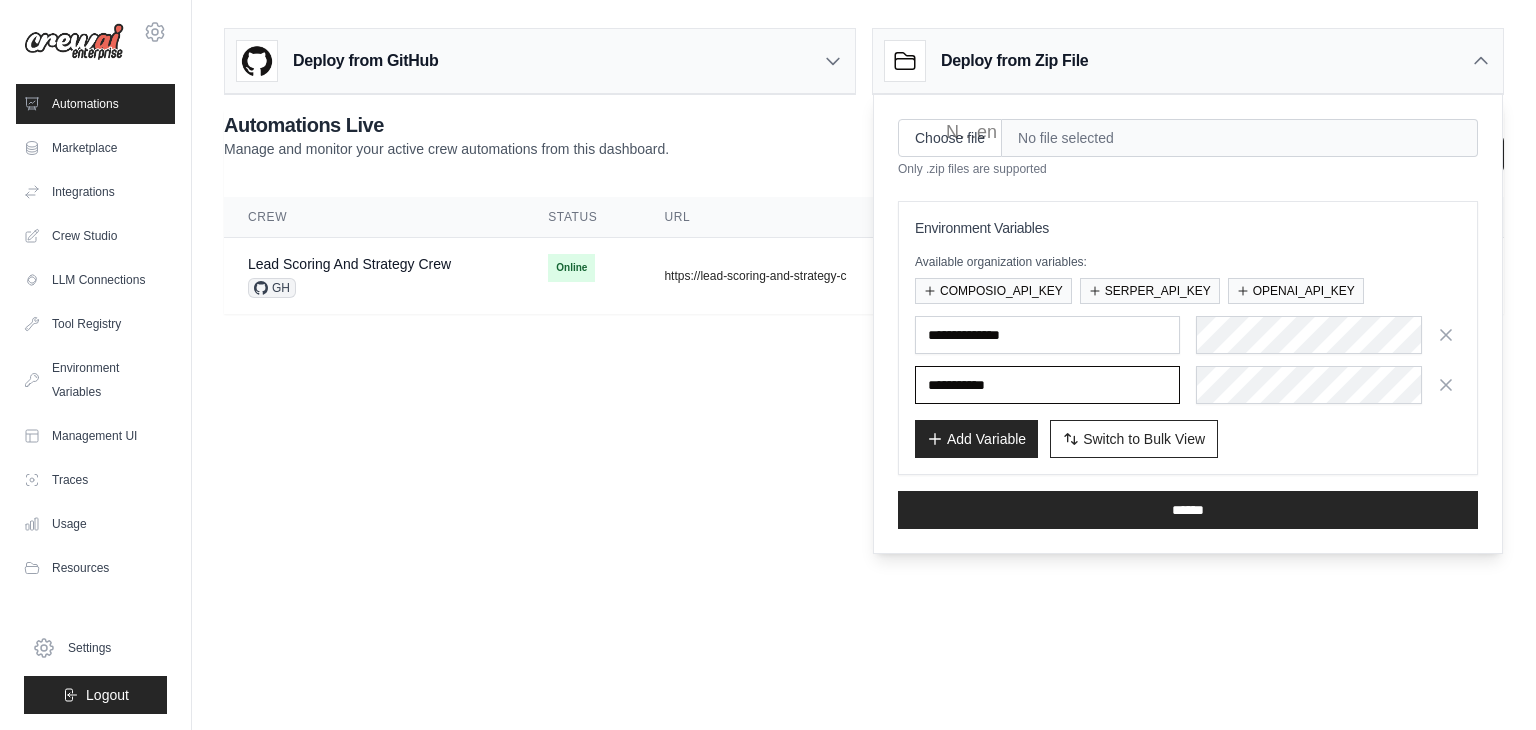 click at bounding box center [1047, 385] 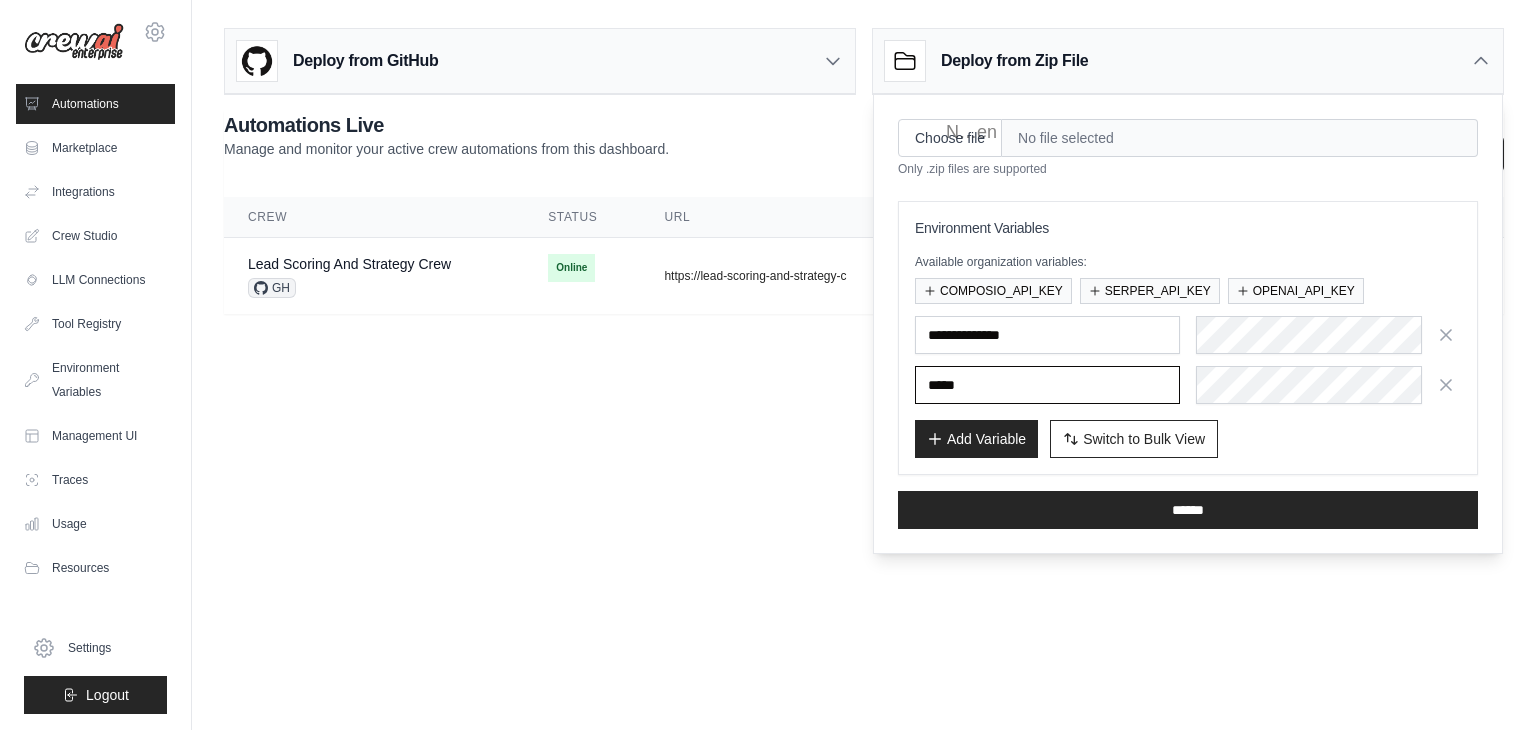 type on "*****" 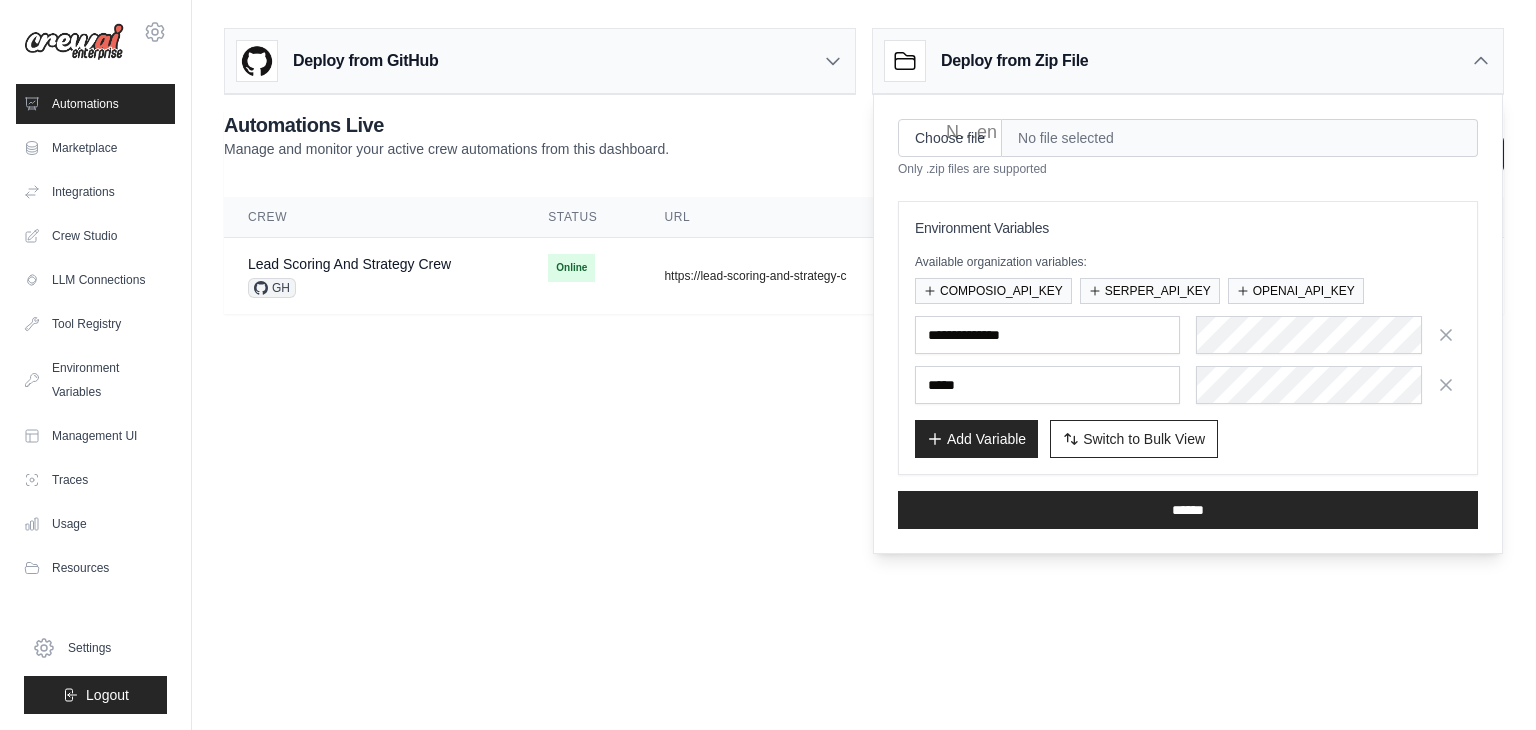 click on "No file selected" at bounding box center [1240, 138] 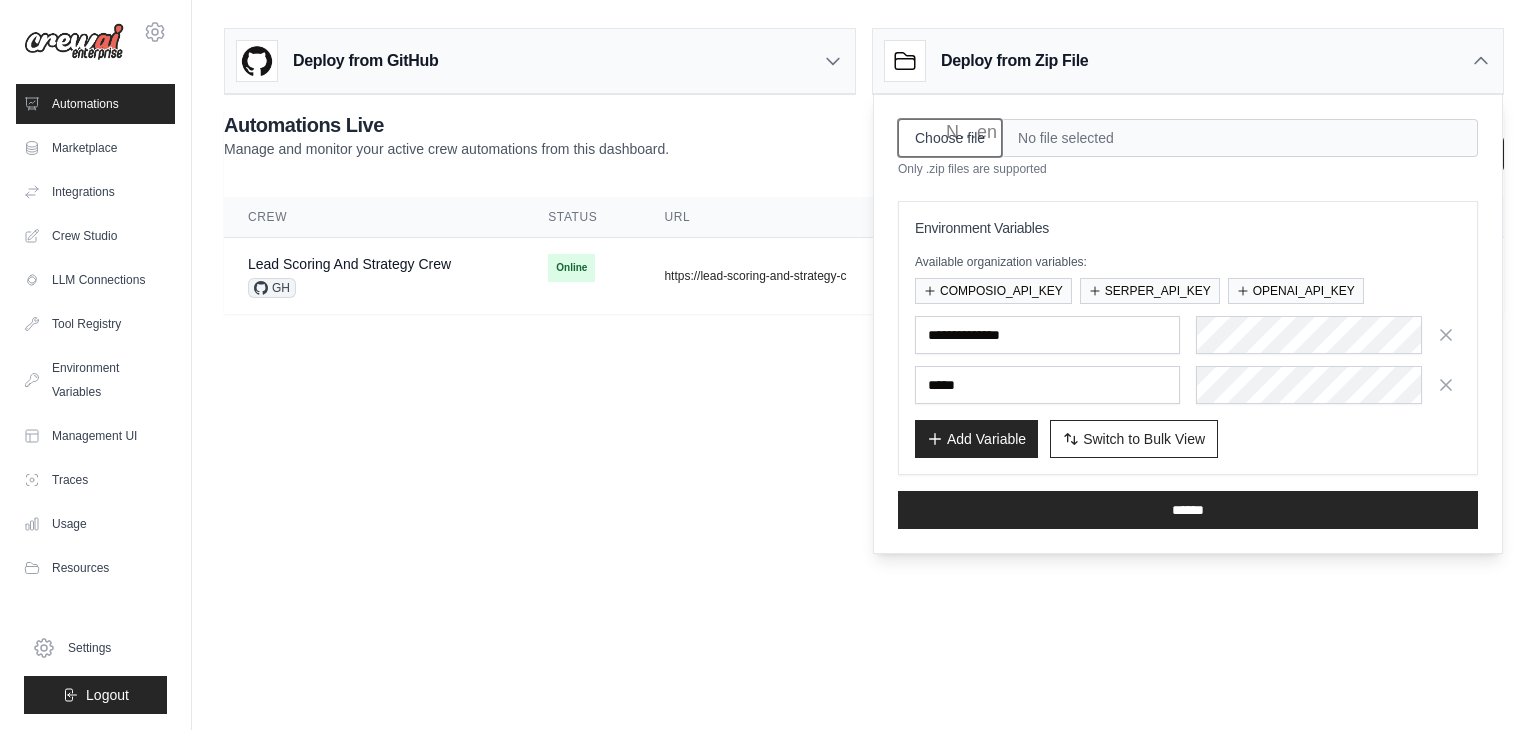 click on "Choose file" at bounding box center [950, 138] 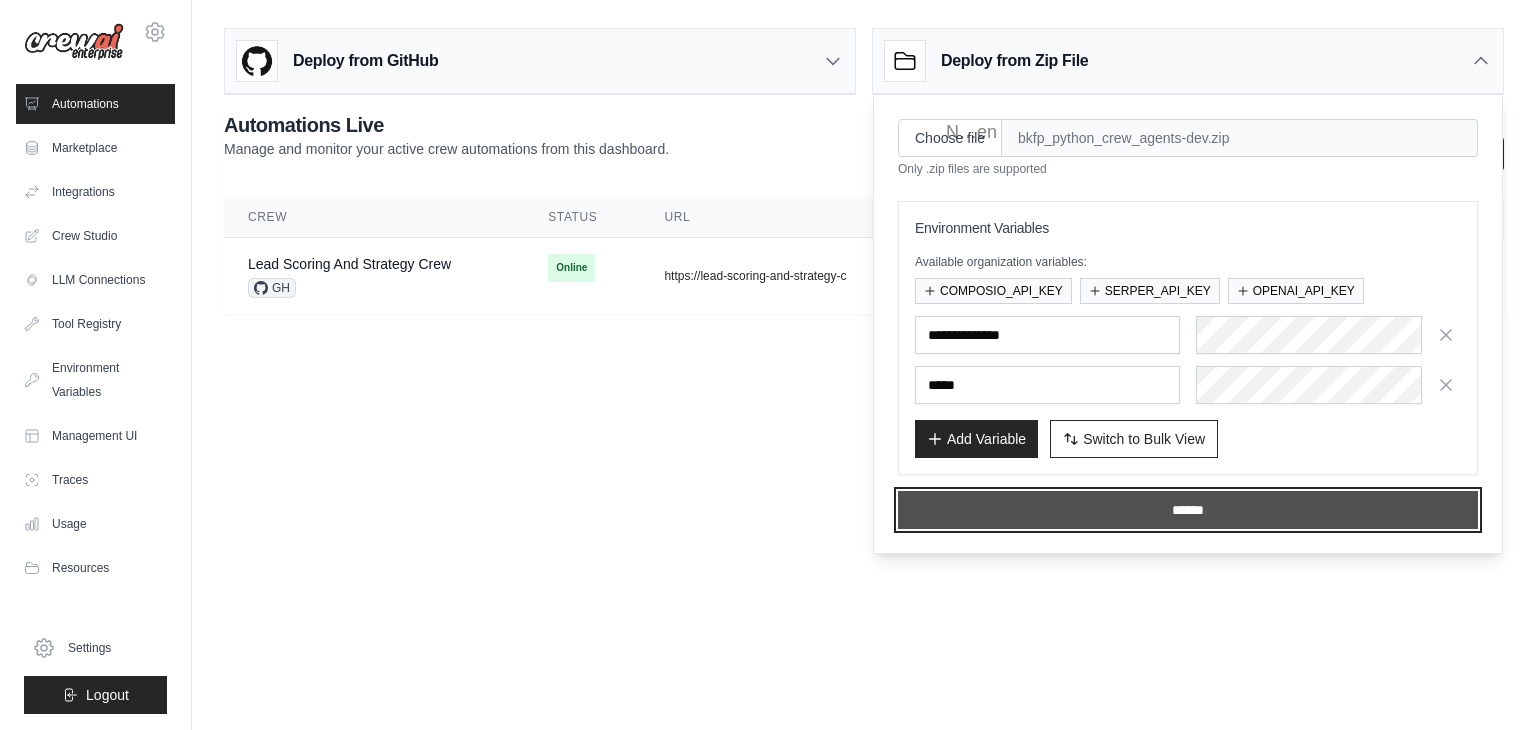 click on "******" at bounding box center (1188, 510) 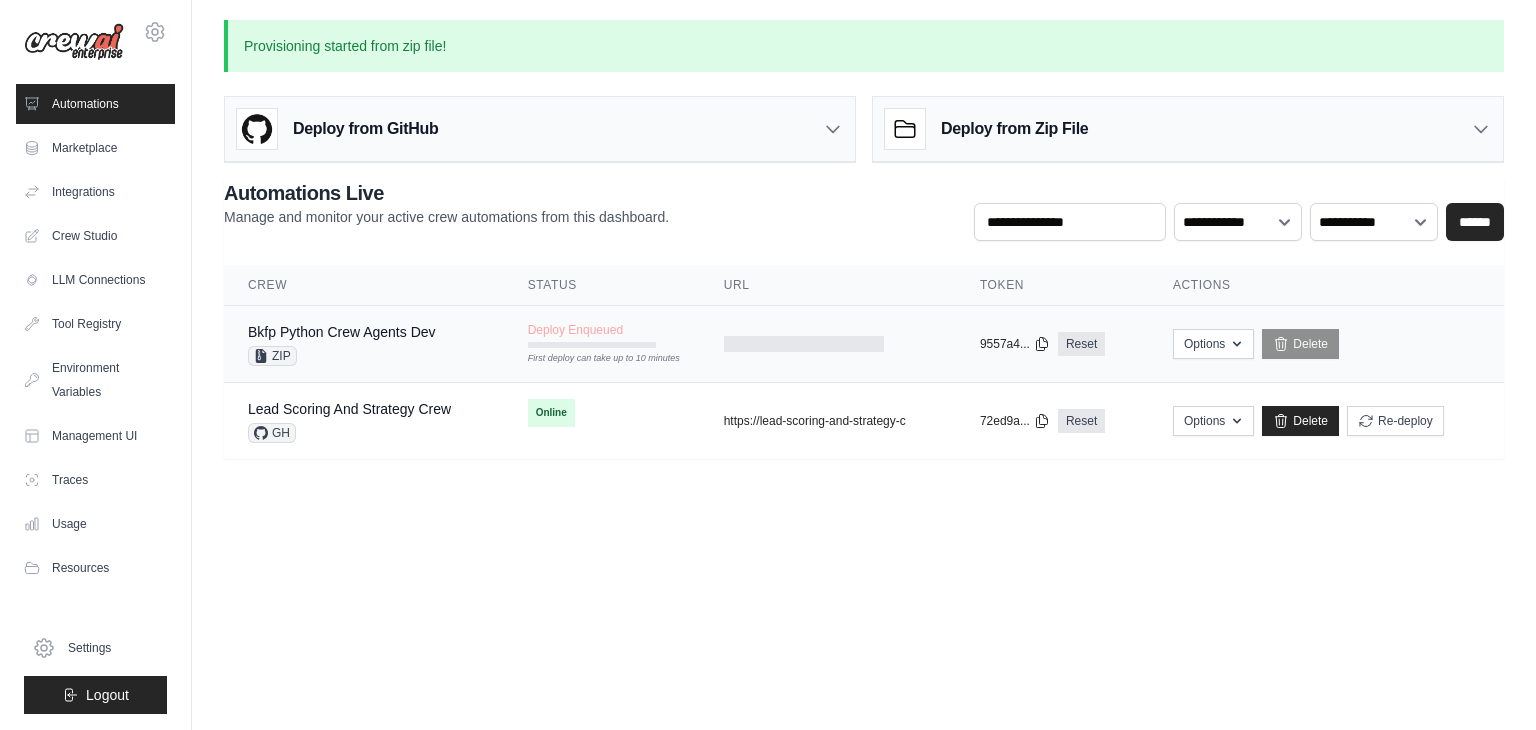 click on "Deploy Enqueued
First deploy can take up to 10 minutes" at bounding box center [602, 335] 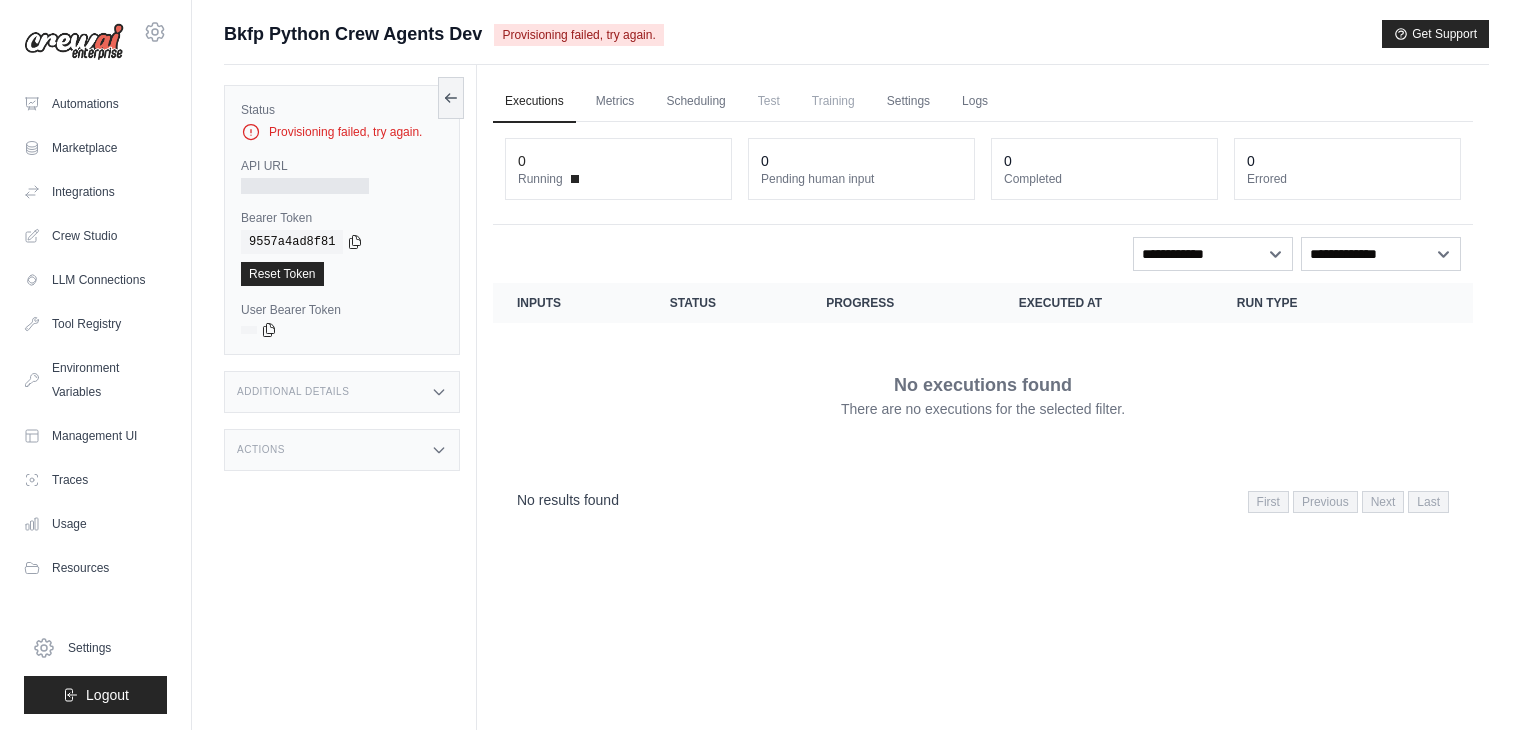scroll, scrollTop: 0, scrollLeft: 0, axis: both 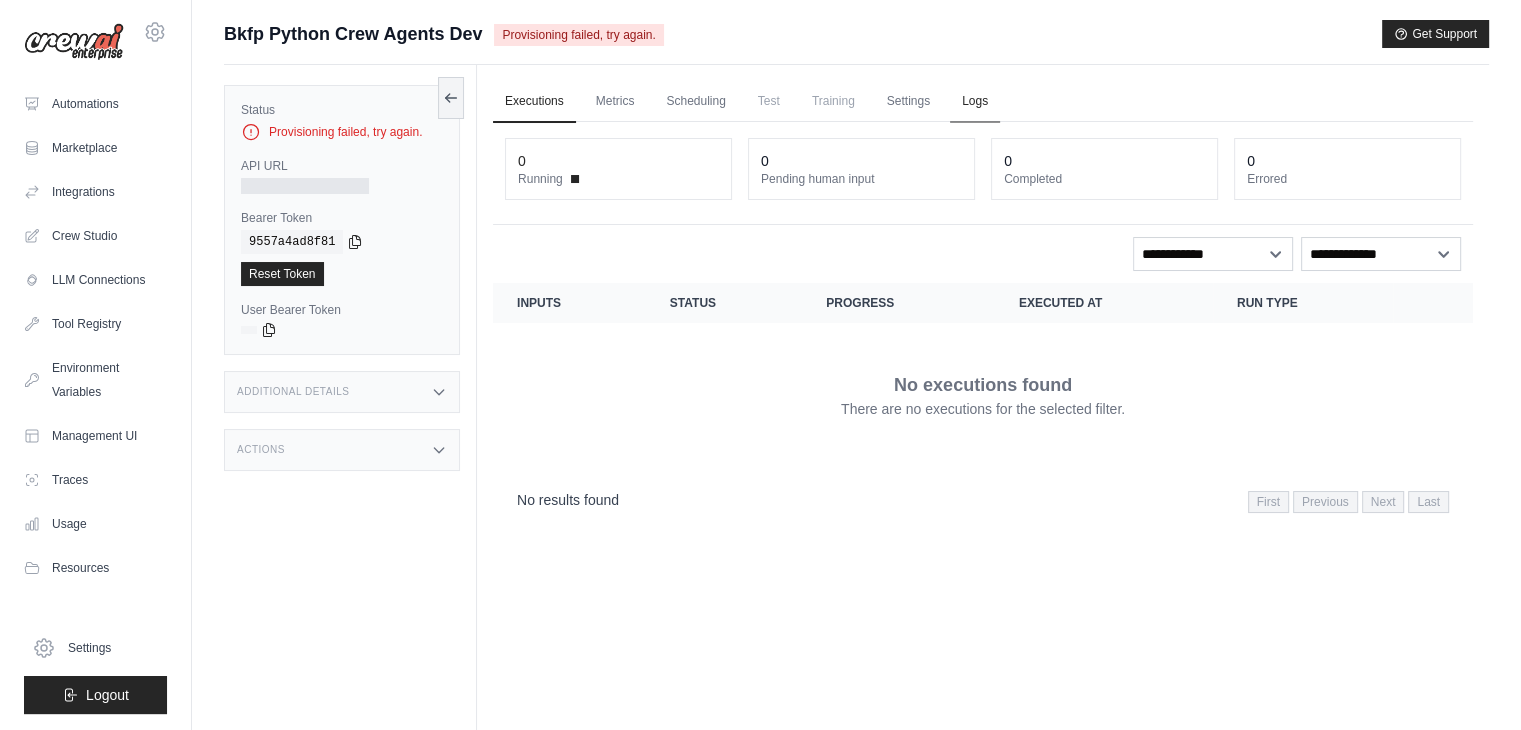 click on "Logs" at bounding box center (975, 102) 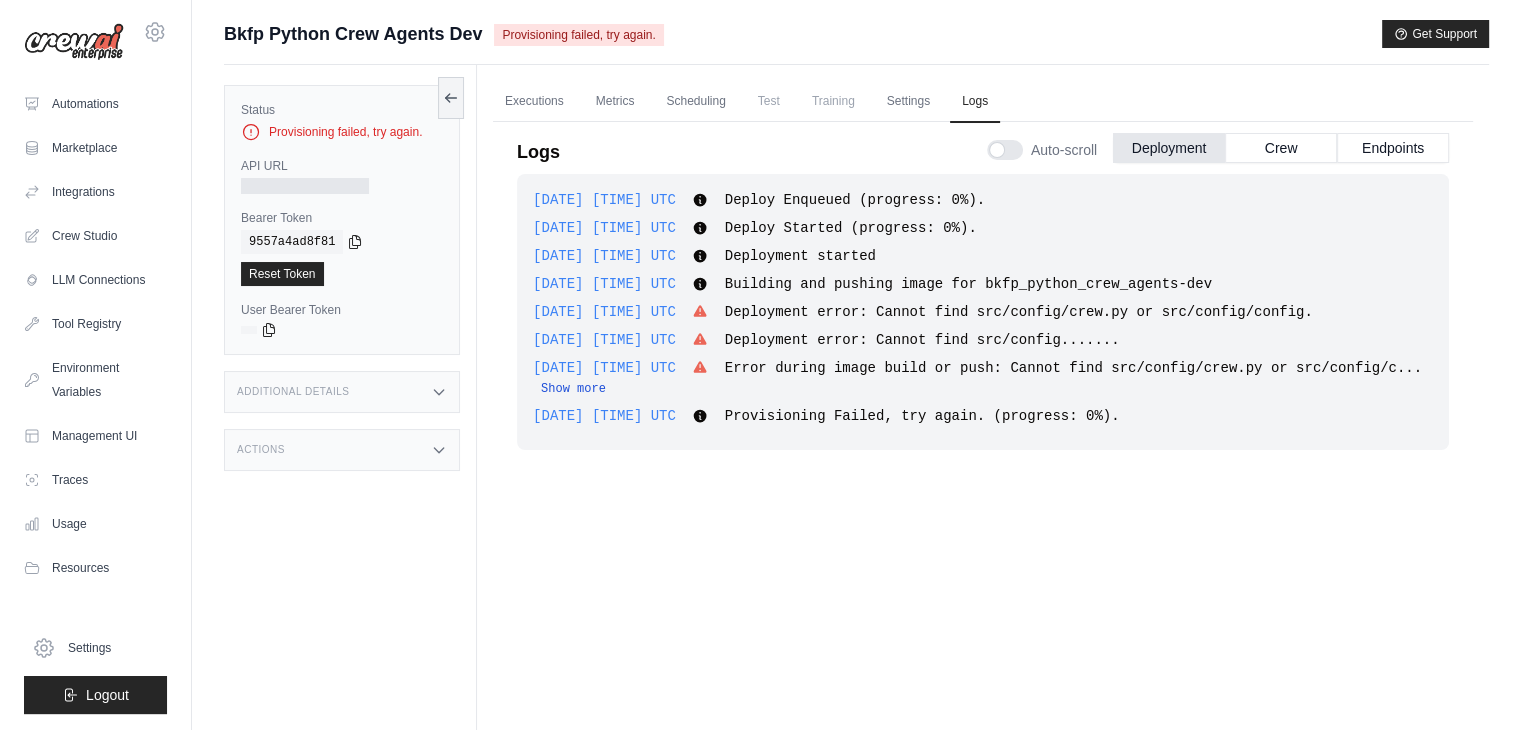 click on "Show more" at bounding box center [573, 389] 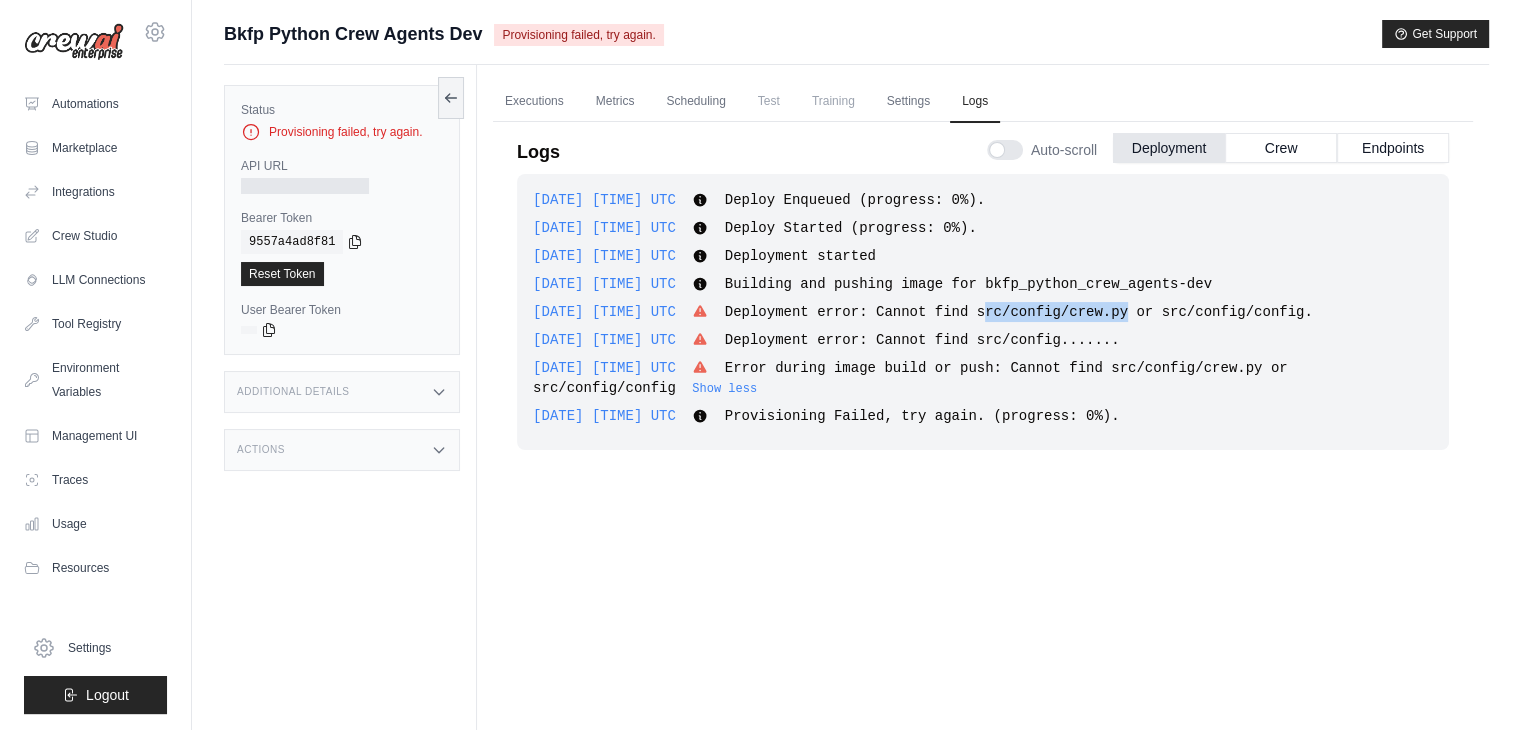 drag, startPoint x: 994, startPoint y: 309, endPoint x: 1128, endPoint y: 312, distance: 134.03358 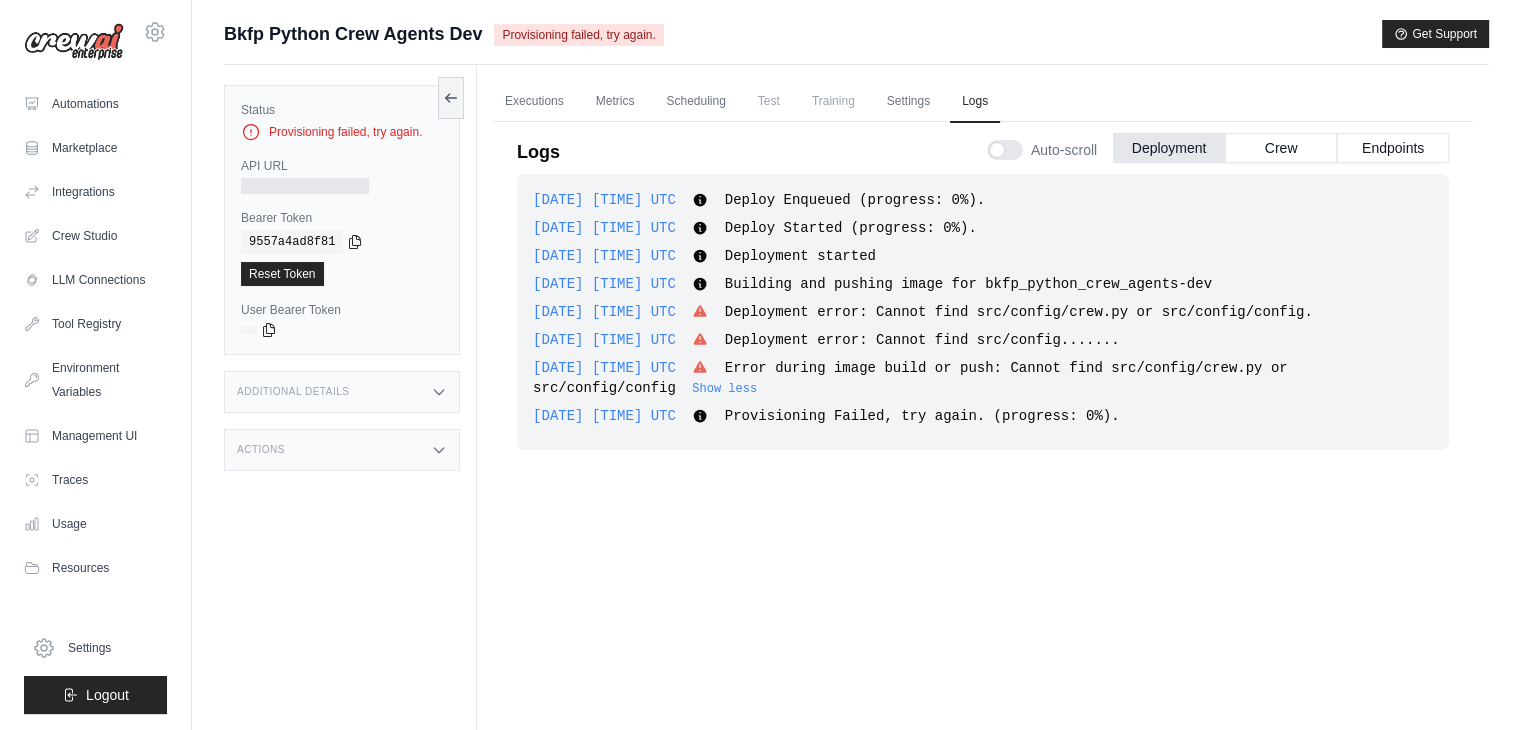 click on "2025-07-11 13:24:30 UTC
Deployment error: Cannot find src/config/crew.py or src/config/config.
Show more
Show less" at bounding box center (983, 312) 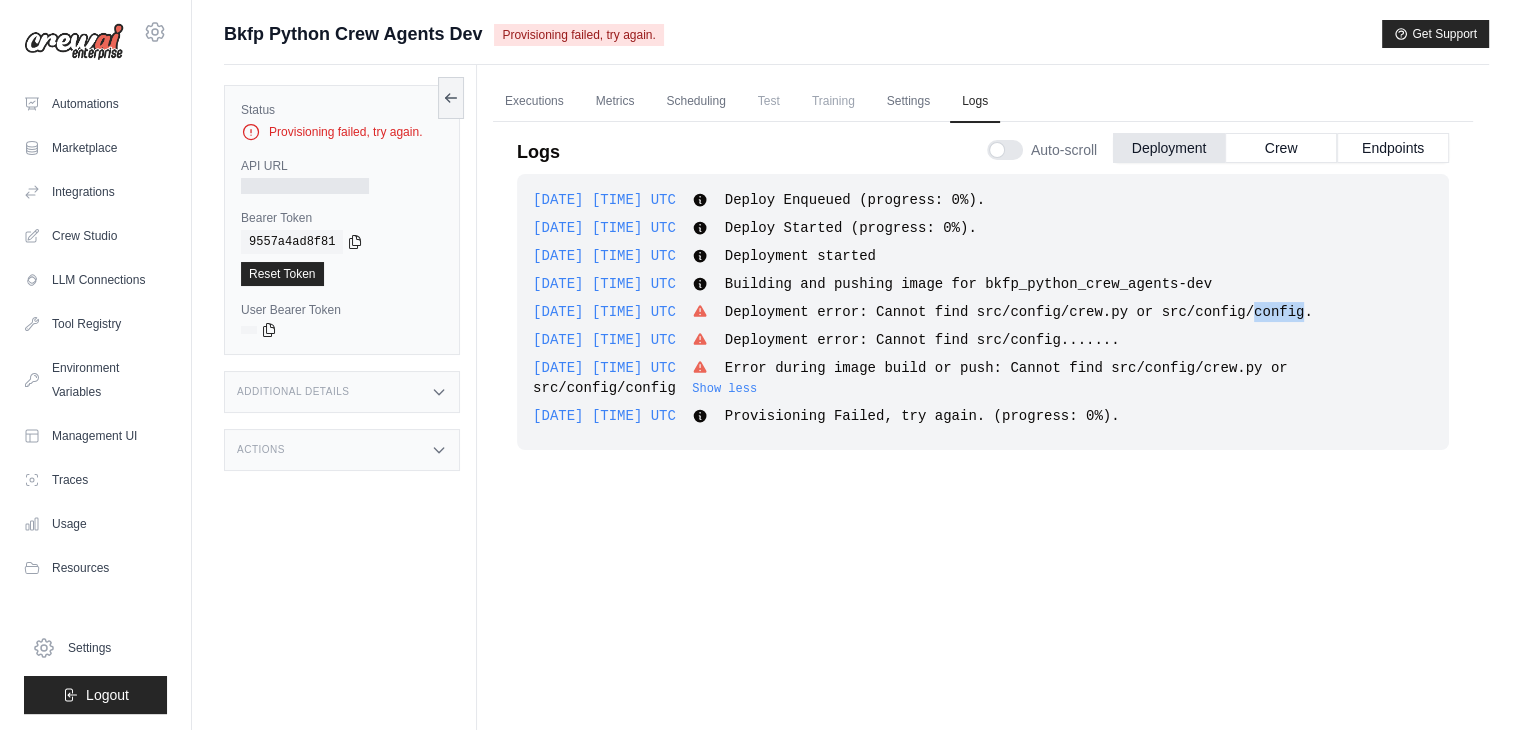 click on "2025-07-11 13:24:30 UTC
Deployment error: Cannot find src/config/crew.py or src/config/config.
Show more
Show less" at bounding box center (983, 312) 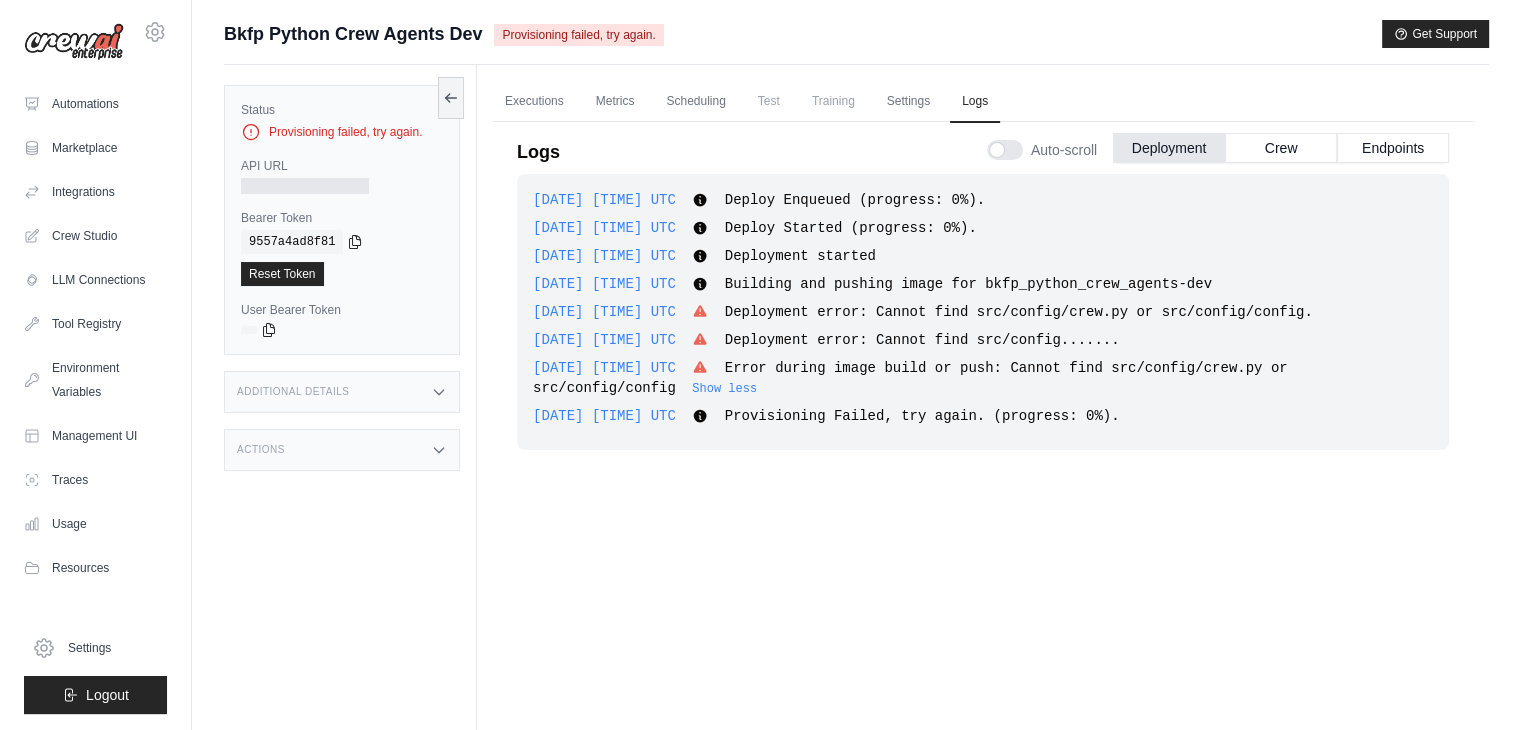 click on "2025-07-11 13:24:30 UTC
Provisioning Failed, try again. (progress: 0%).
Show more
Show less" at bounding box center (983, 416) 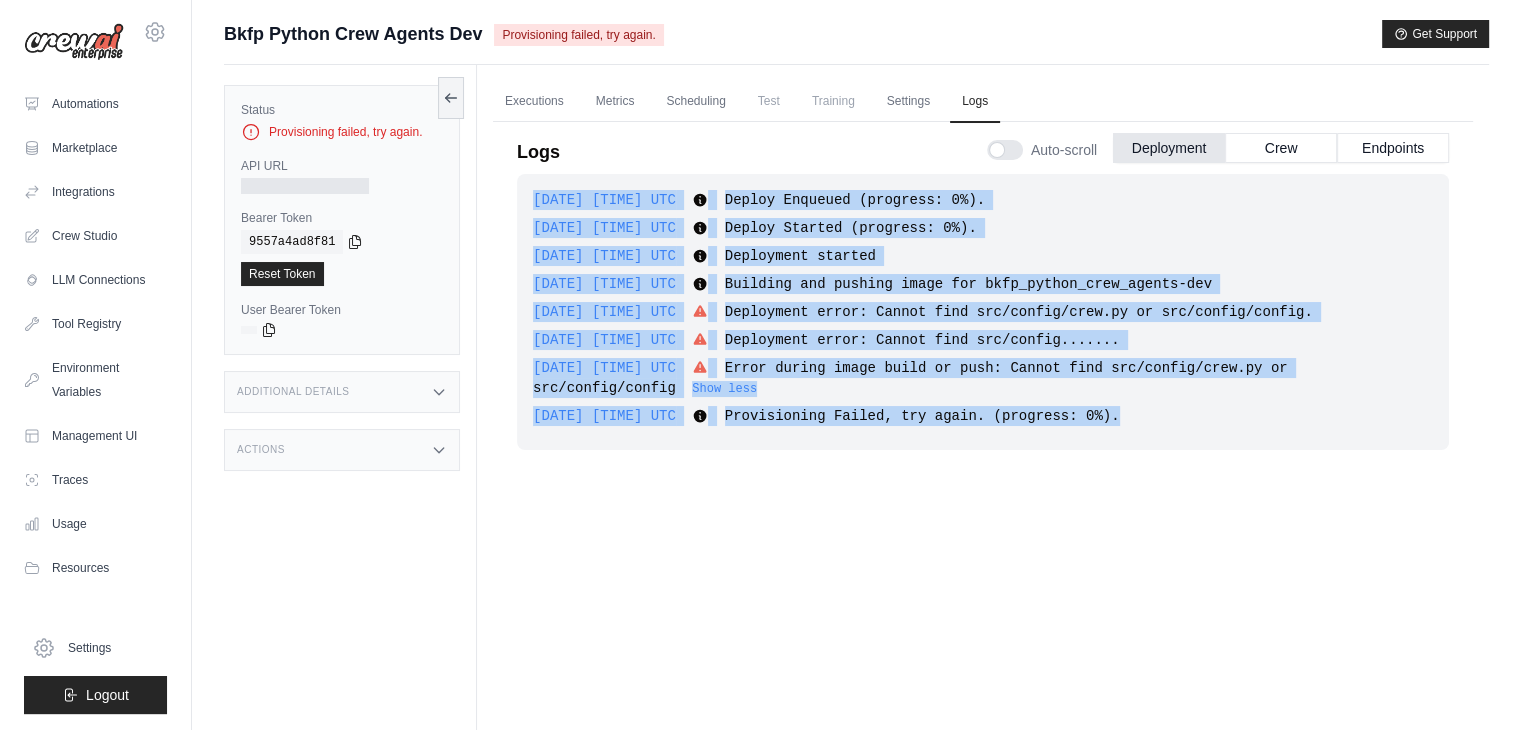 drag, startPoint x: 1127, startPoint y: 422, endPoint x: 532, endPoint y: 195, distance: 636.83124 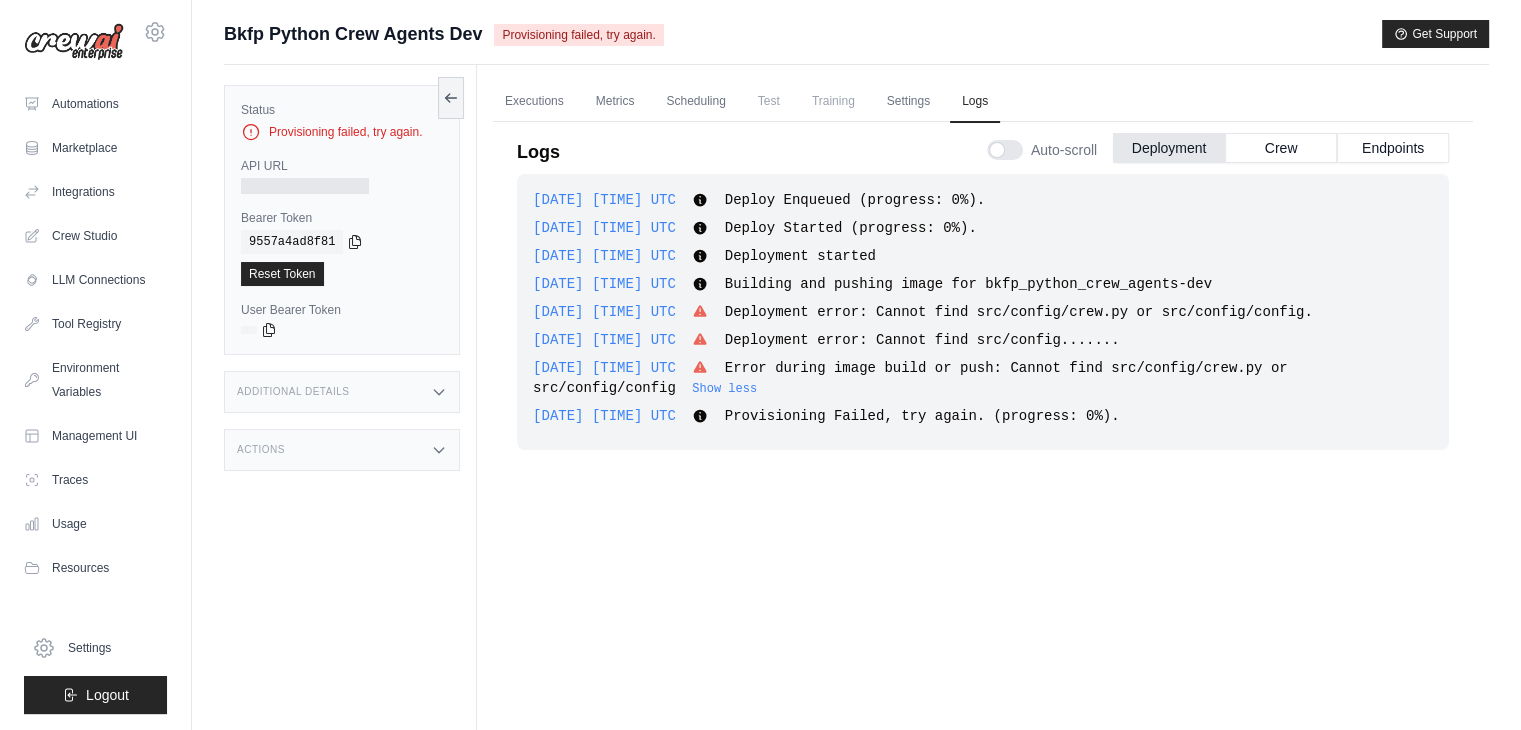 click on "2025-07-11 13:24:27 UTC
Deploy Enqueued (progress: 0%).
Show more
Show less
2025-07-11 13:24:29 UTC
Deploy Started (progress: 0%).
Show more
Show less
2025-07-11 13:24:29 UTC
Deployment started
Show more" at bounding box center [983, 312] 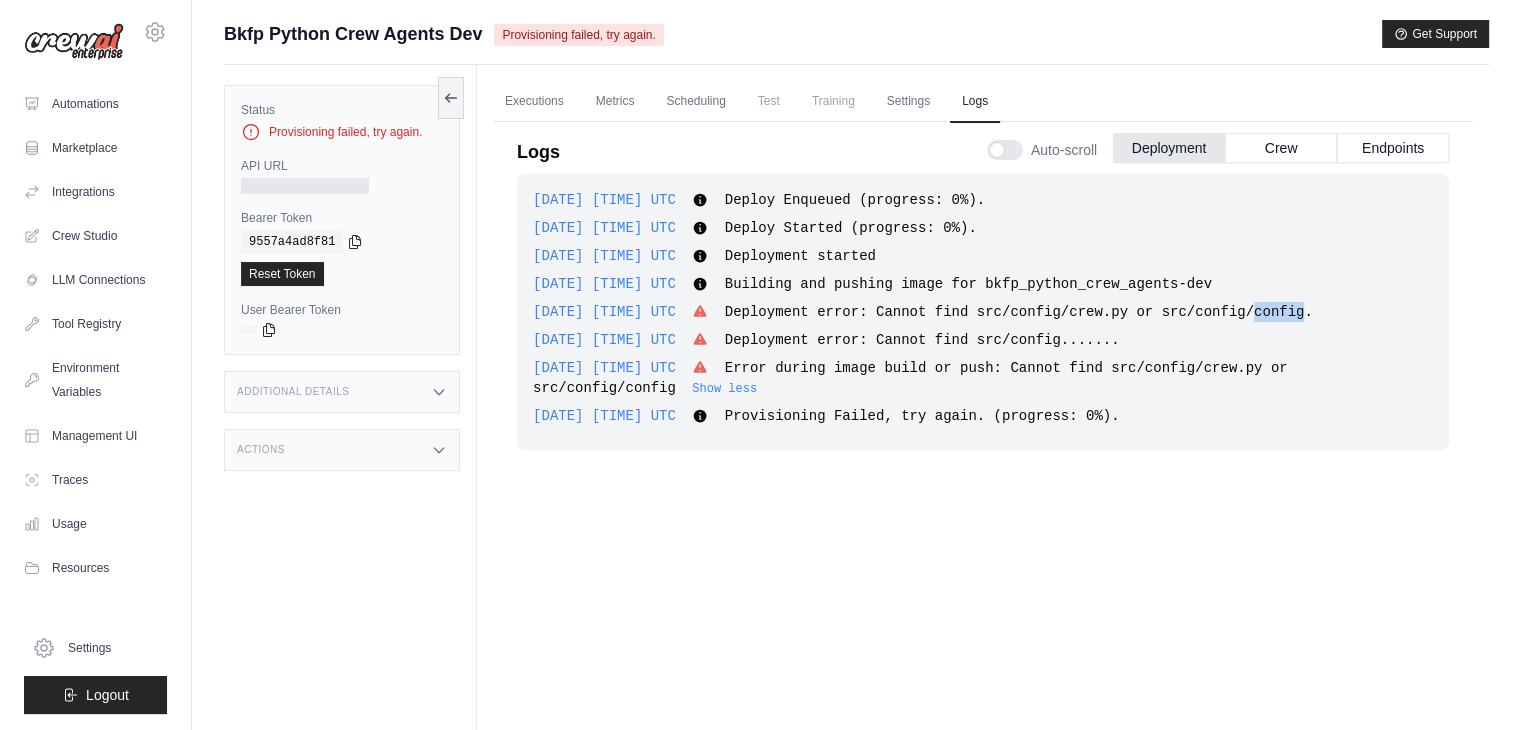 click on "Deployment error: Cannot find src/config/crew.py or src/config/config." at bounding box center (1019, 312) 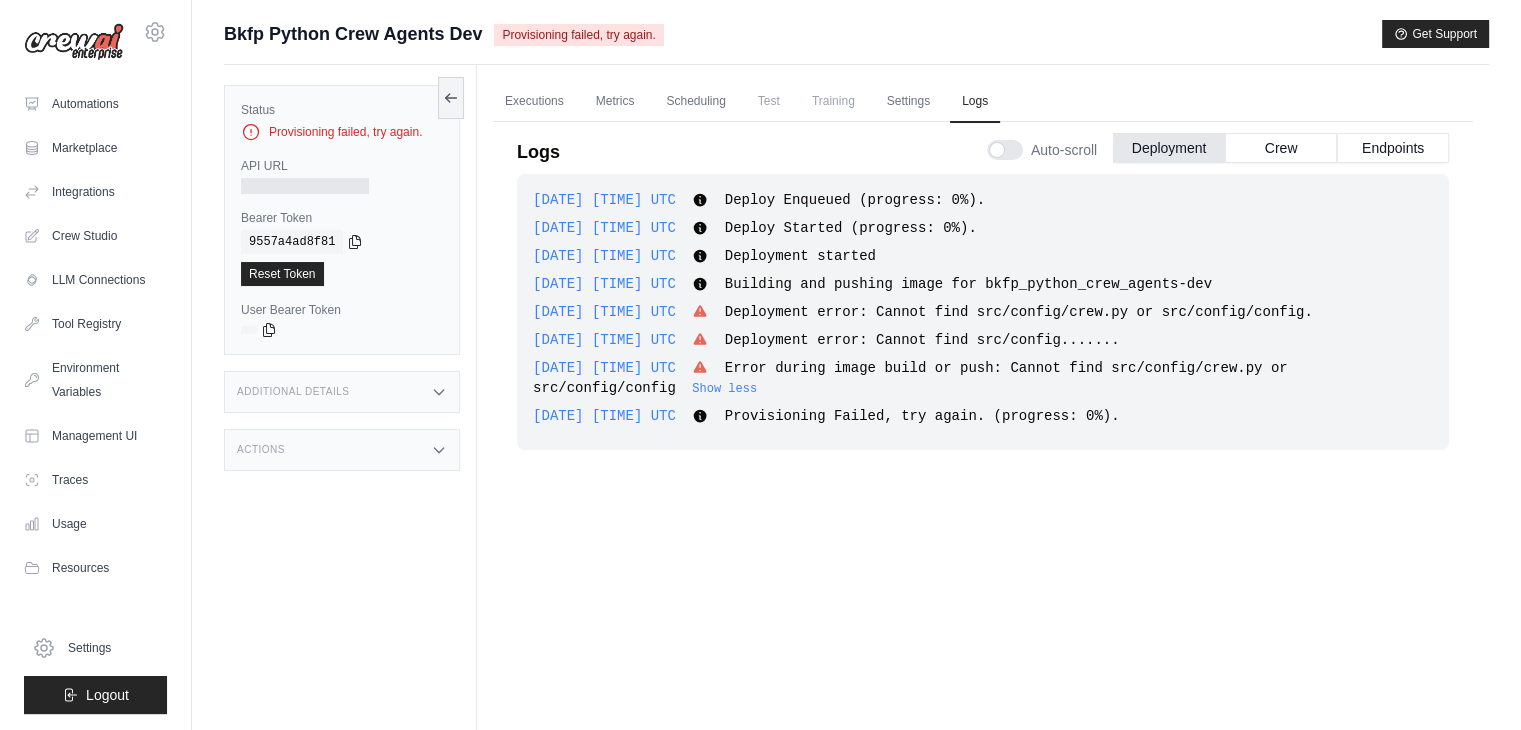 click on "Deployment error: Cannot find src/config/crew.py or src/config/config." at bounding box center (1019, 312) 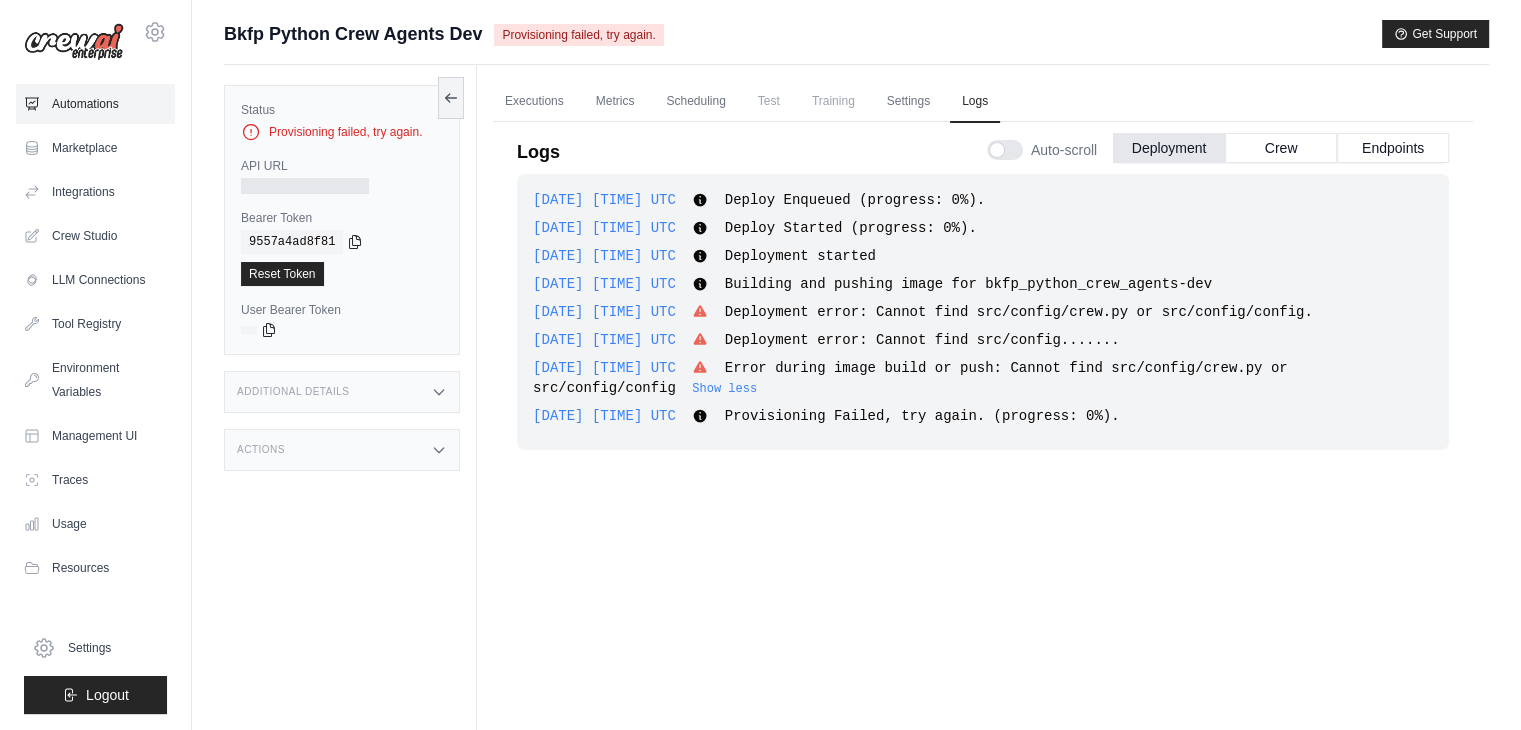 click on "Automations" at bounding box center (95, 104) 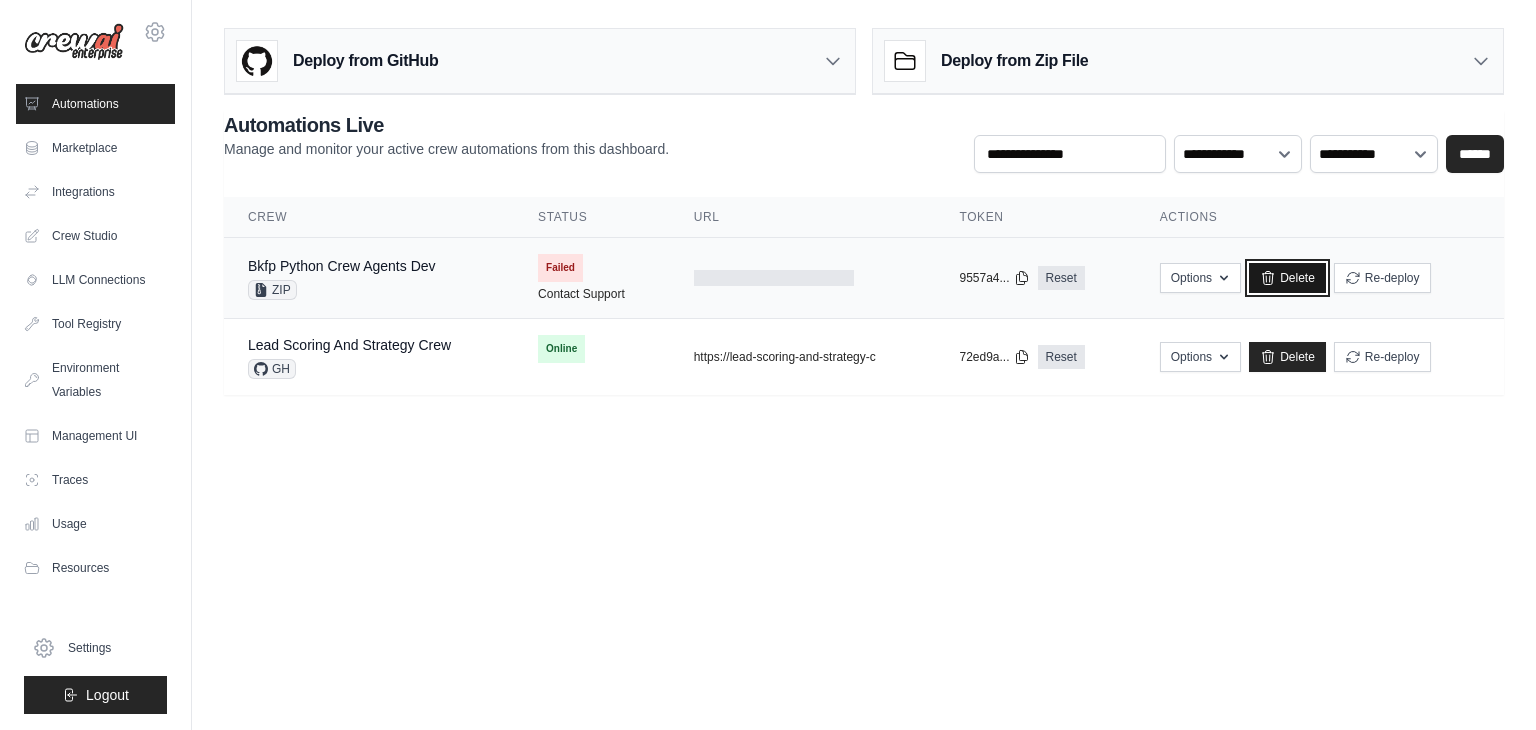 click 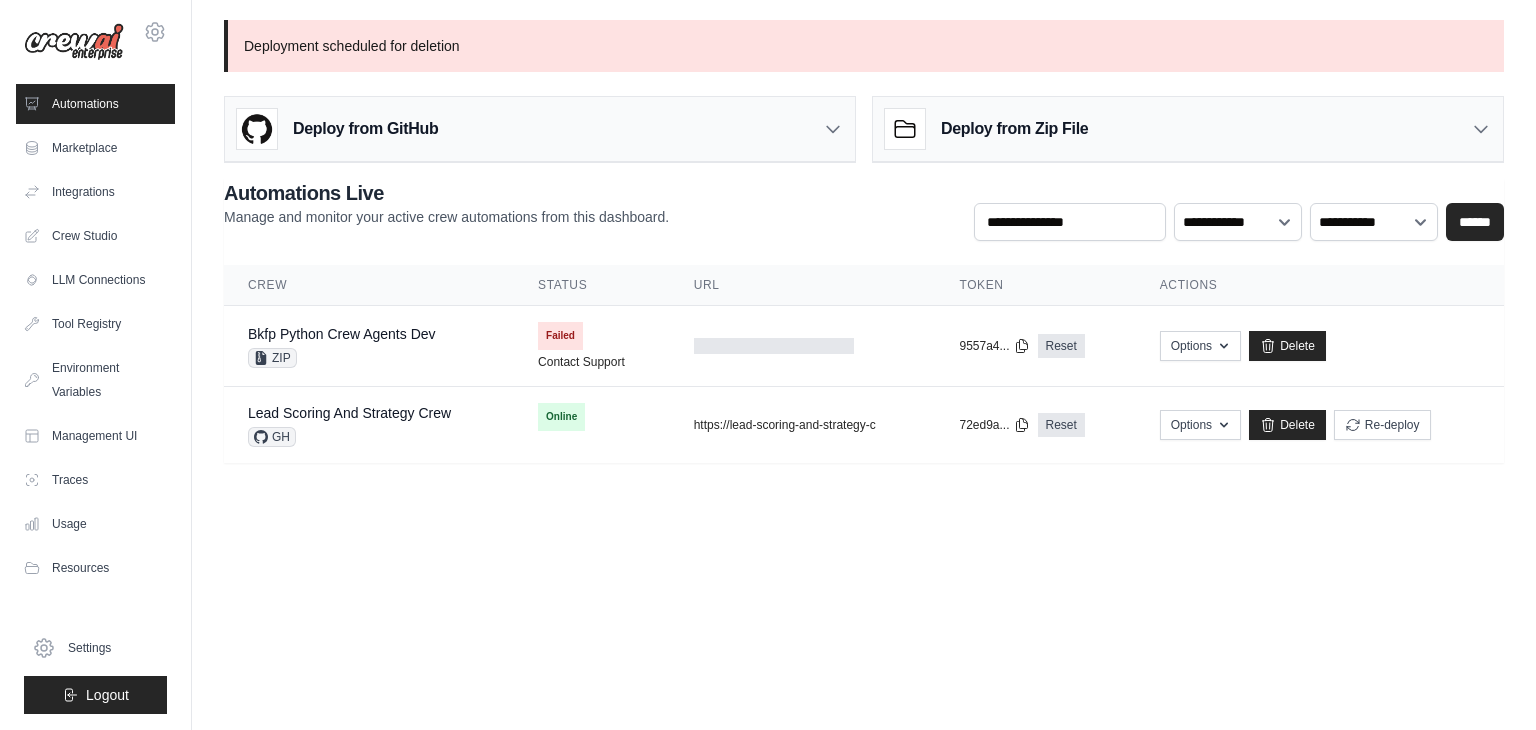 scroll, scrollTop: 0, scrollLeft: 0, axis: both 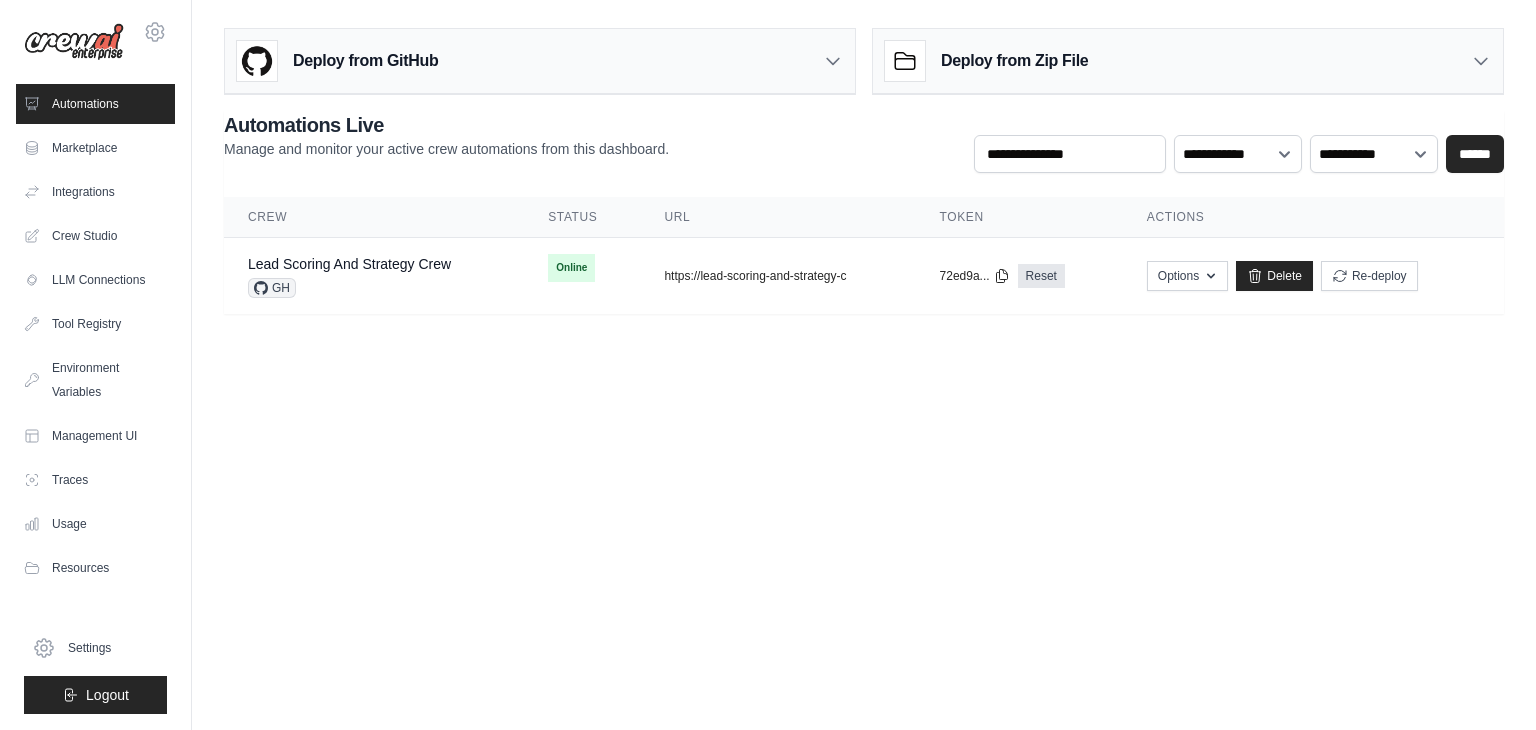 click on "Deploy from Zip File" at bounding box center [1188, 61] 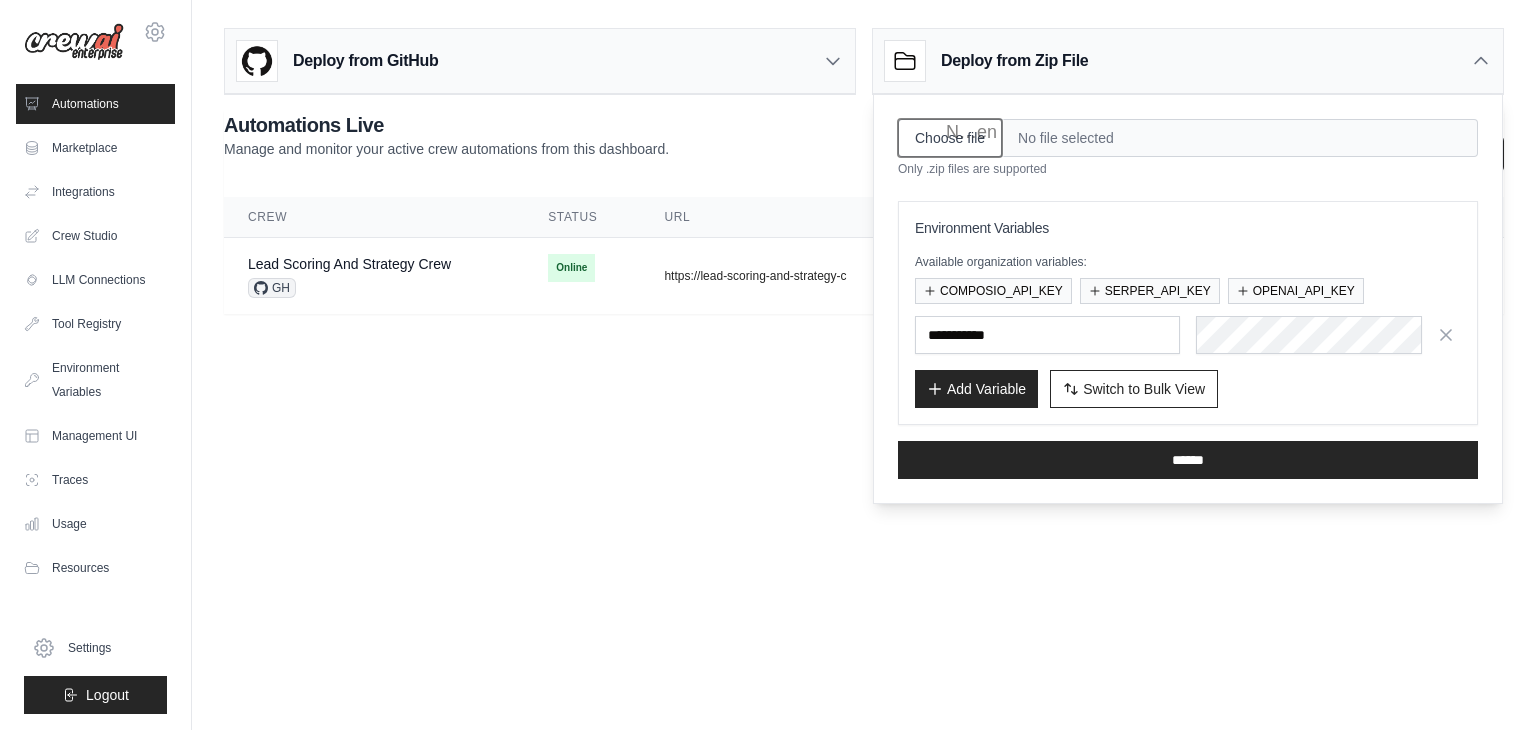 click on "Choose file" at bounding box center (950, 138) 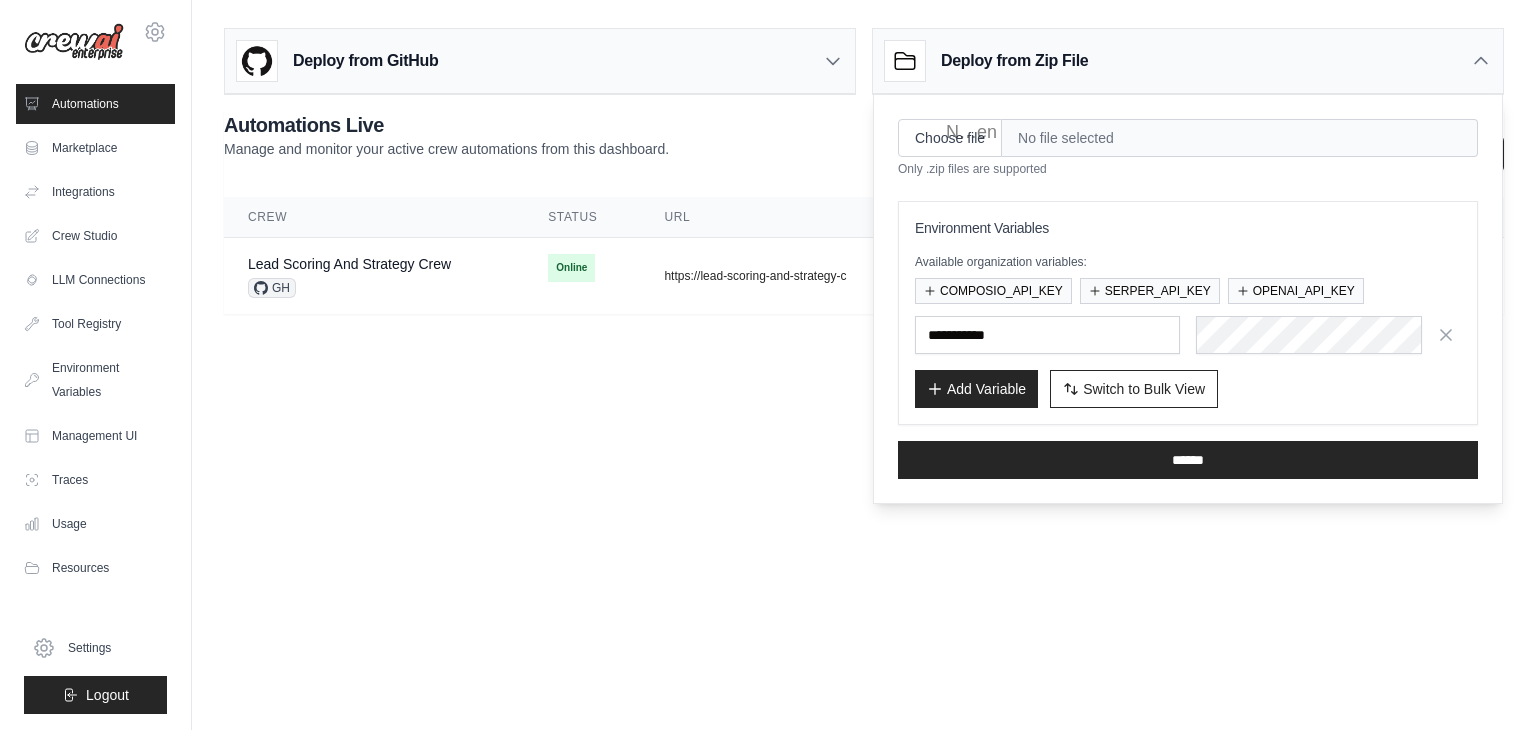 click on "Deploy from Zip File" at bounding box center [1188, 61] 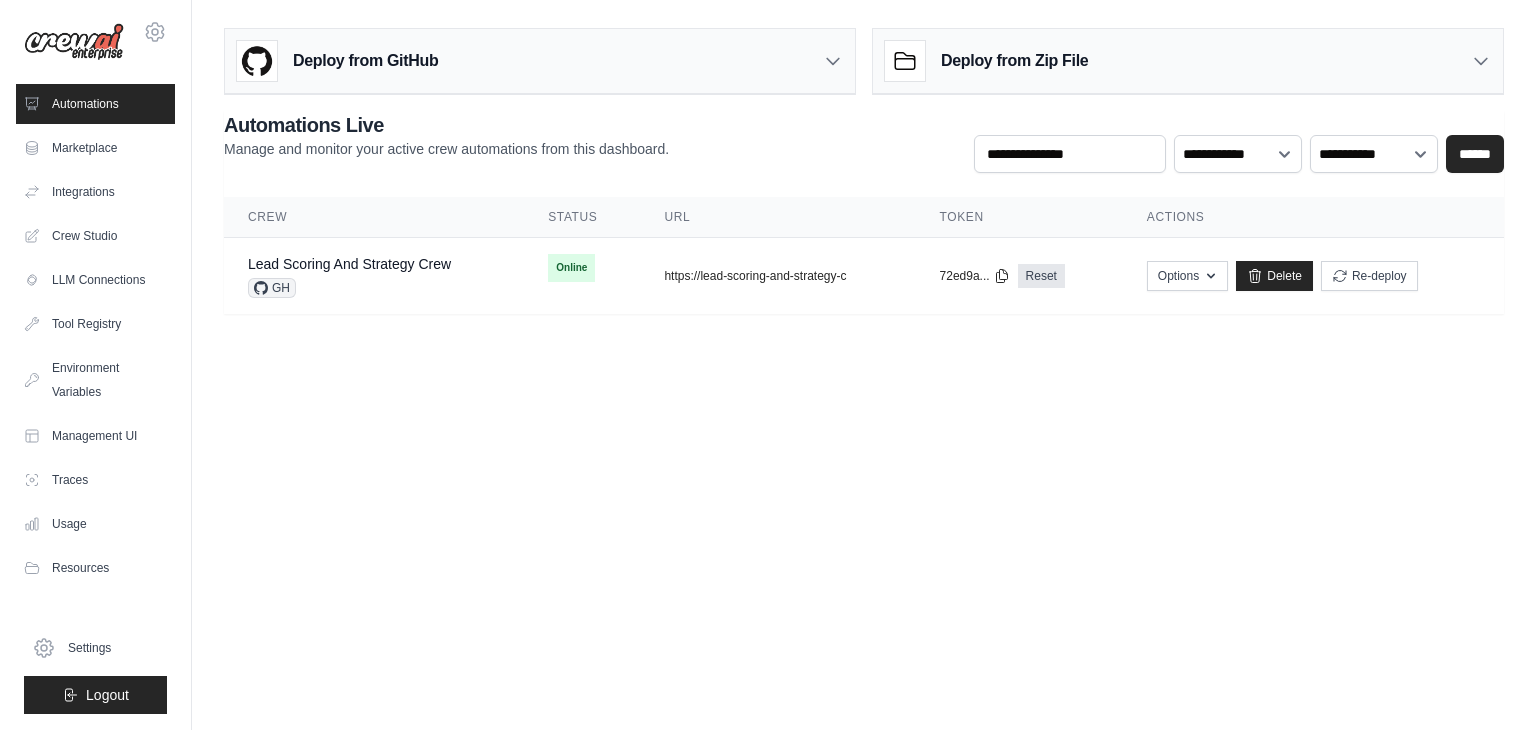 click on "Deploy from Zip File" at bounding box center (1188, 61) 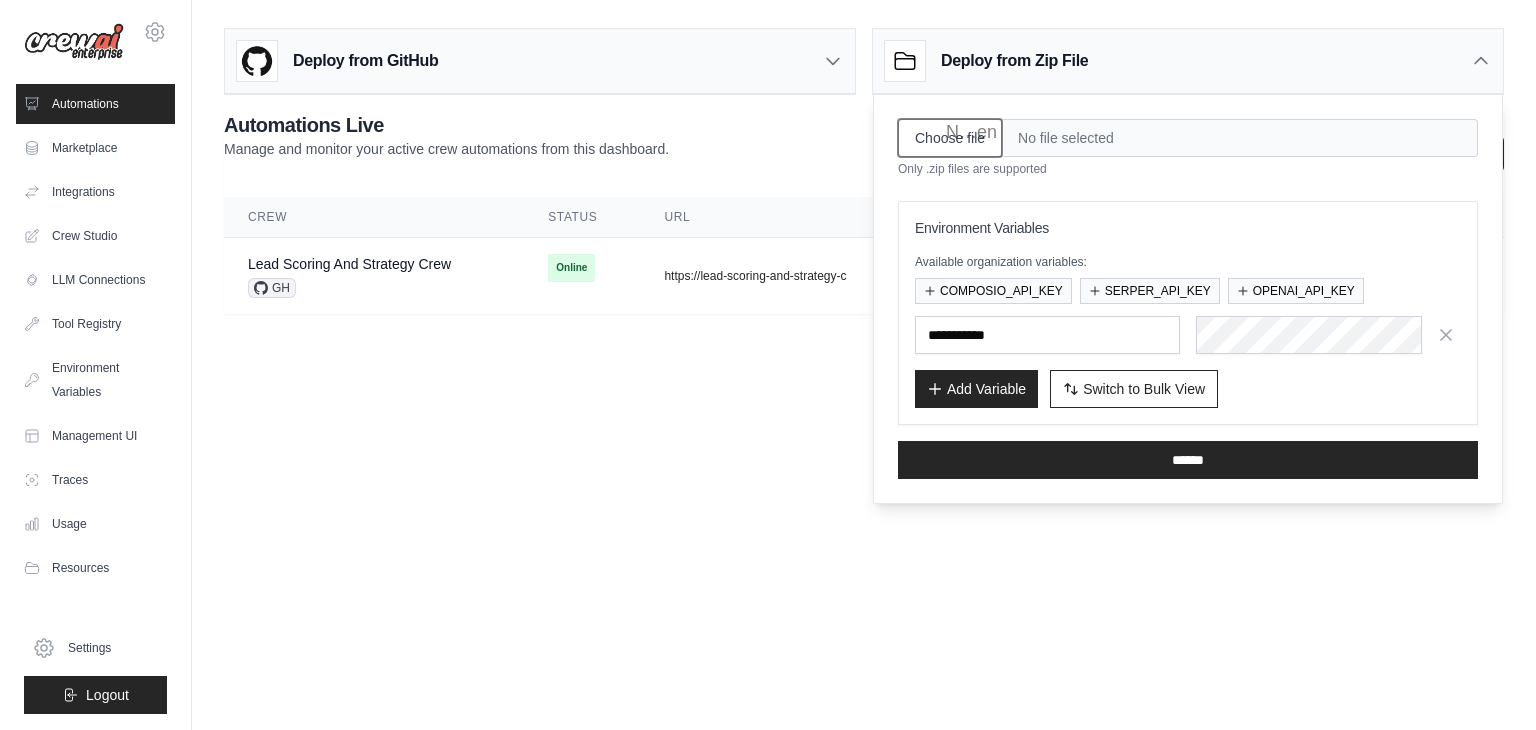 click on "Choose file" at bounding box center (950, 138) 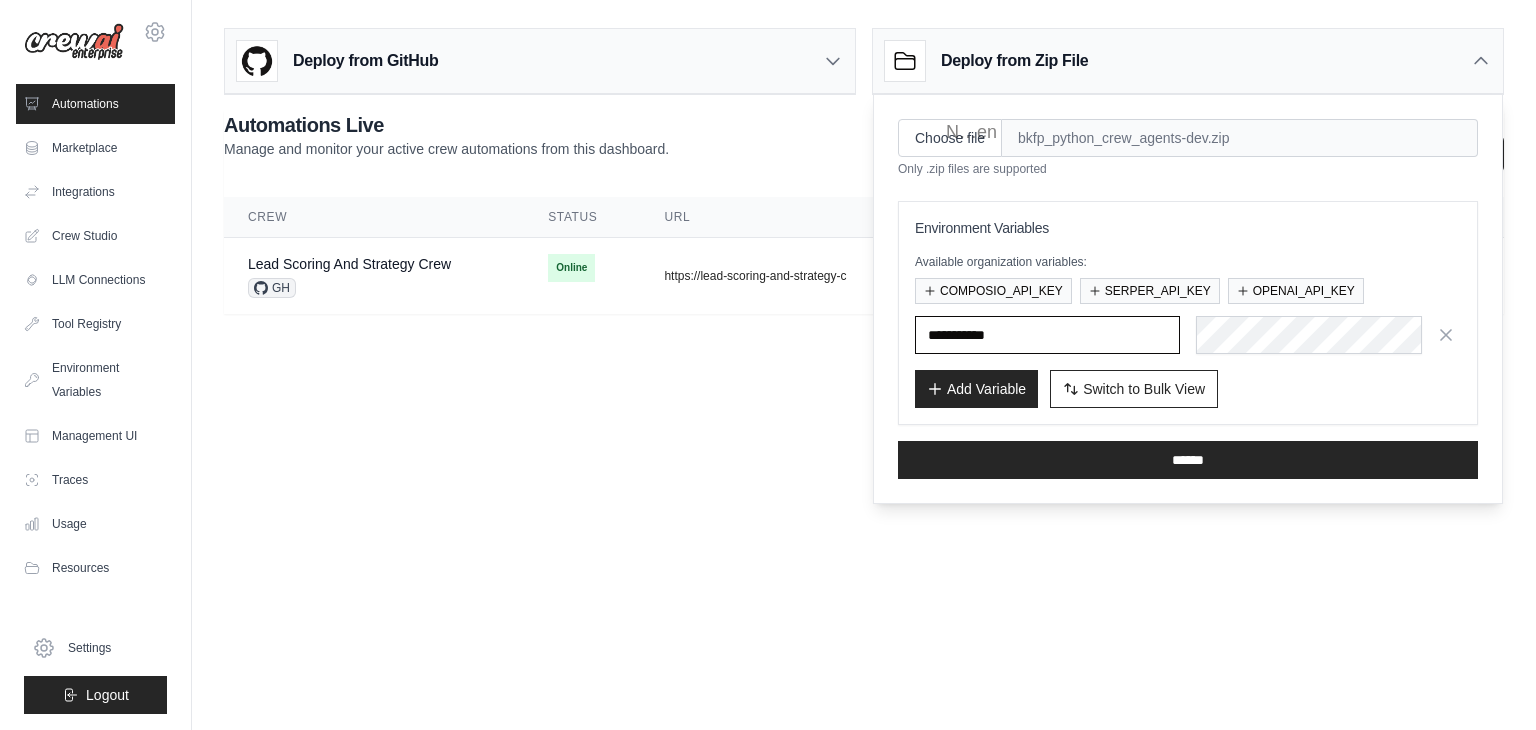 click at bounding box center (0, 0) 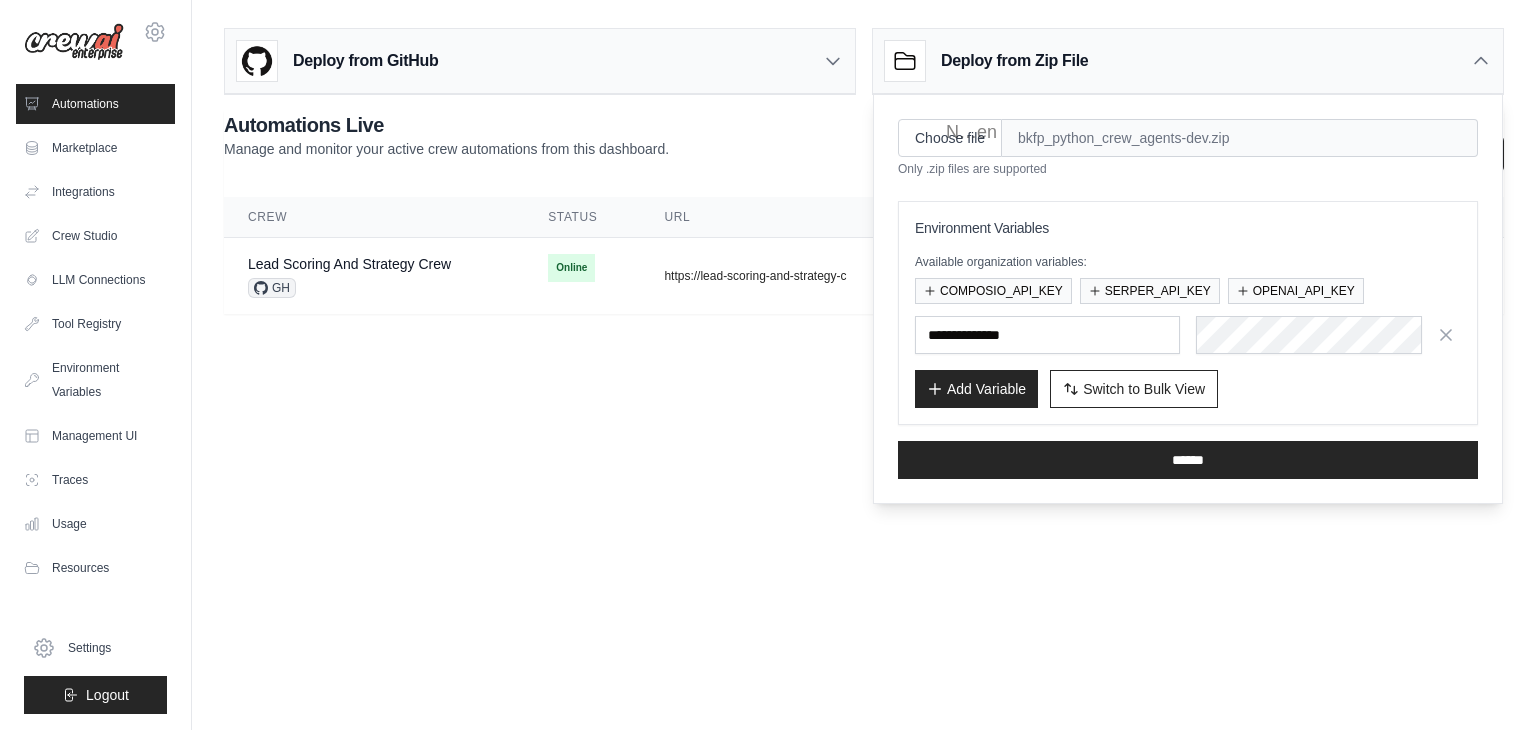 scroll, scrollTop: 0, scrollLeft: 1062, axis: horizontal 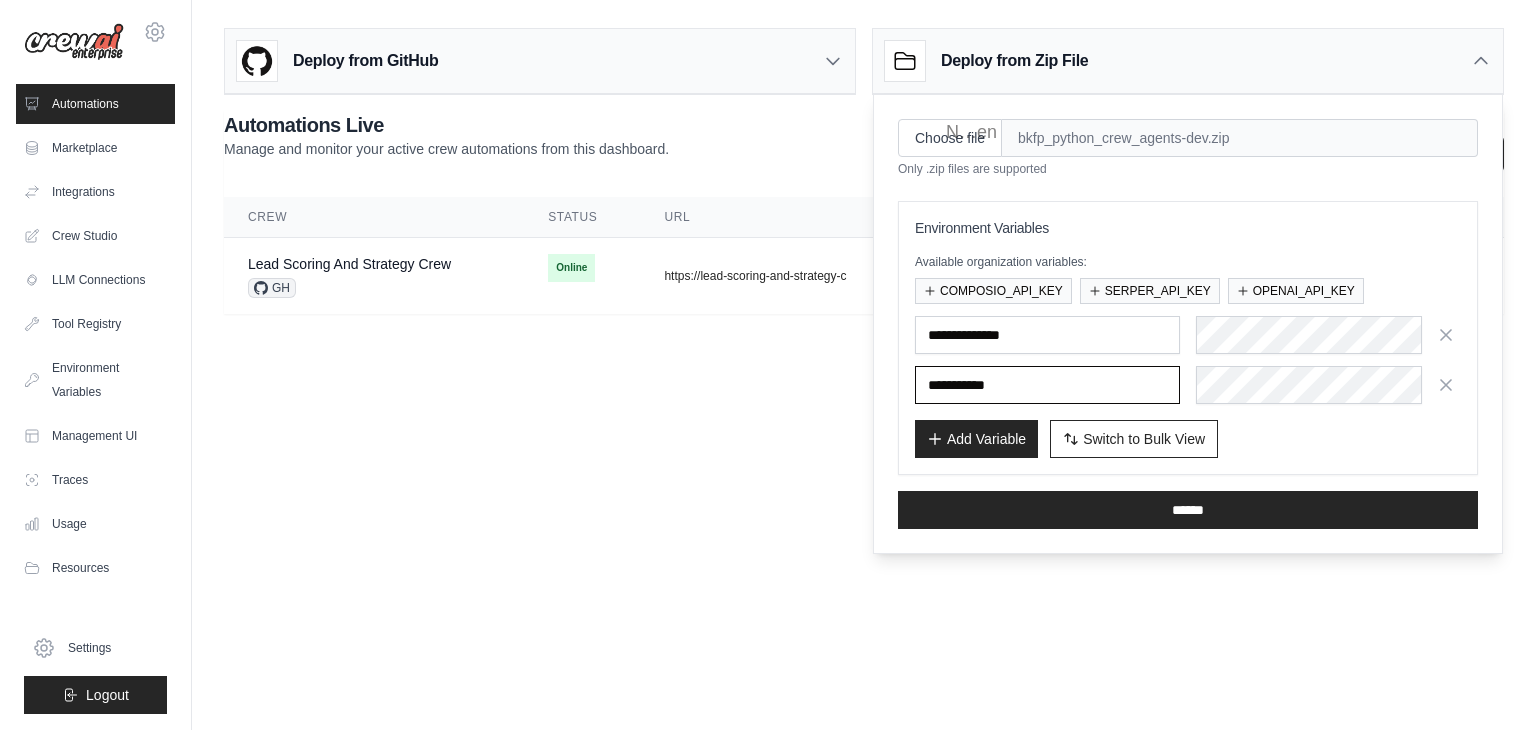 click at bounding box center [1047, 385] 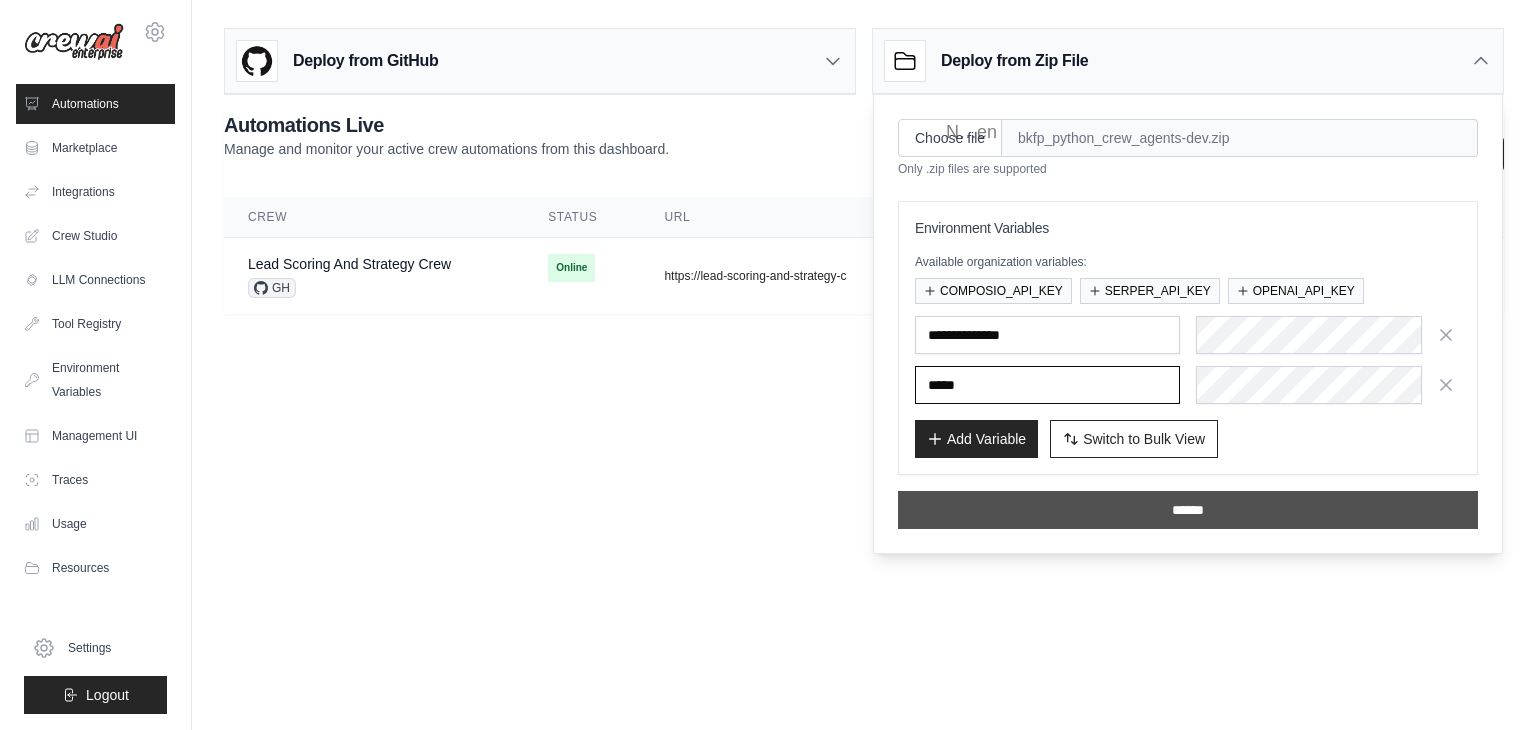 type on "*****" 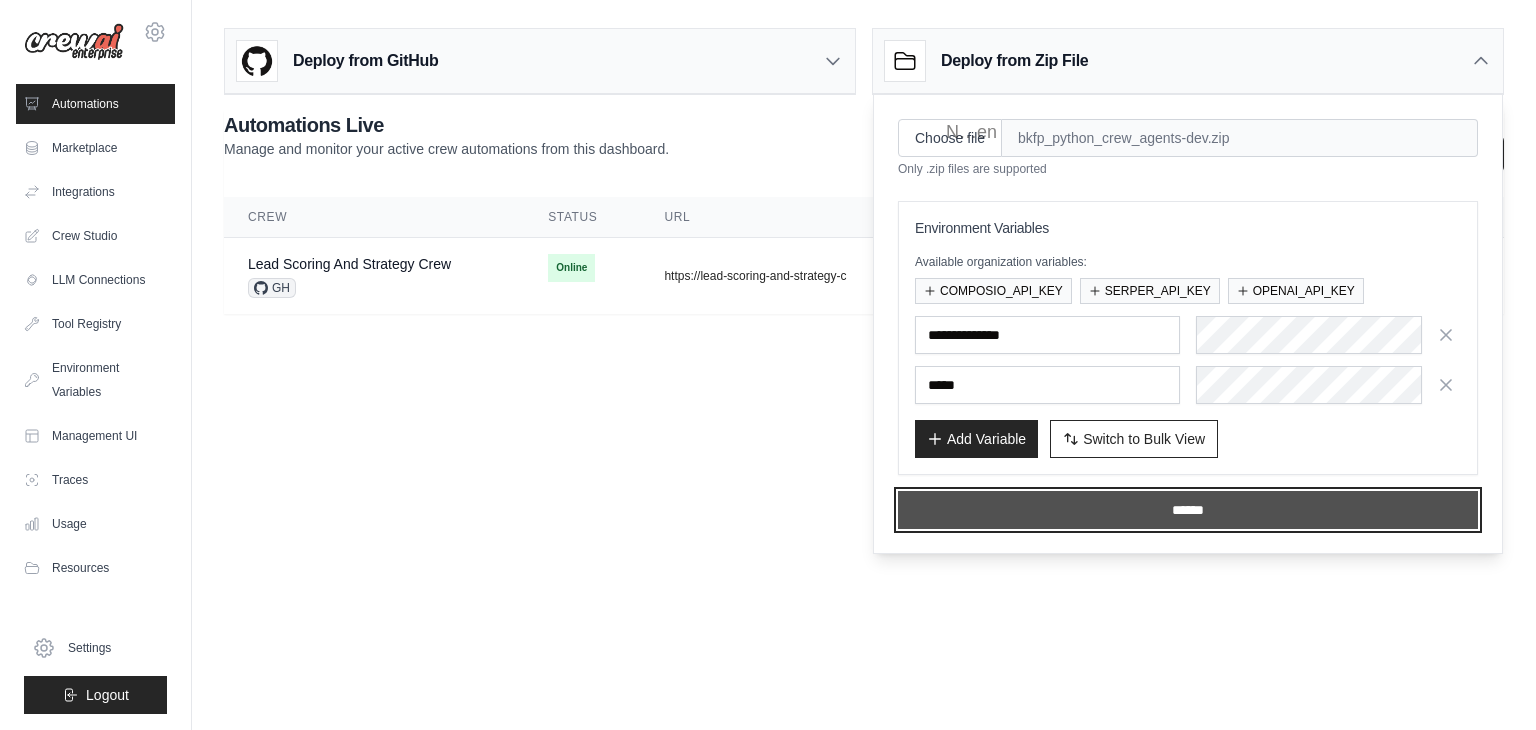 click on "******" at bounding box center [1188, 510] 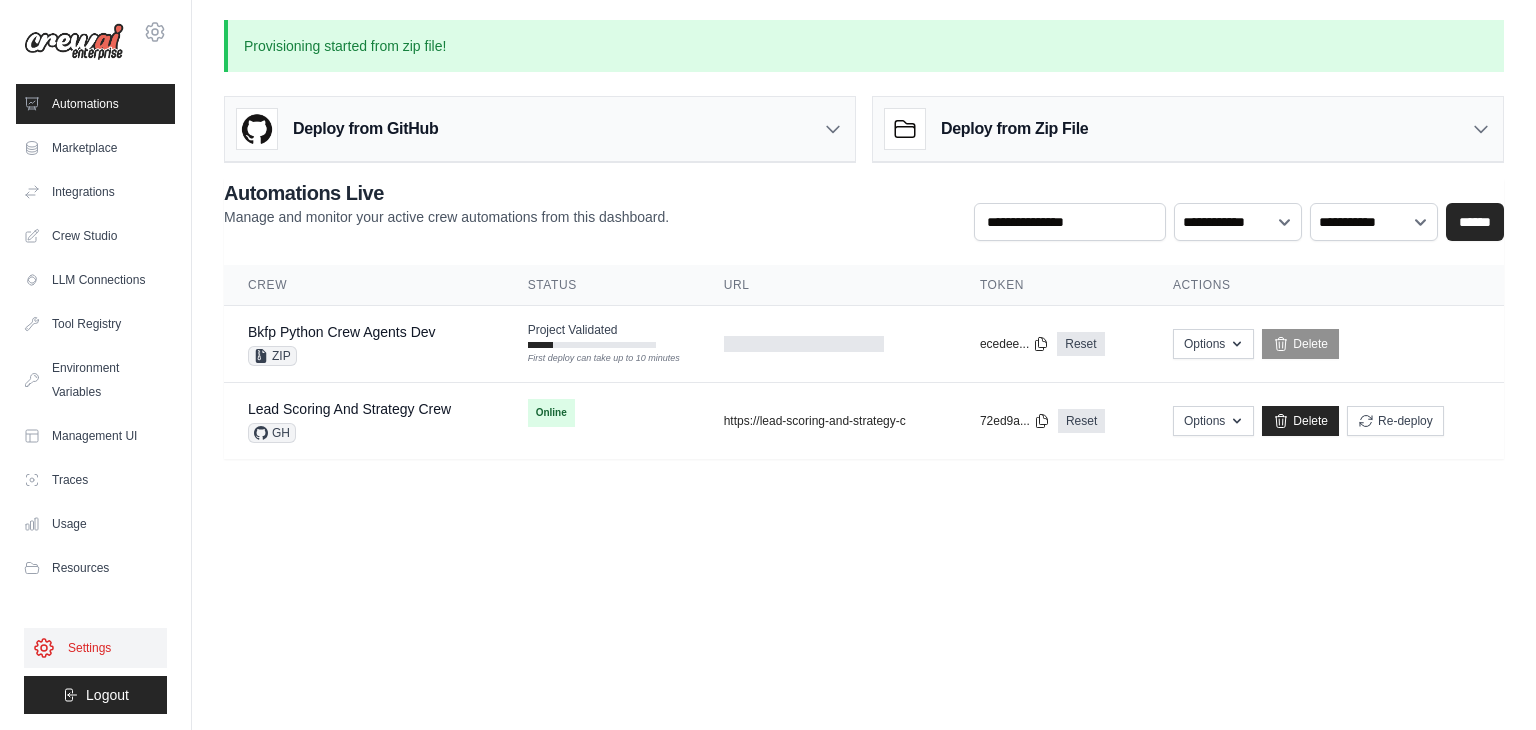 click on "Settings" at bounding box center (95, 648) 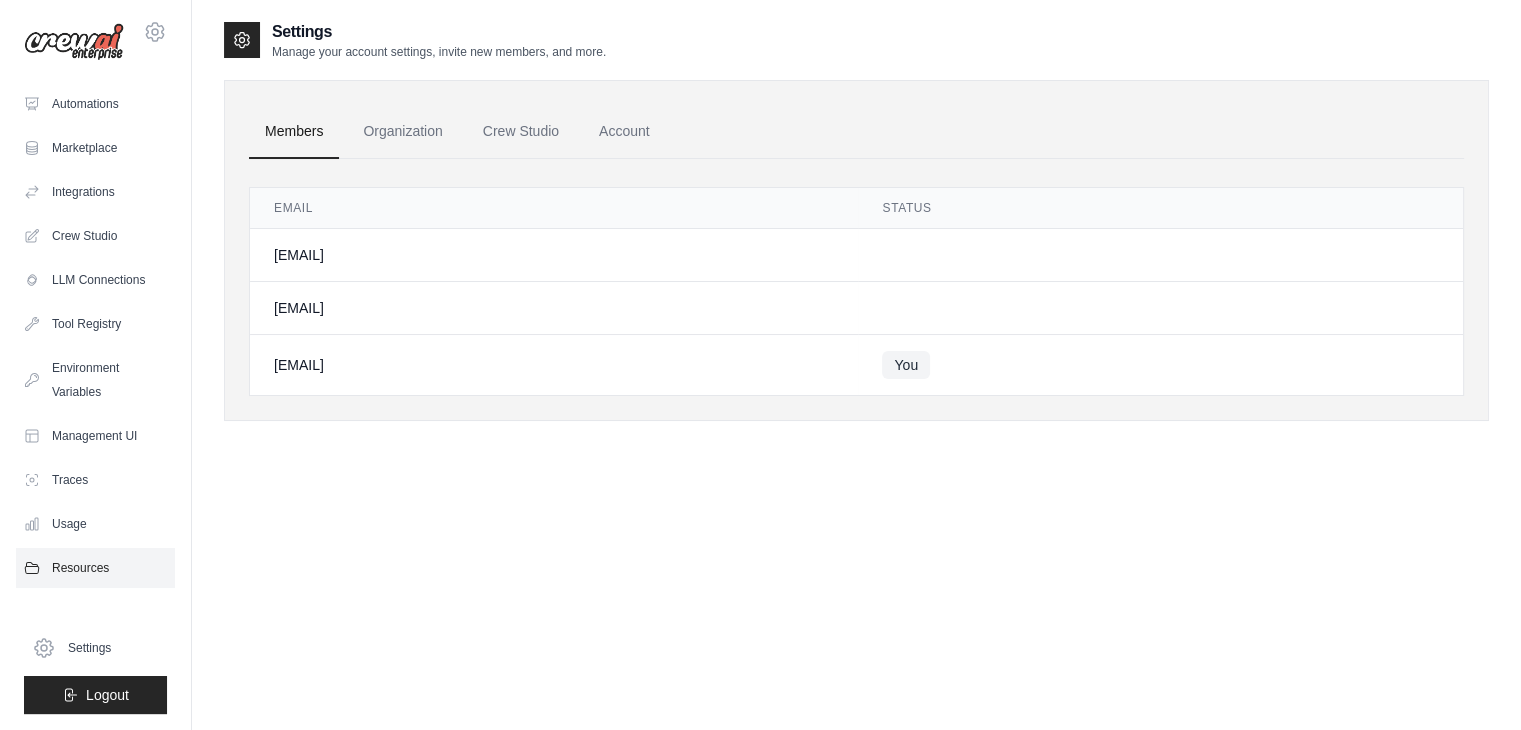 click on "Resources" at bounding box center (95, 568) 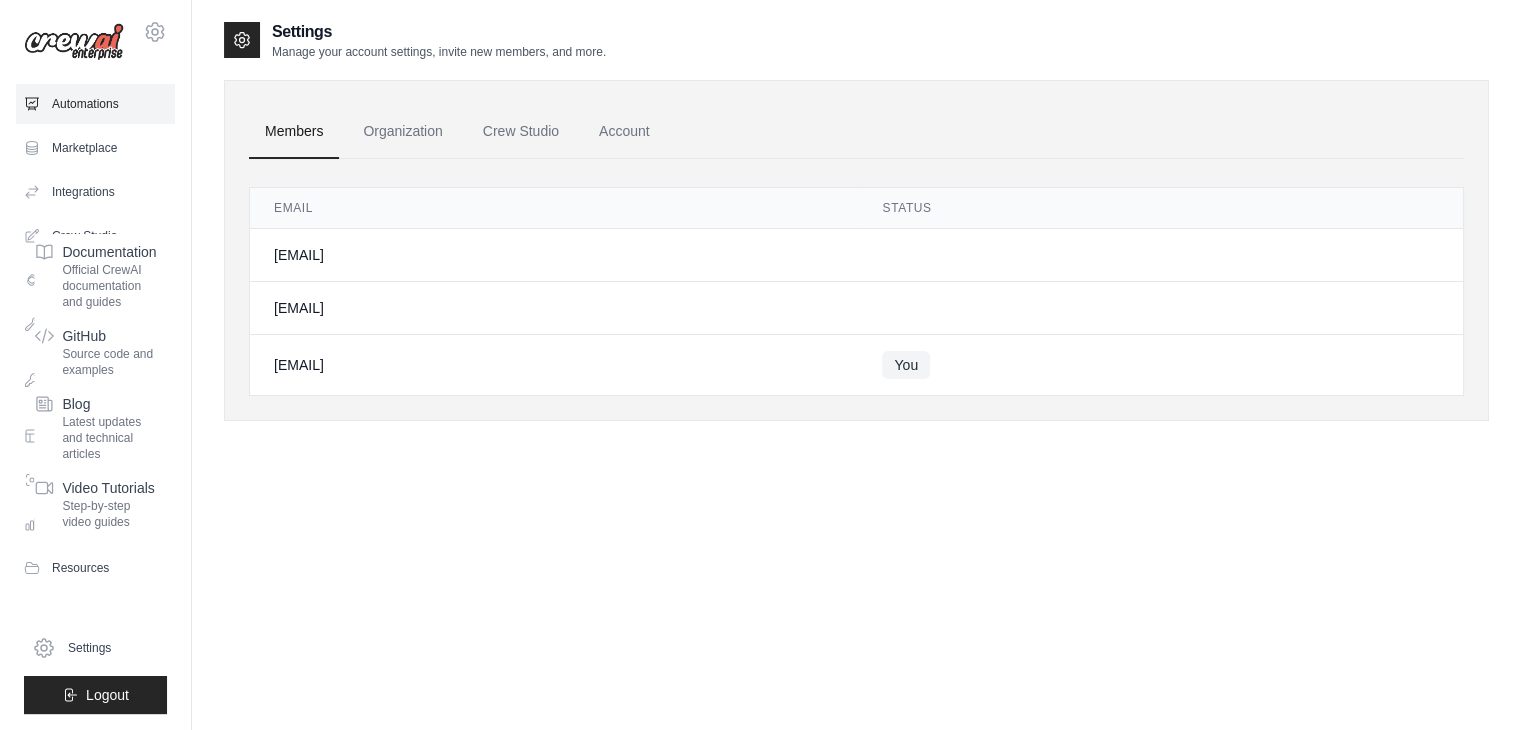 click on "Automations" at bounding box center (95, 104) 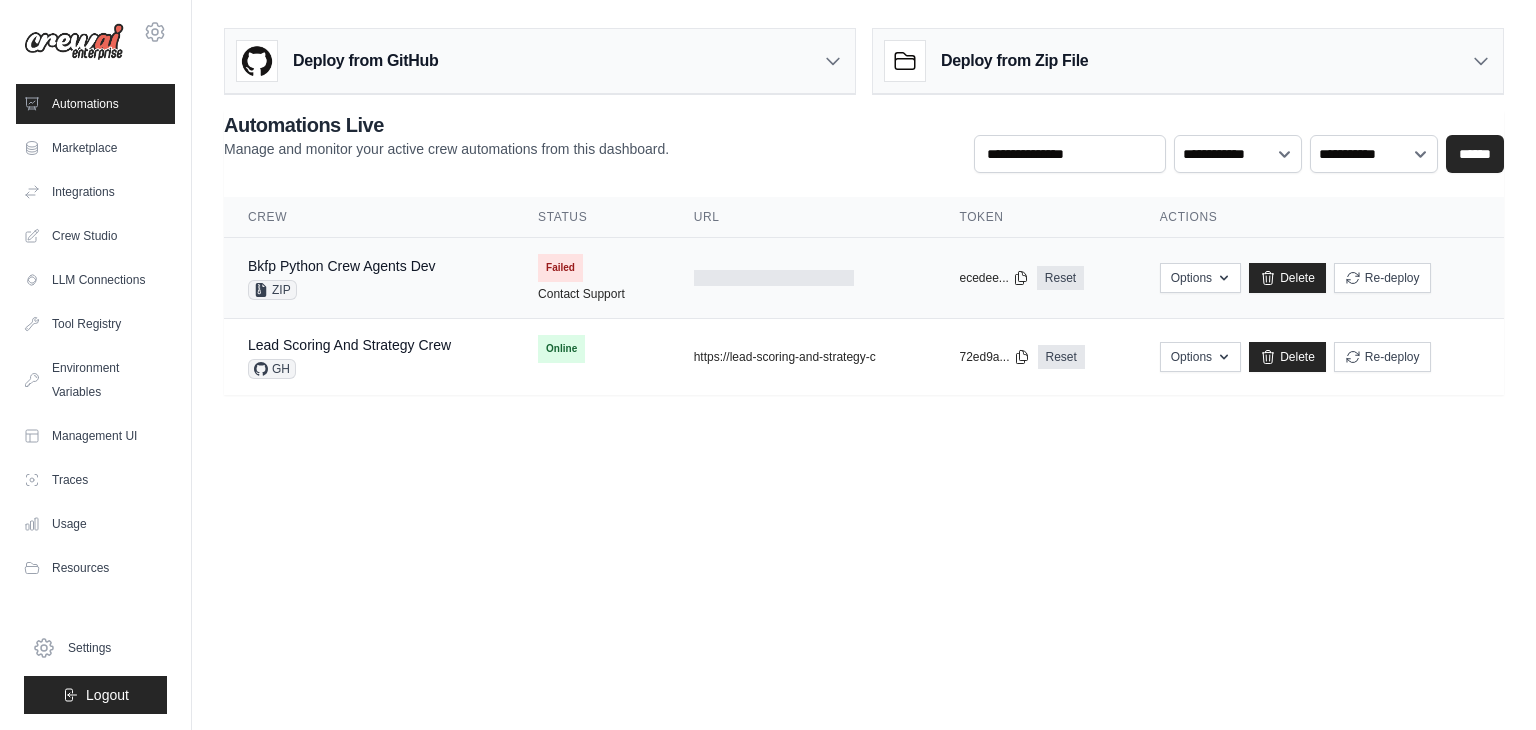 click on "Failed
Contact Support" at bounding box center [592, 278] 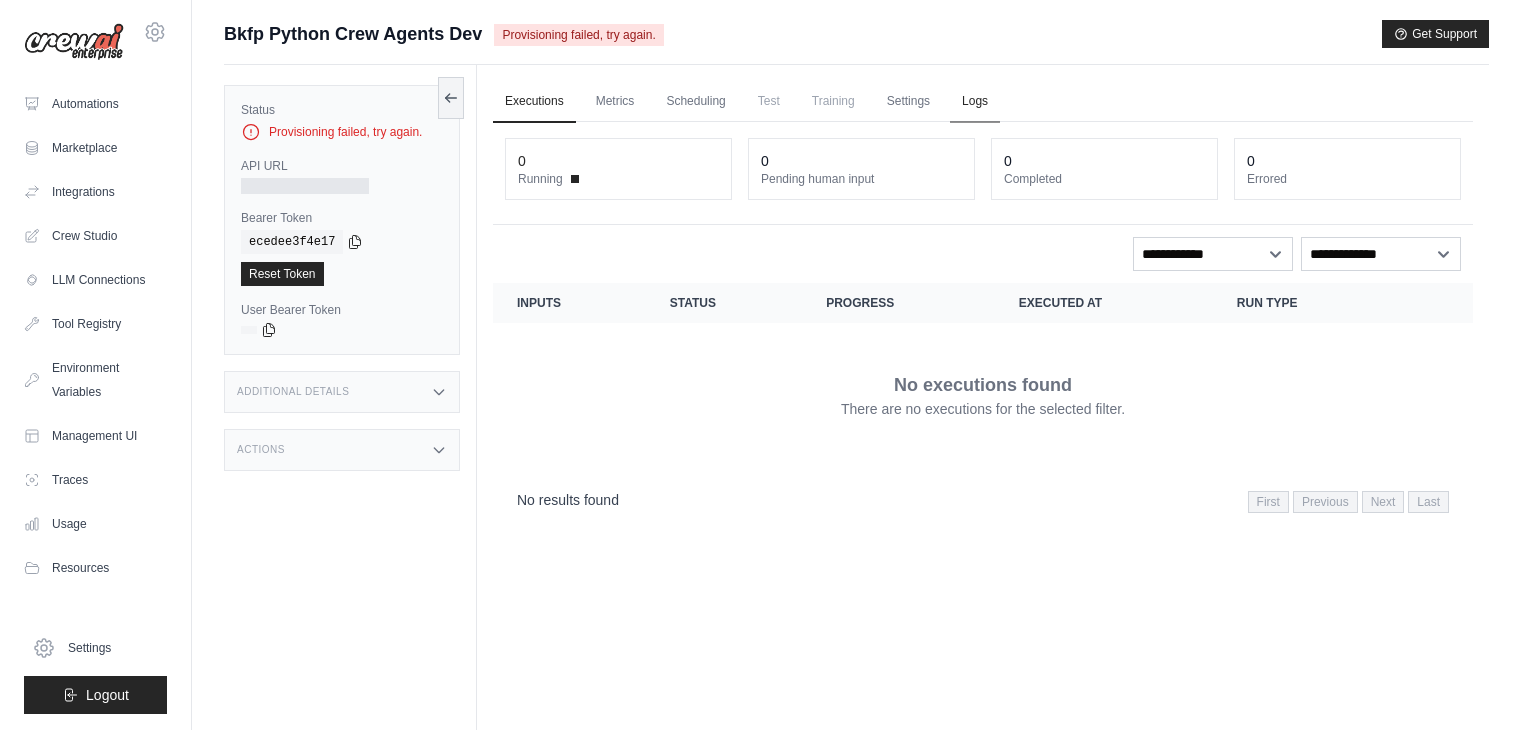 scroll, scrollTop: 0, scrollLeft: 0, axis: both 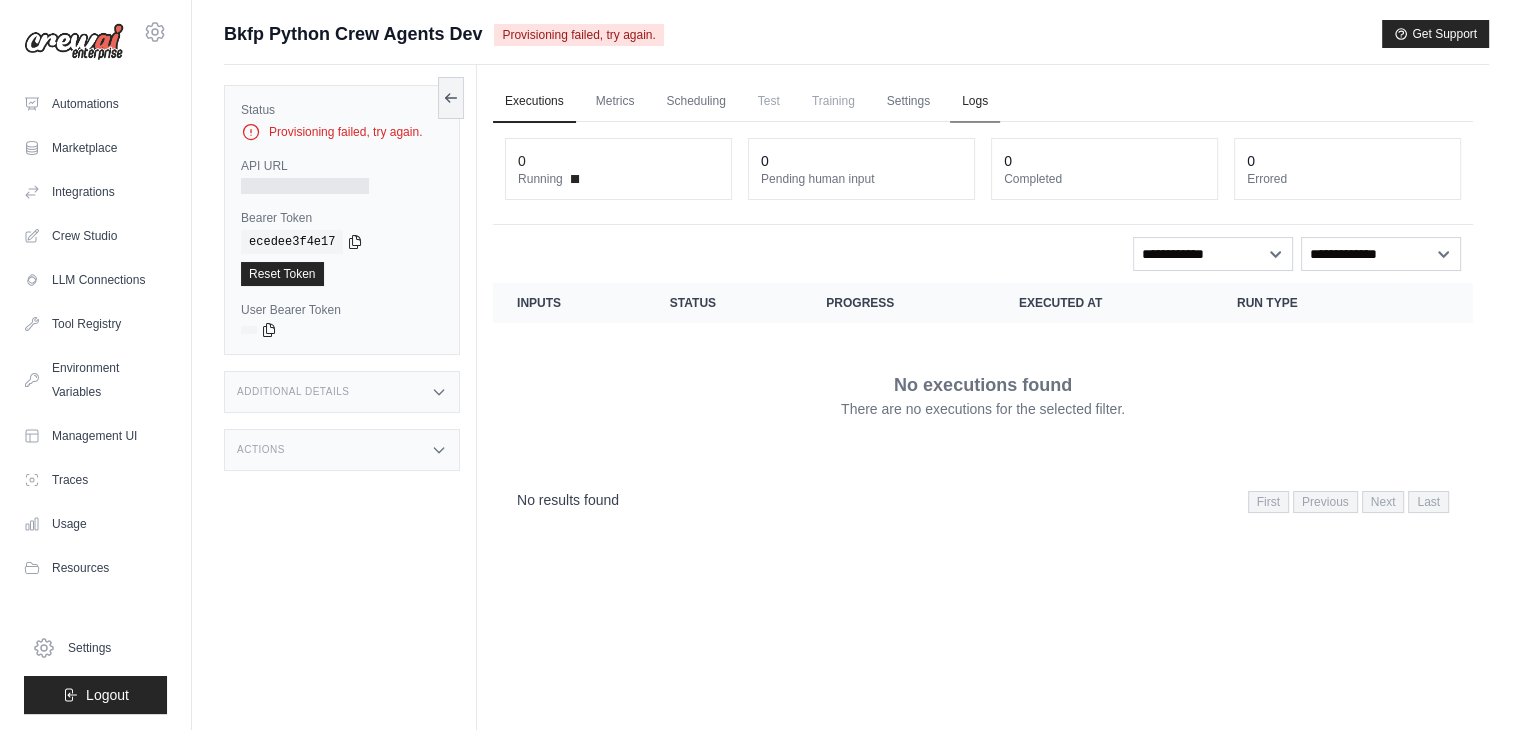 click on "Logs" at bounding box center [975, 102] 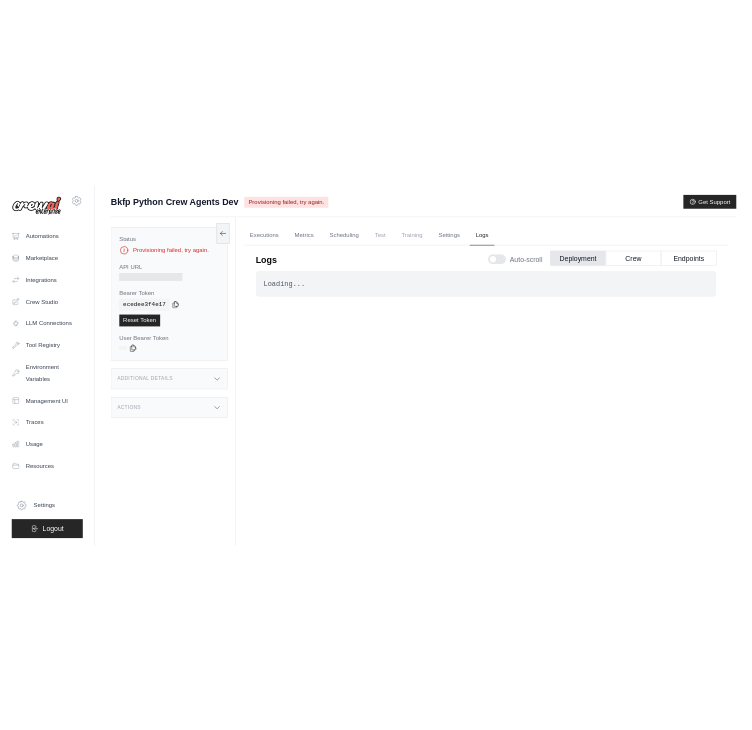 scroll, scrollTop: 0, scrollLeft: 0, axis: both 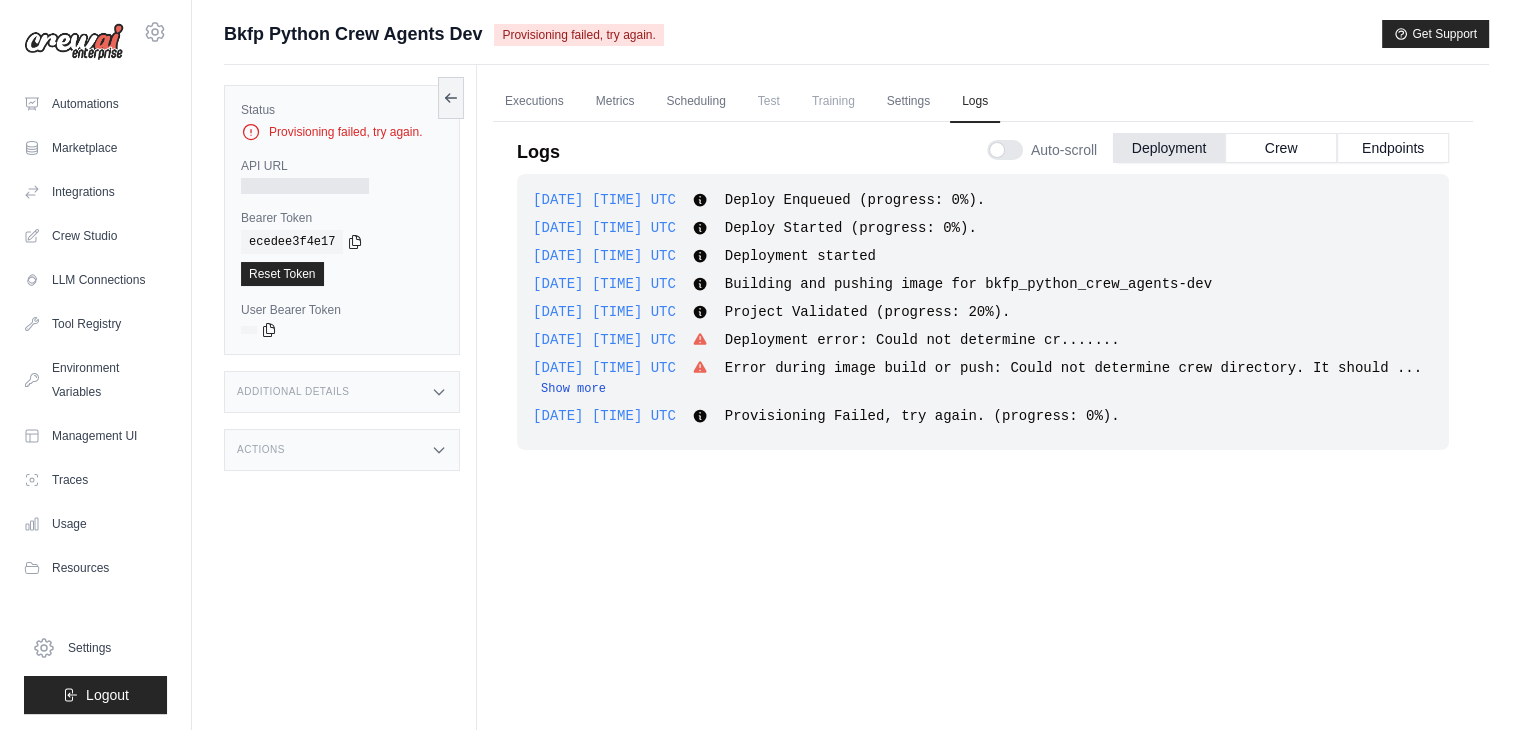 click on "Show more" at bounding box center (573, 389) 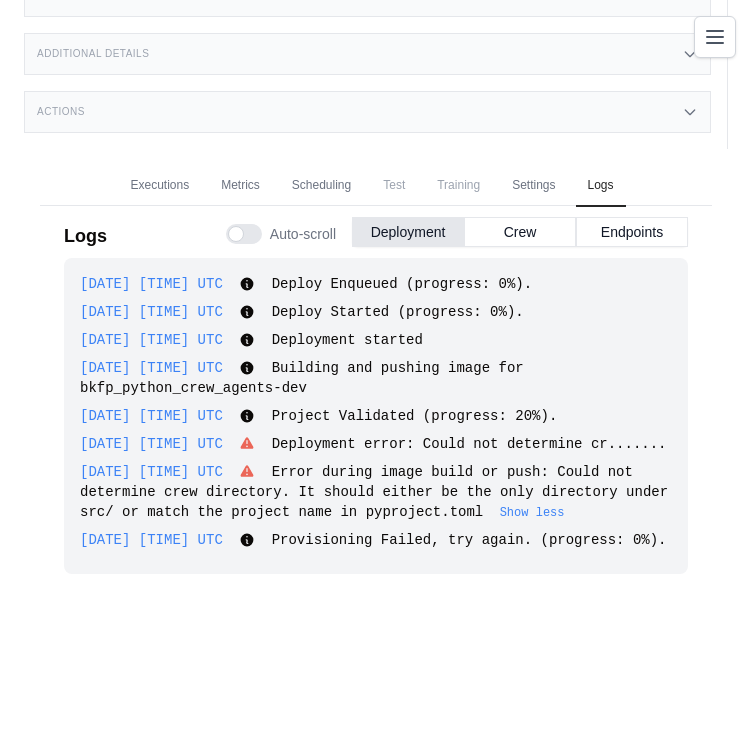 scroll, scrollTop: 339, scrollLeft: 0, axis: vertical 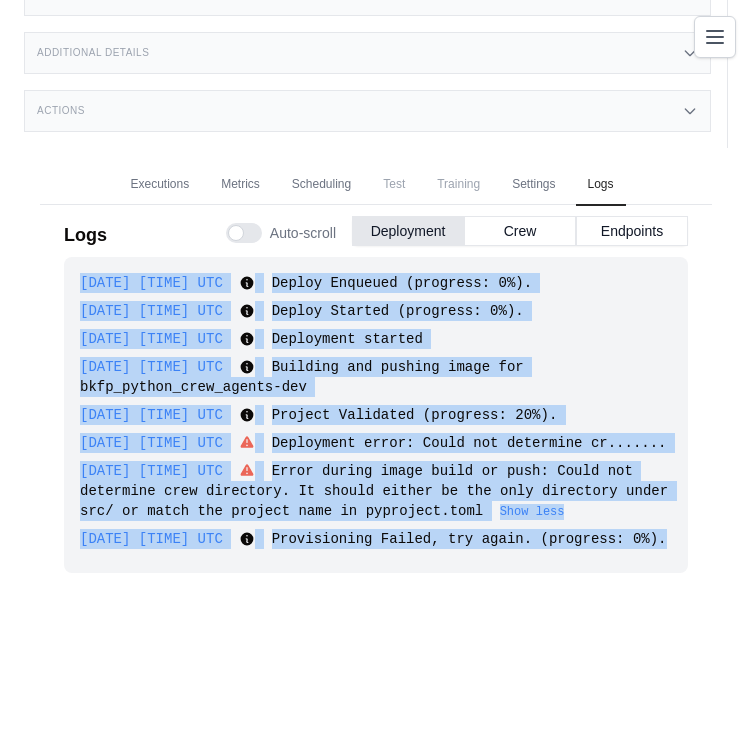 drag, startPoint x: 664, startPoint y: 536, endPoint x: 77, endPoint y: 281, distance: 639.9953 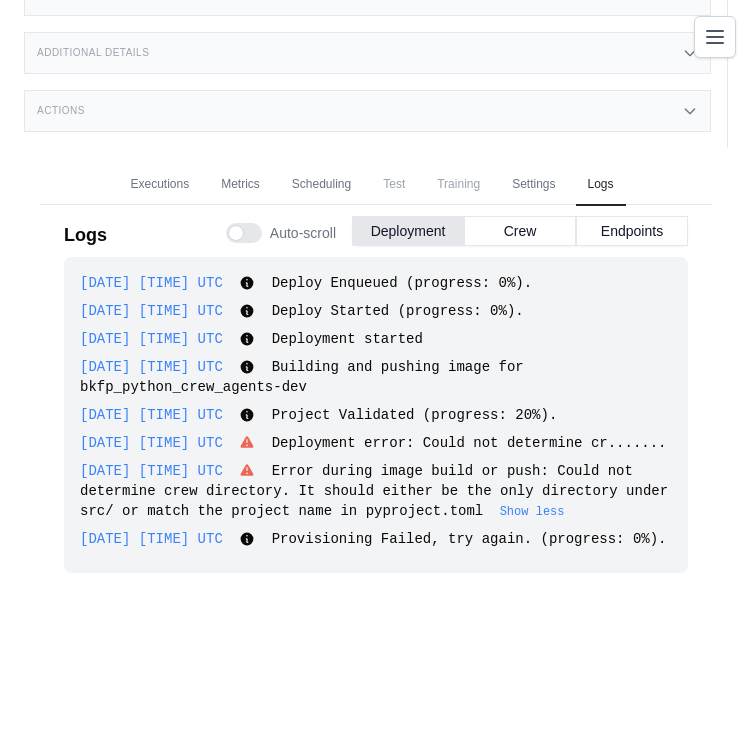 click on "Status
Provisioning failed, try again.
API URL
Bearer Token
copied
[TOKEN]
Reset Token
User Bearer Token
copied" at bounding box center (376, -63) 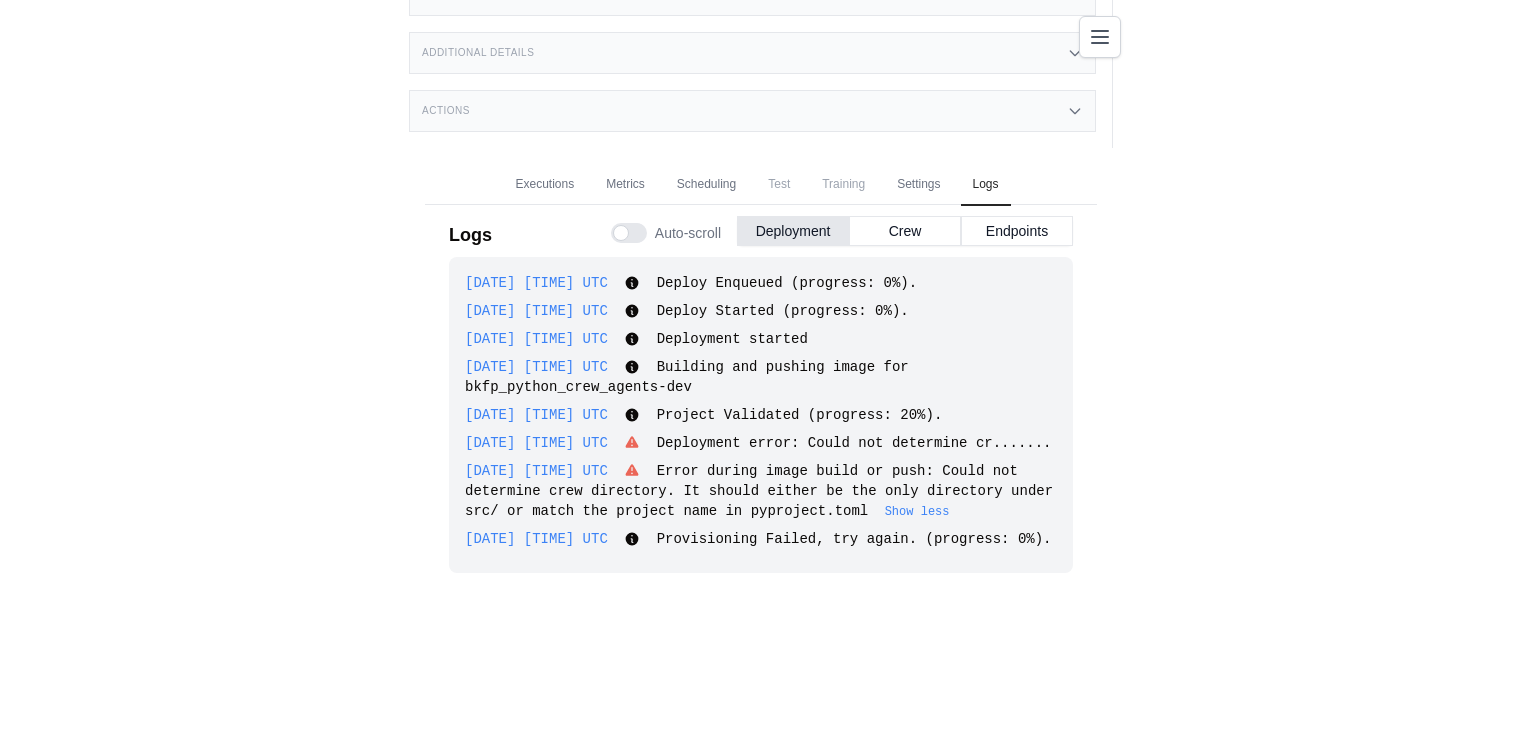 scroll, scrollTop: 84, scrollLeft: 0, axis: vertical 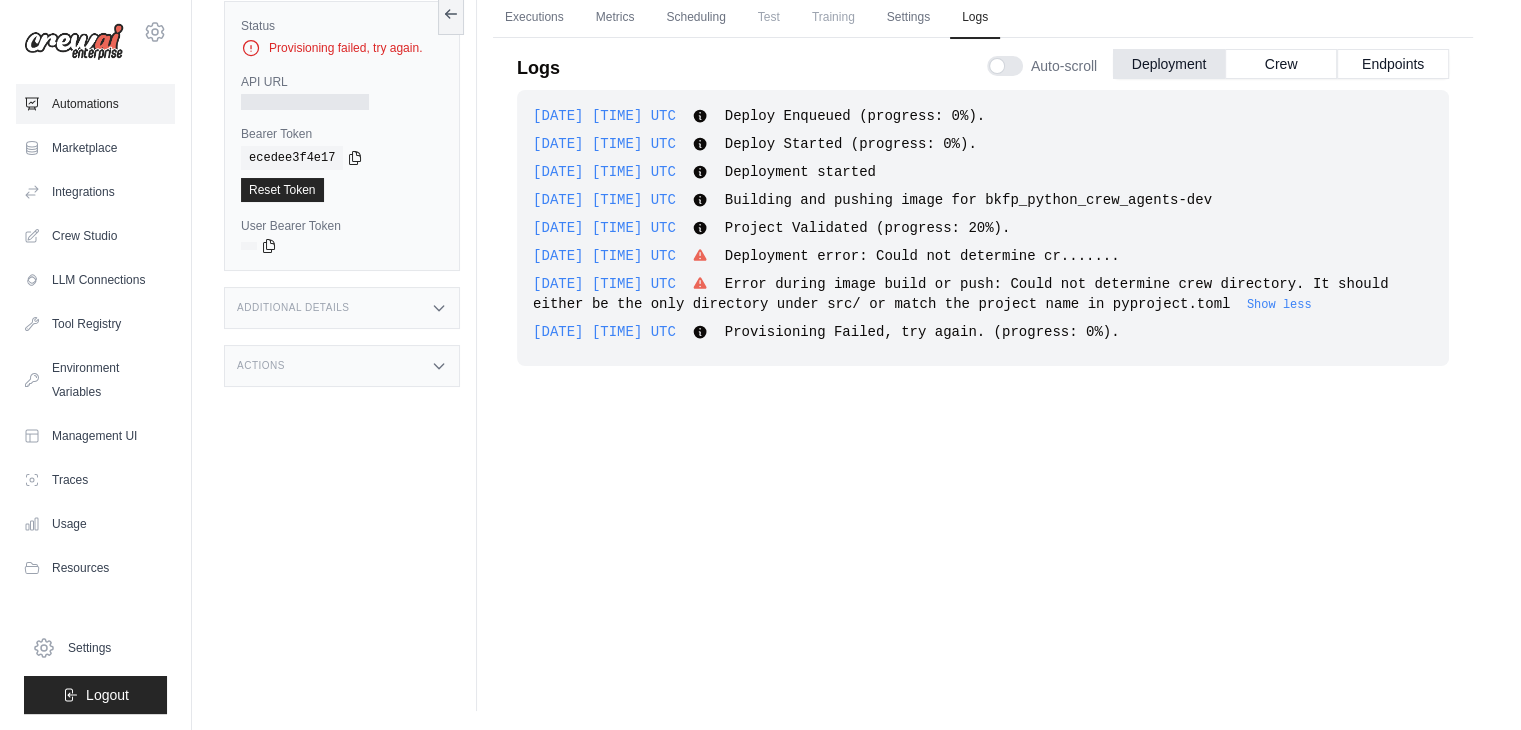 click on "Automations" at bounding box center [95, 104] 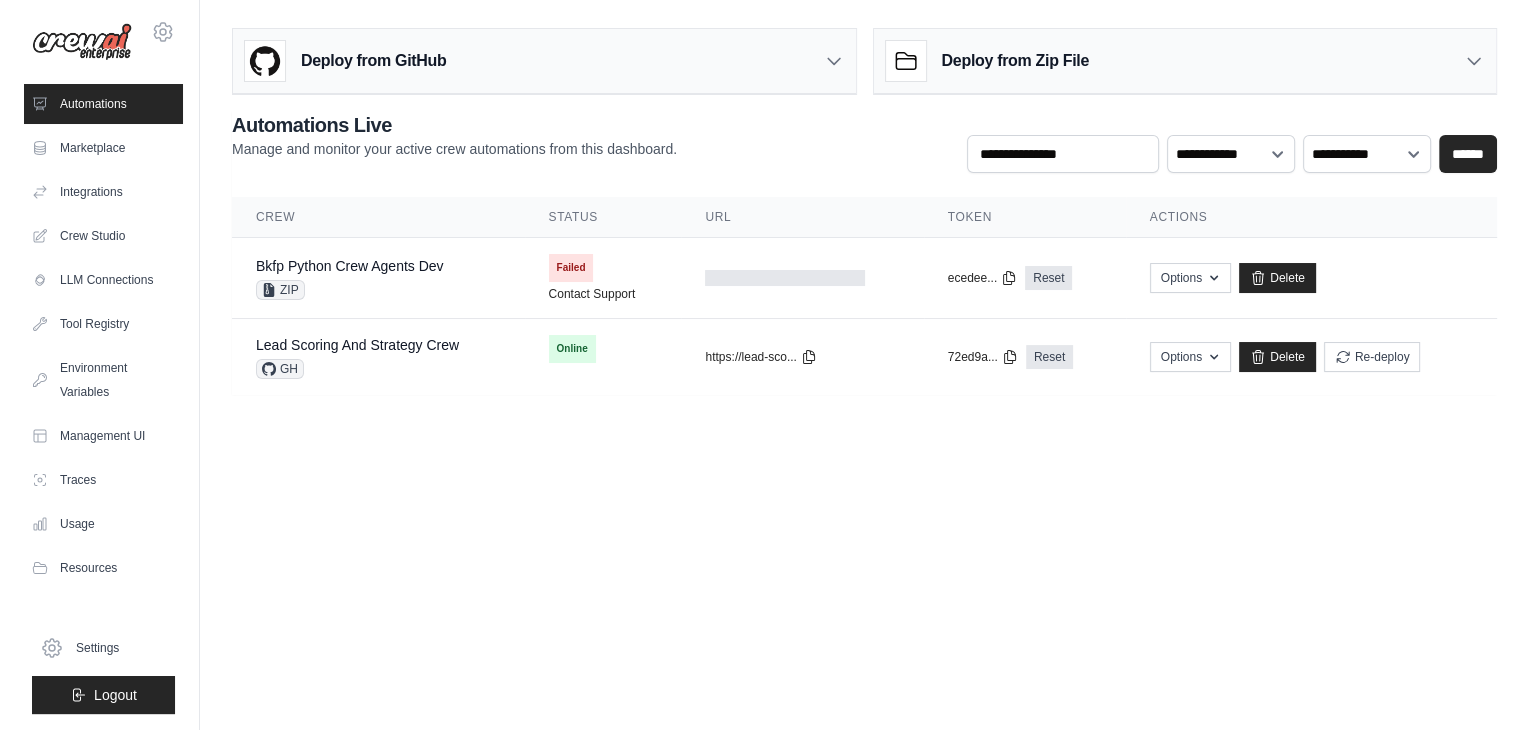 scroll, scrollTop: 0, scrollLeft: 0, axis: both 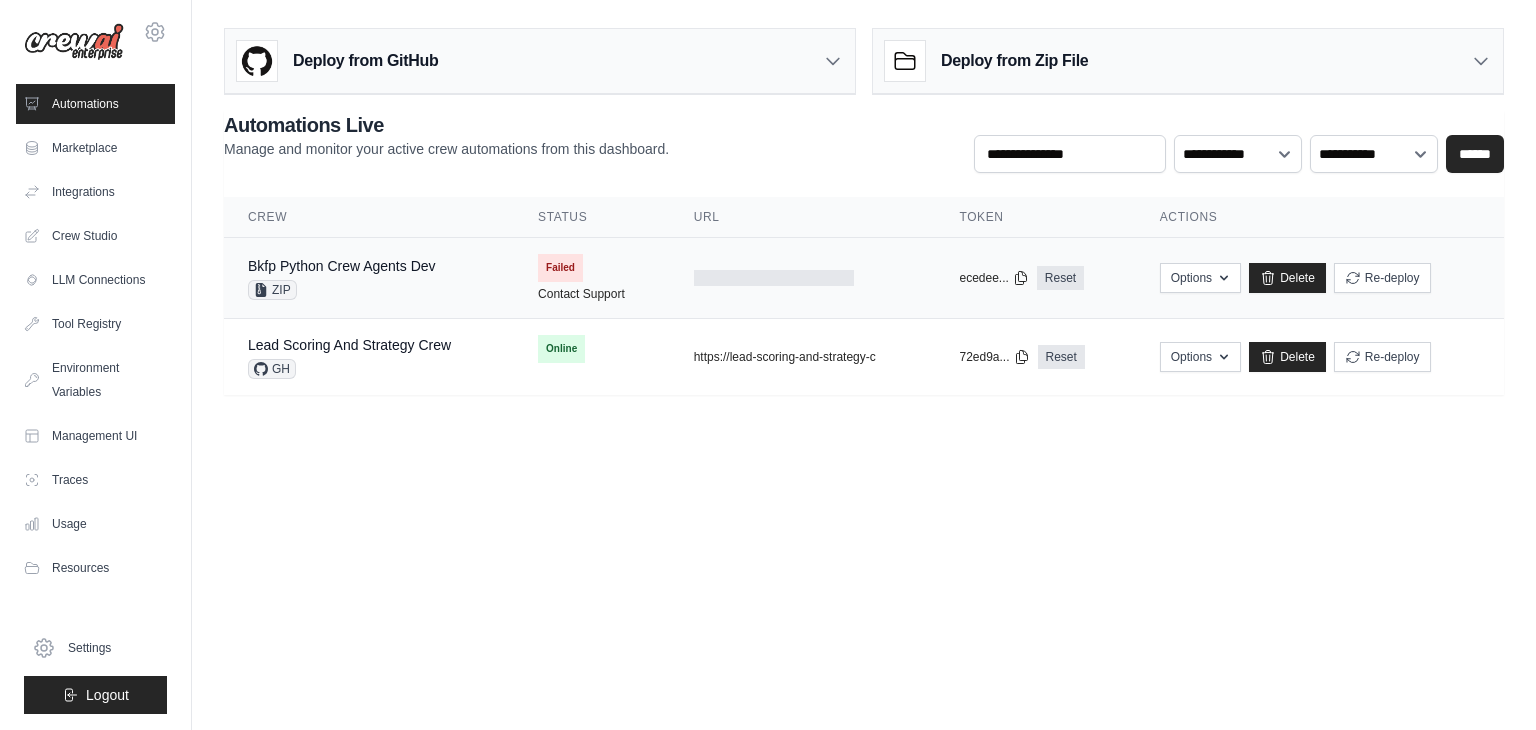 click on "Failed
Contact Support" at bounding box center [592, 278] 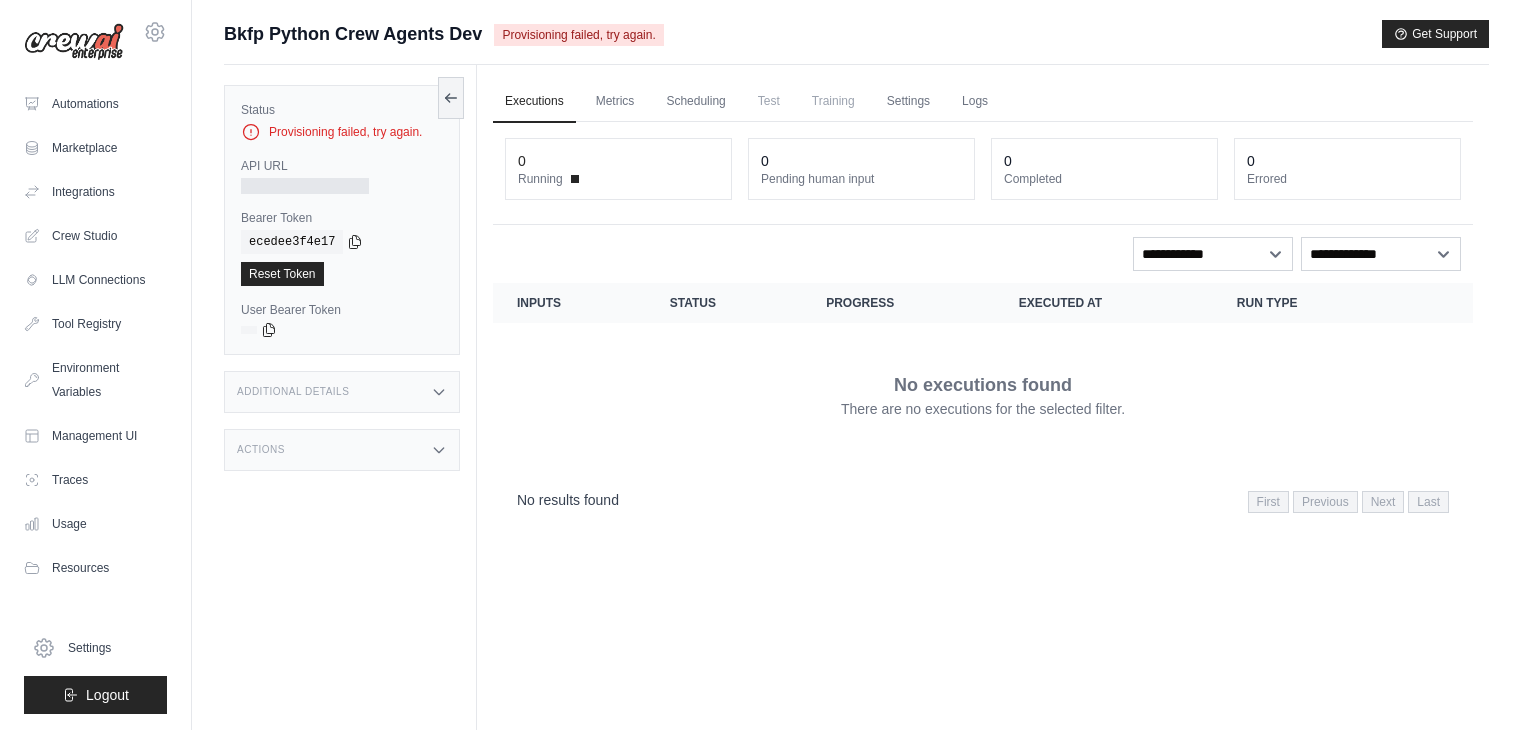 scroll, scrollTop: 0, scrollLeft: 0, axis: both 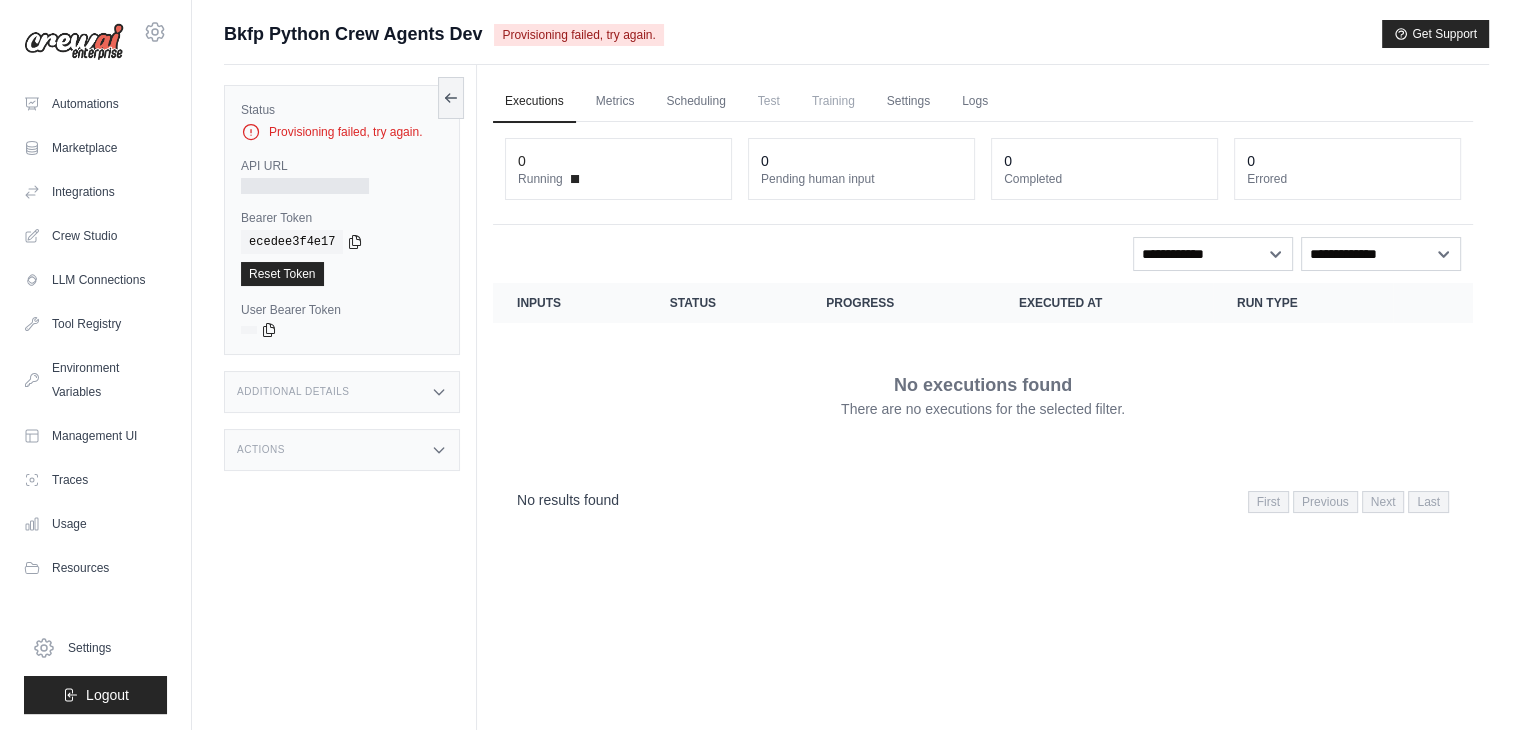 click on "Actions" at bounding box center [342, 450] 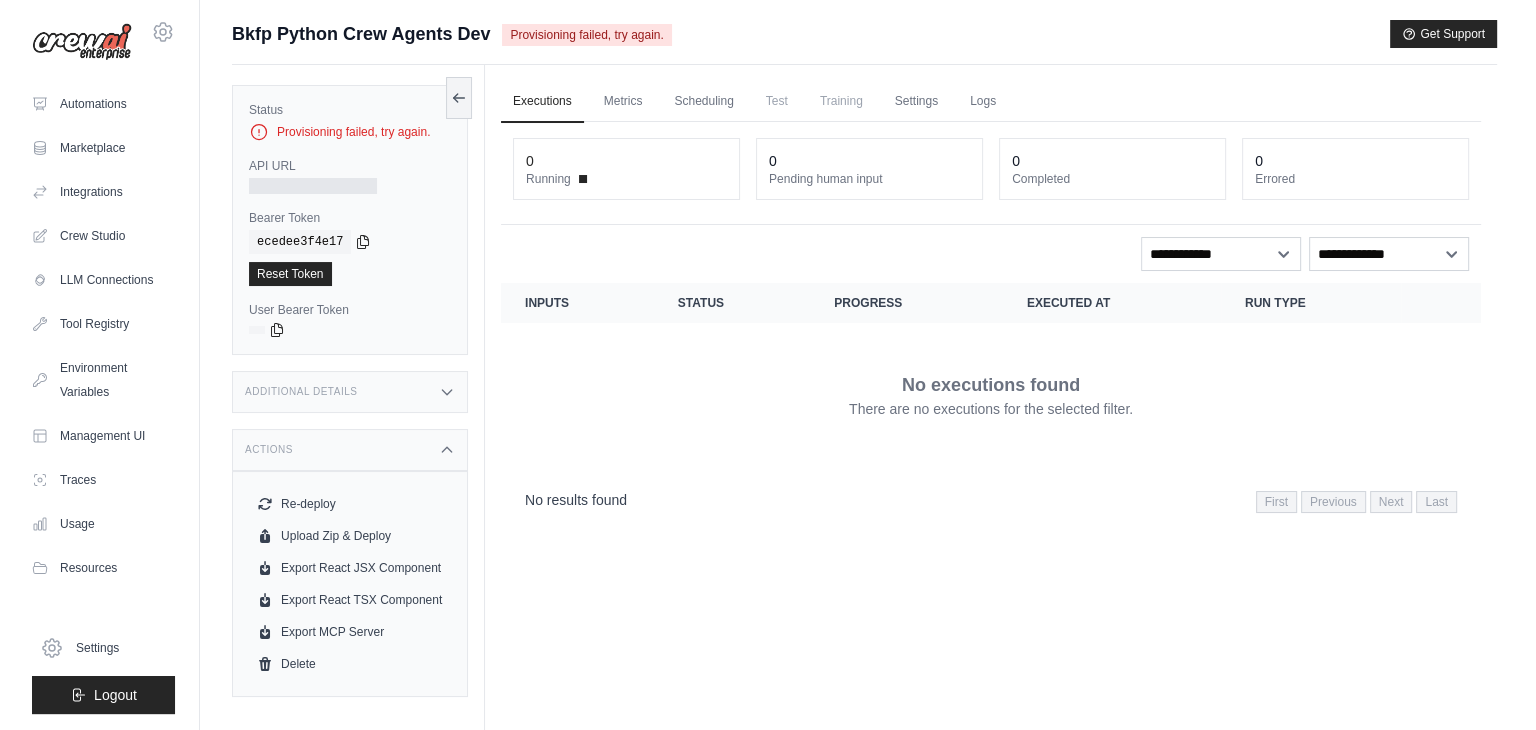 scroll, scrollTop: 0, scrollLeft: 0, axis: both 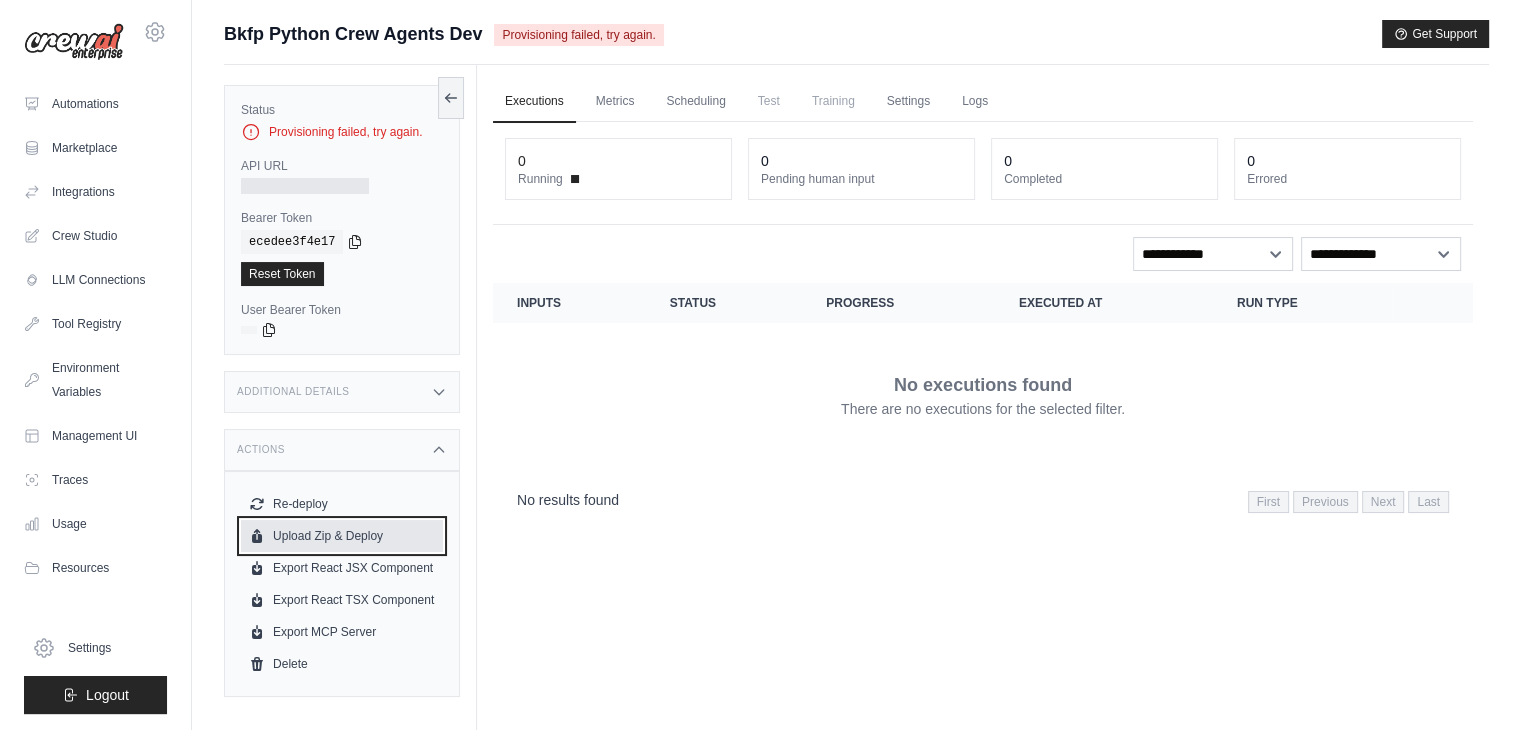 click on "Upload Zip & Deploy" at bounding box center [342, 536] 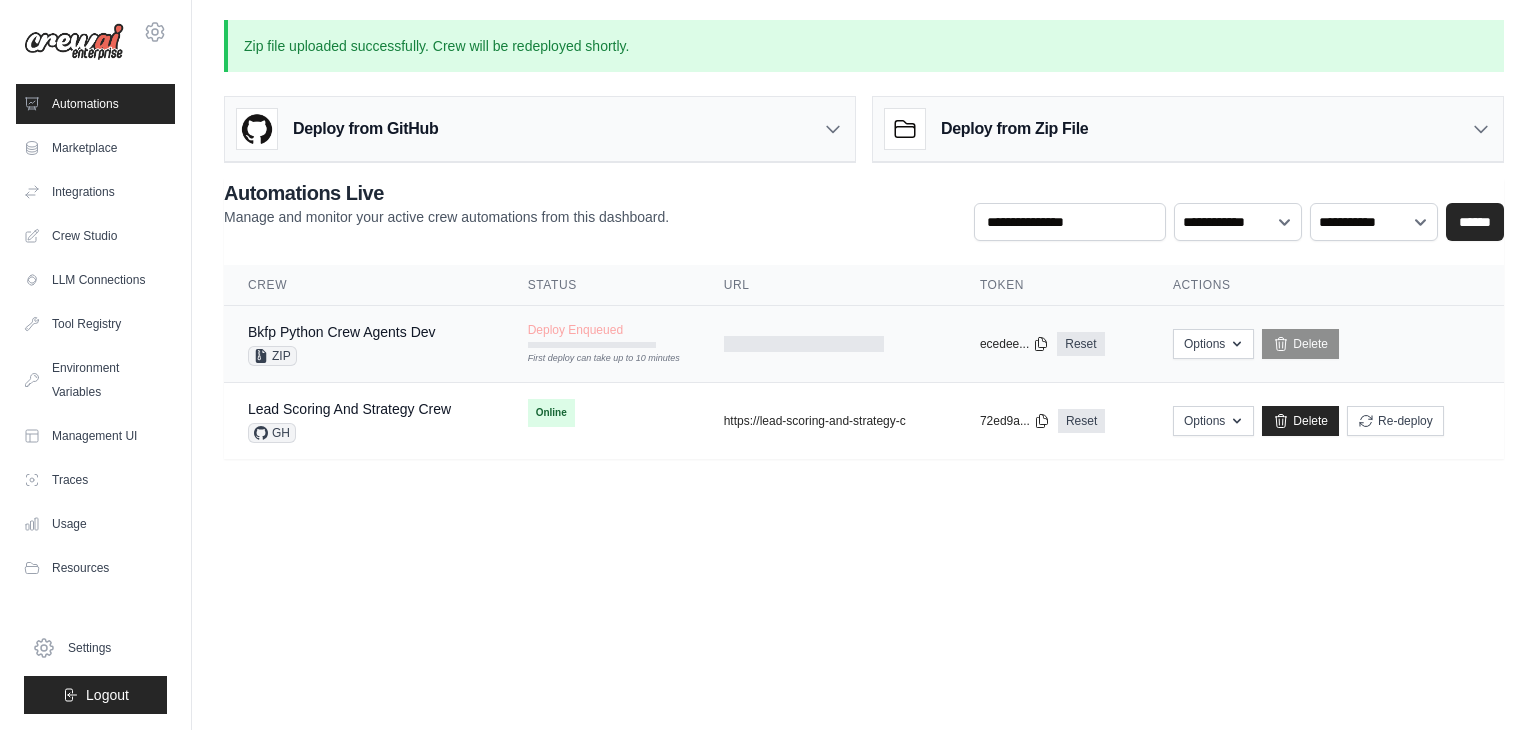 click on "Deploy Enqueued
First deploy can take up to 10 minutes" at bounding box center [602, 335] 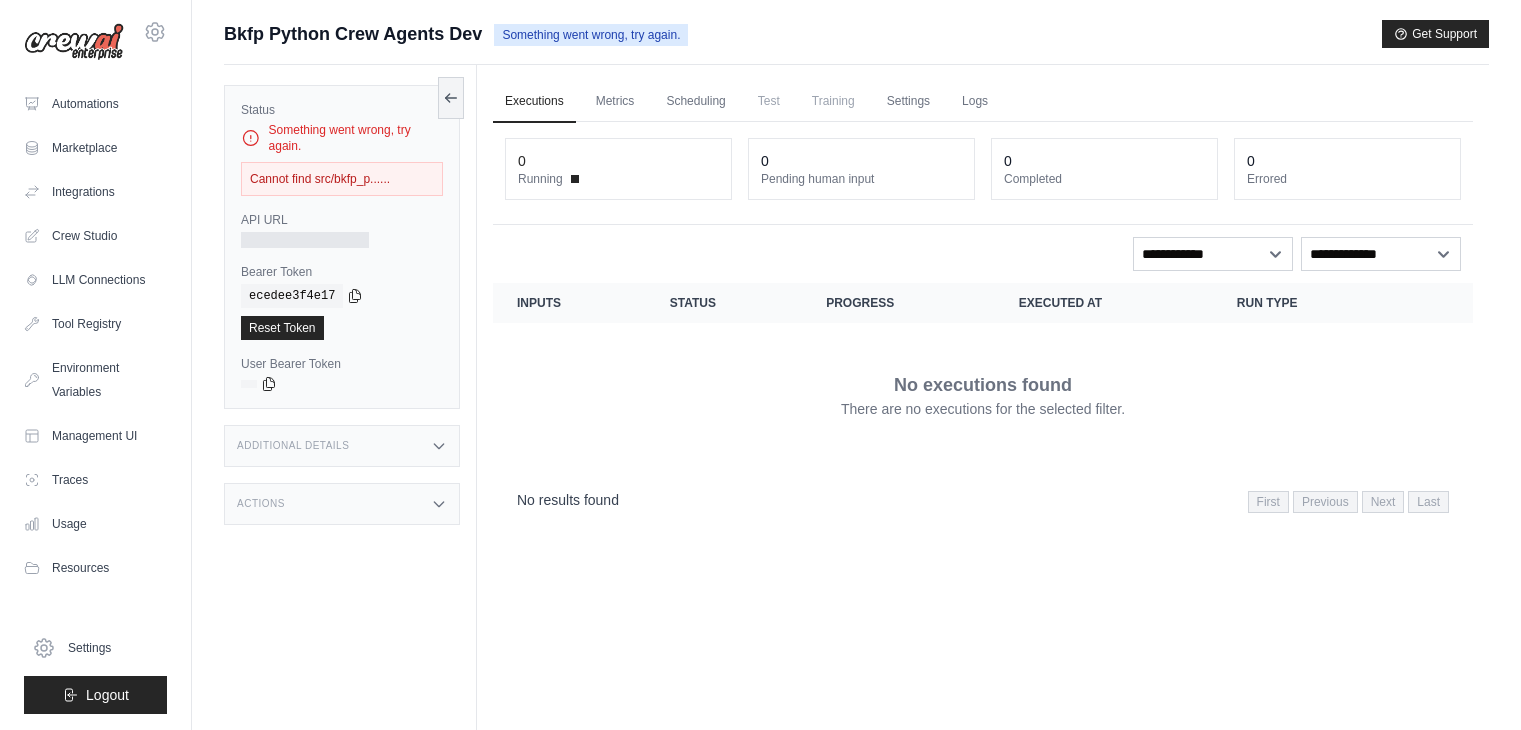 scroll, scrollTop: 0, scrollLeft: 0, axis: both 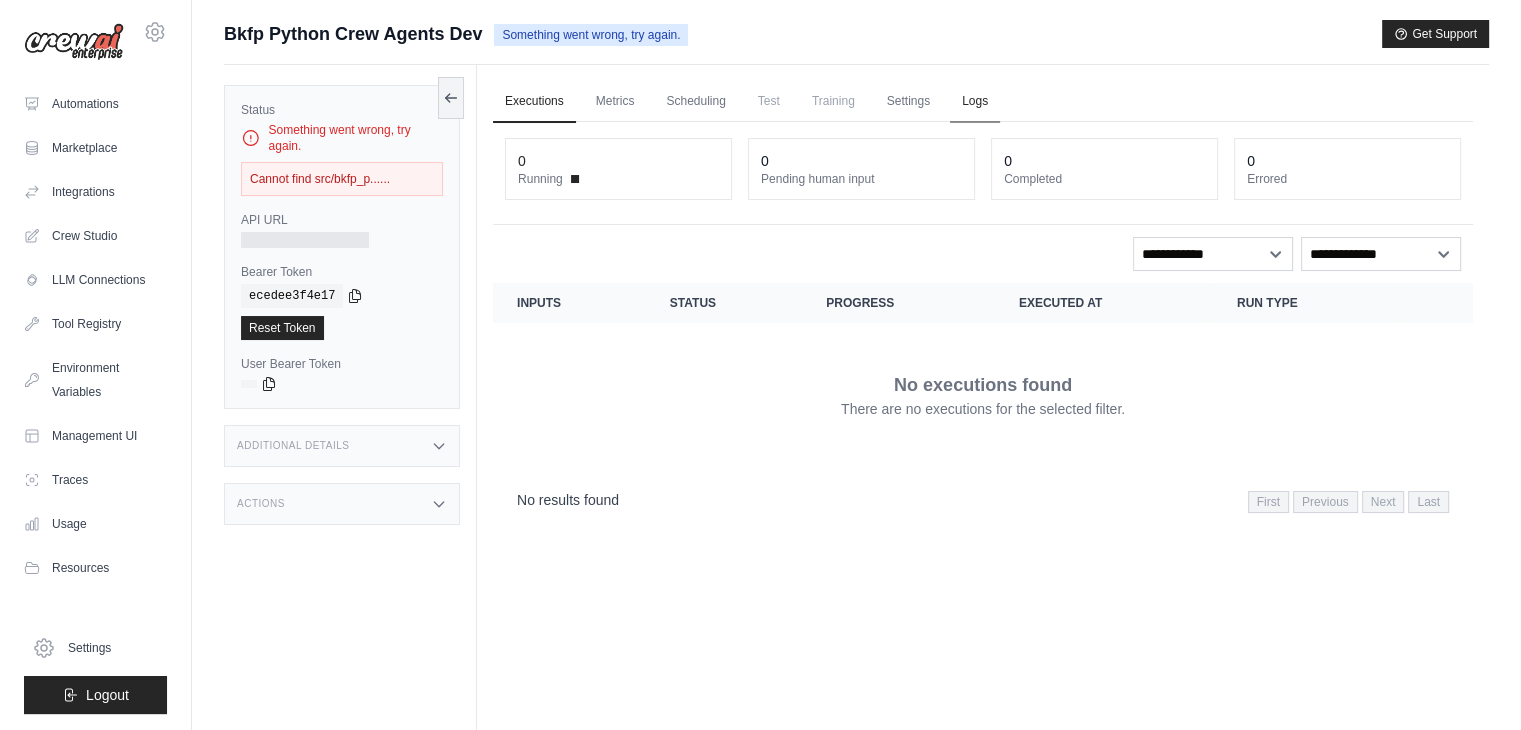 click on "Logs" at bounding box center (975, 102) 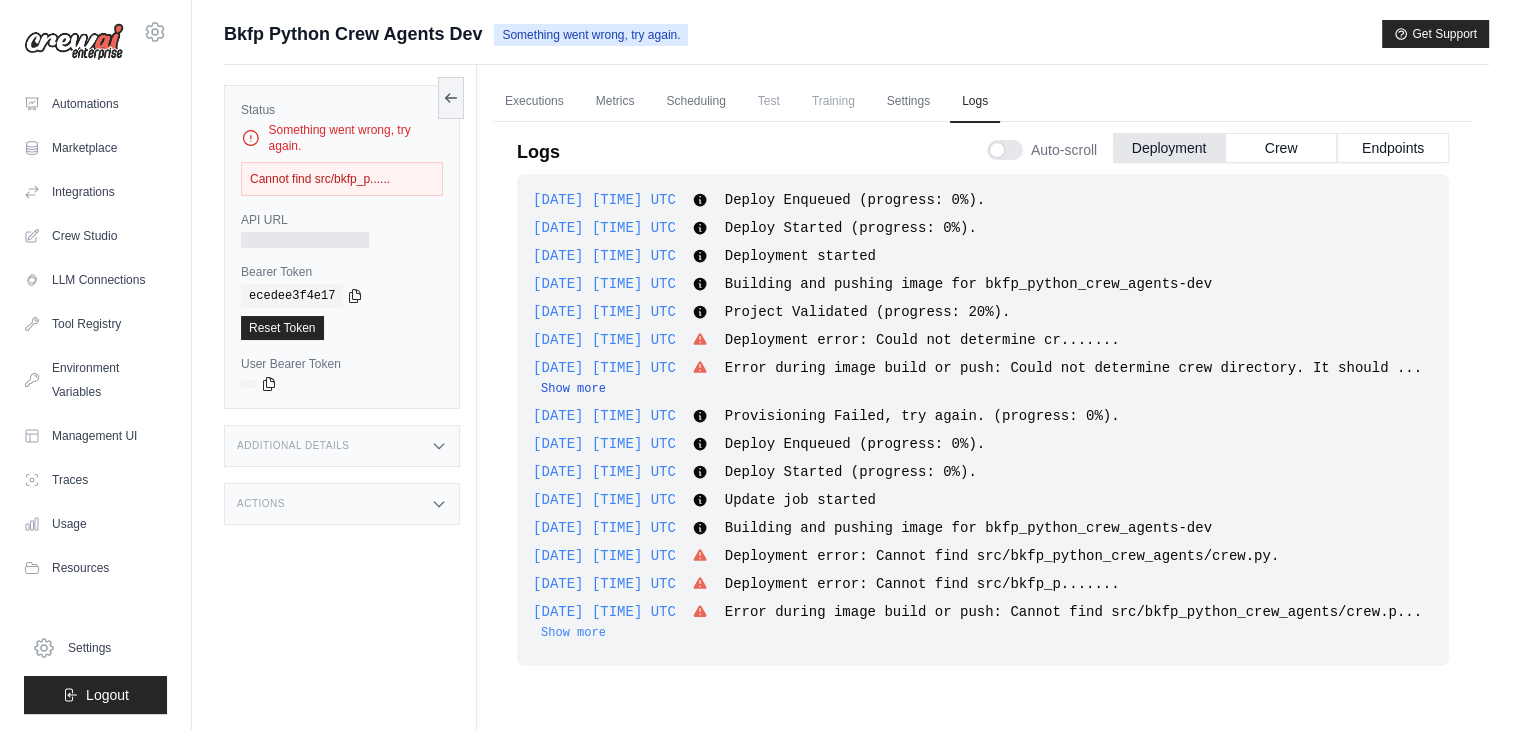 click on "Show more" at bounding box center (573, 389) 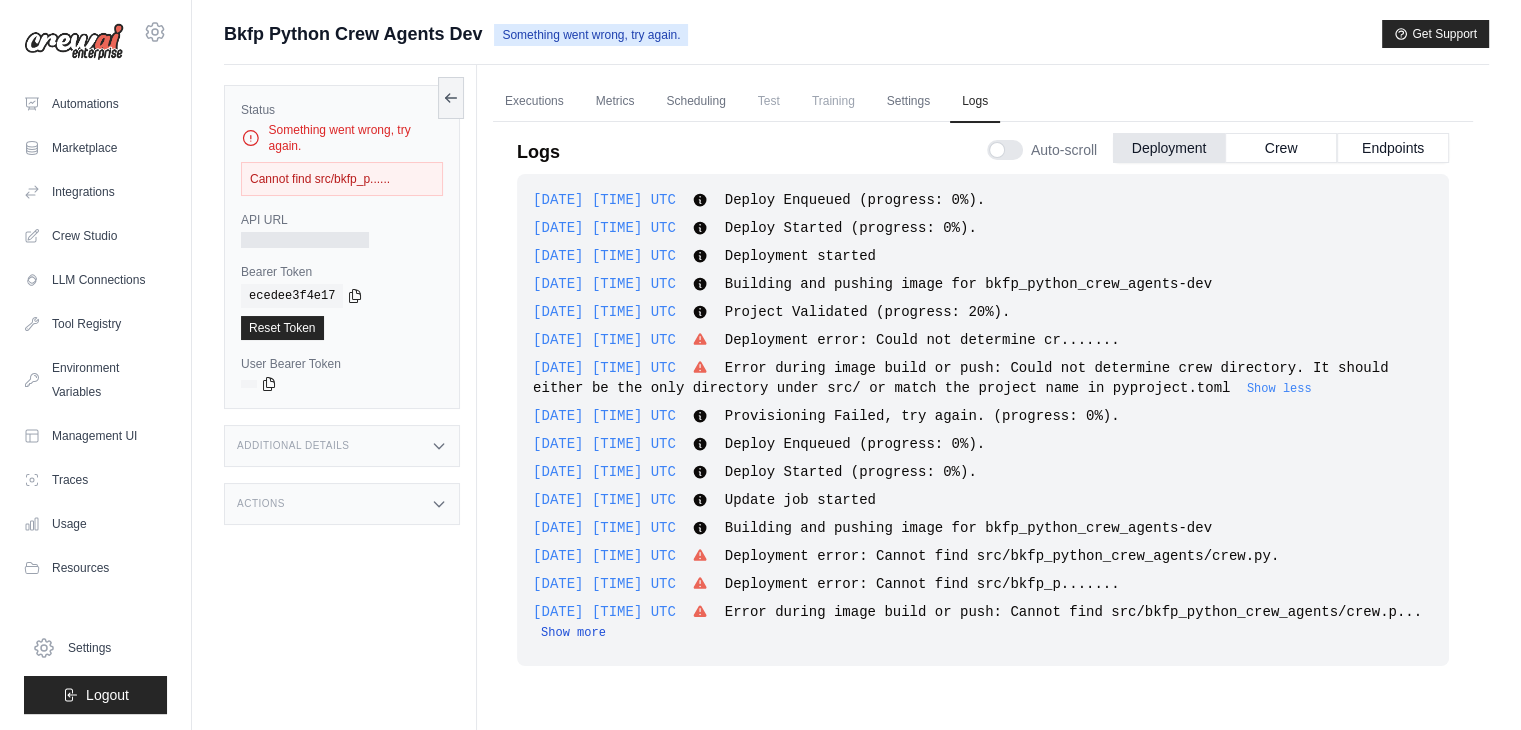 click on "Show more" at bounding box center [573, 633] 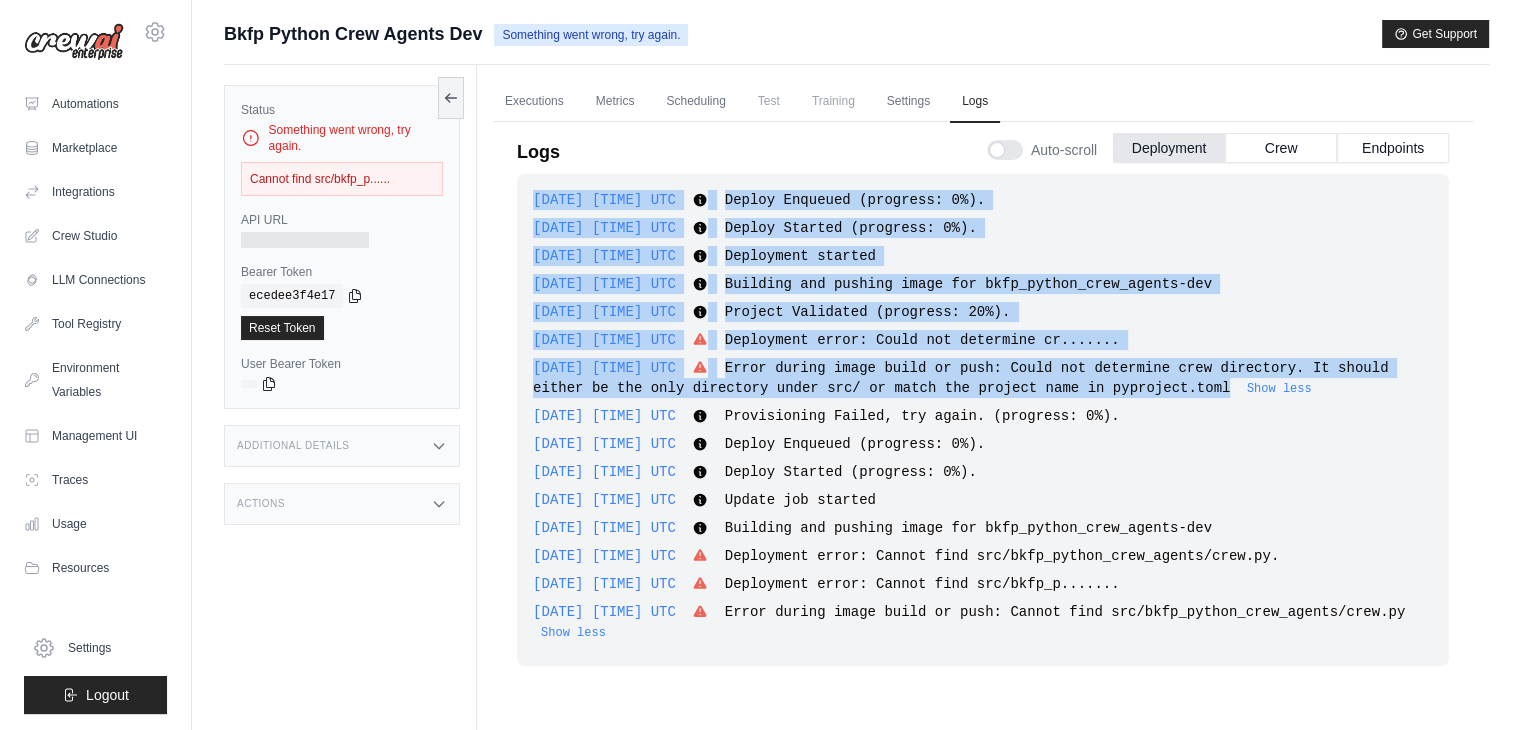 drag, startPoint x: 1118, startPoint y: 382, endPoint x: 528, endPoint y: 183, distance: 622.65643 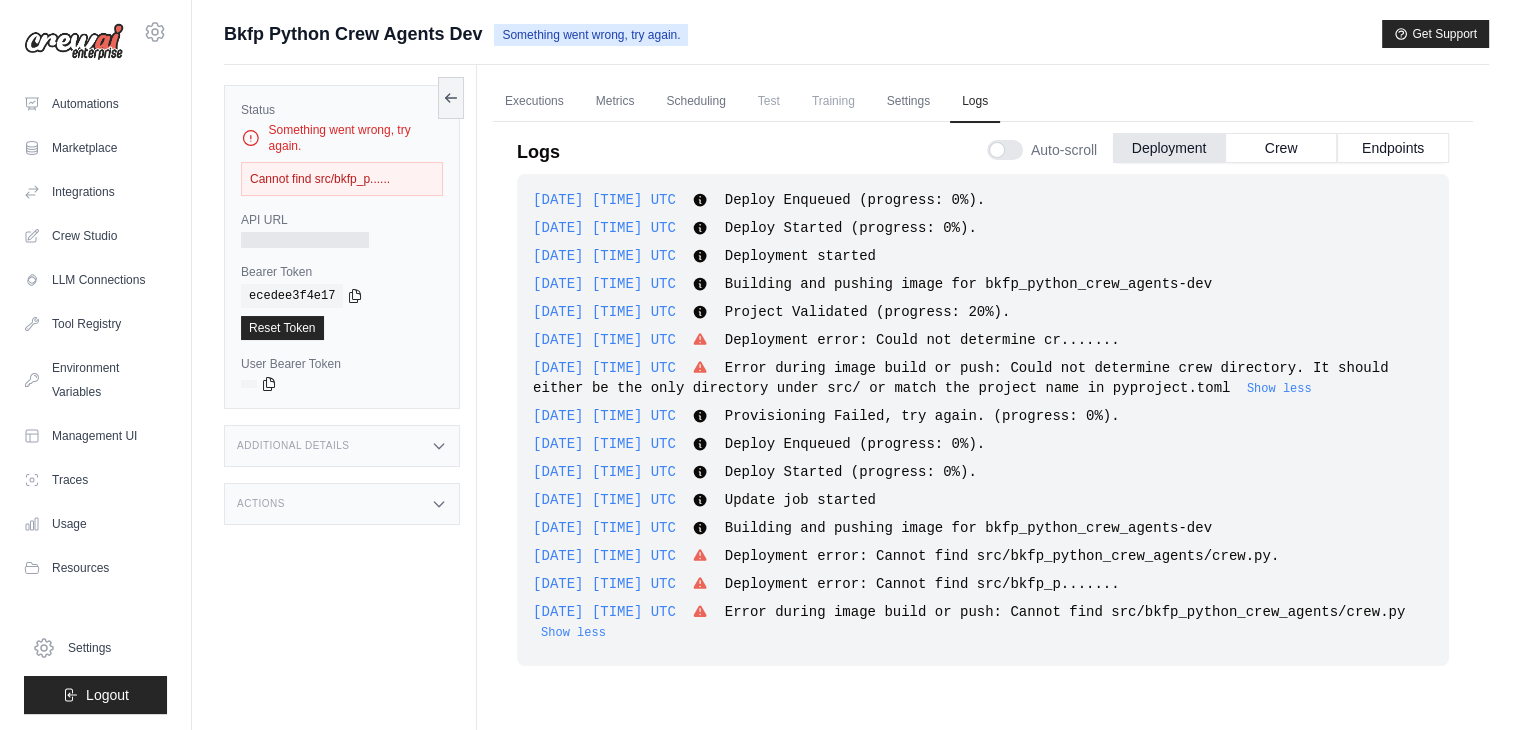 click on "Logs
Auto-scroll
Deployment
Crew
Endpoints" at bounding box center (983, 146) 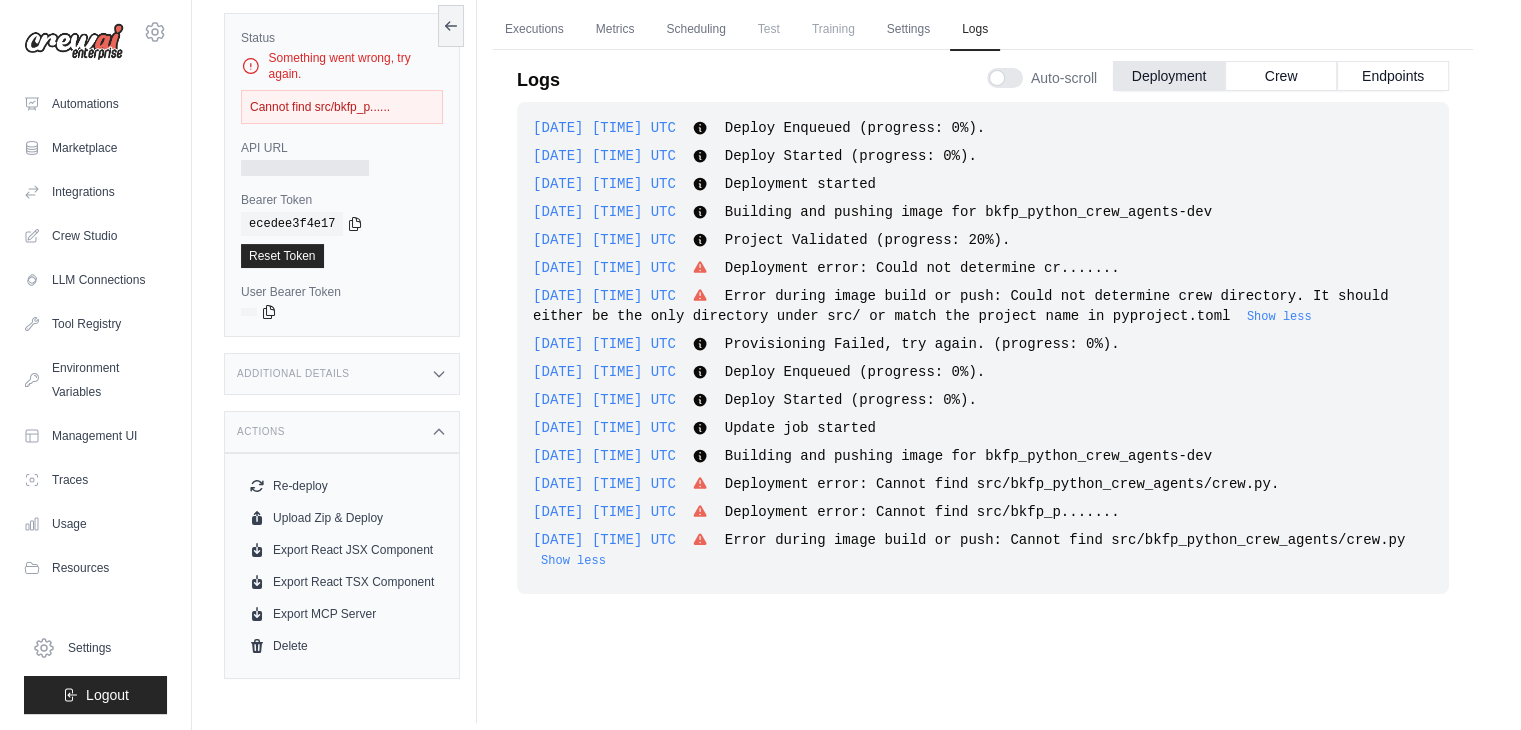 scroll, scrollTop: 75, scrollLeft: 0, axis: vertical 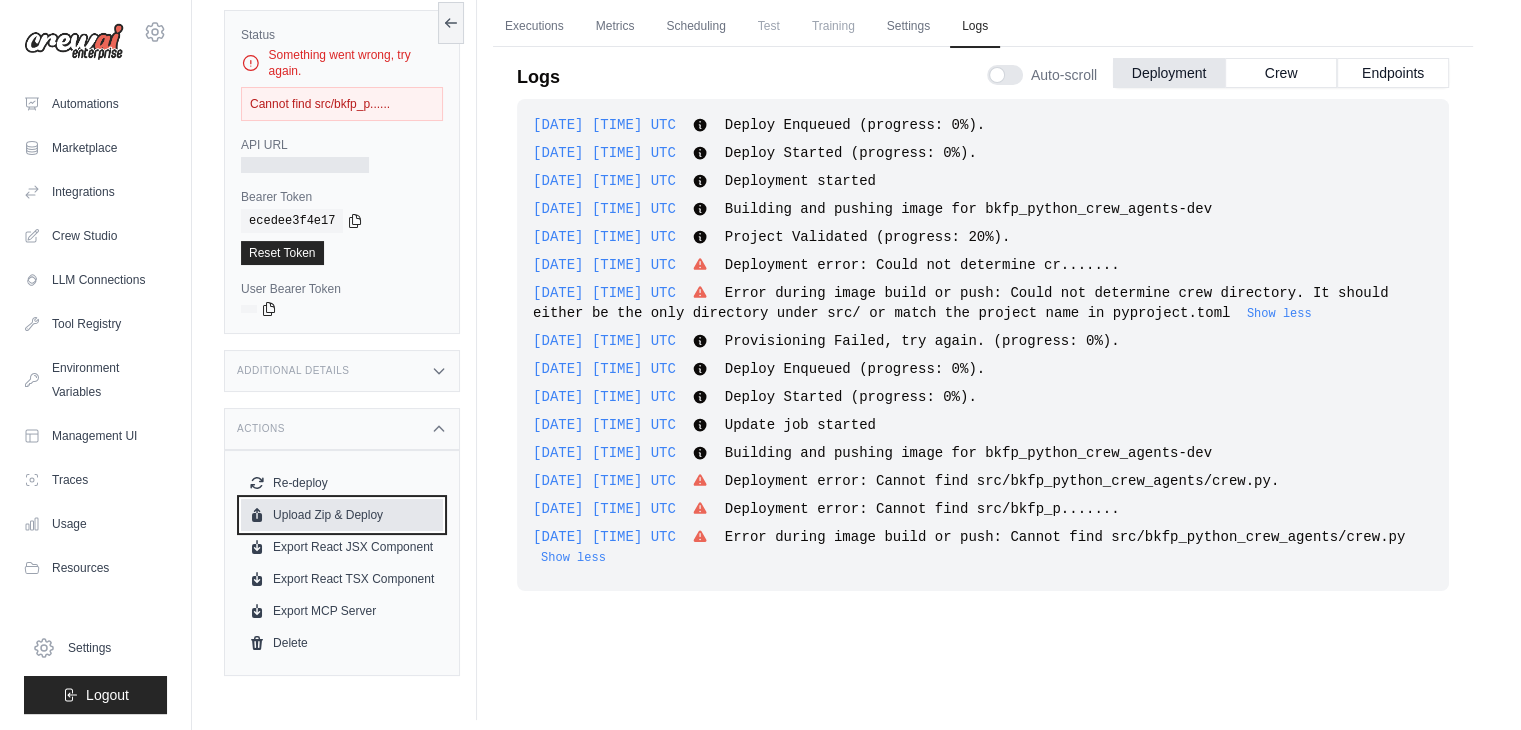 click on "Upload Zip & Deploy" at bounding box center (342, 515) 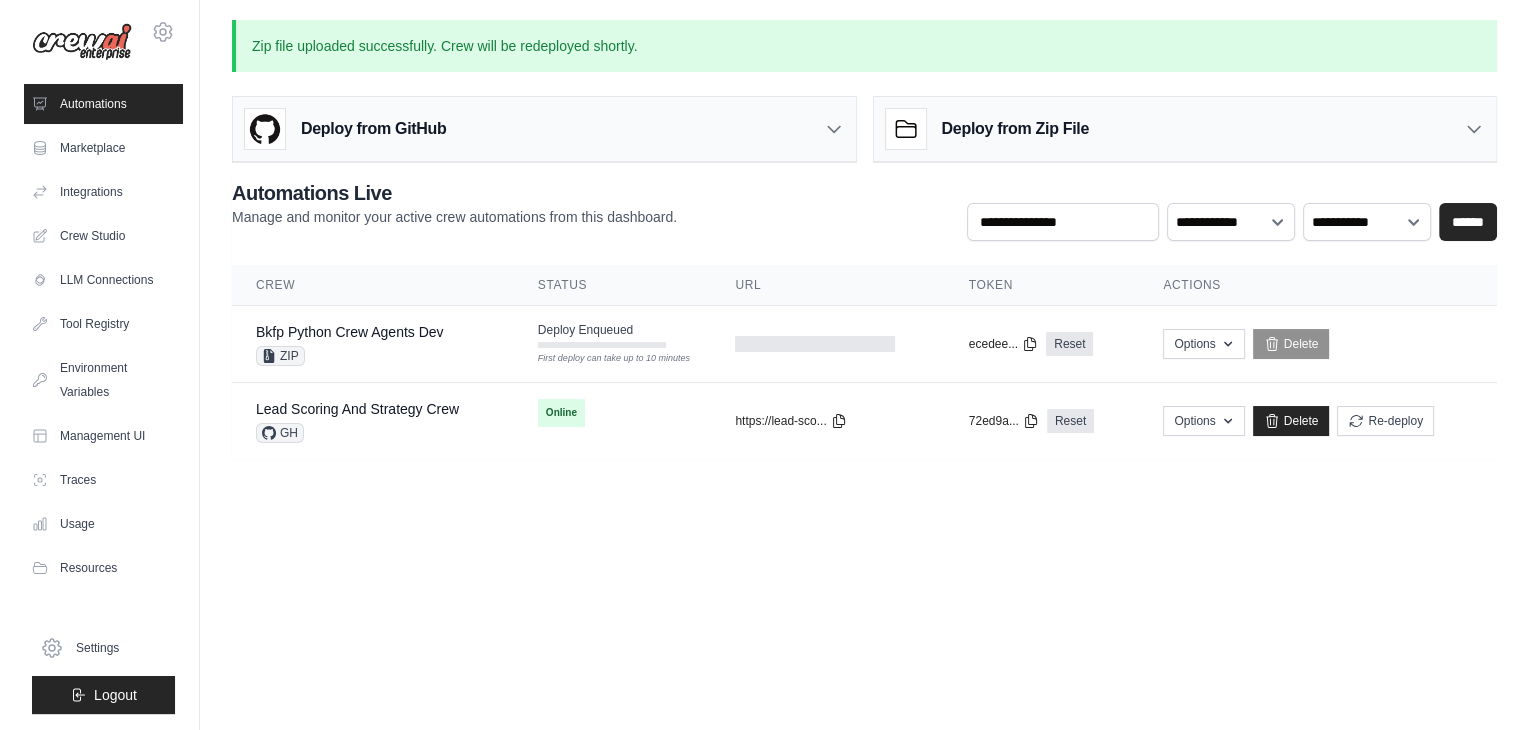 scroll, scrollTop: 0, scrollLeft: 0, axis: both 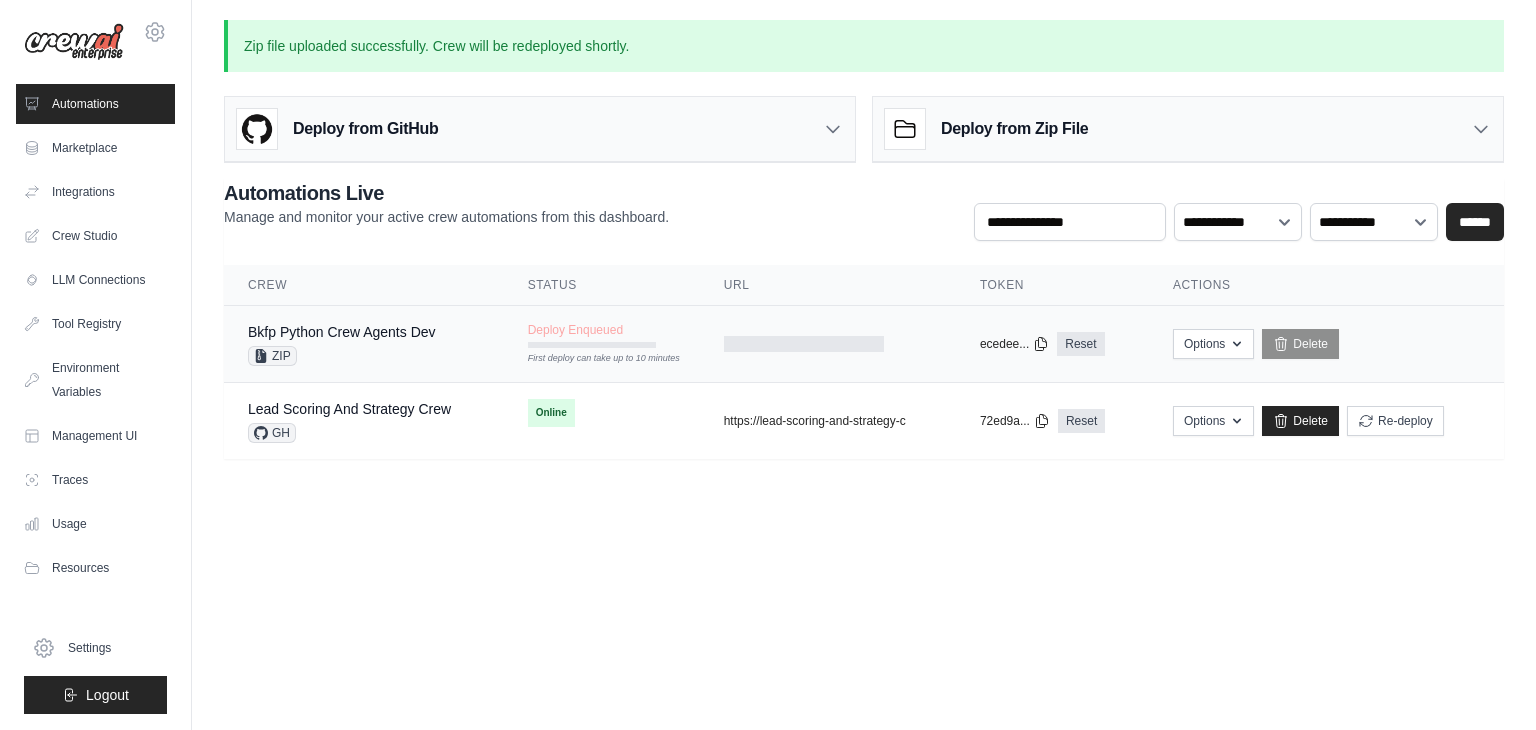 click on "Deploy Enqueued
First deploy can take up to 10 minutes" at bounding box center [602, 335] 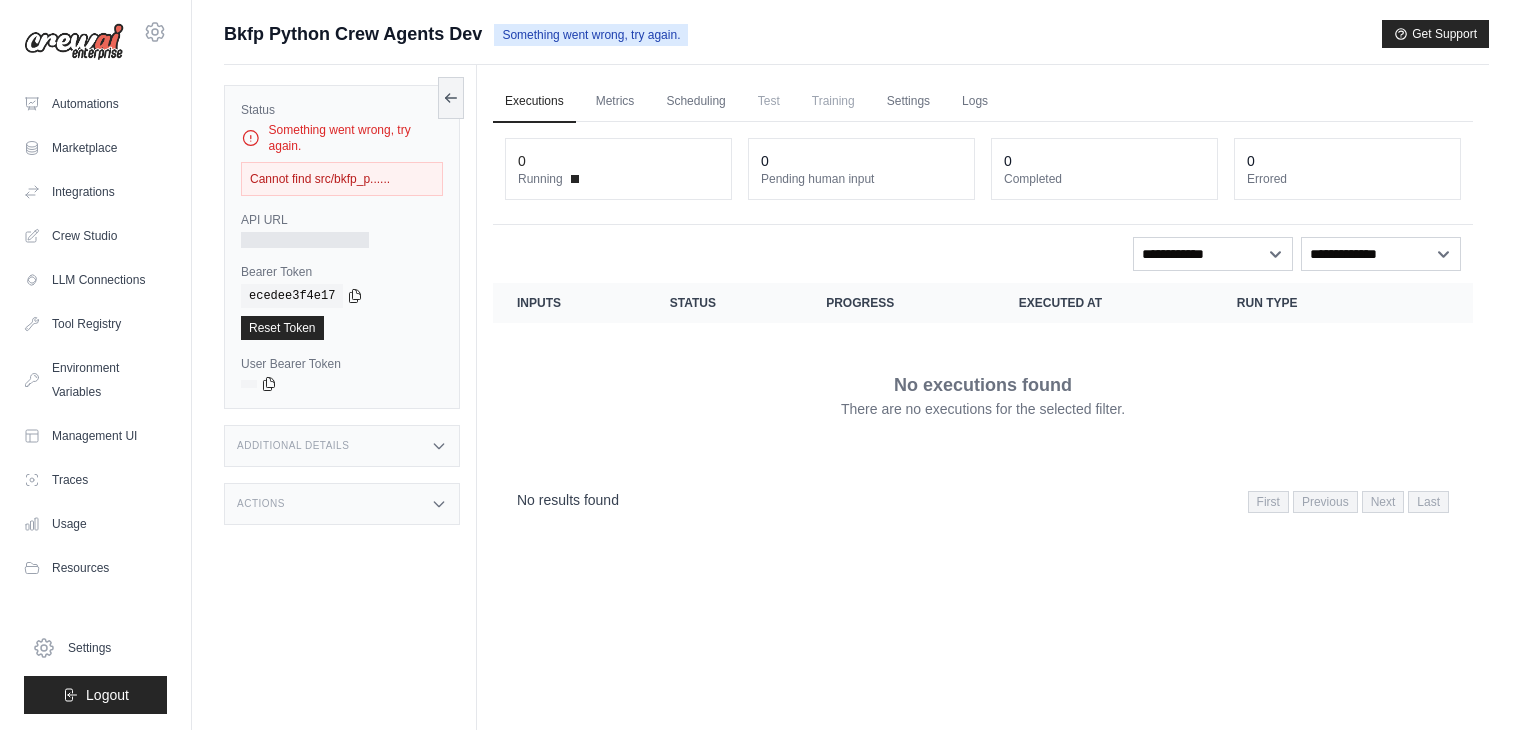scroll, scrollTop: 0, scrollLeft: 0, axis: both 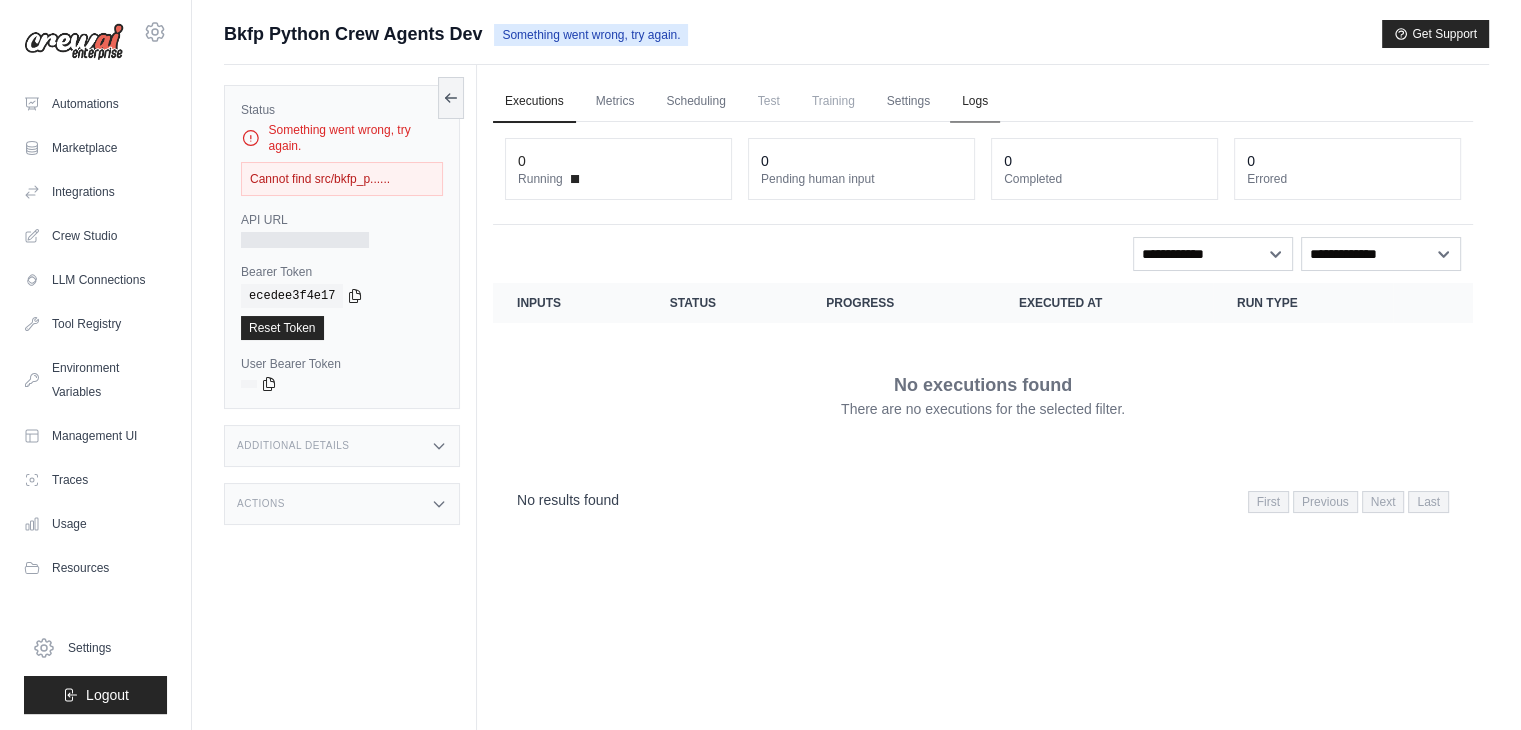 click on "Logs" at bounding box center [975, 102] 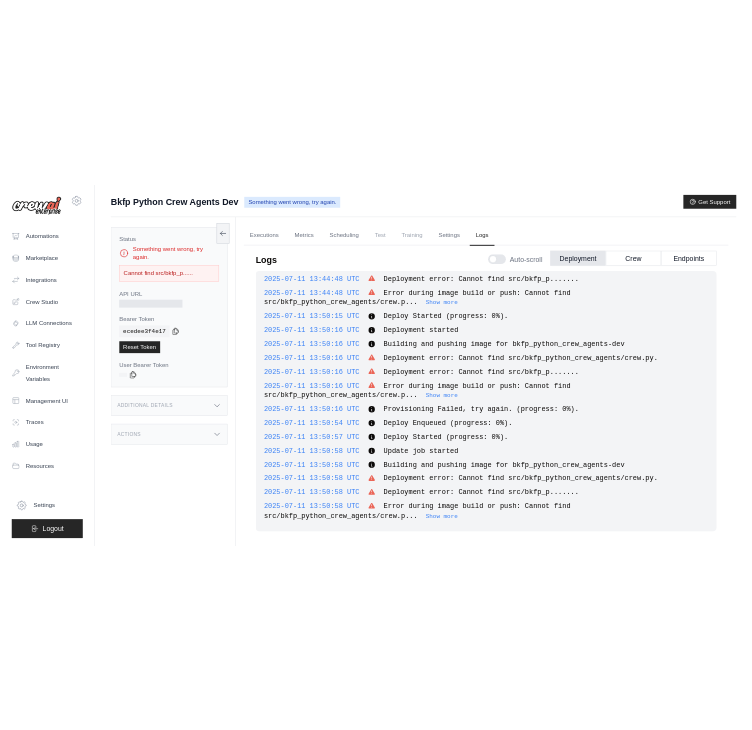 scroll, scrollTop: 398, scrollLeft: 0, axis: vertical 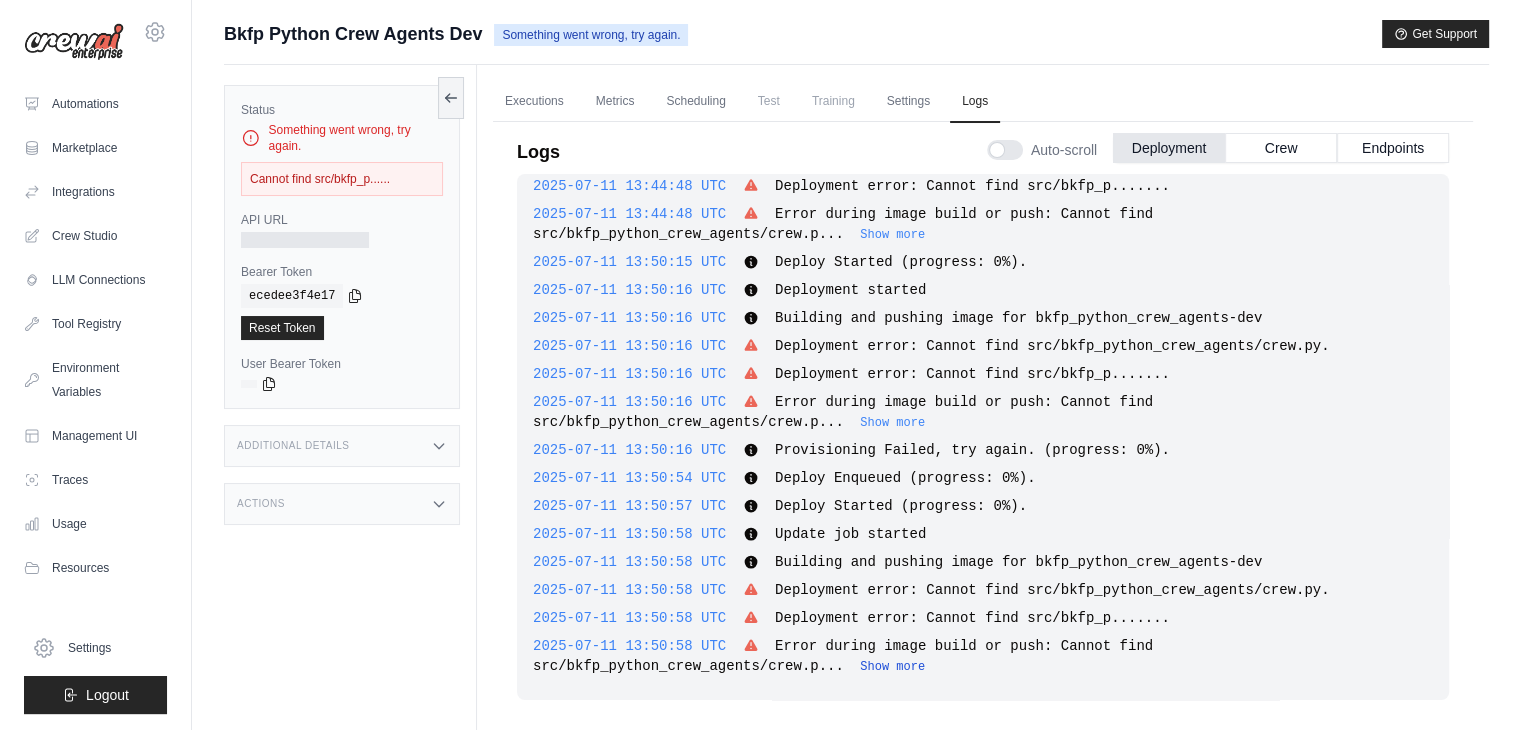 click on "Show more" at bounding box center [892, 667] 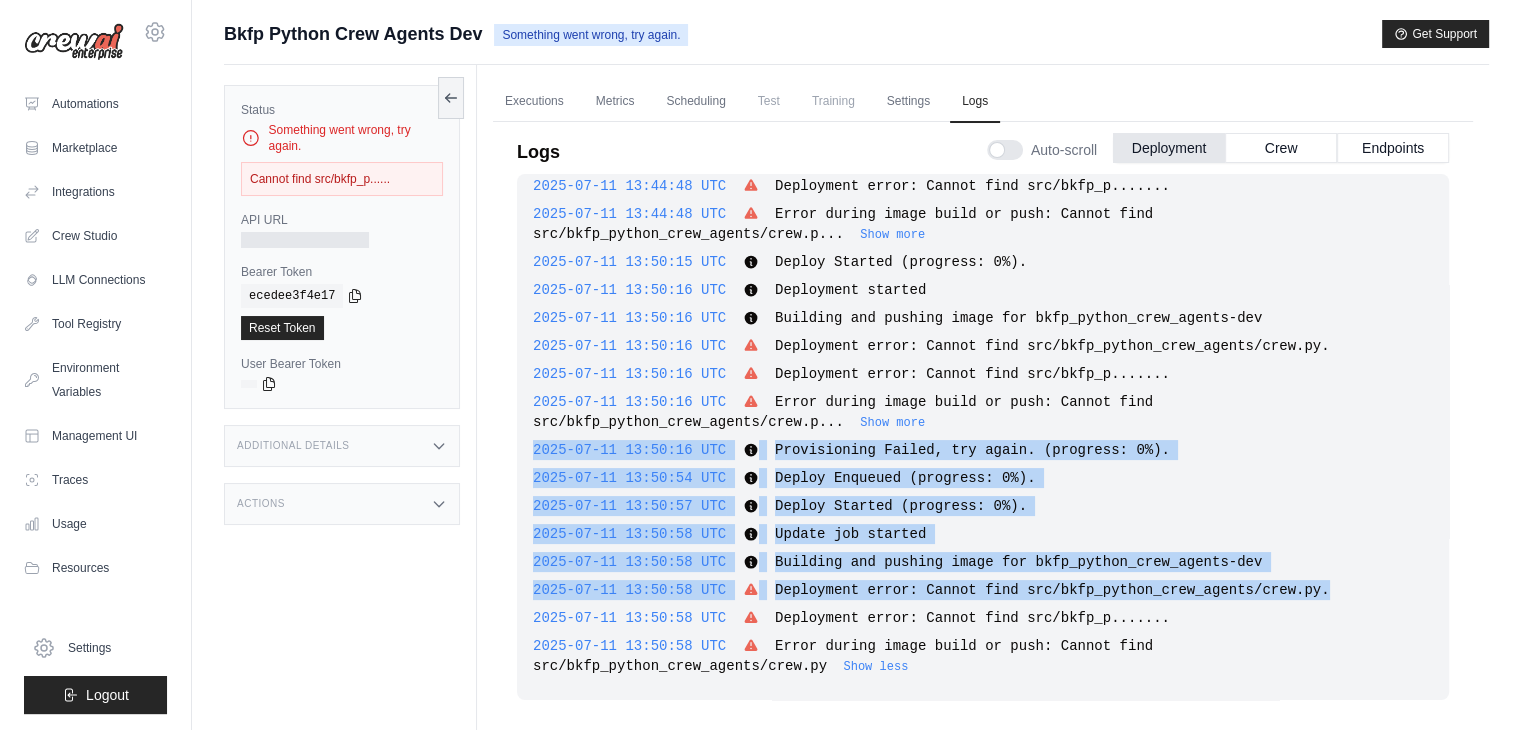drag, startPoint x: 1270, startPoint y: 589, endPoint x: 531, endPoint y: 446, distance: 752.70844 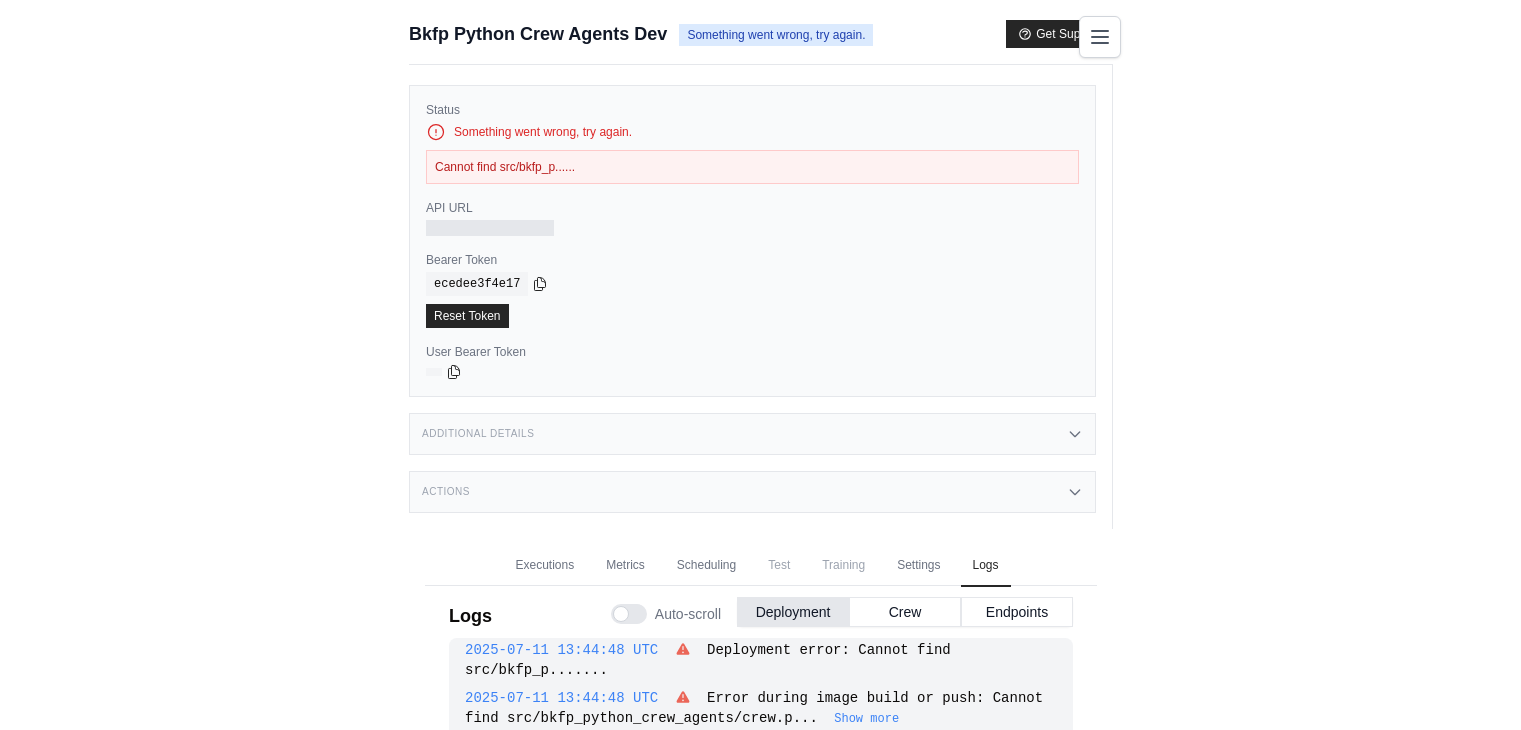 scroll, scrollTop: 398, scrollLeft: 0, axis: vertical 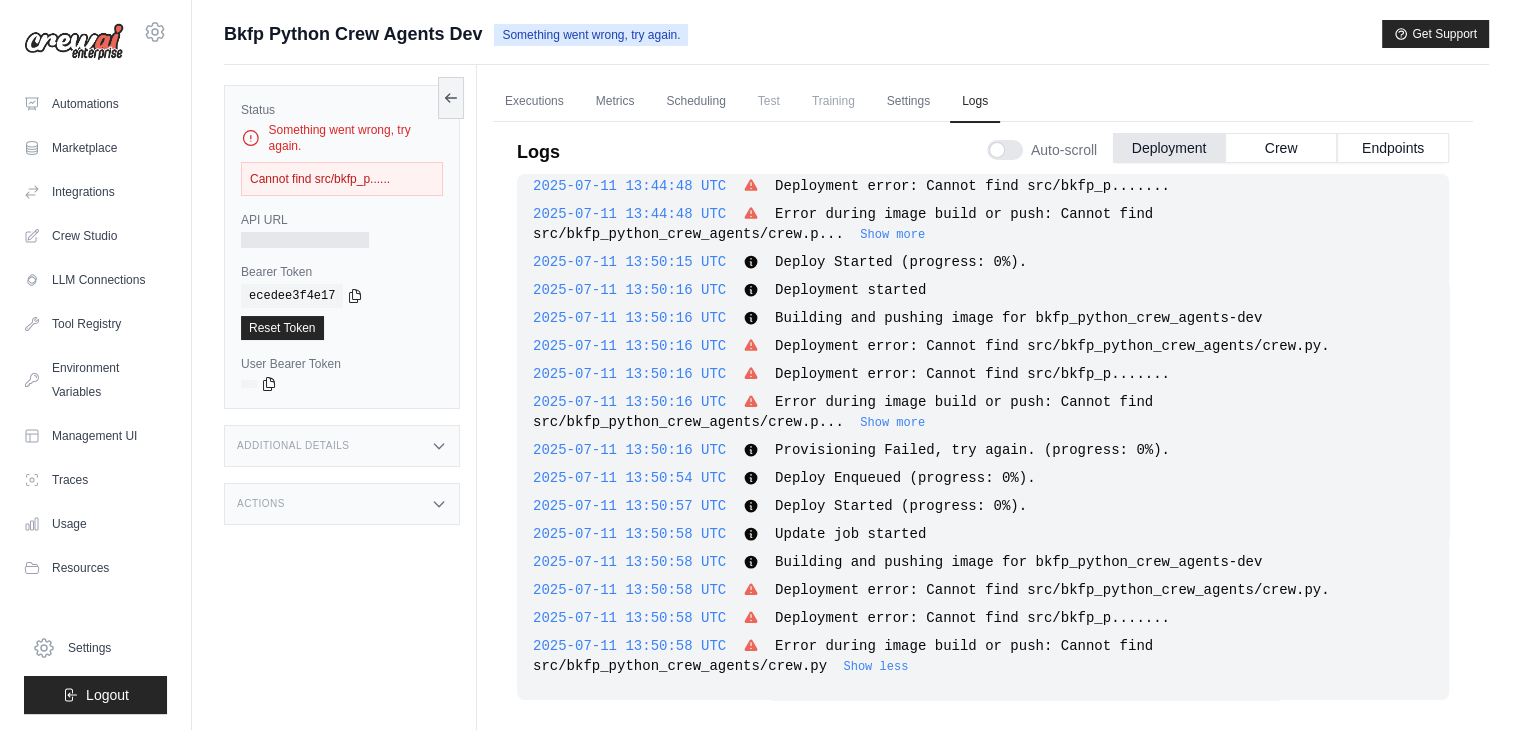 click on "Actions" at bounding box center [342, 504] 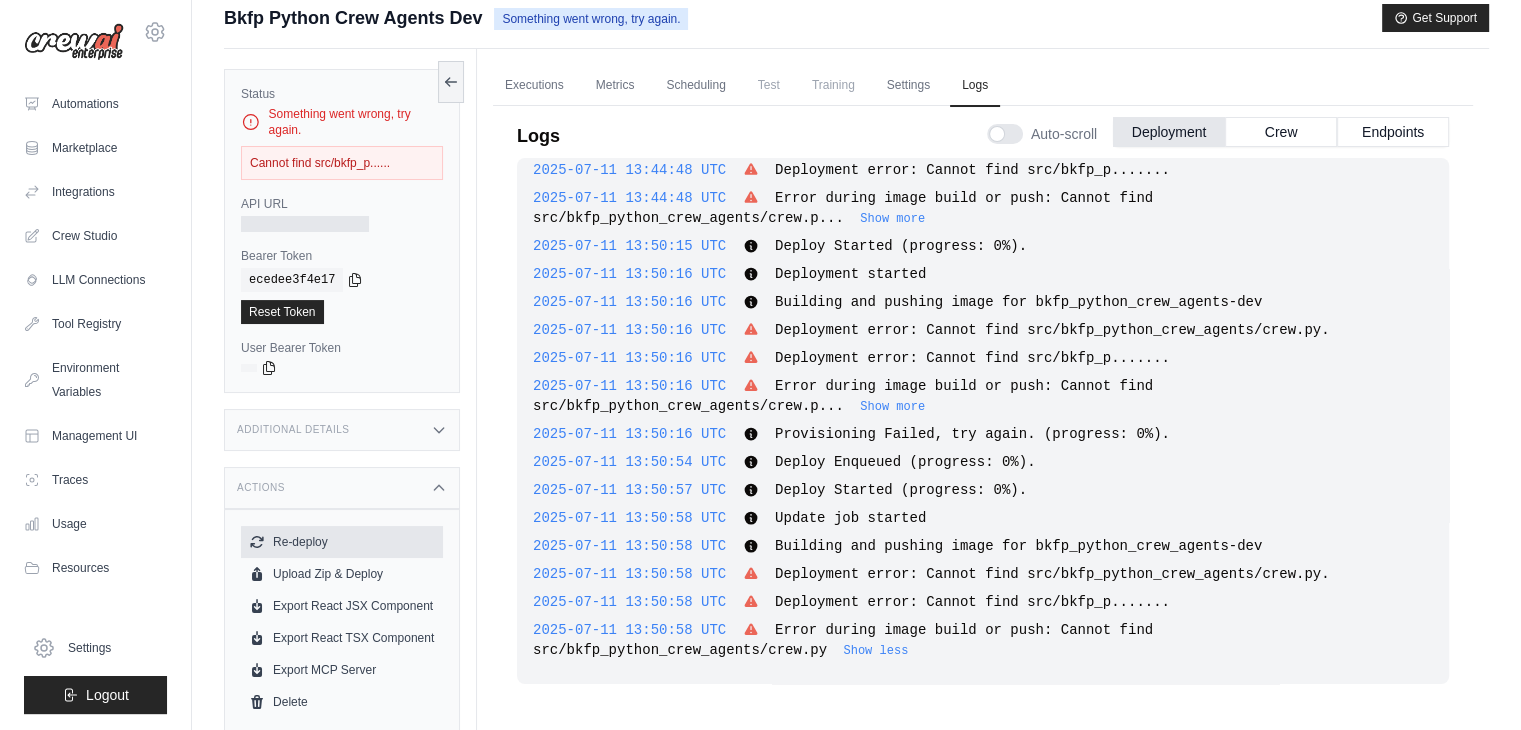 scroll, scrollTop: 19, scrollLeft: 0, axis: vertical 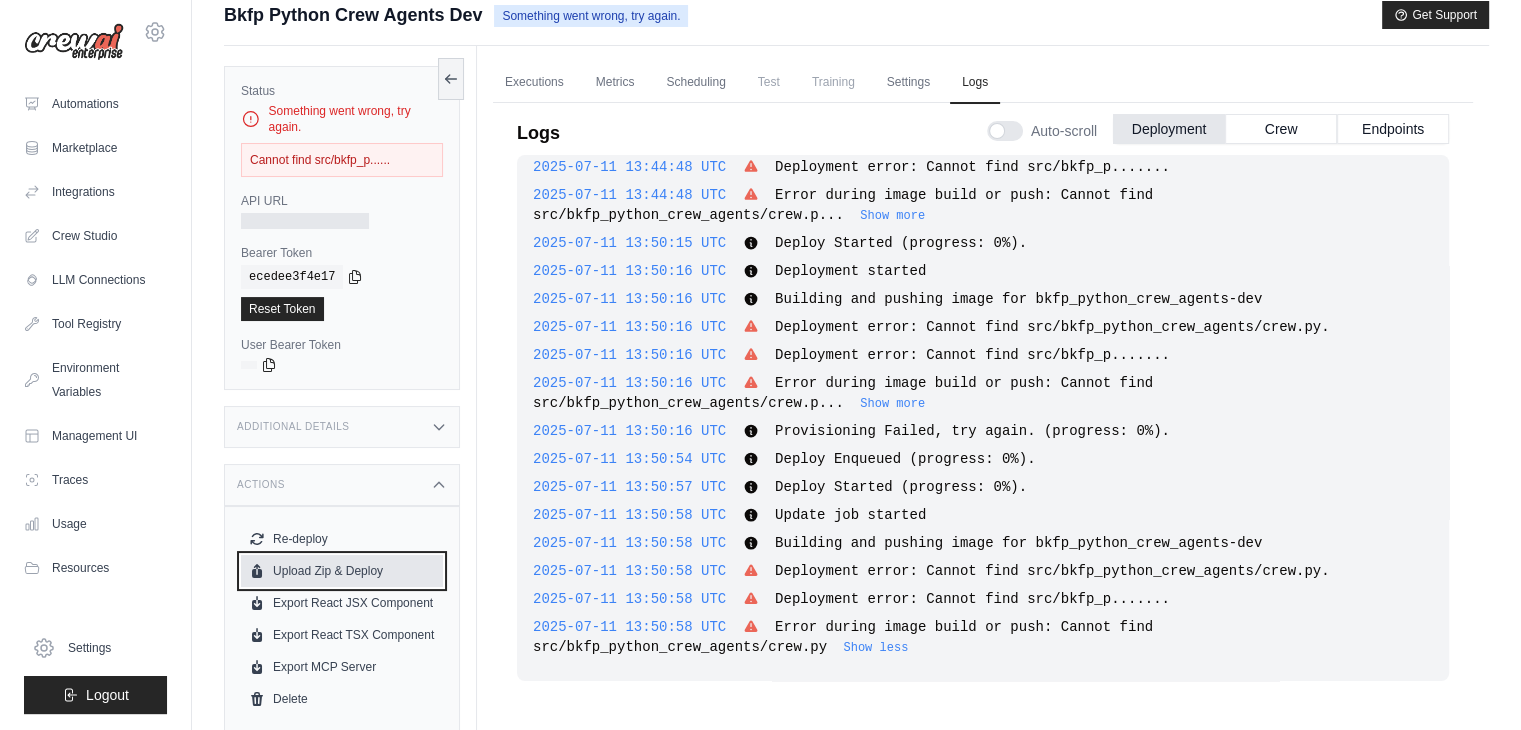 click on "Upload Zip & Deploy" at bounding box center [342, 571] 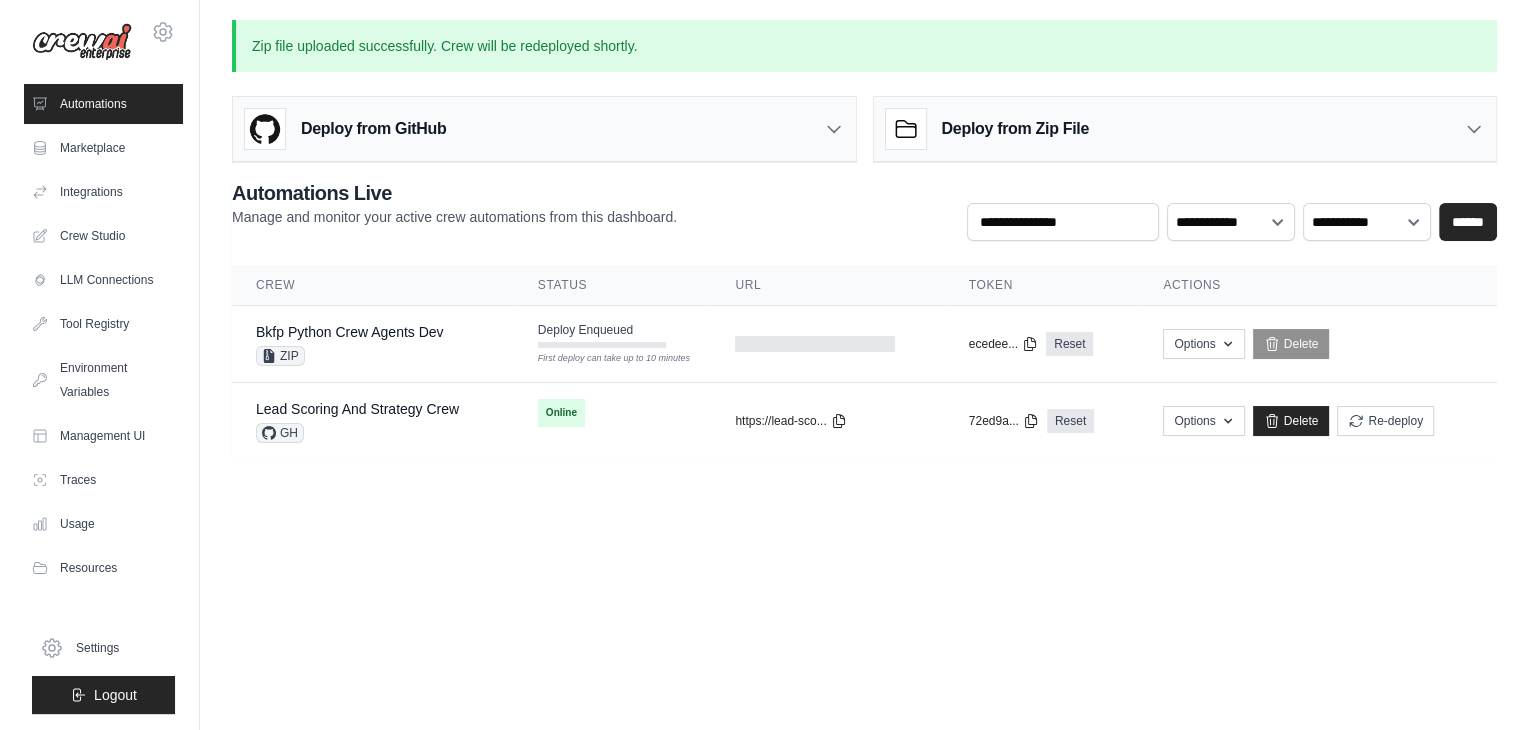 scroll, scrollTop: 0, scrollLeft: 0, axis: both 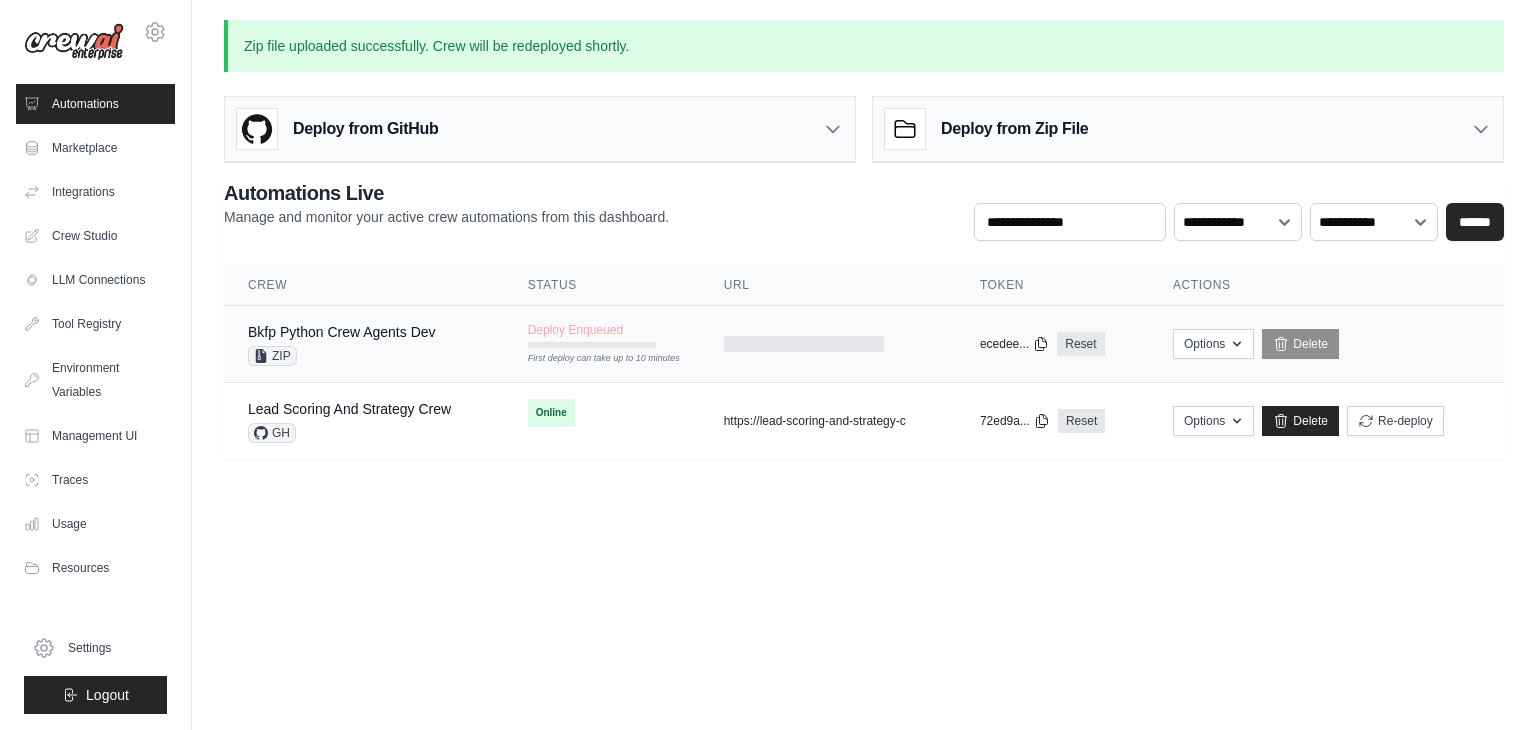 click on "First deploy can take up to 10 minutes" at bounding box center (592, 359) 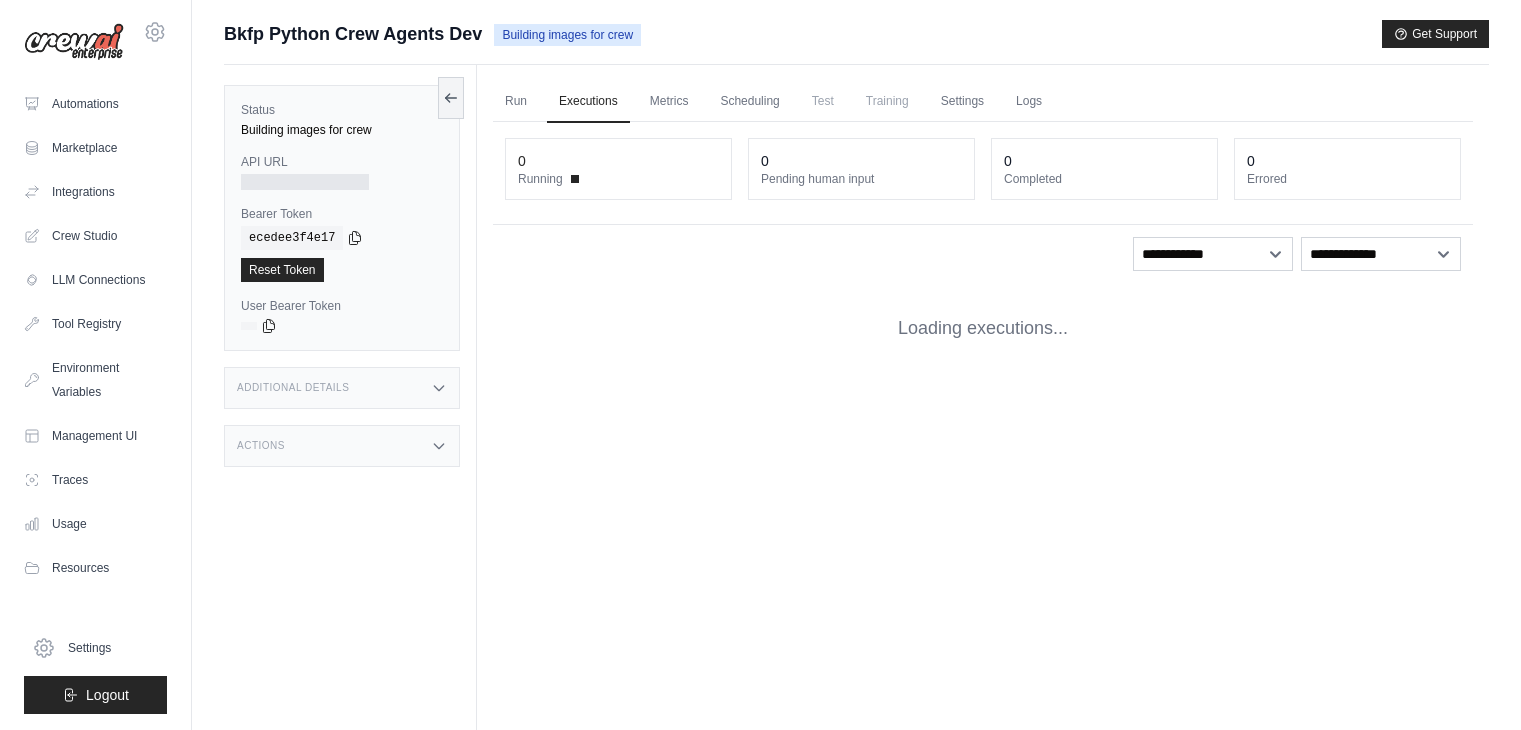 scroll, scrollTop: 0, scrollLeft: 0, axis: both 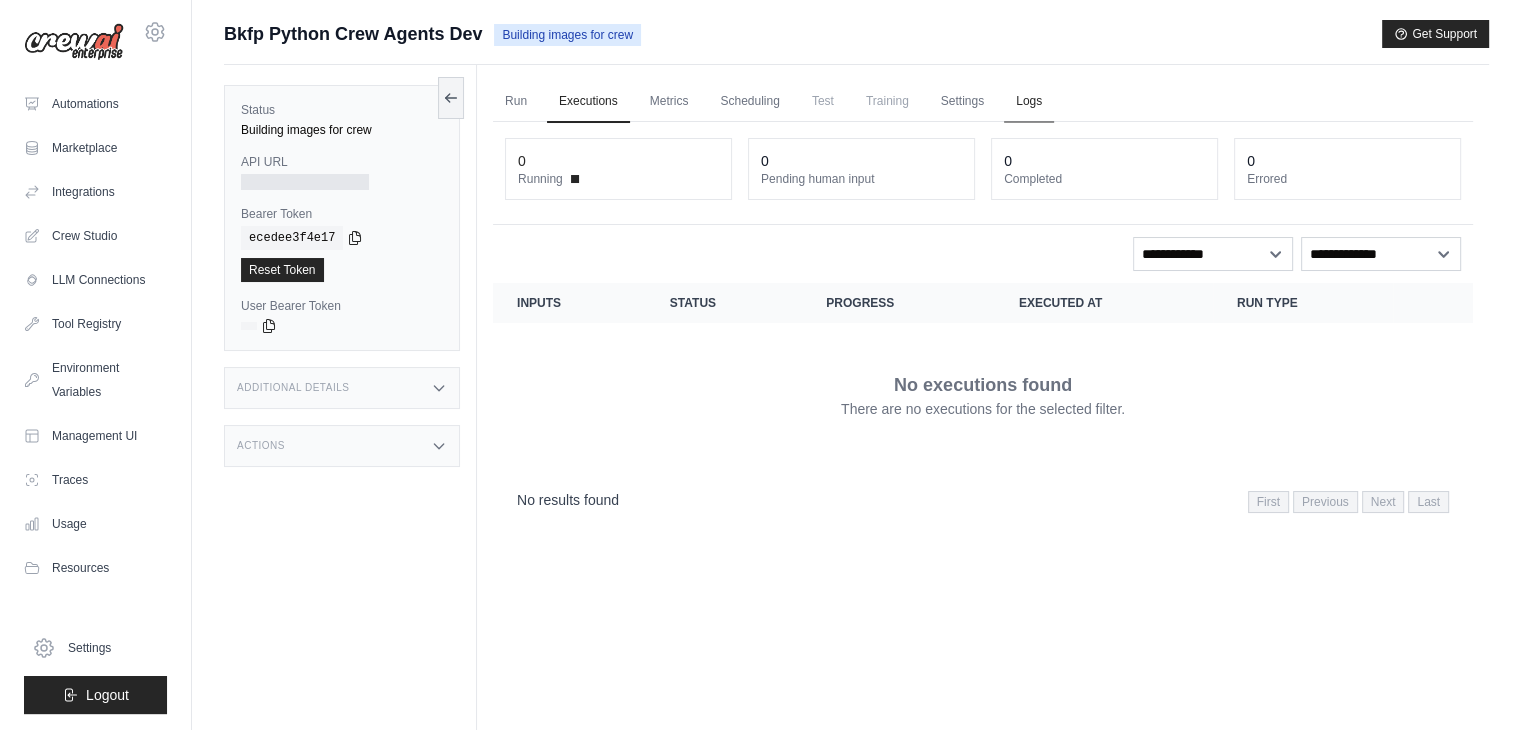 click on "Logs" at bounding box center (1029, 102) 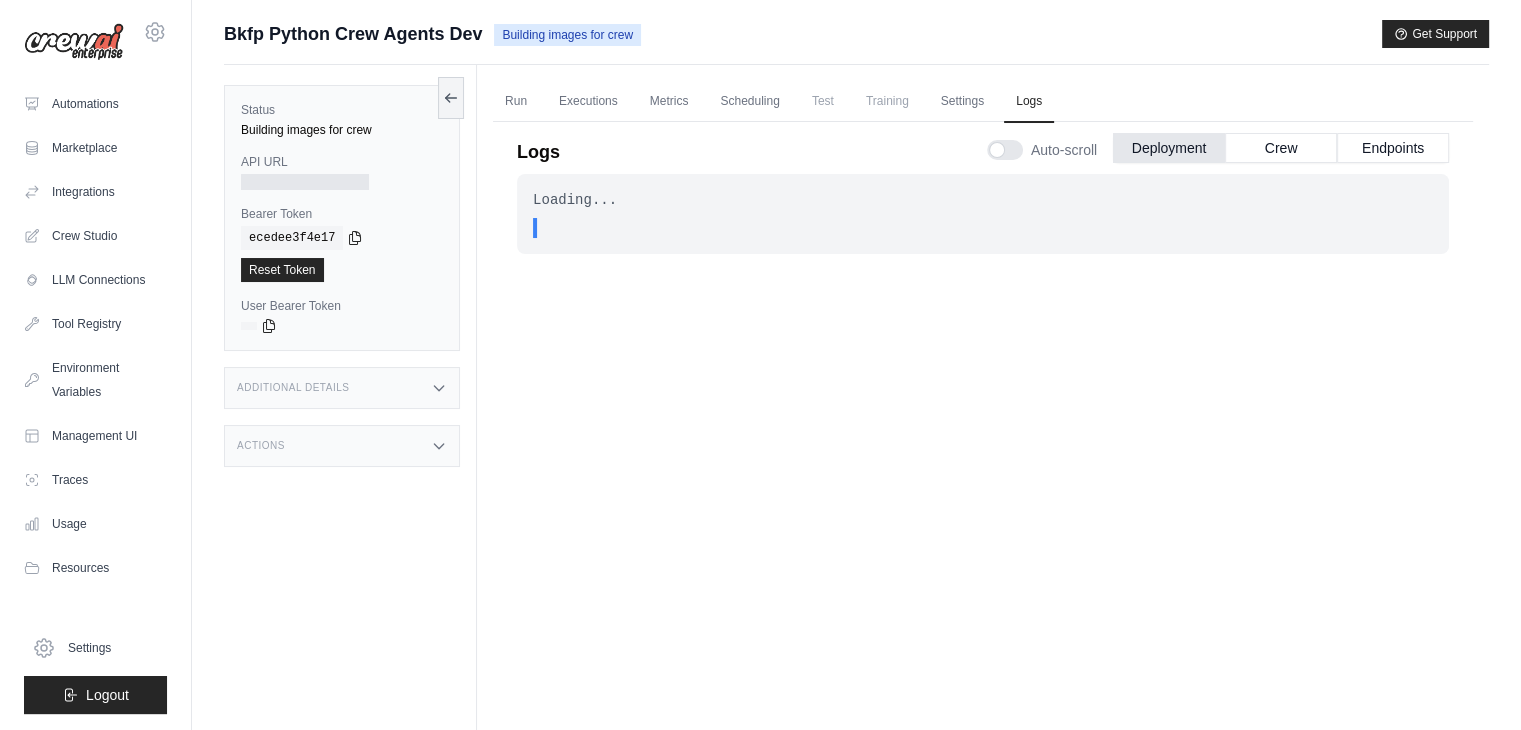 scroll, scrollTop: 0, scrollLeft: 0, axis: both 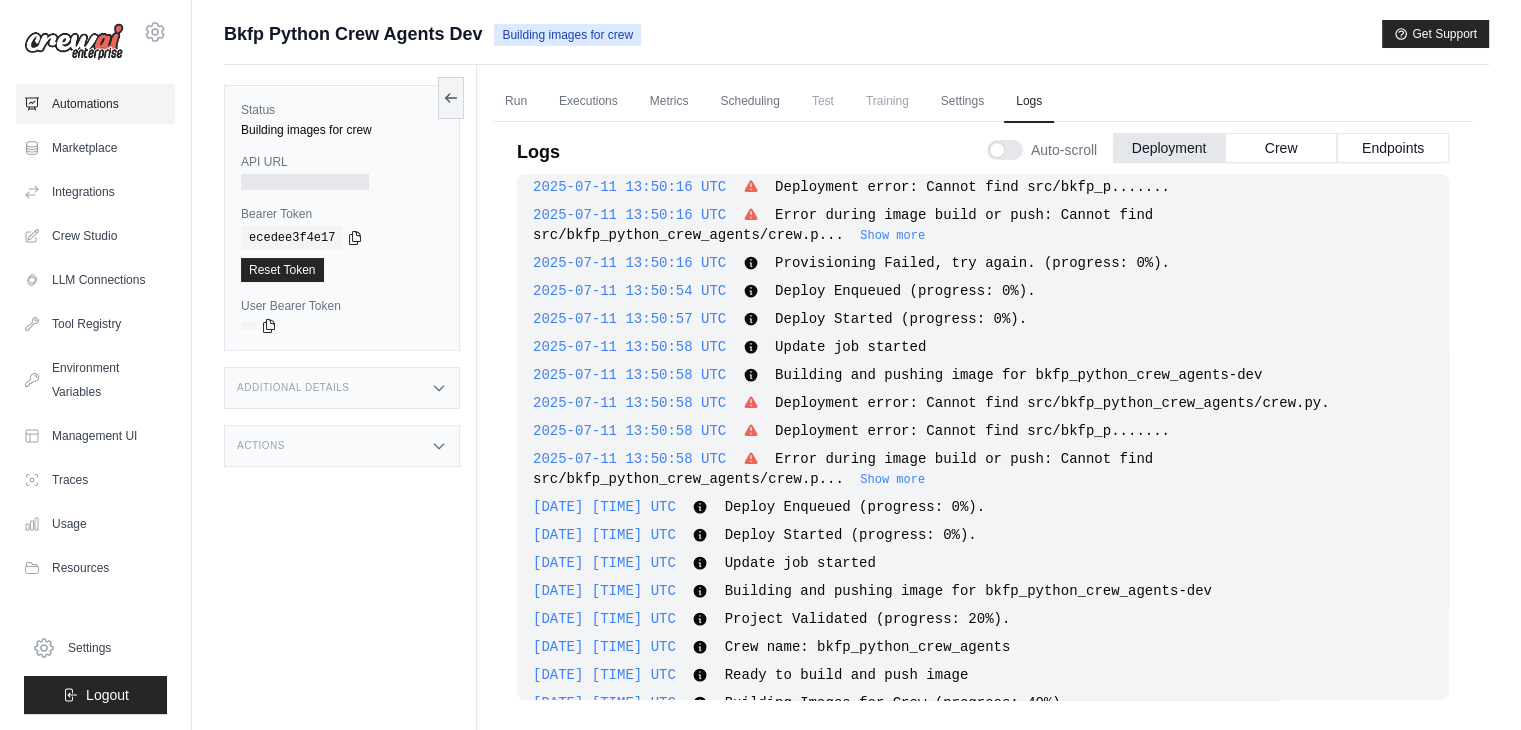 click on "Automations" at bounding box center (95, 104) 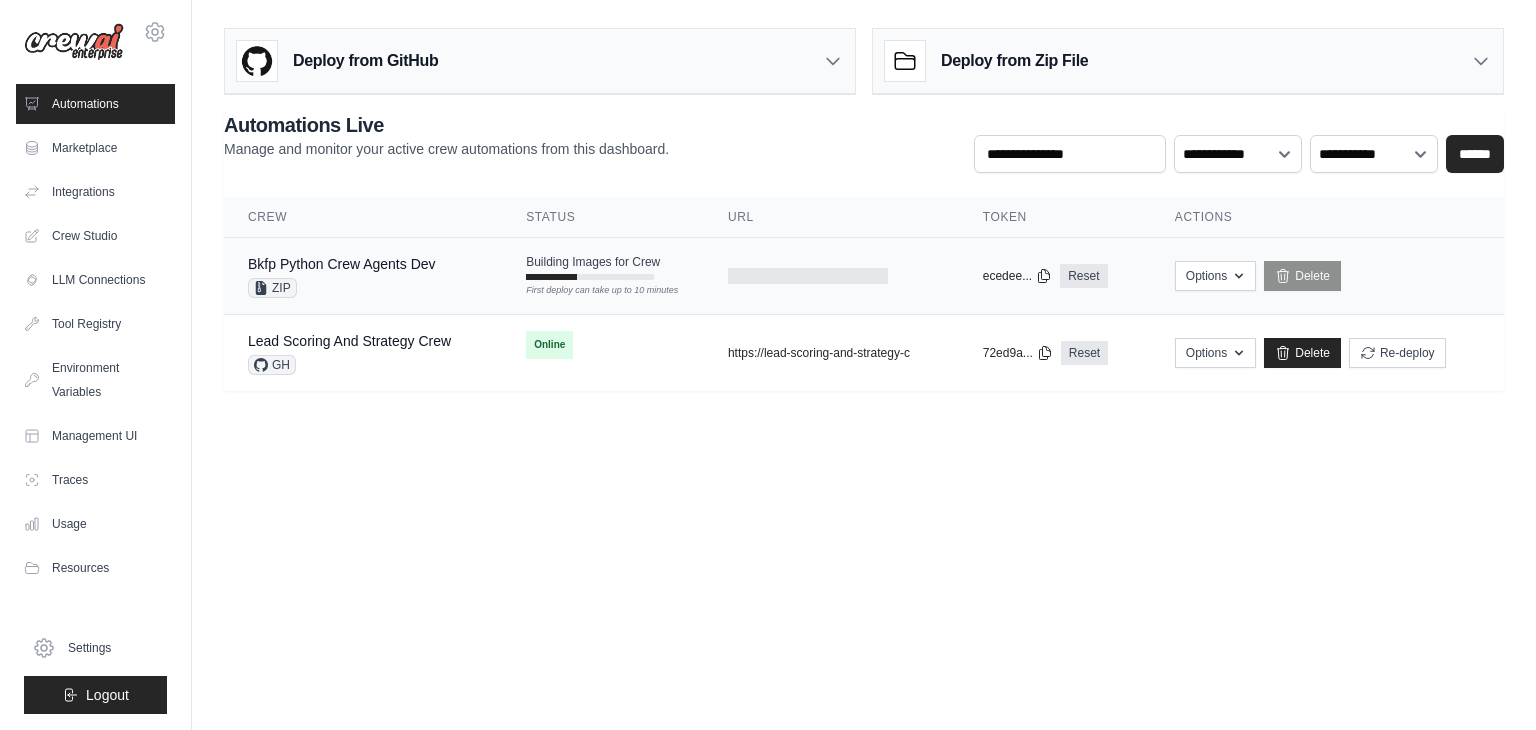 click on "Bkfp Python Crew Agents Dev
ZIP" at bounding box center [363, 276] 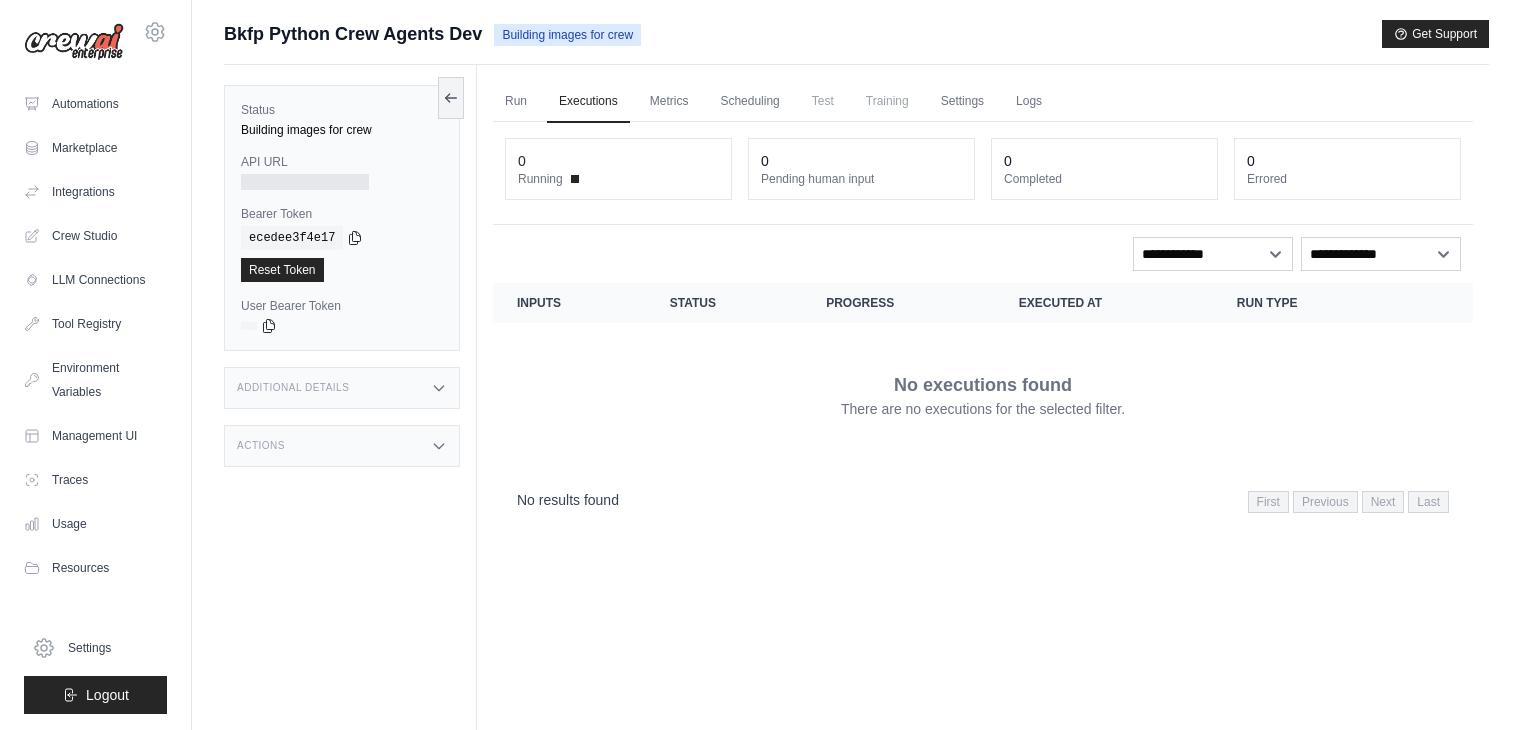 scroll, scrollTop: 0, scrollLeft: 0, axis: both 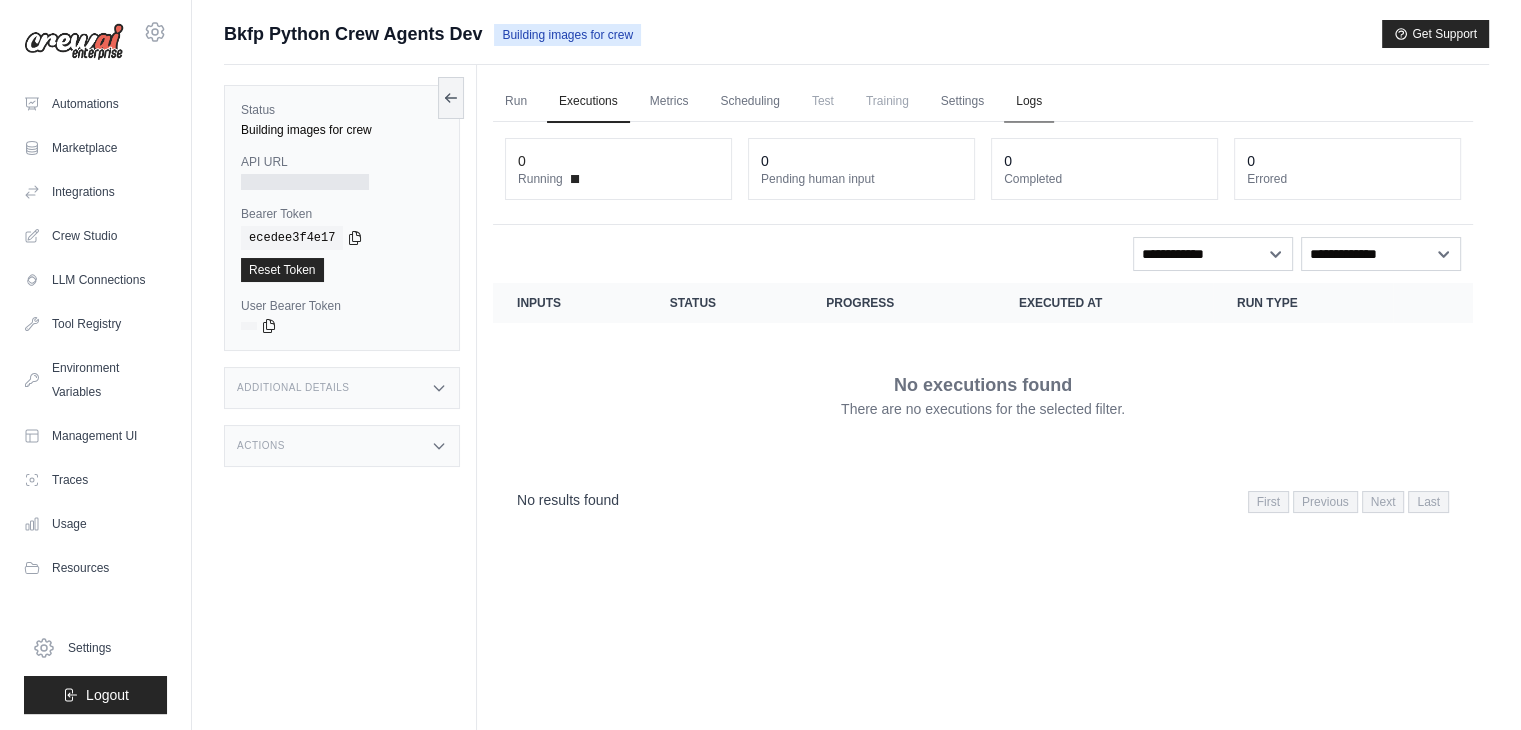 click on "Logs" at bounding box center [1029, 102] 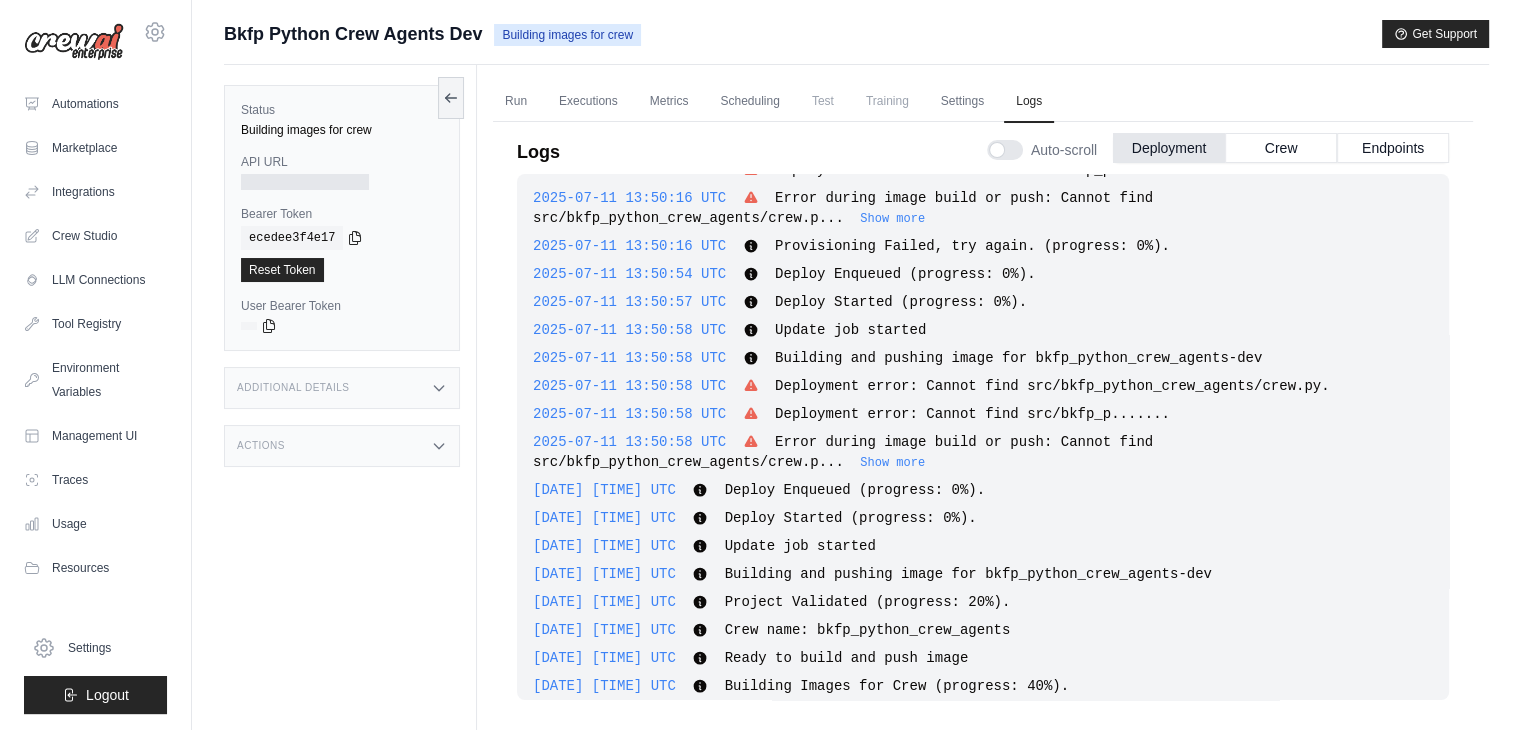 scroll, scrollTop: 642, scrollLeft: 0, axis: vertical 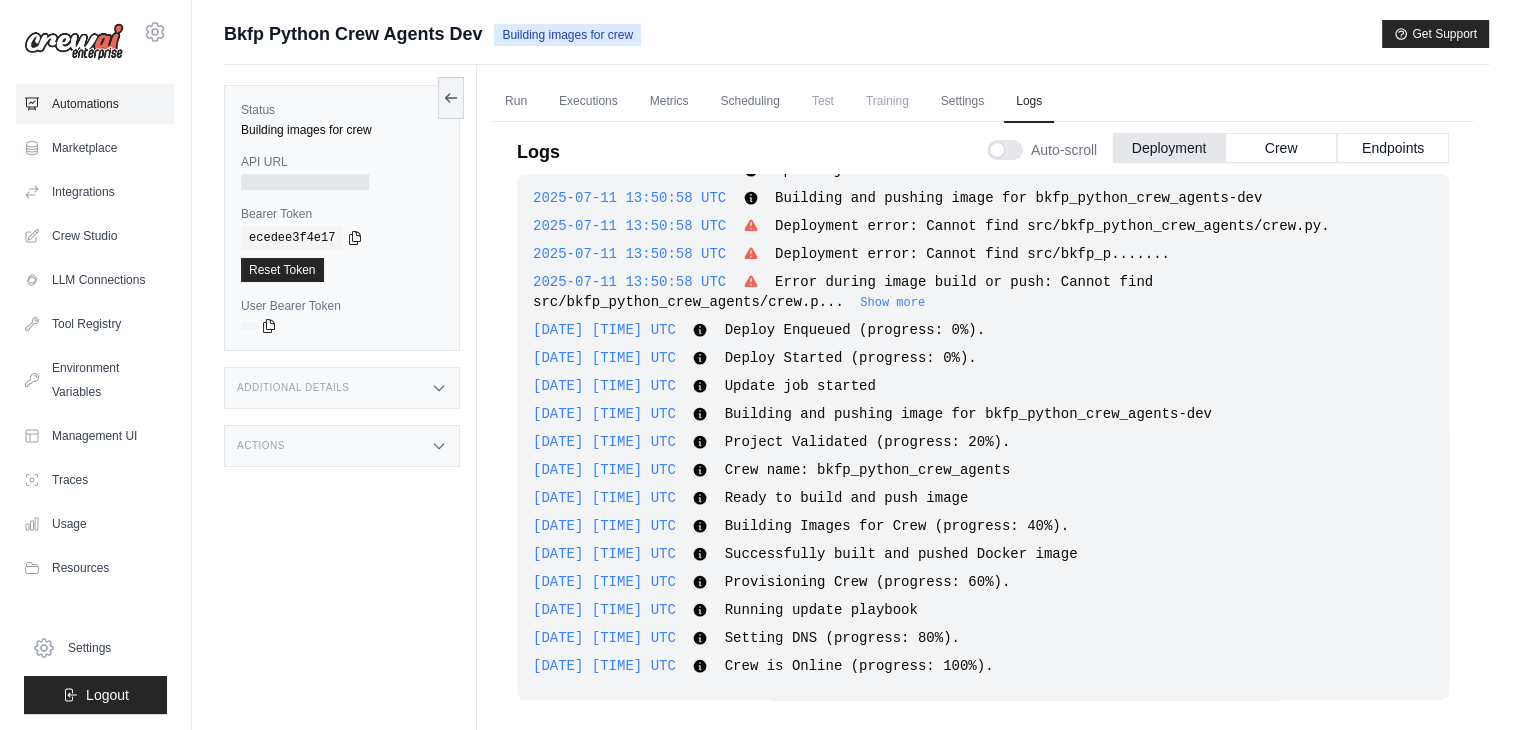 click on "Automations" at bounding box center (95, 104) 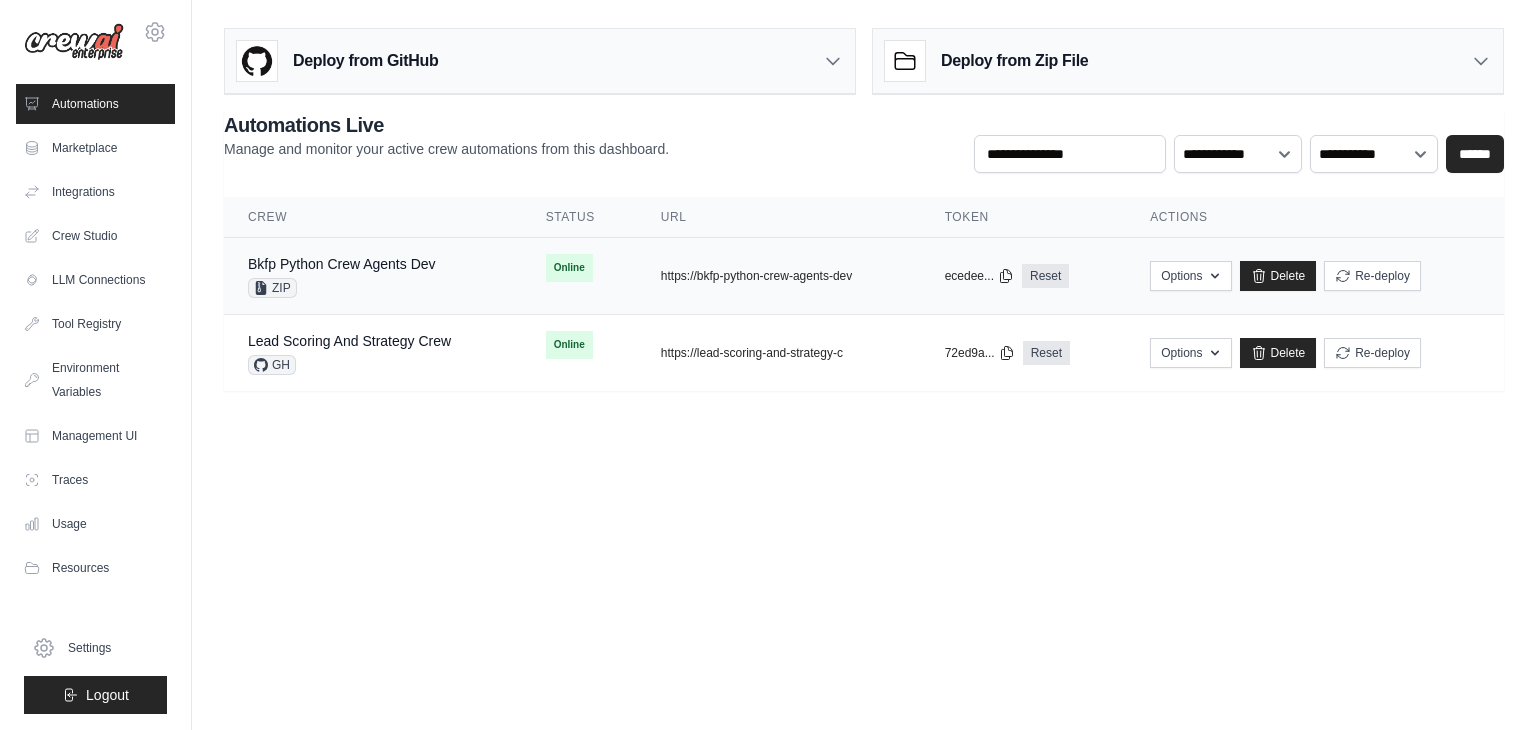 click on "Online" at bounding box center (579, 268) 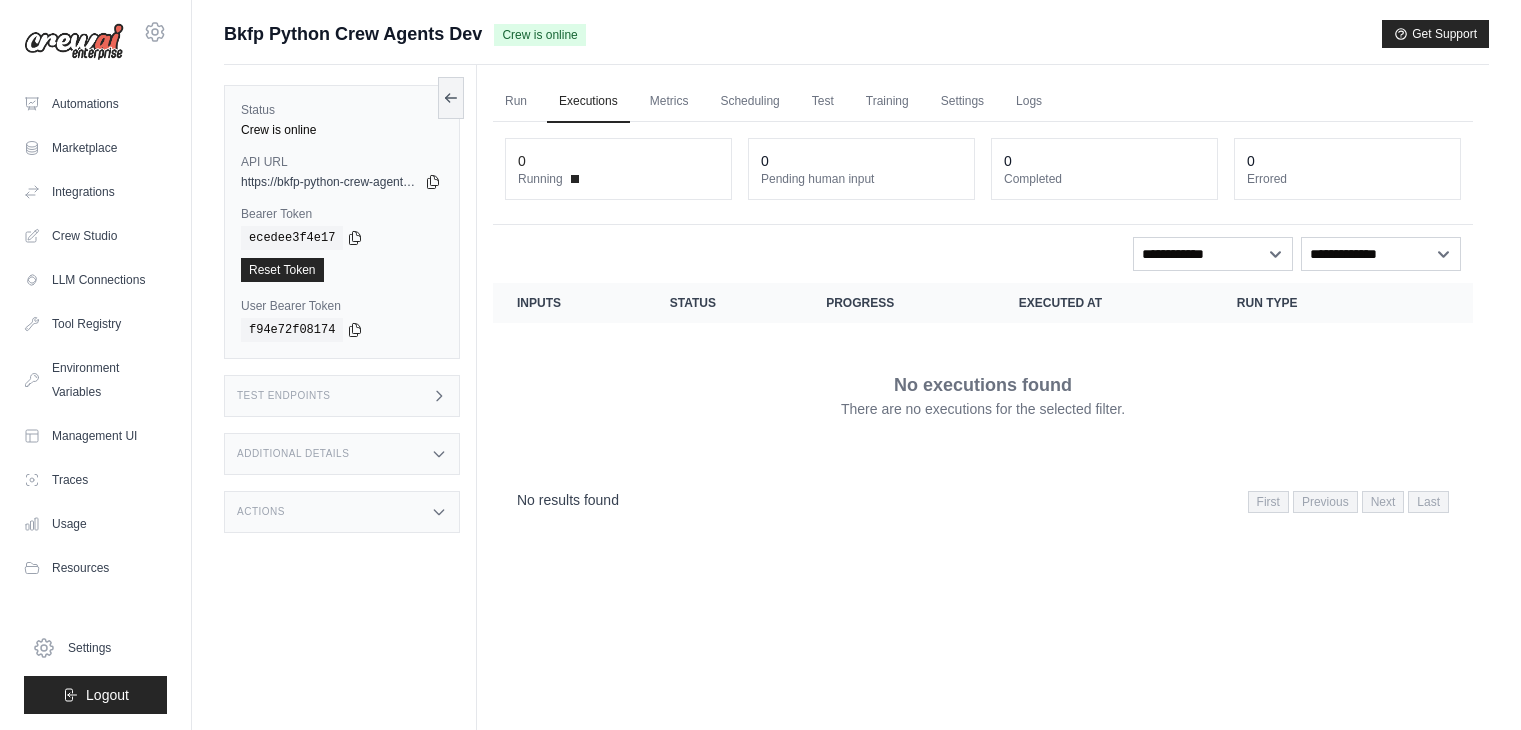 scroll, scrollTop: 0, scrollLeft: 0, axis: both 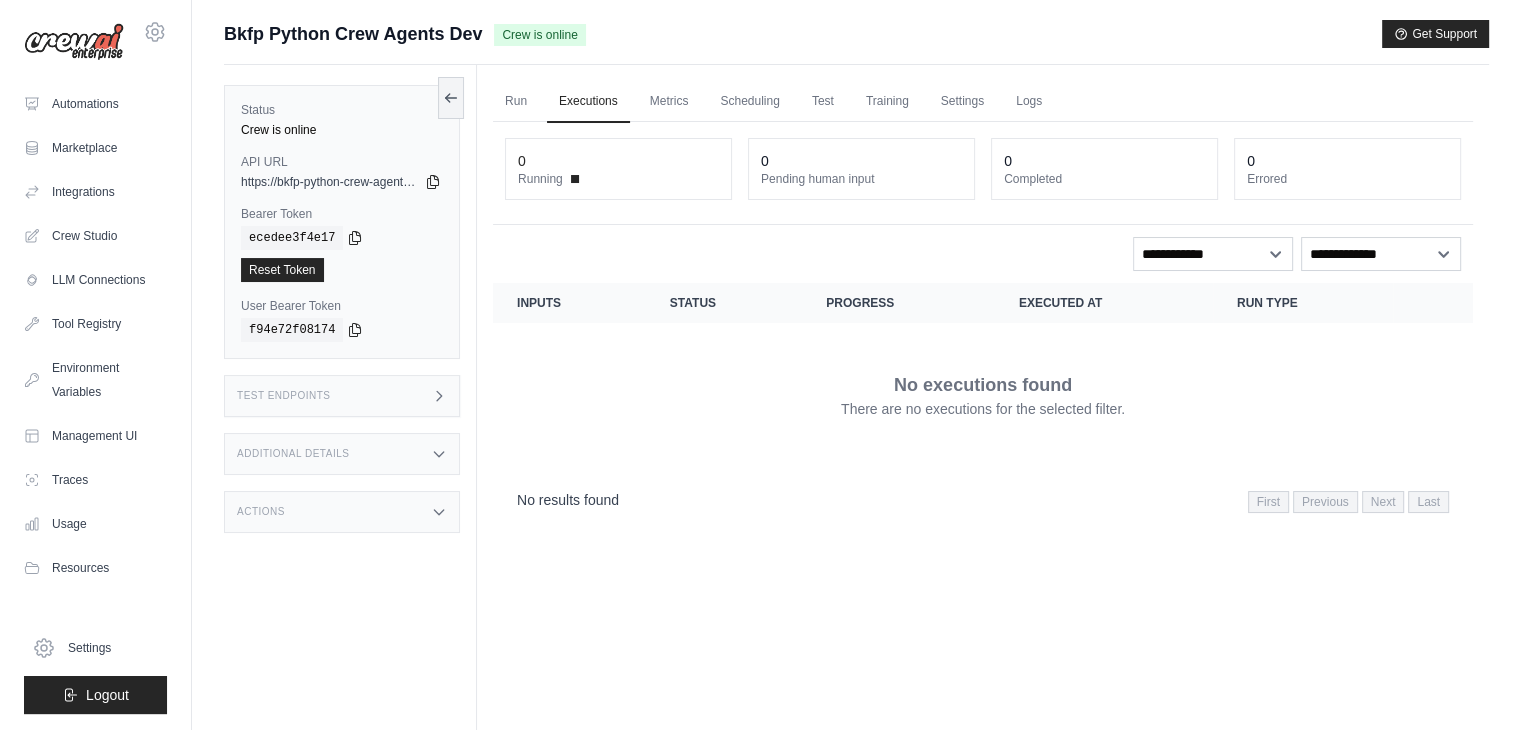 click on "Actions" at bounding box center [342, 512] 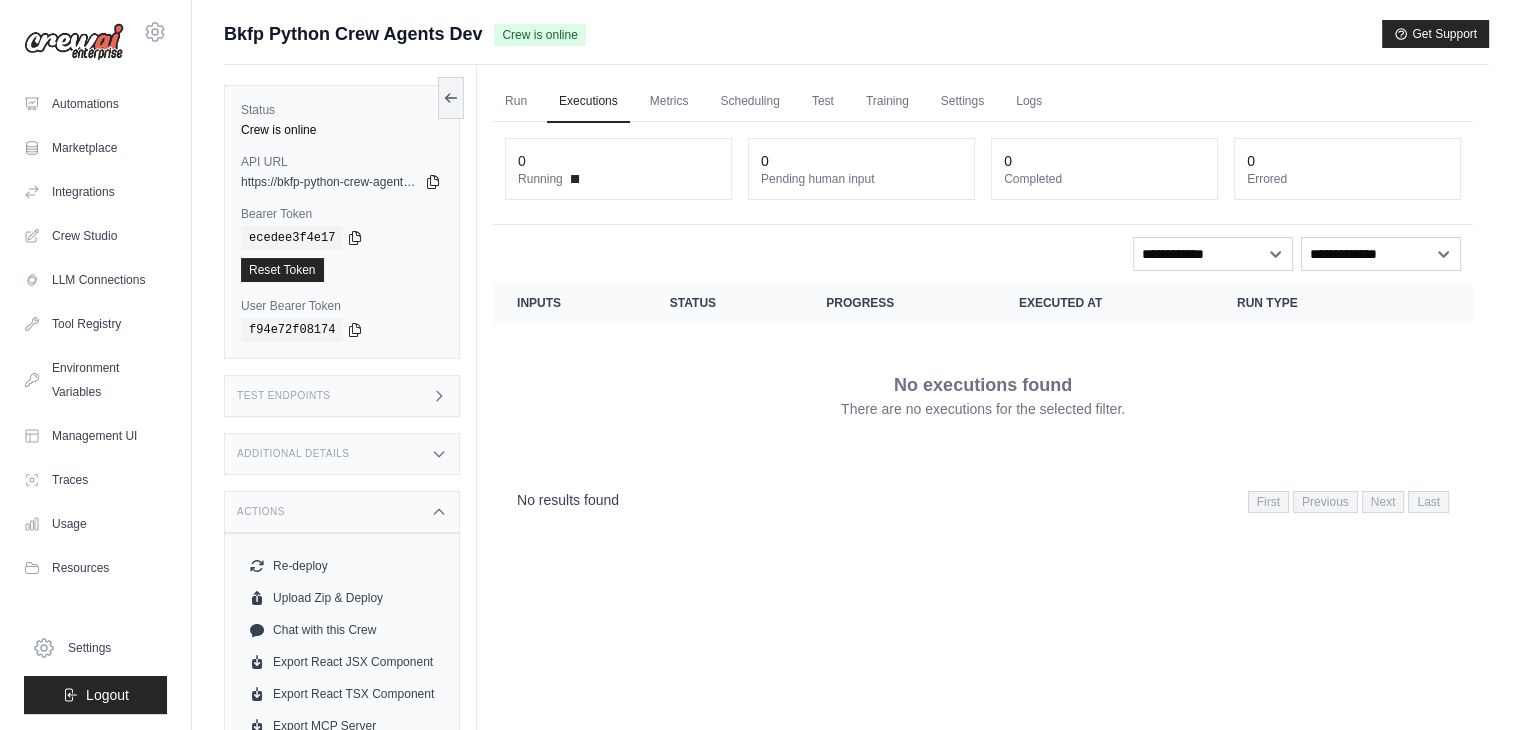 click on "Test Endpoints" at bounding box center [284, 396] 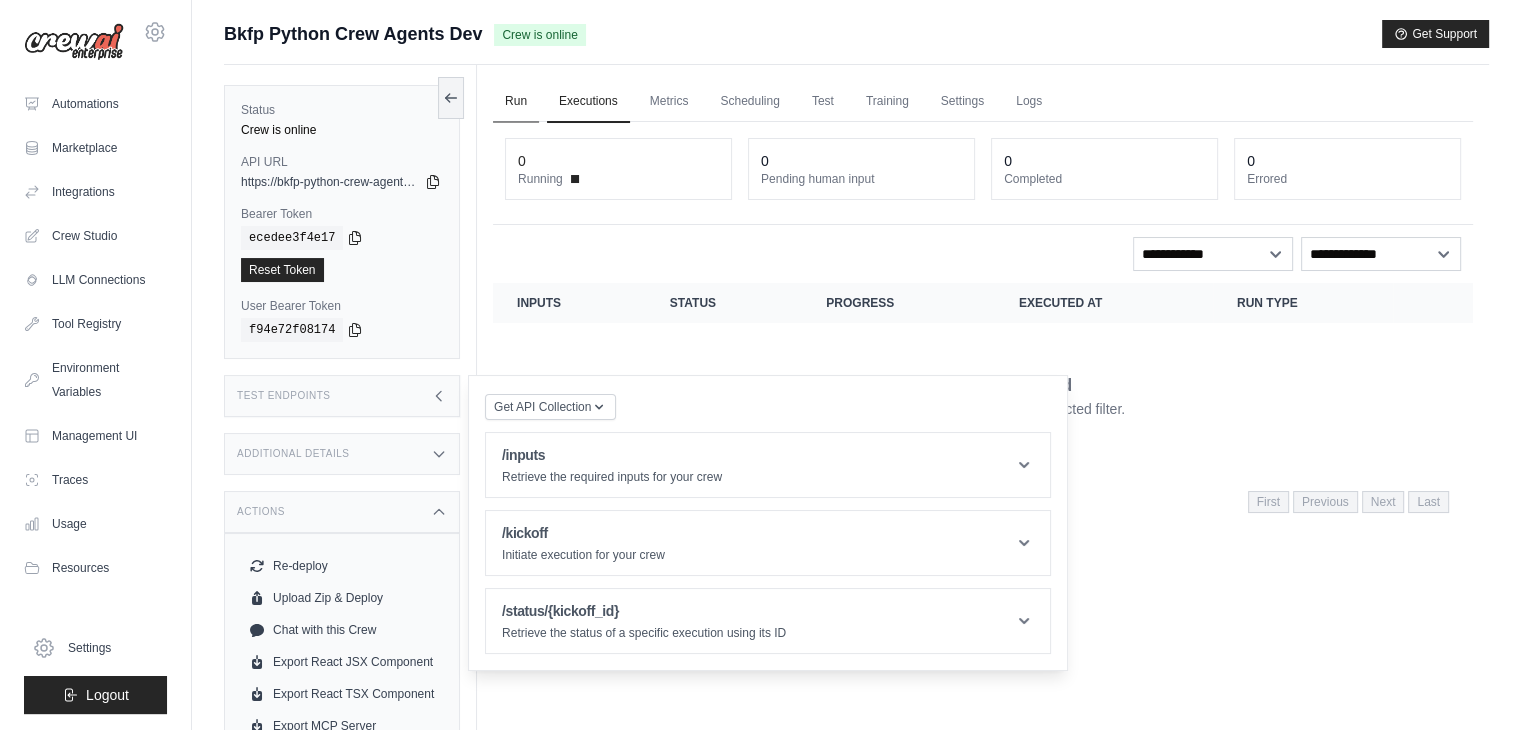 click on "Run" at bounding box center (516, 102) 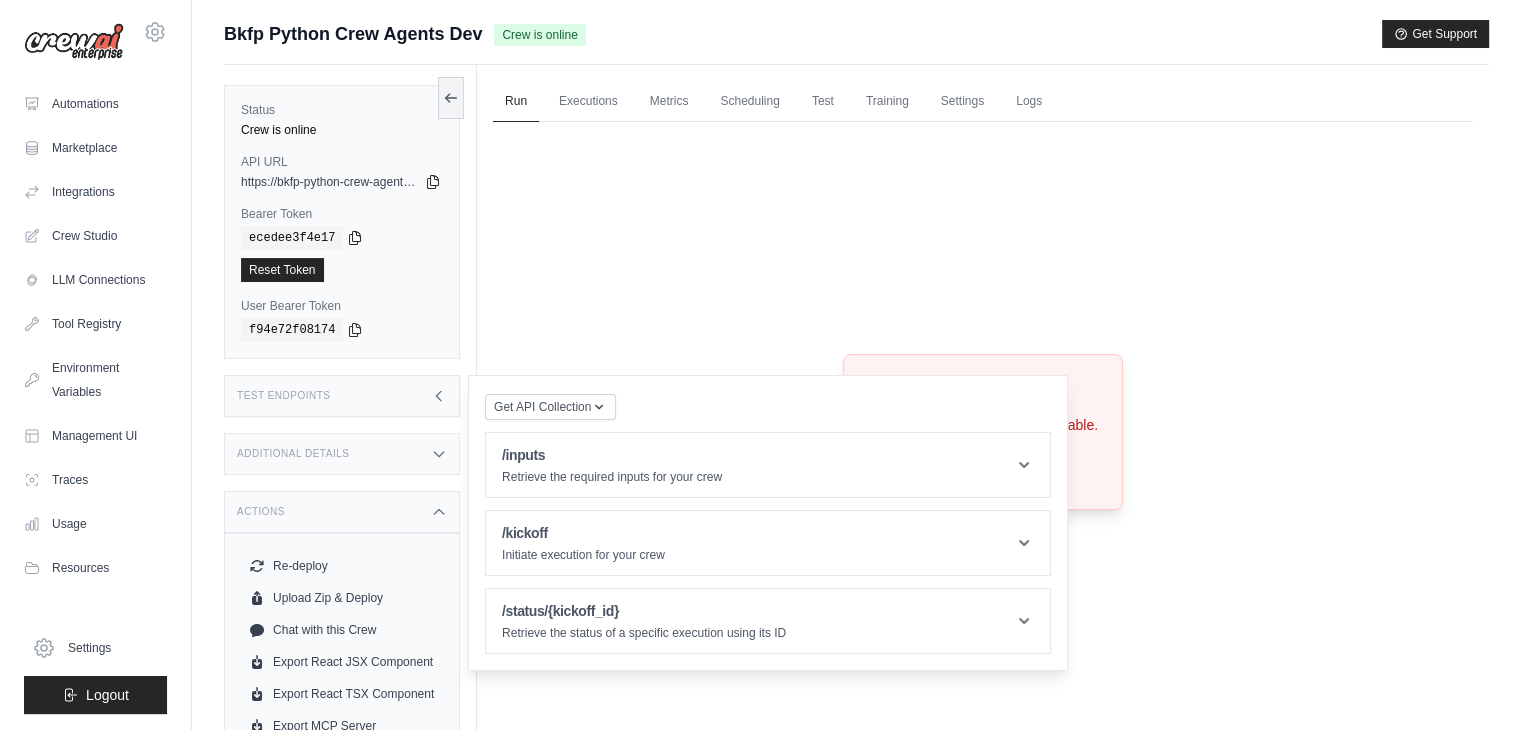 click on "Crew not available Crew not found or unavailable. Try Again" at bounding box center [983, 432] 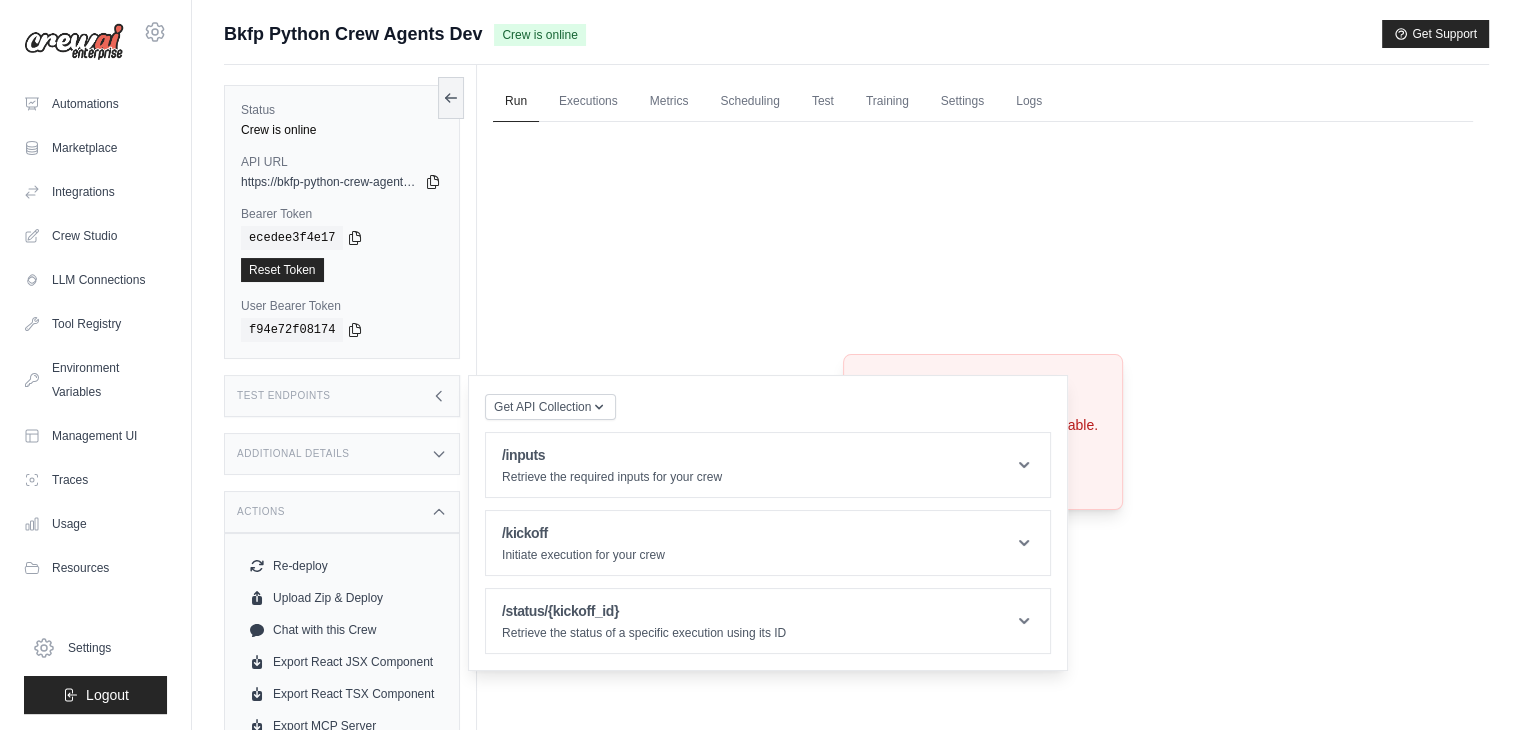 click on "Test Endpoints" at bounding box center (342, 396) 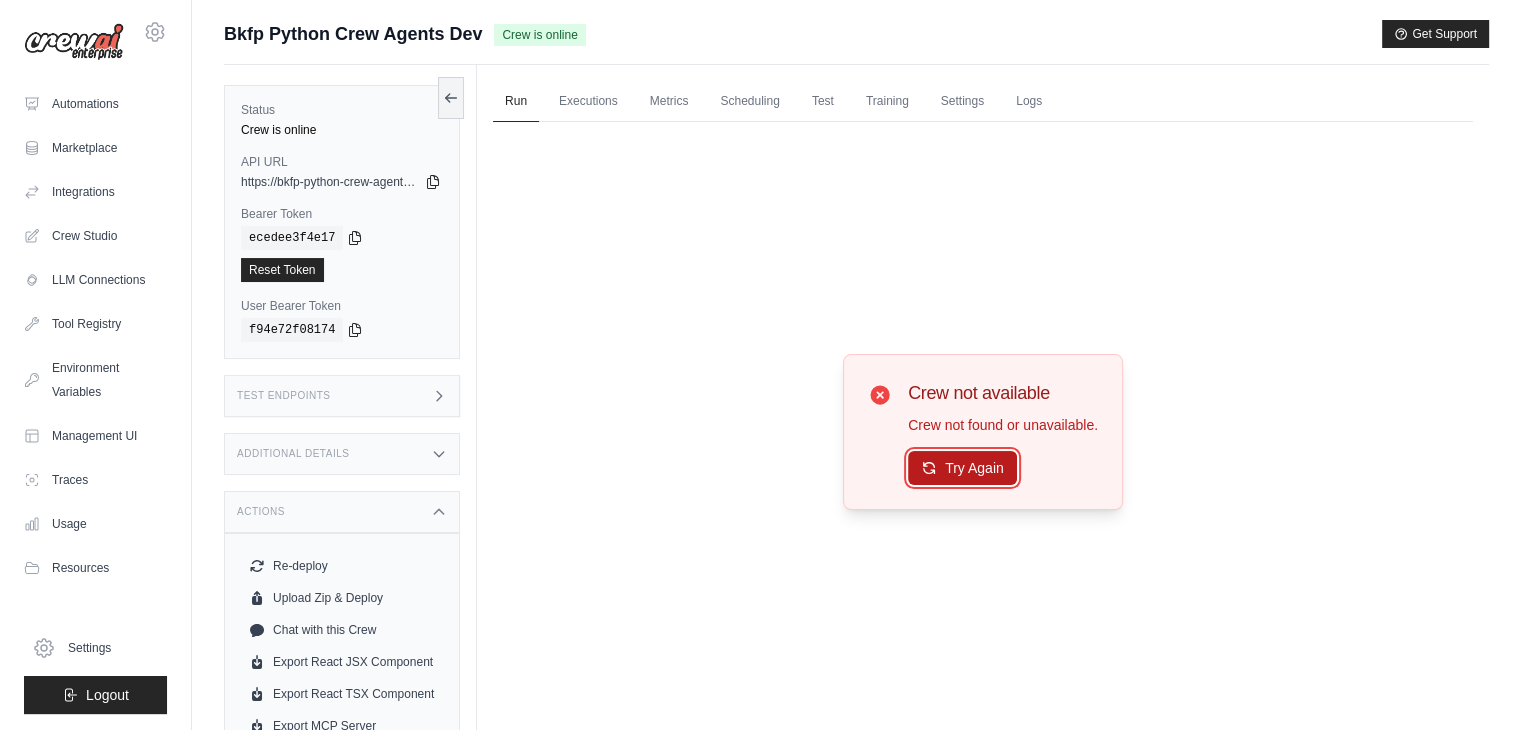 click 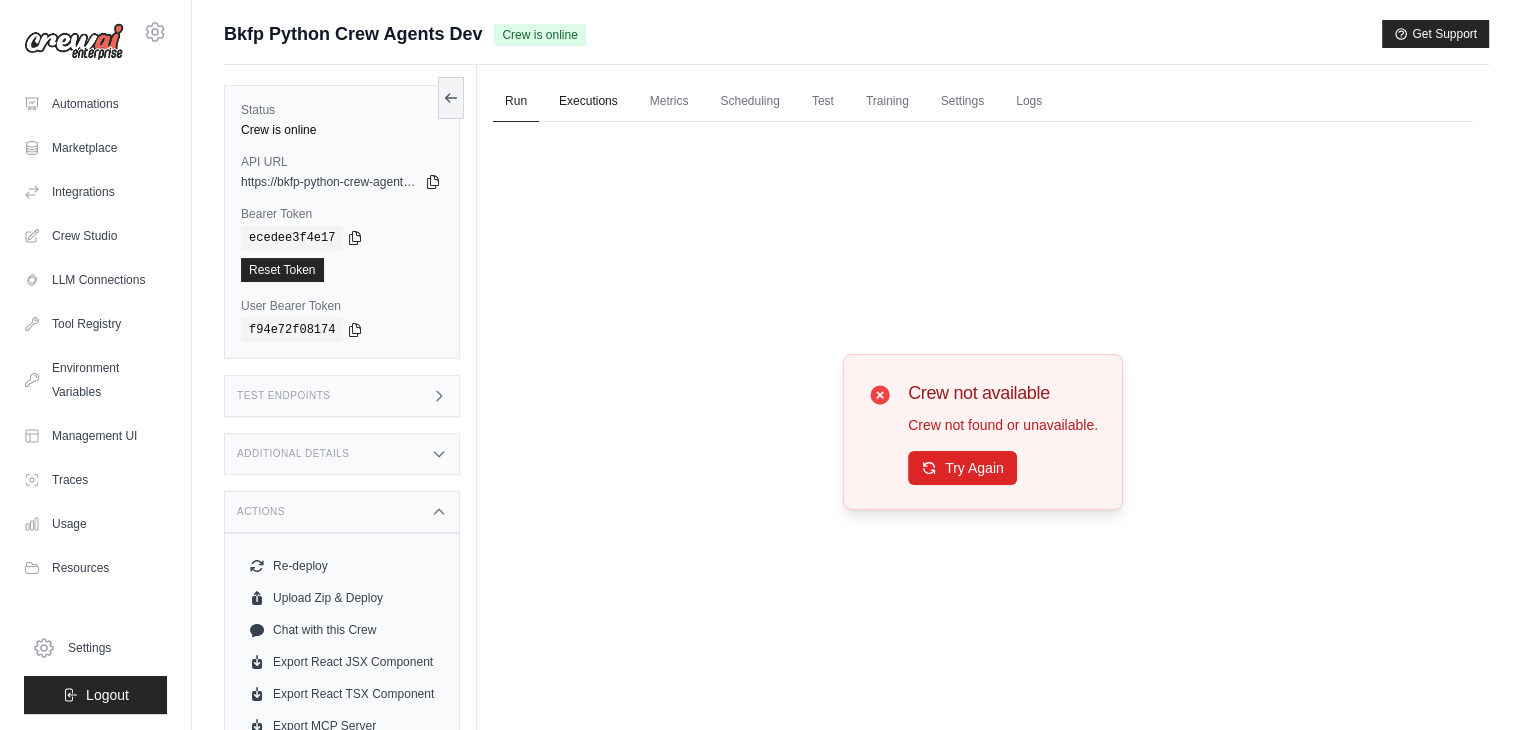 click on "Executions" at bounding box center [588, 102] 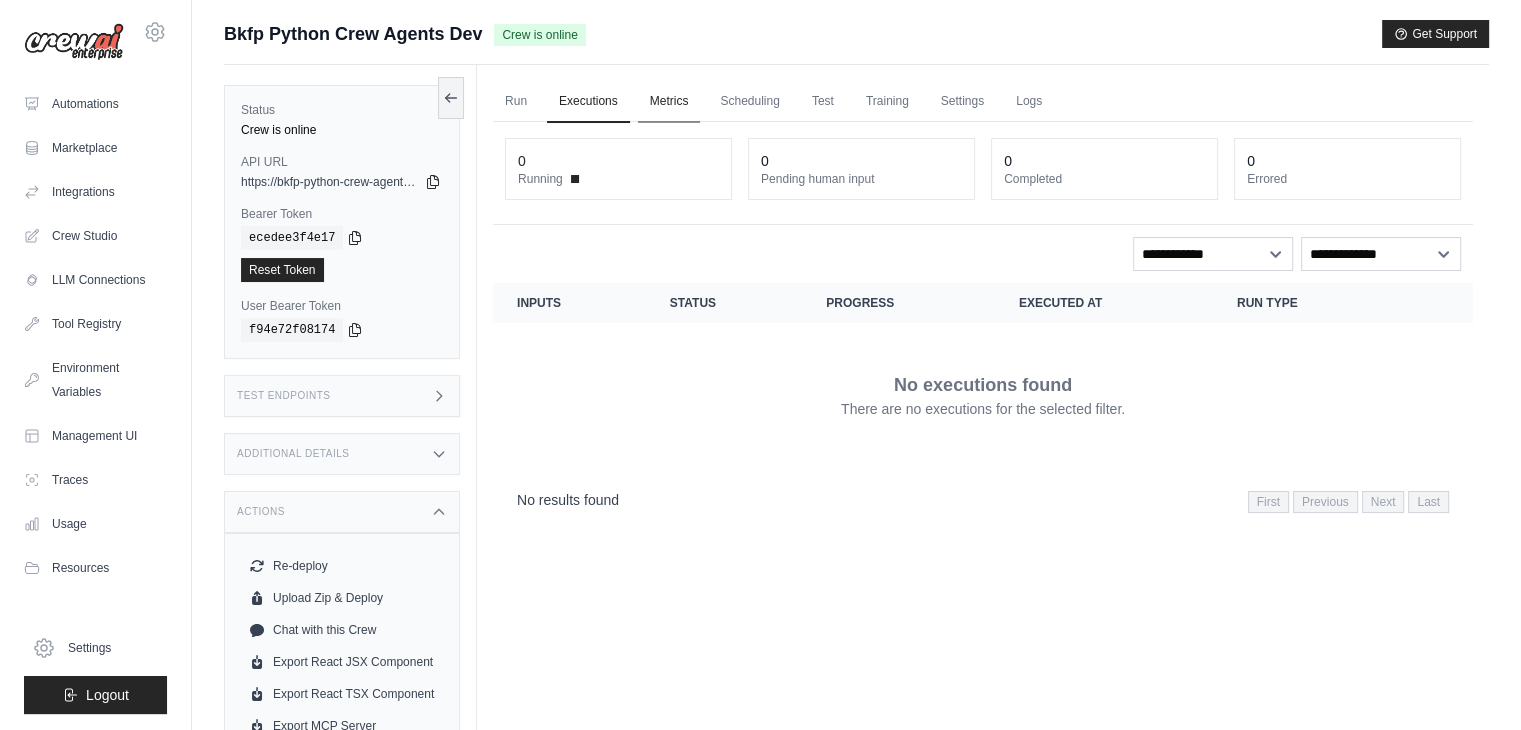 click on "Metrics" at bounding box center [669, 102] 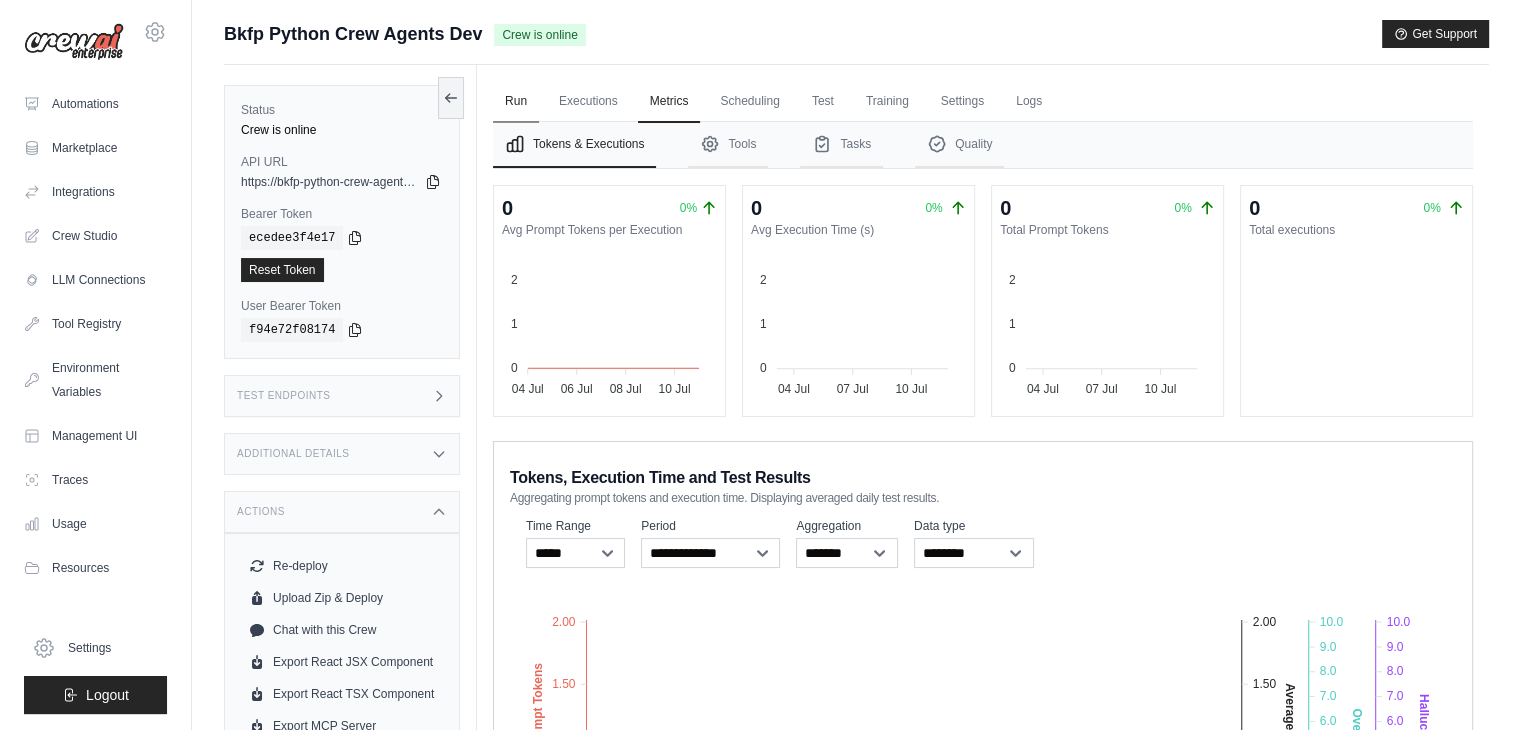 click on "Run" at bounding box center [516, 102] 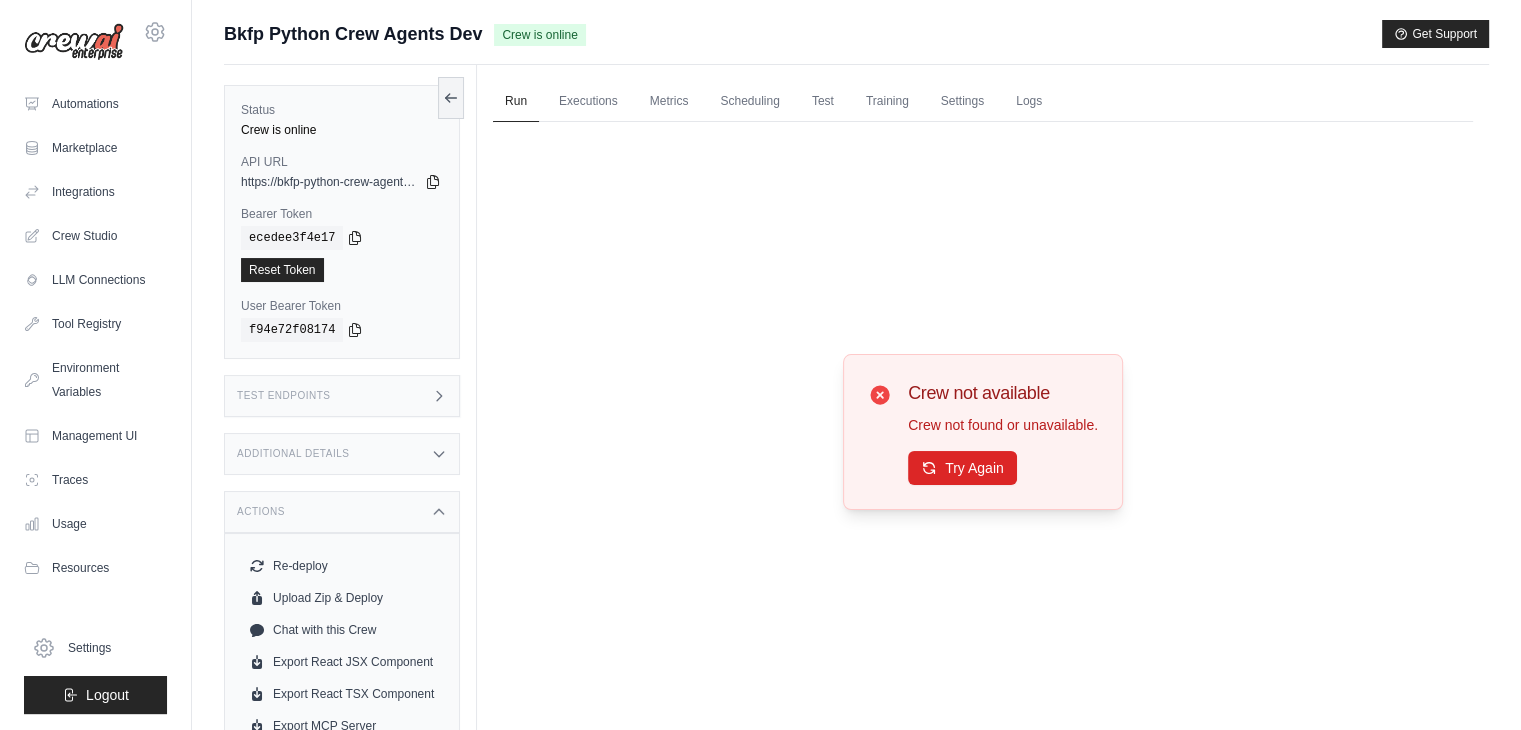 click on "Test Endpoints" at bounding box center [342, 396] 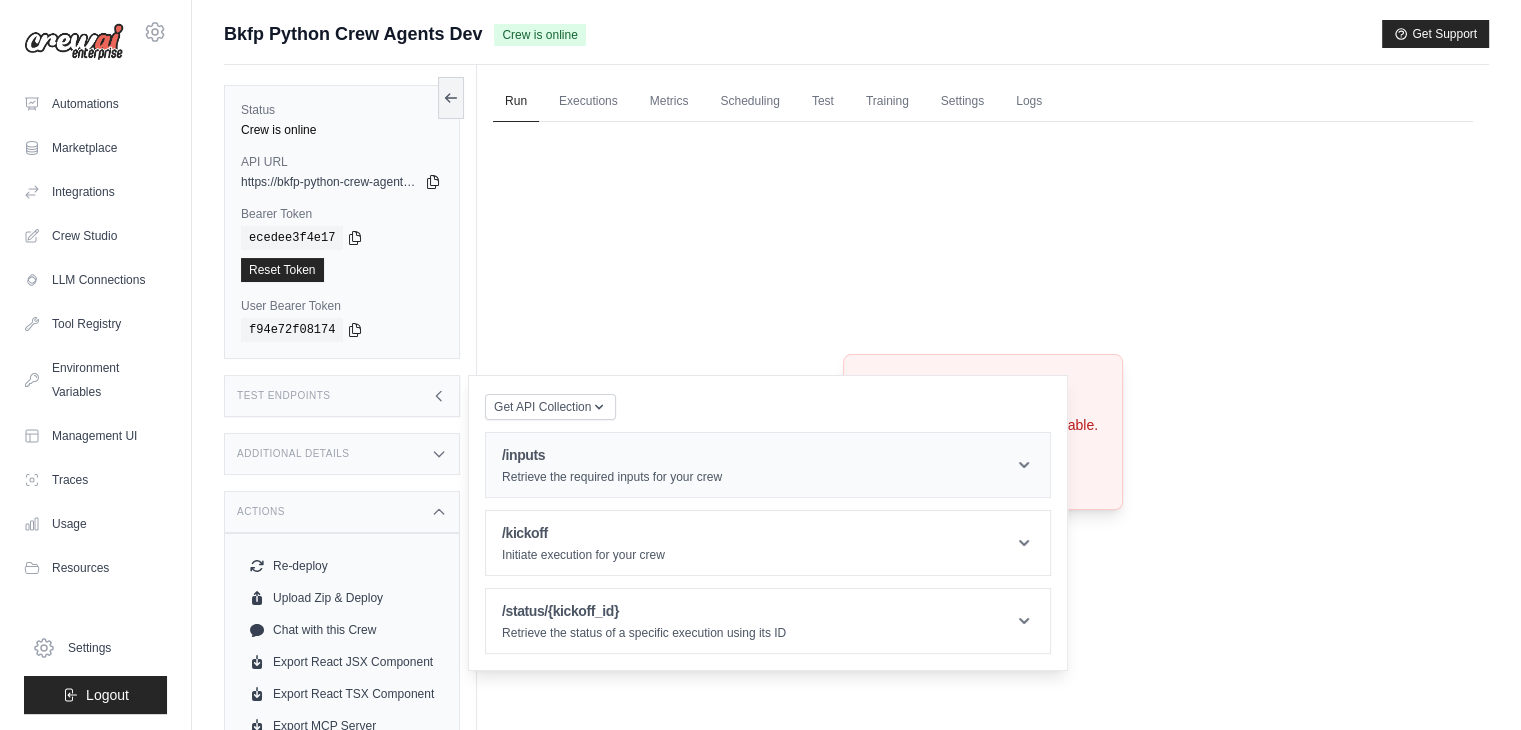 click on "/inputs
Retrieve the required inputs for your crew" at bounding box center [768, 465] 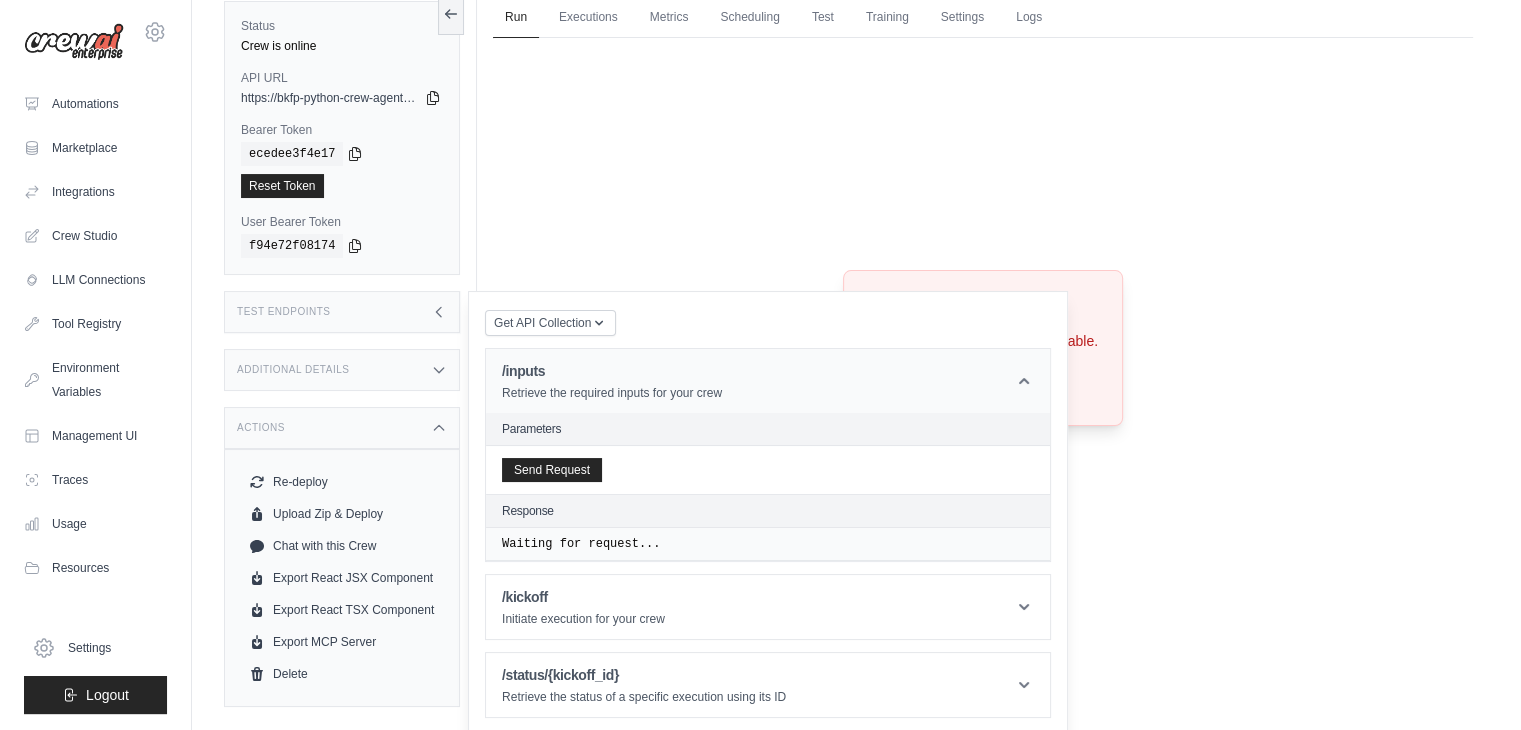 scroll, scrollTop: 86, scrollLeft: 0, axis: vertical 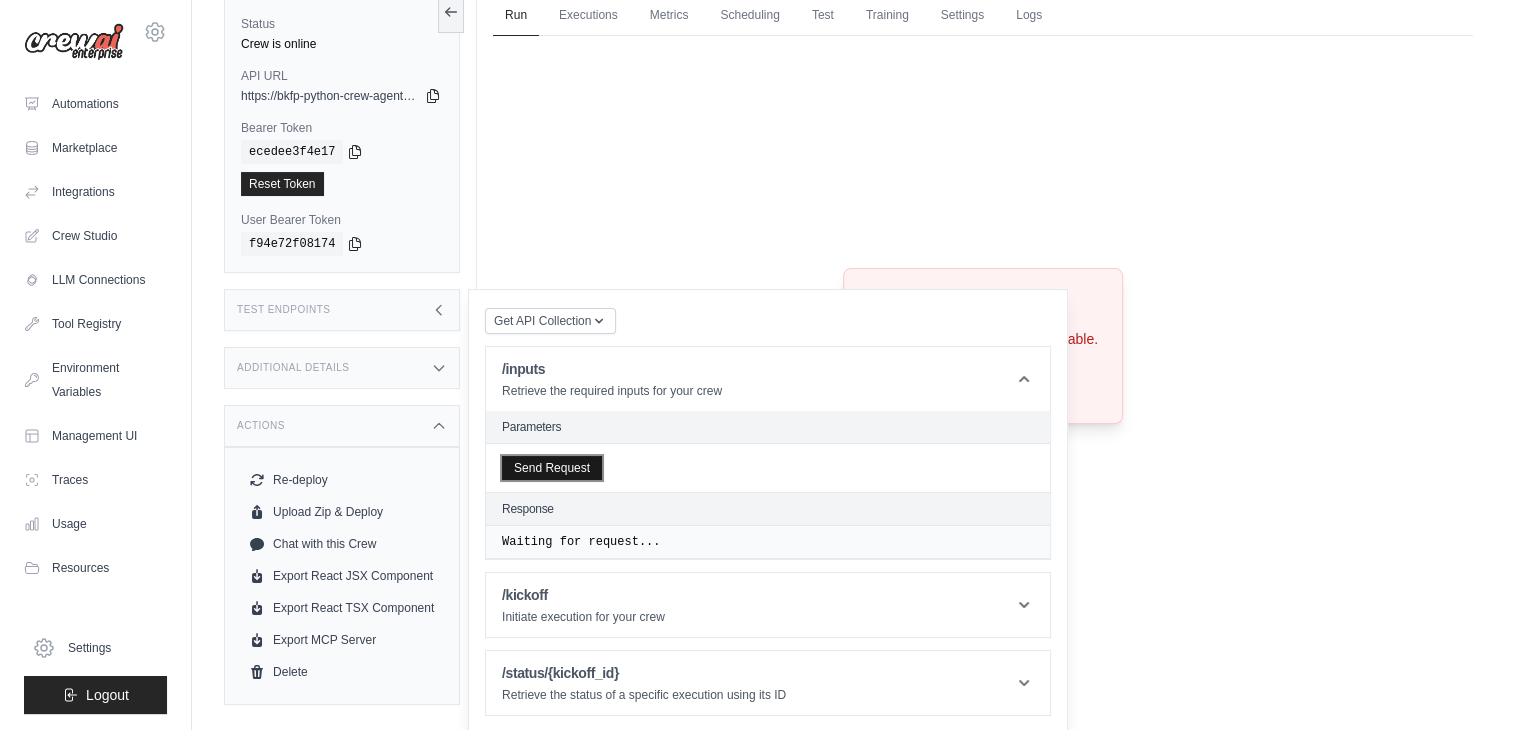 click on "Send Request" at bounding box center (552, 468) 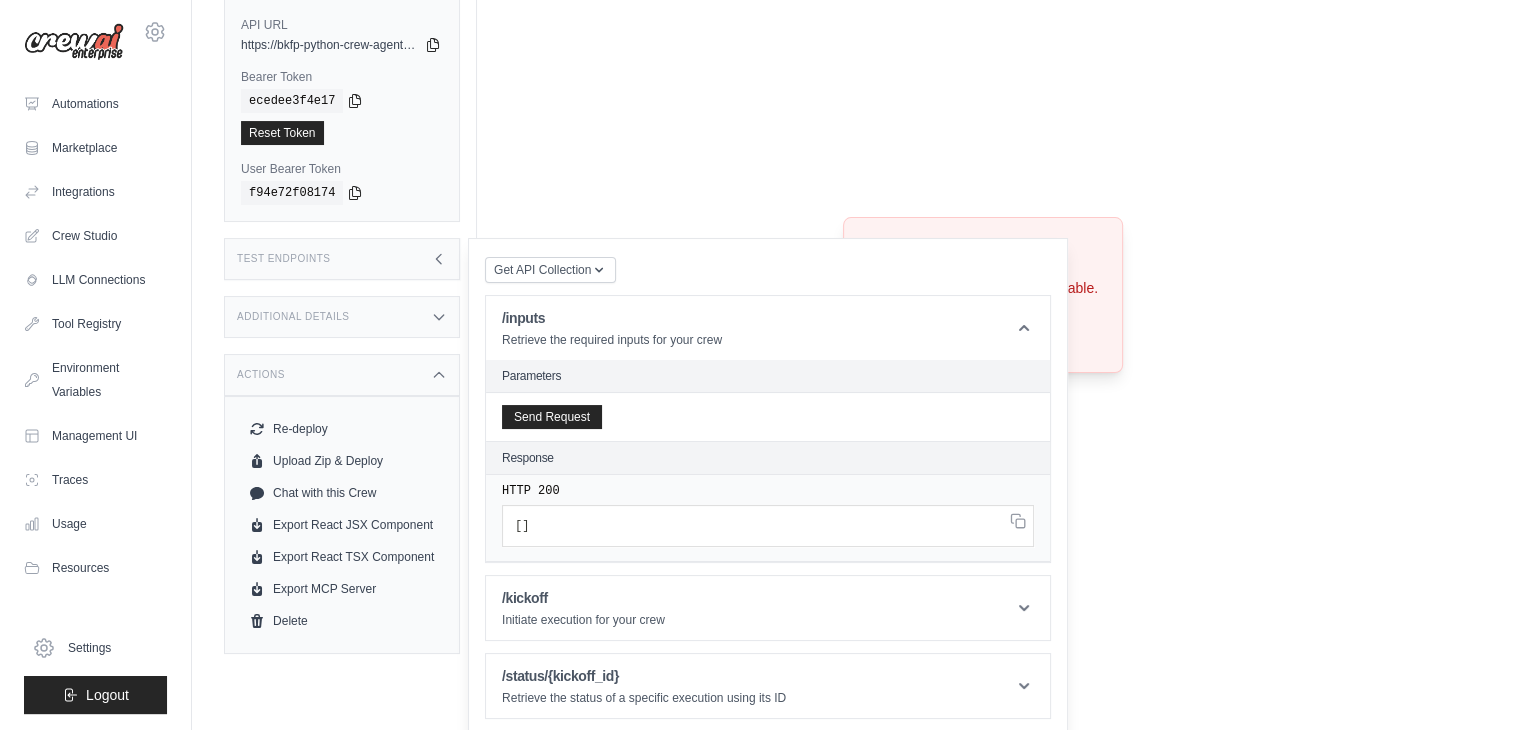 scroll, scrollTop: 140, scrollLeft: 0, axis: vertical 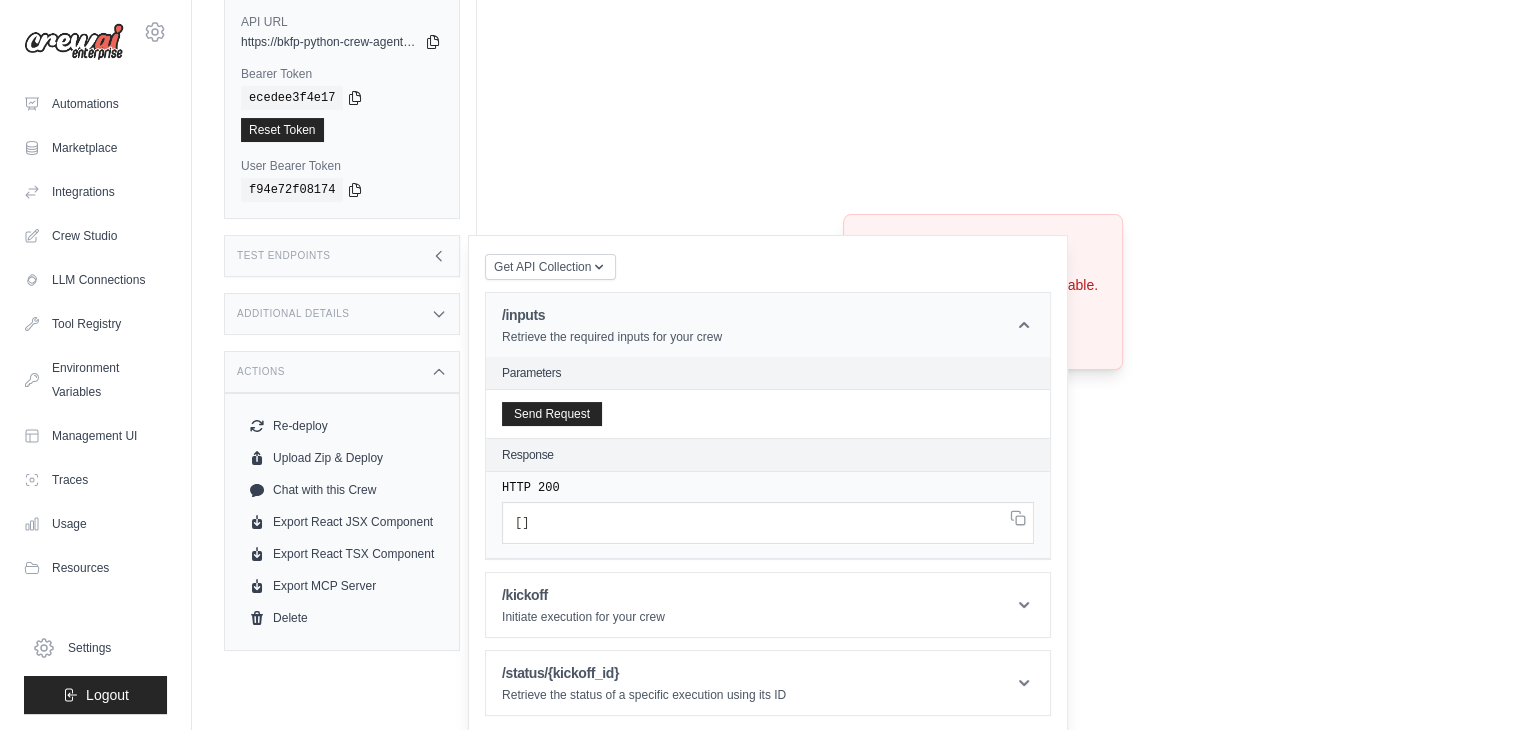 click 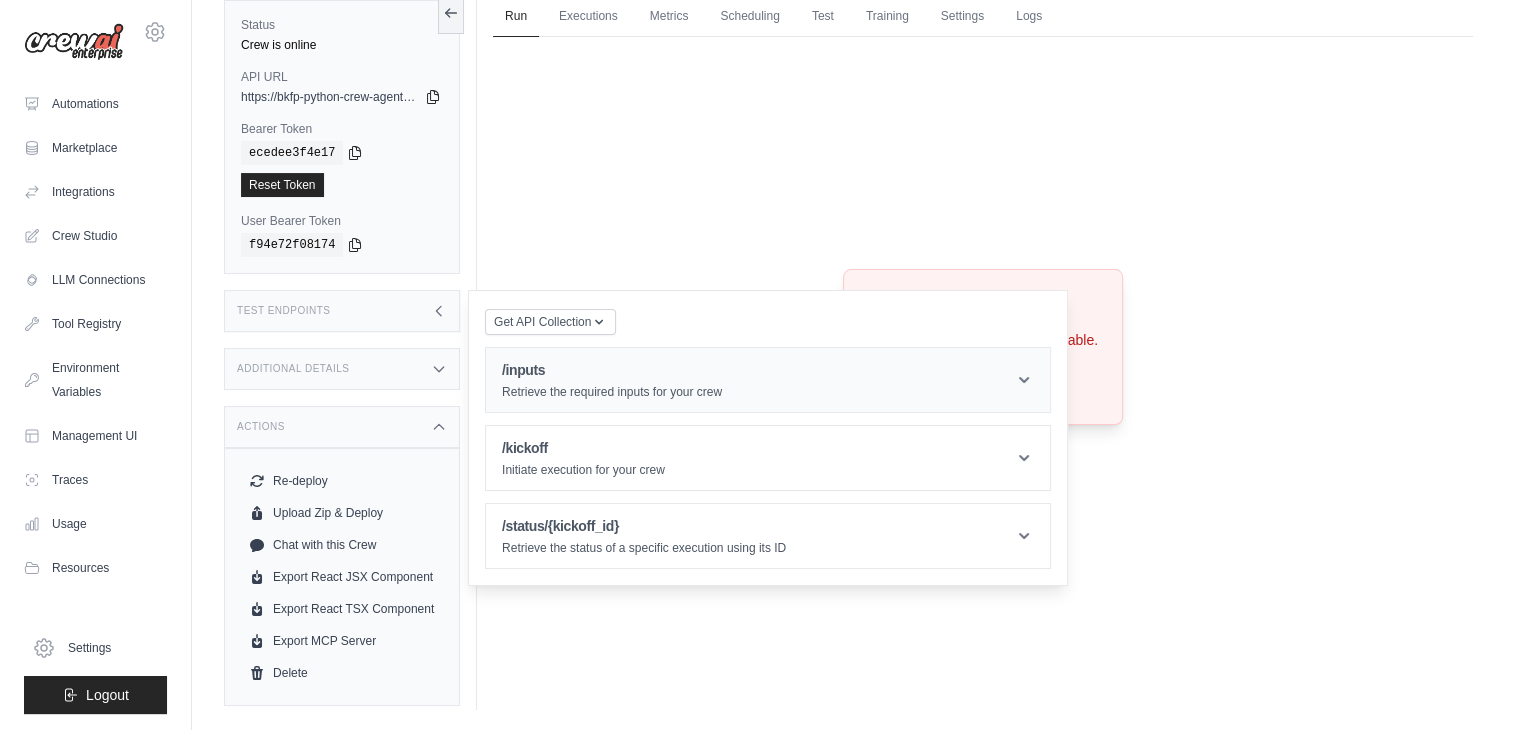scroll, scrollTop: 84, scrollLeft: 0, axis: vertical 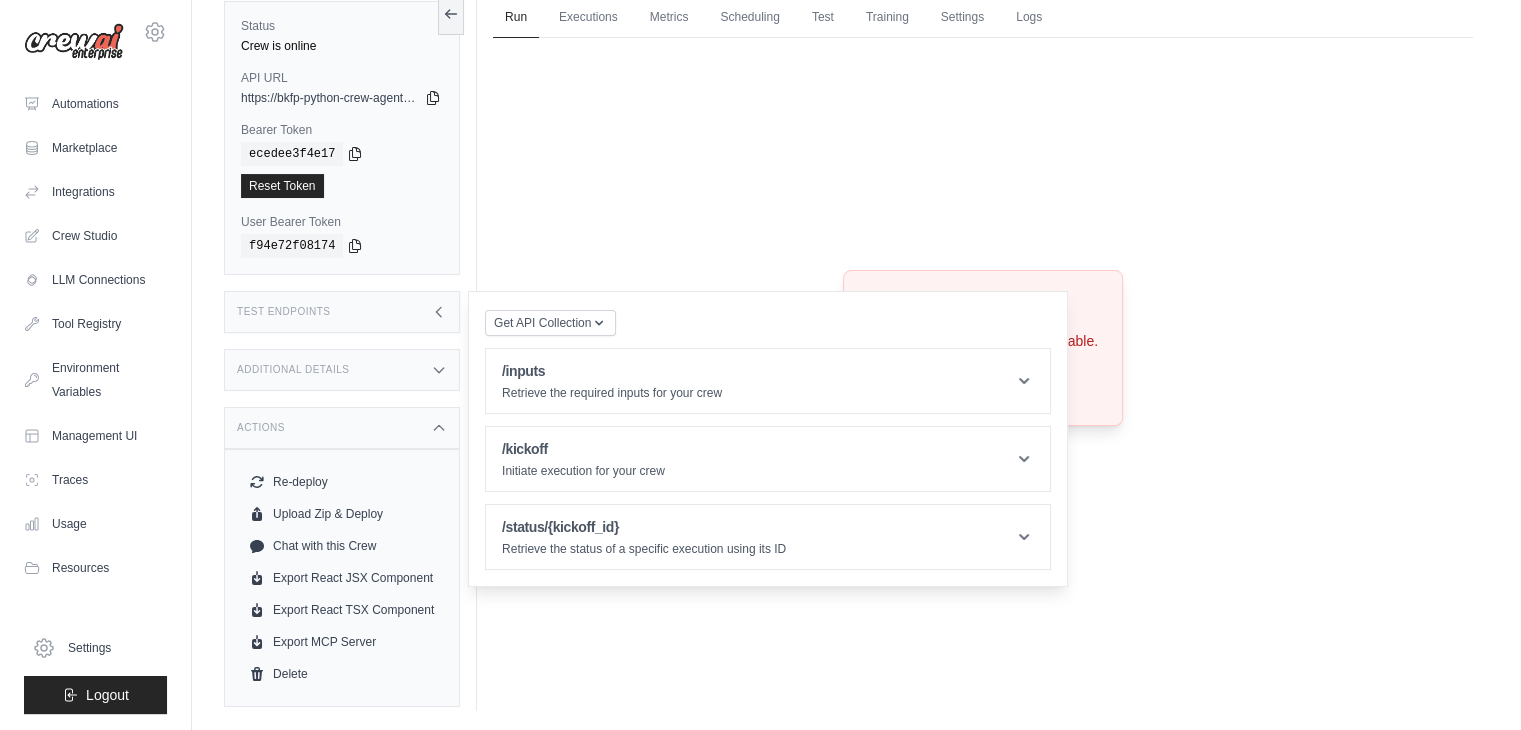 click on "Crew not available Crew not found or unavailable. Try Again" at bounding box center (983, 348) 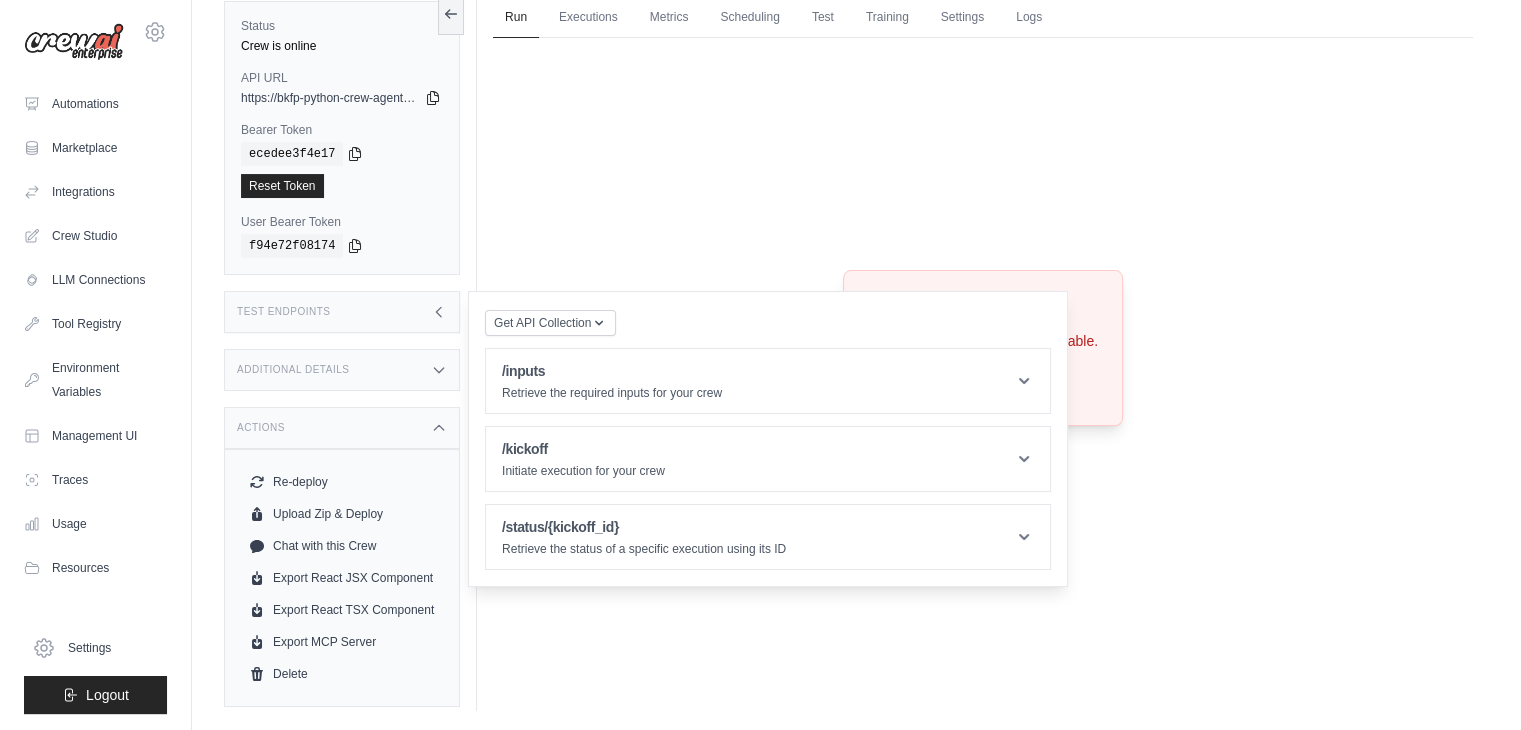 click on "Test Endpoints" at bounding box center [342, 312] 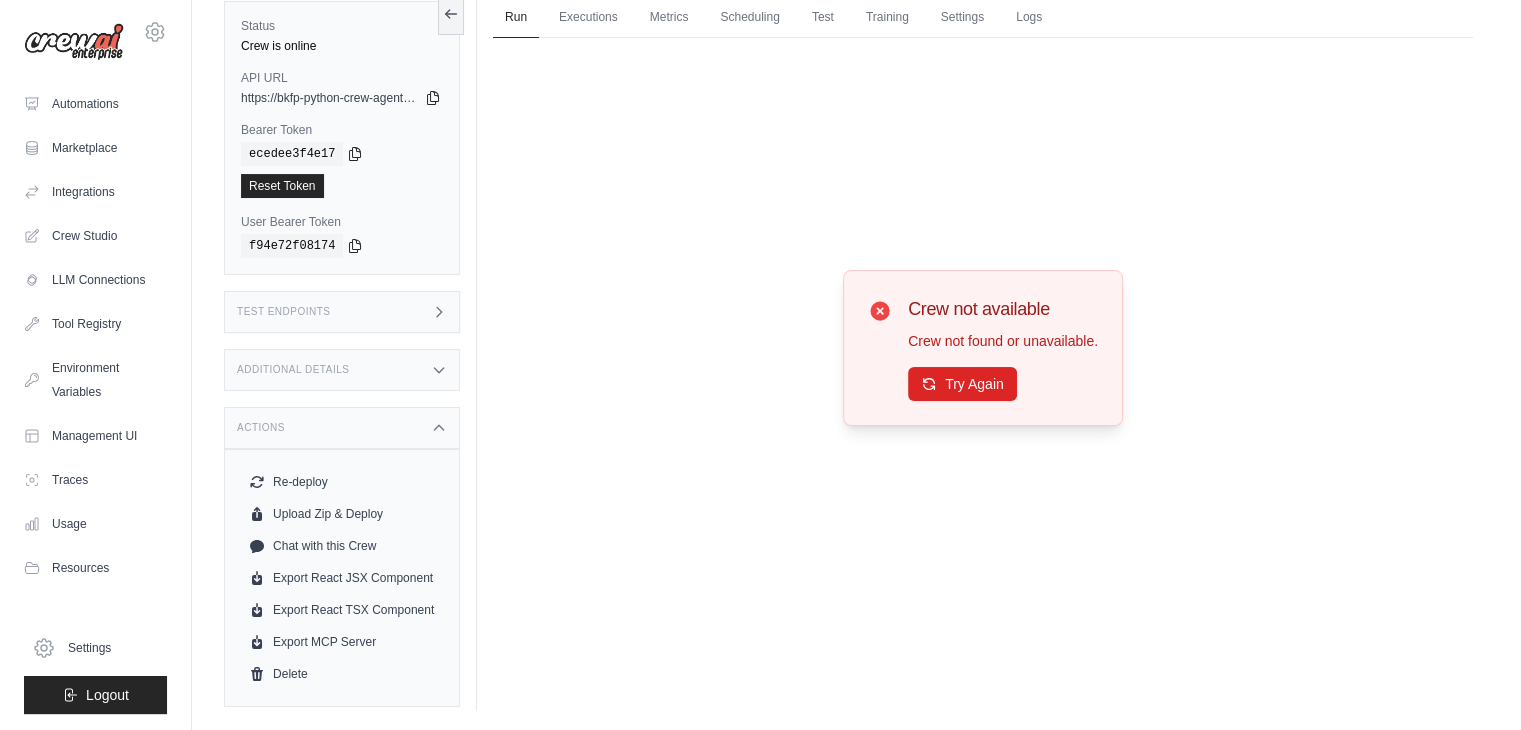 scroll, scrollTop: 0, scrollLeft: 0, axis: both 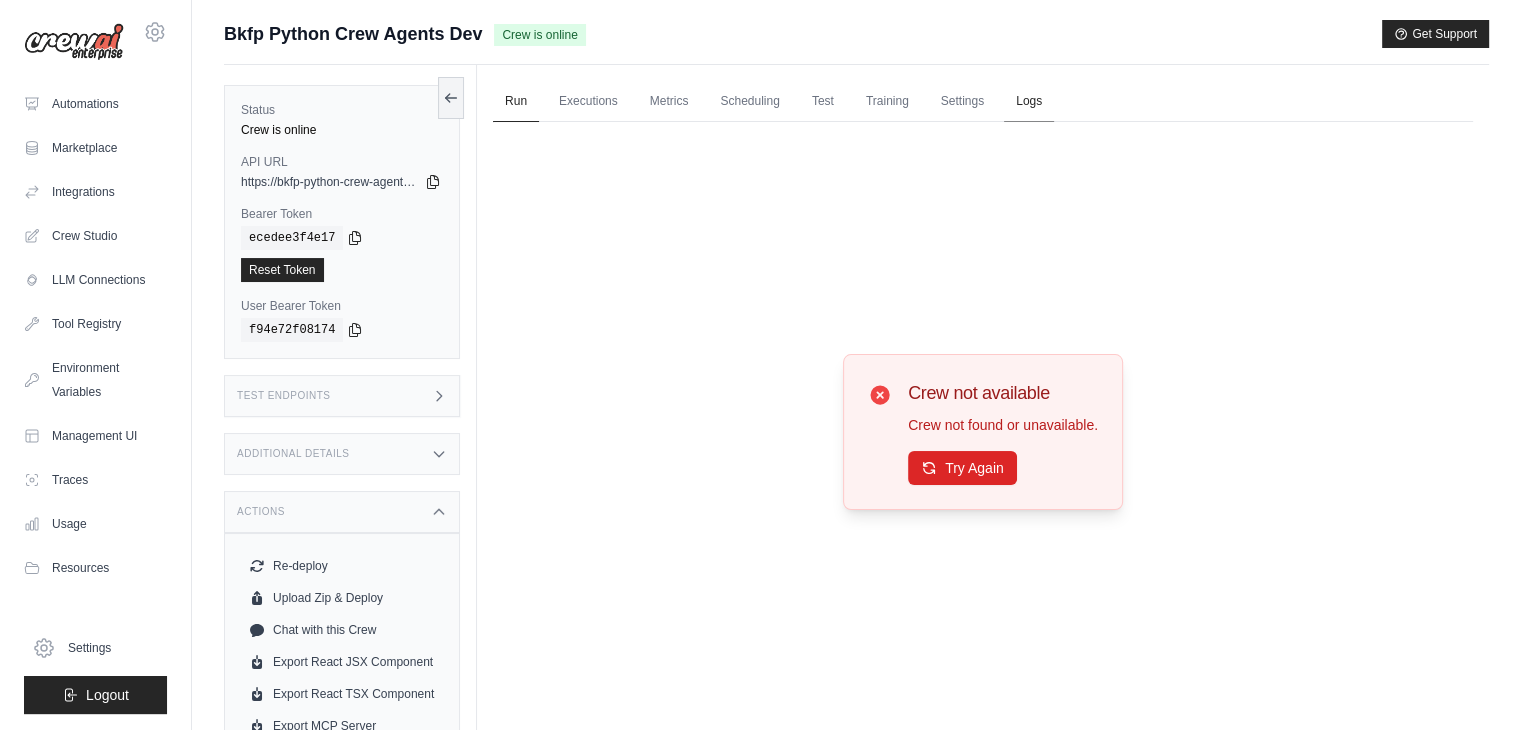 click on "Logs" at bounding box center [1029, 102] 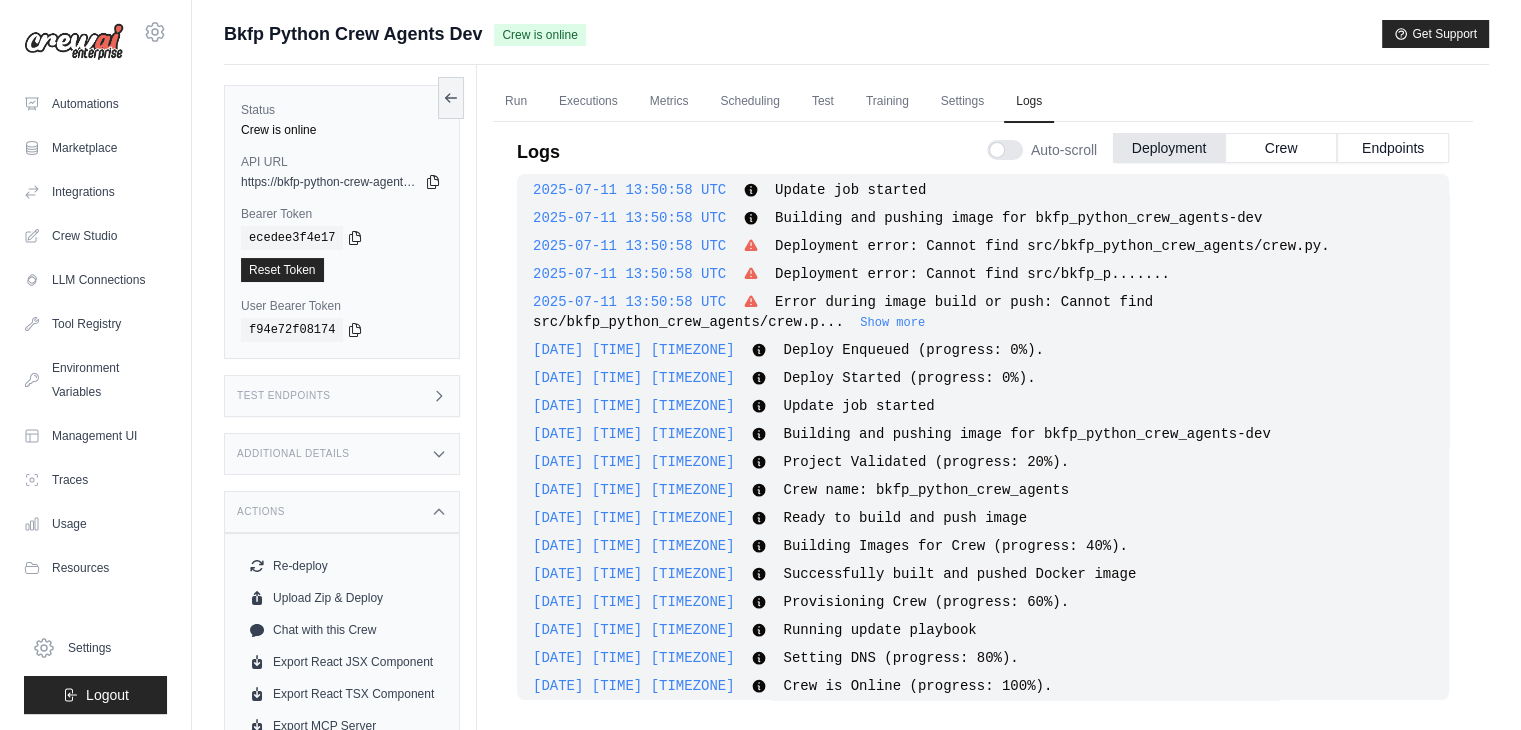 scroll, scrollTop: 762, scrollLeft: 0, axis: vertical 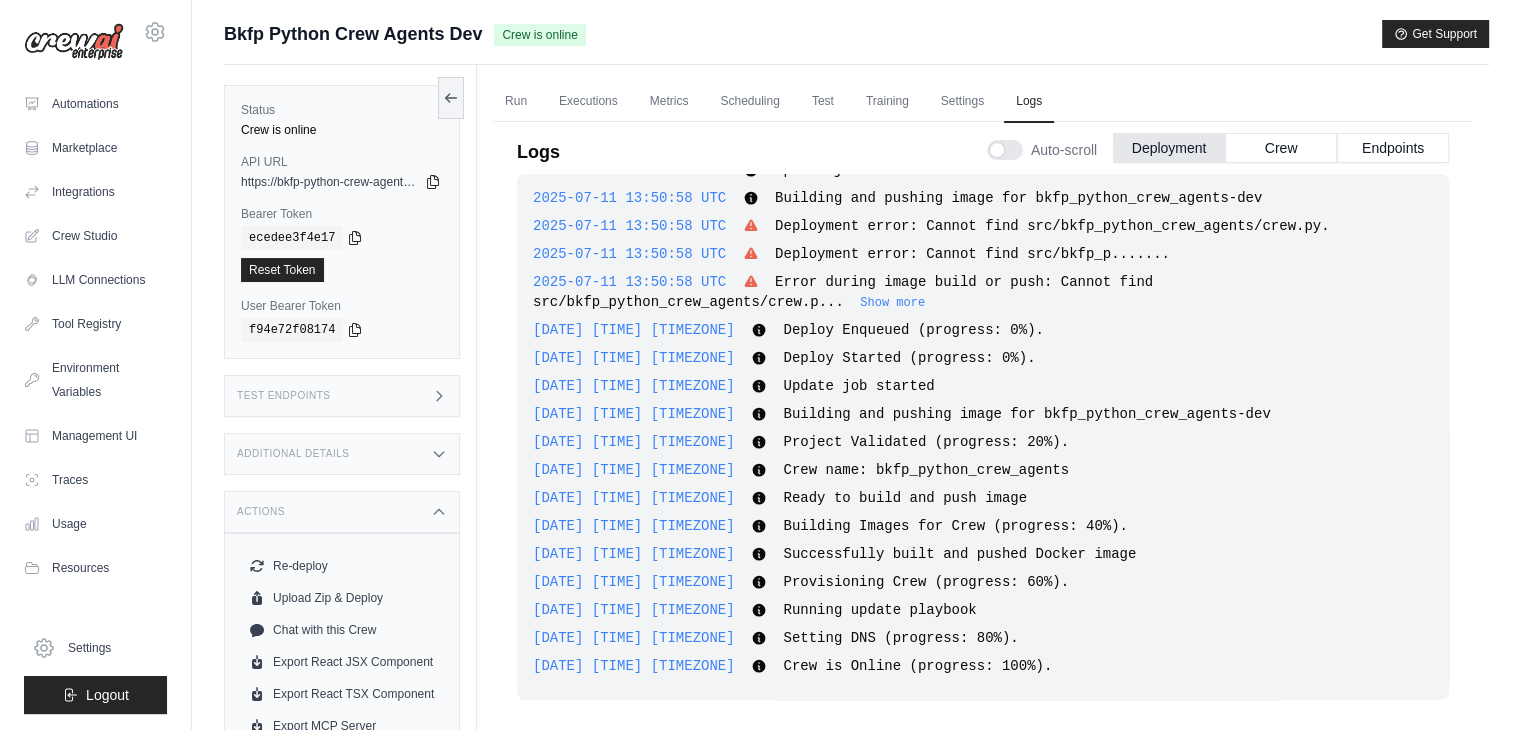 click on "Additional Details" at bounding box center (342, 454) 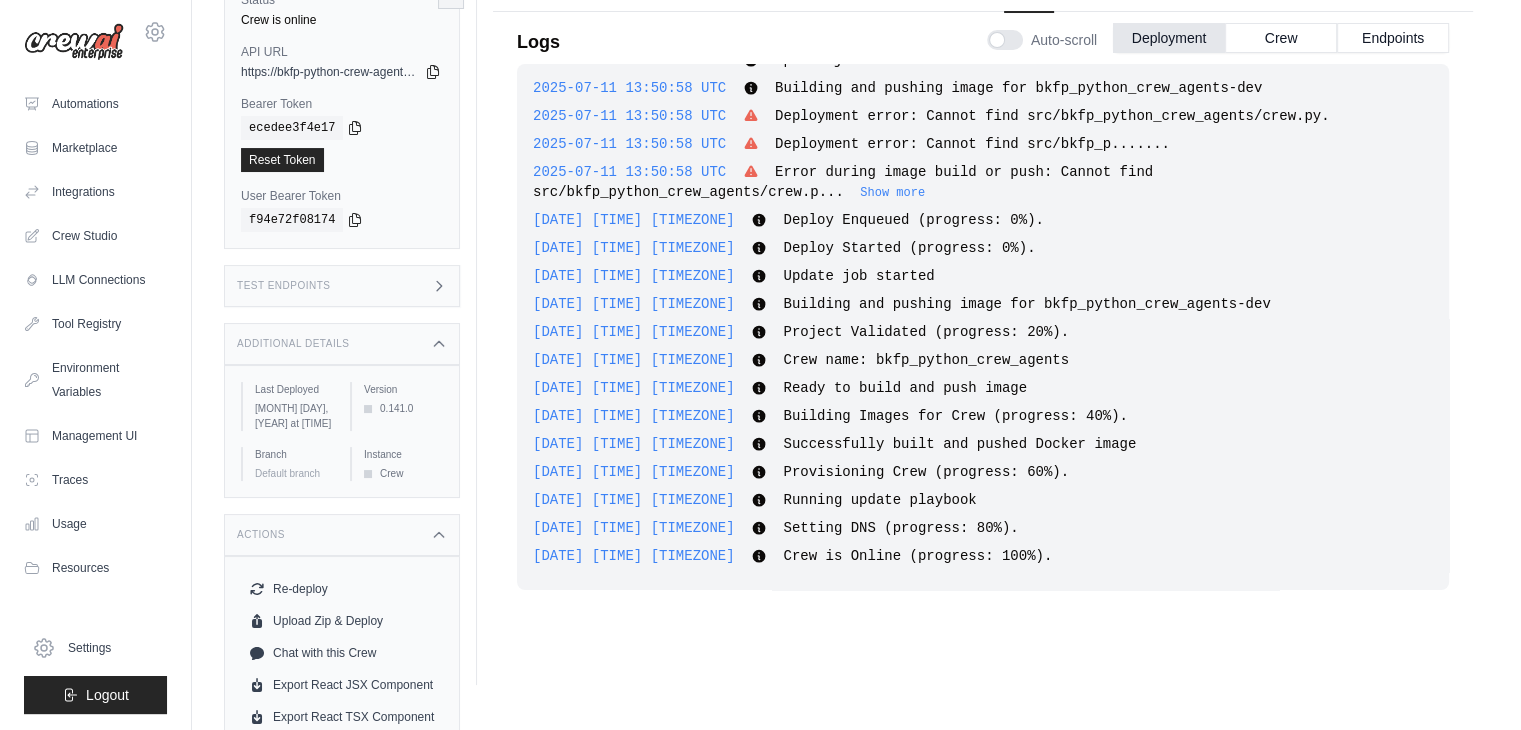 scroll, scrollTop: 0, scrollLeft: 0, axis: both 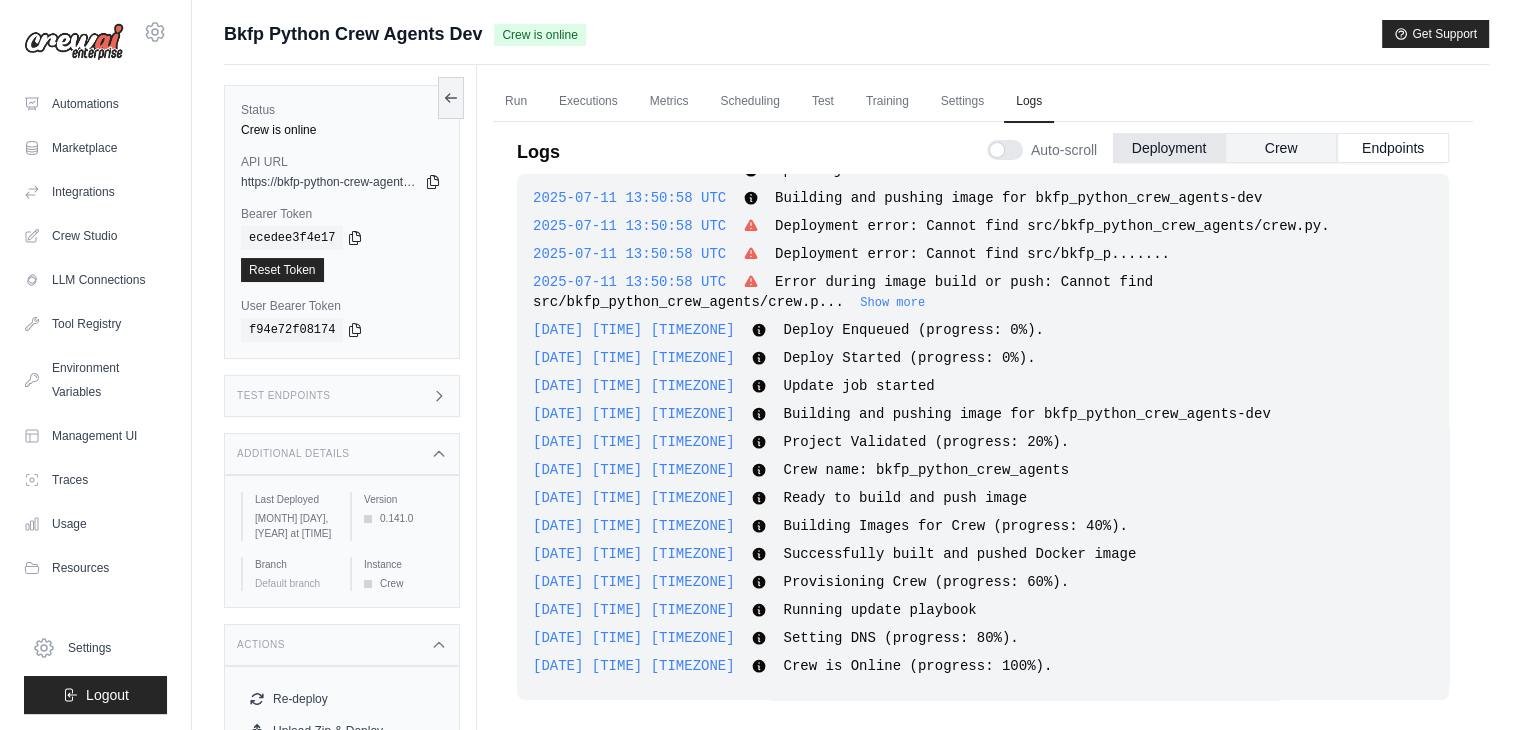 click on "Crew" at bounding box center [1281, 148] 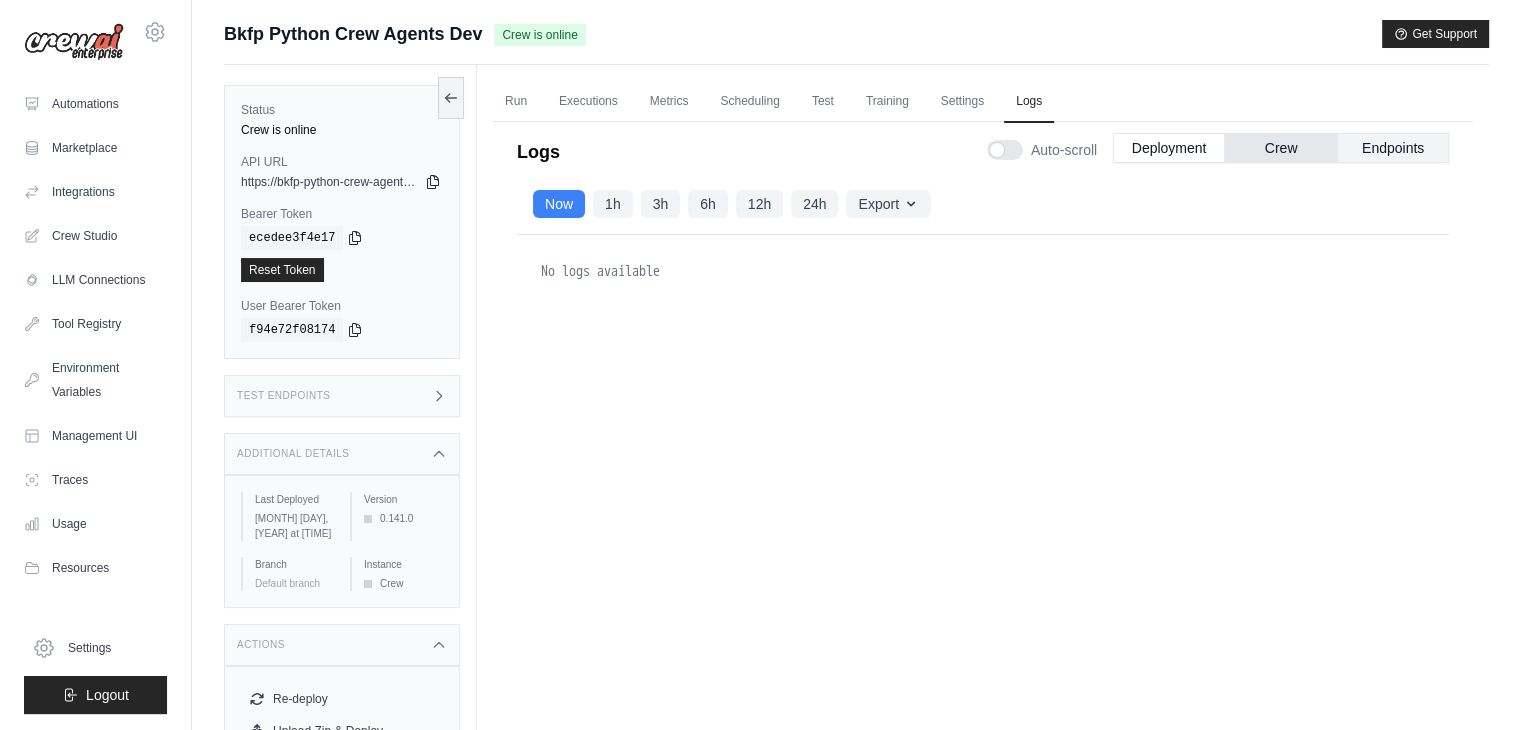 click on "Endpoints" at bounding box center (1393, 148) 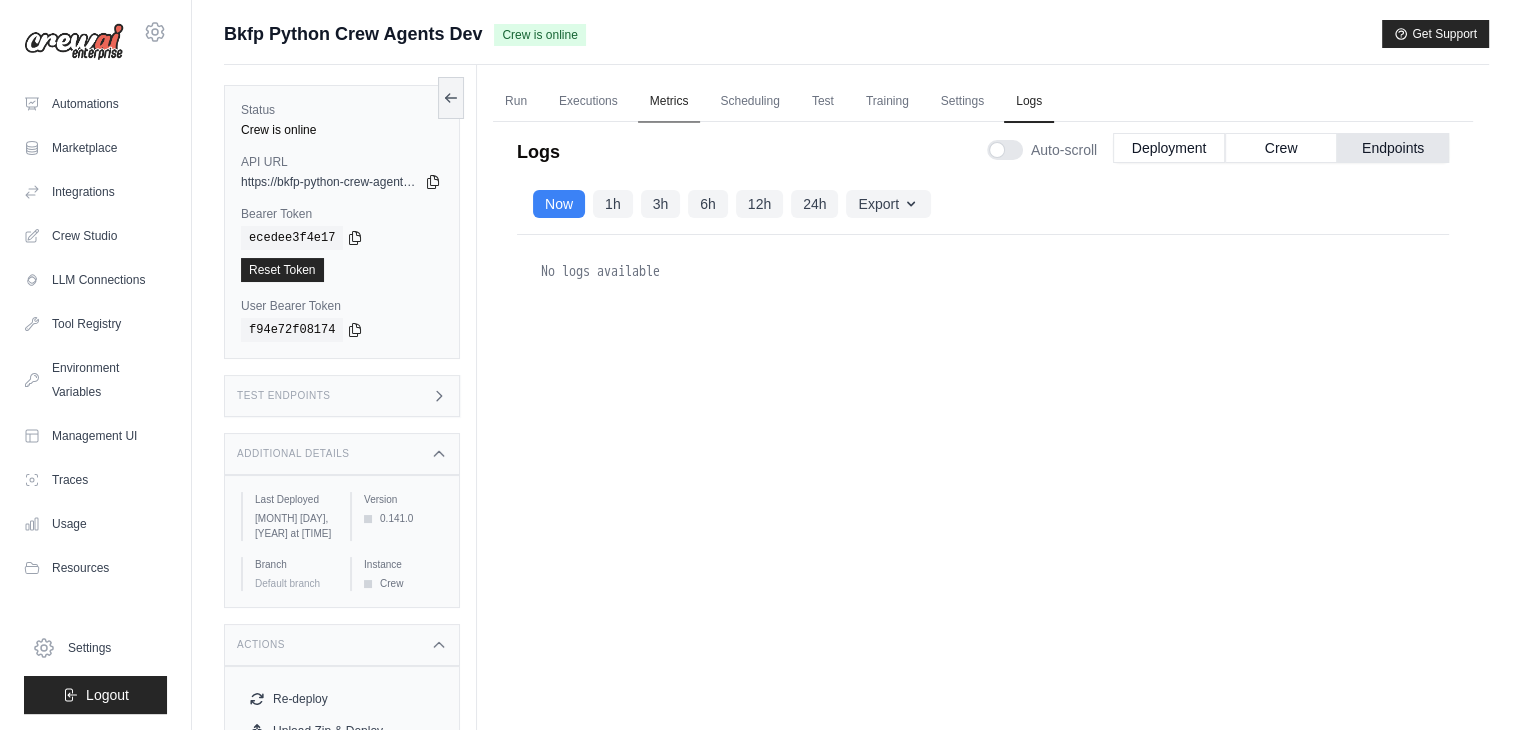 click on "Metrics" at bounding box center (669, 102) 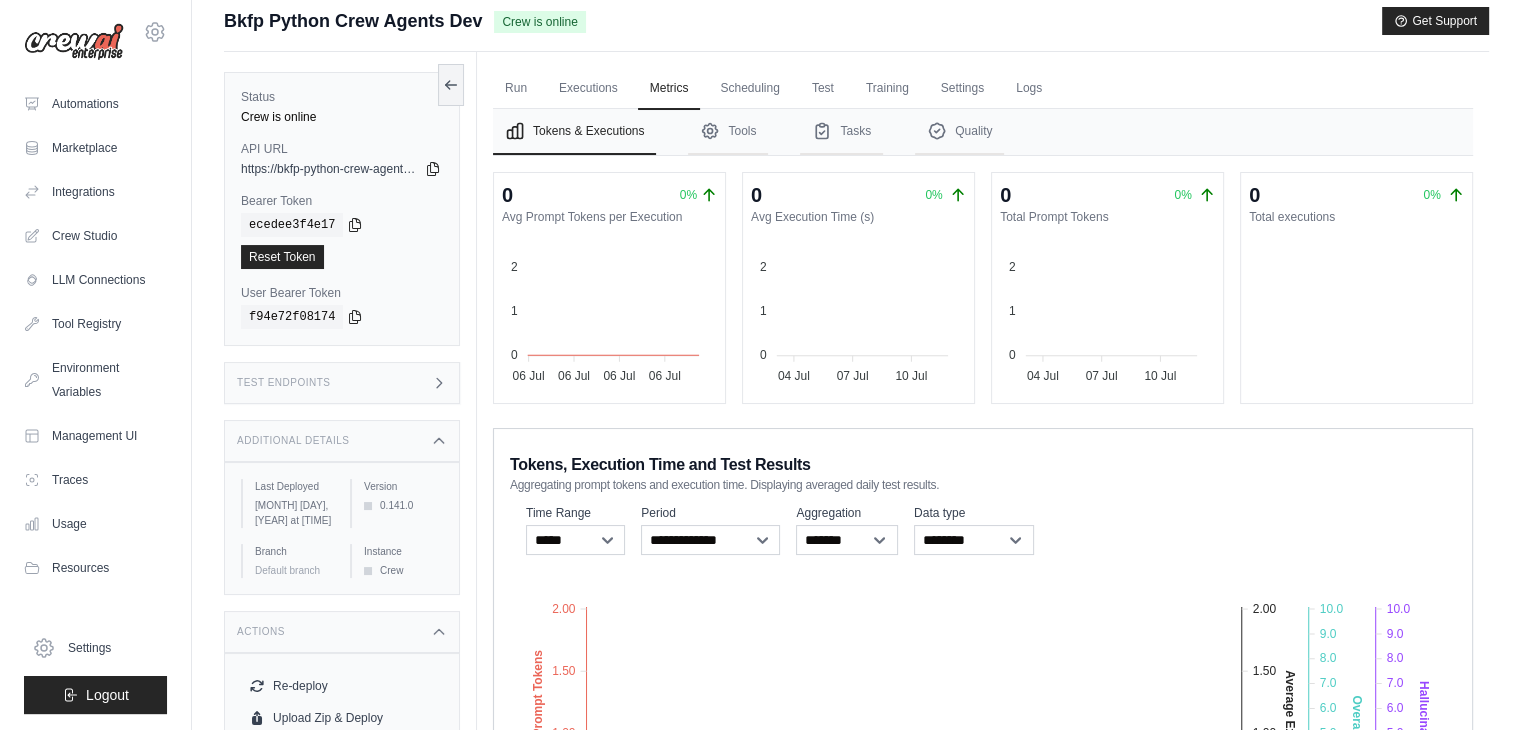 scroll, scrollTop: 0, scrollLeft: 0, axis: both 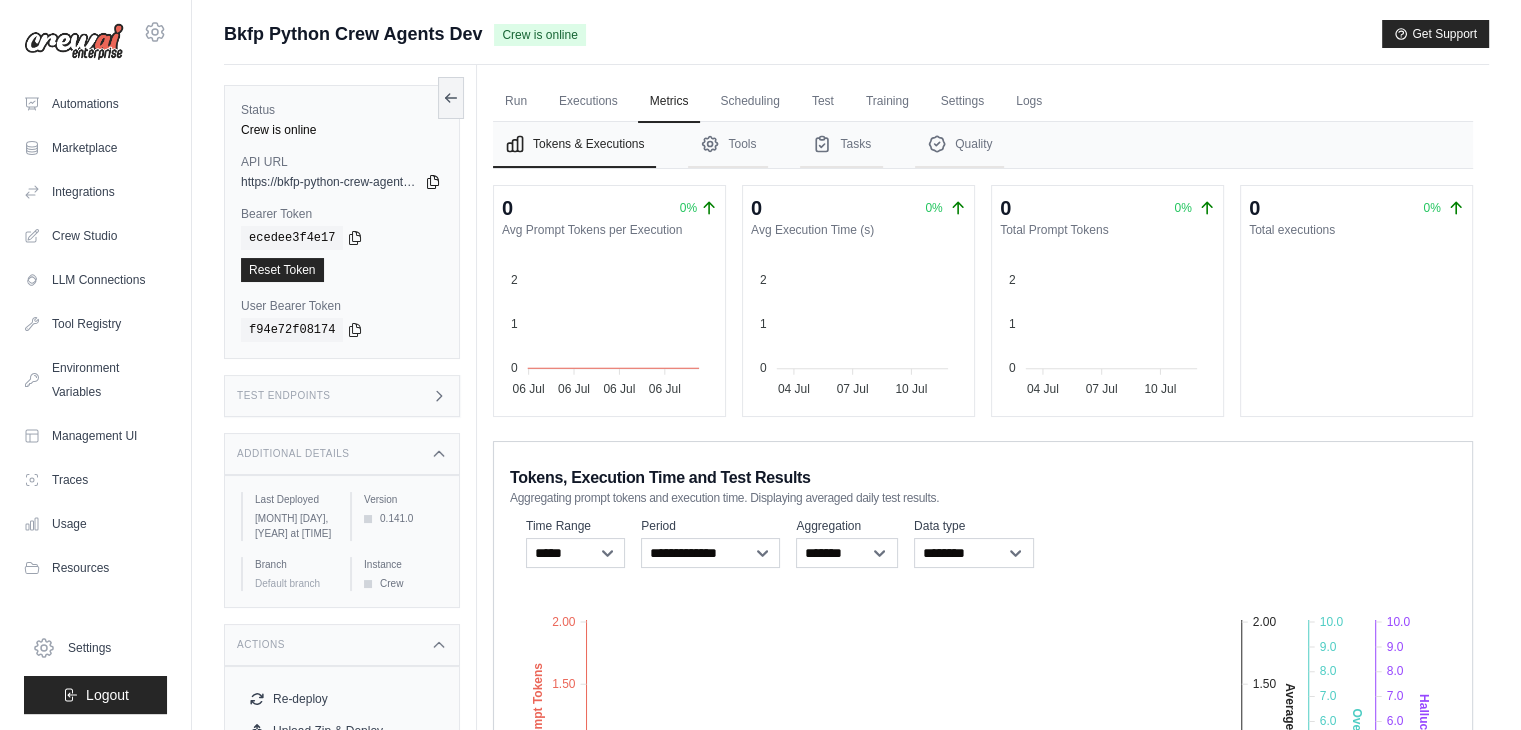 click 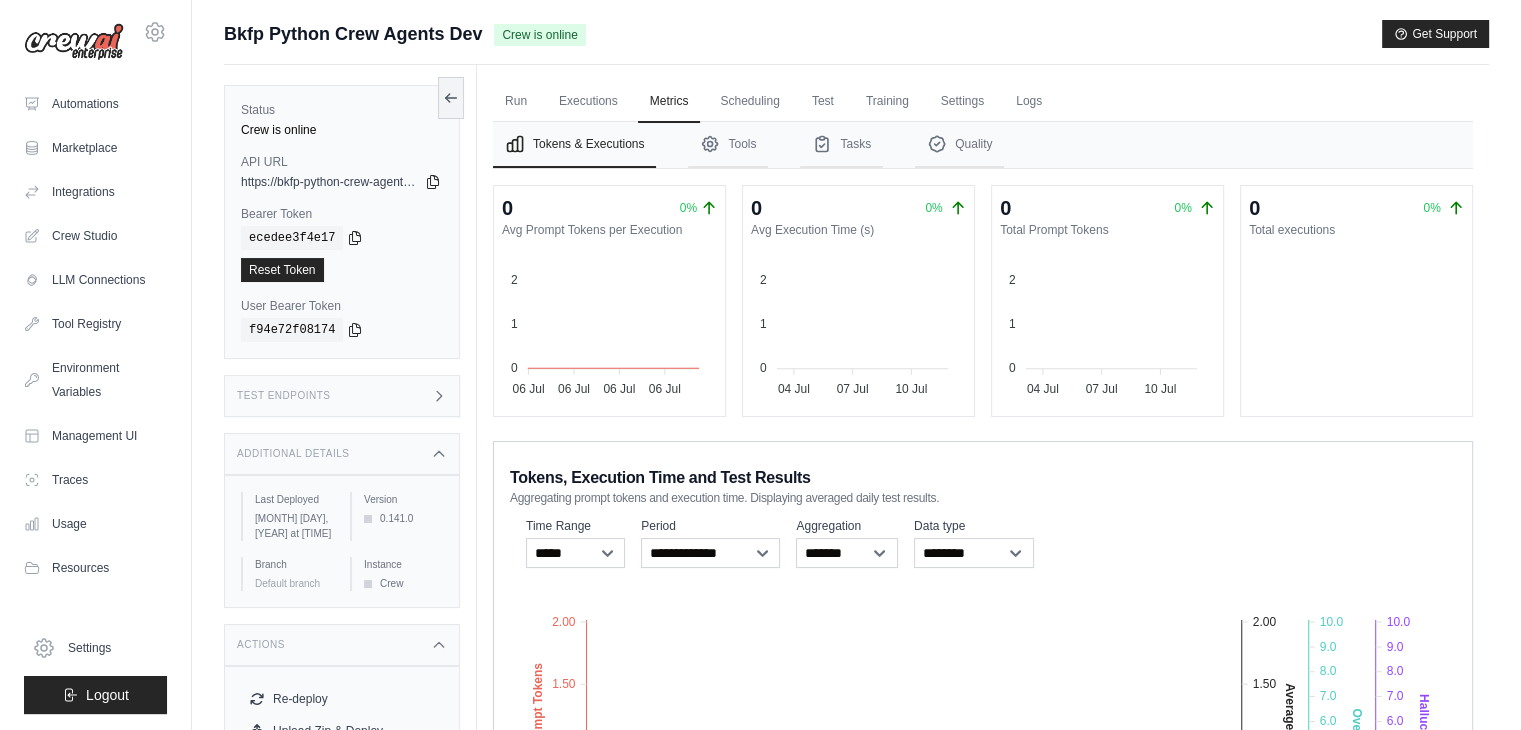 click on "**********" at bounding box center (983, 543) 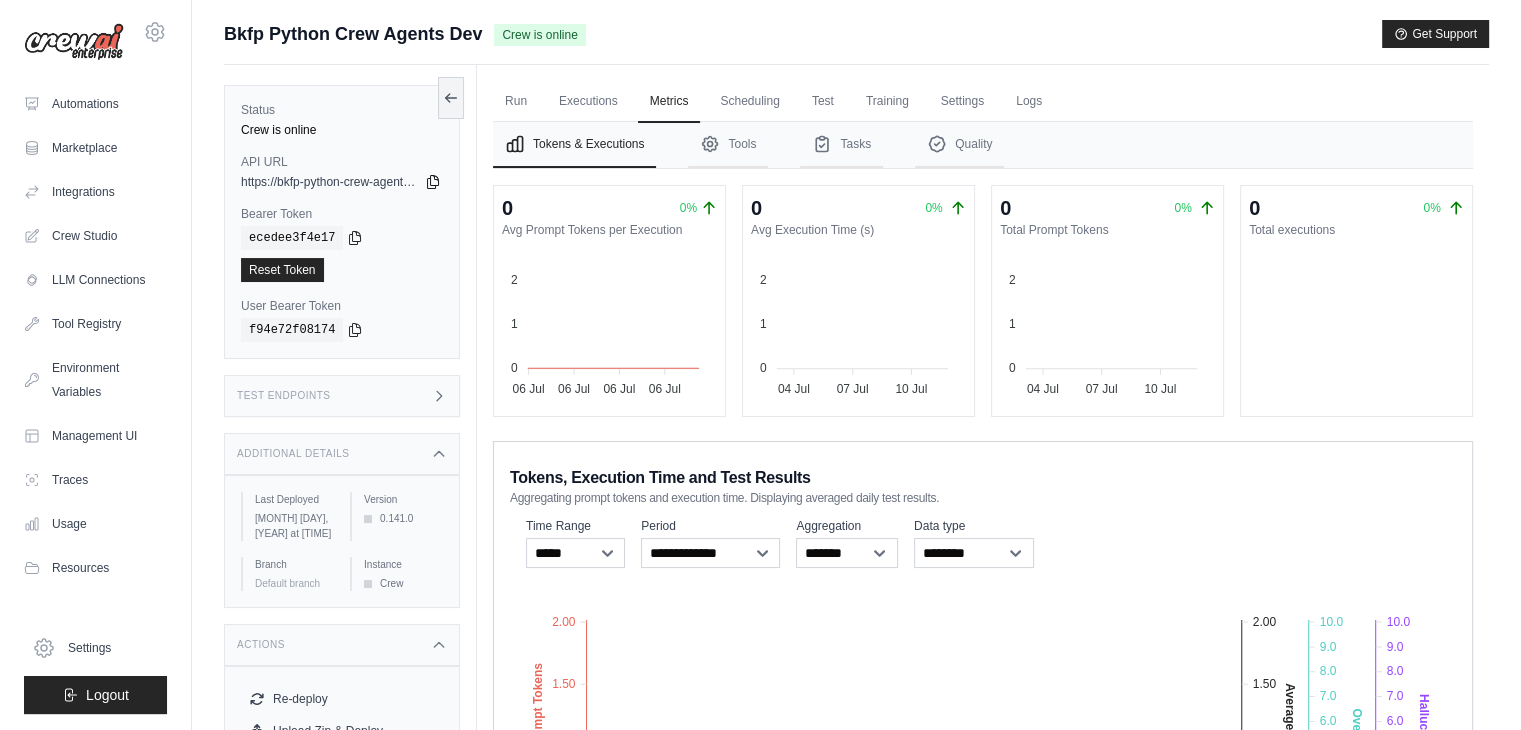 click 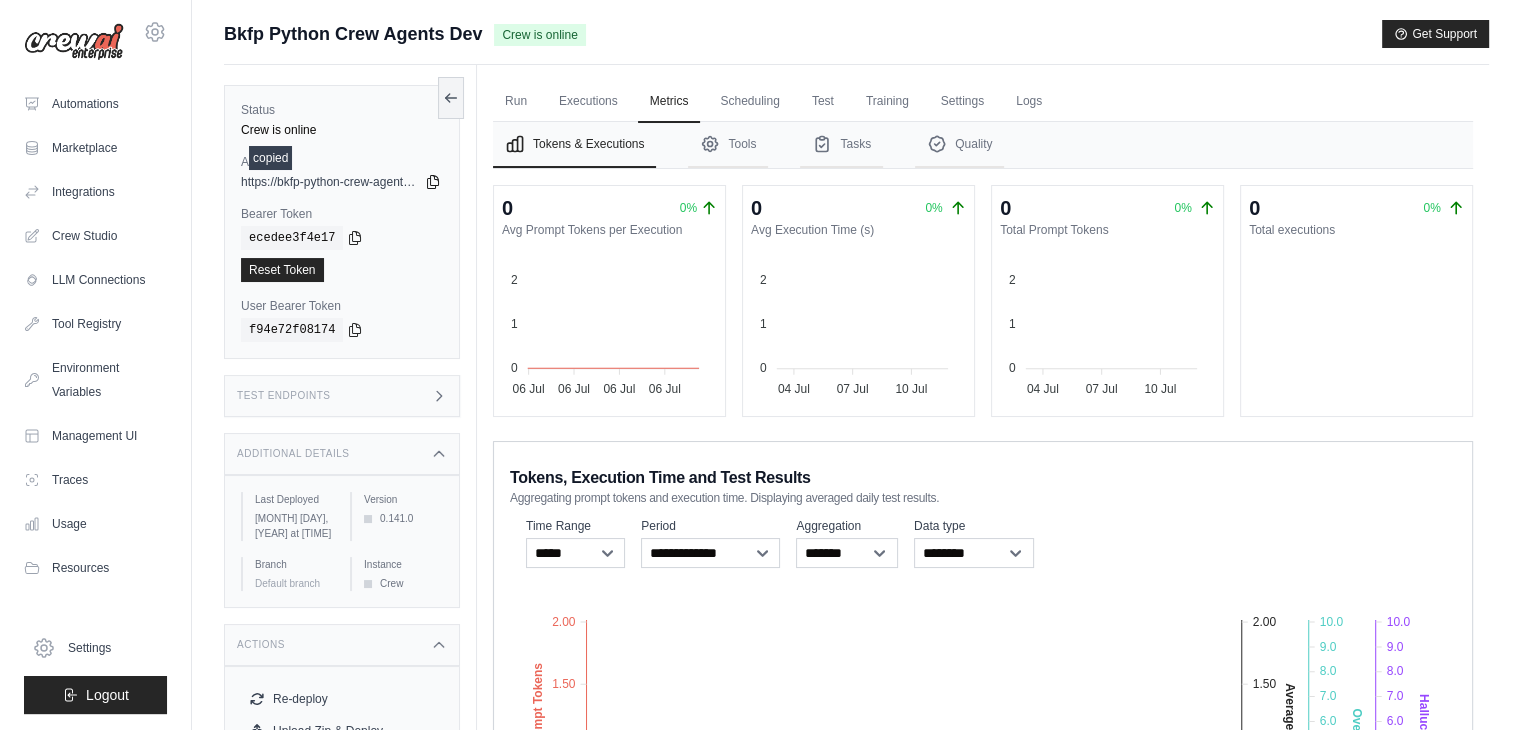 type 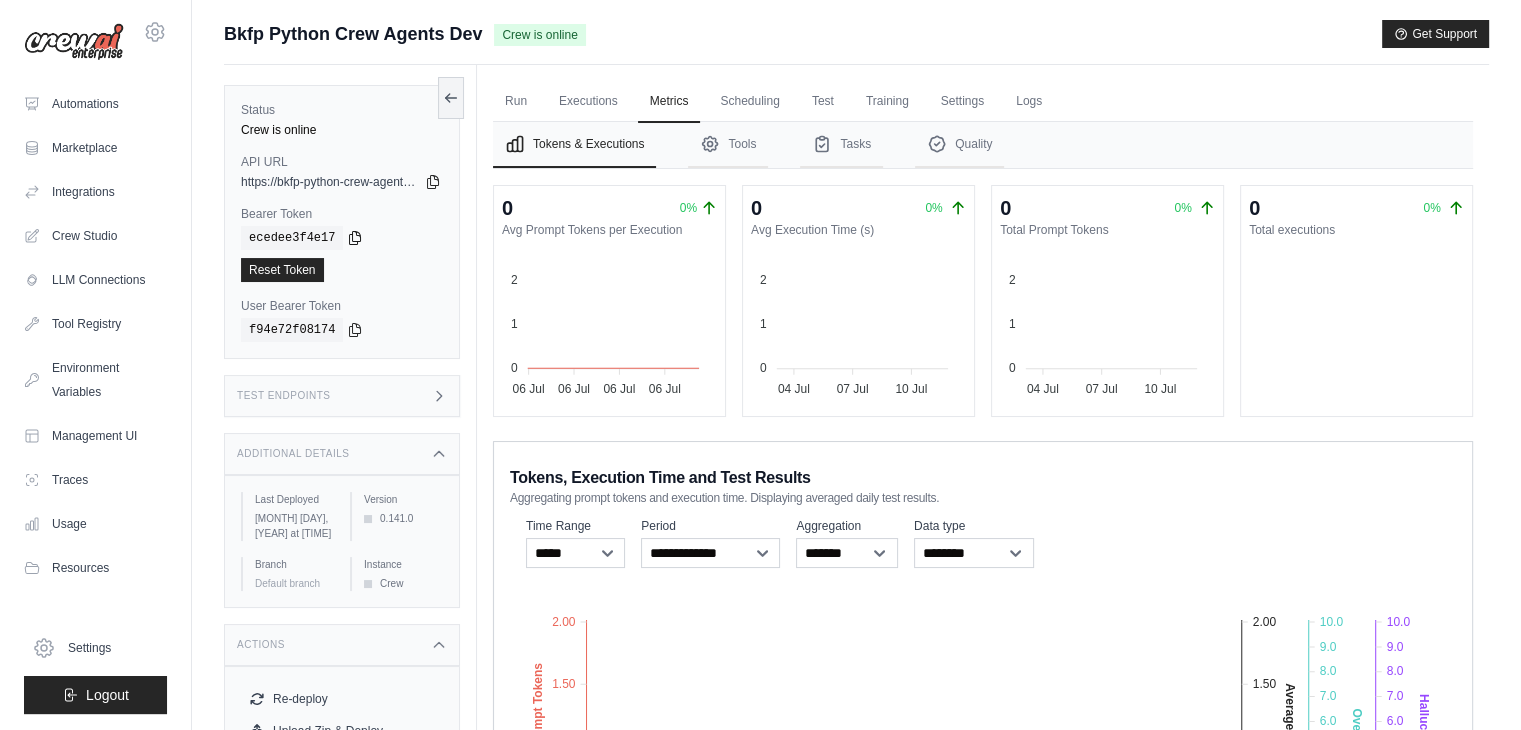 click 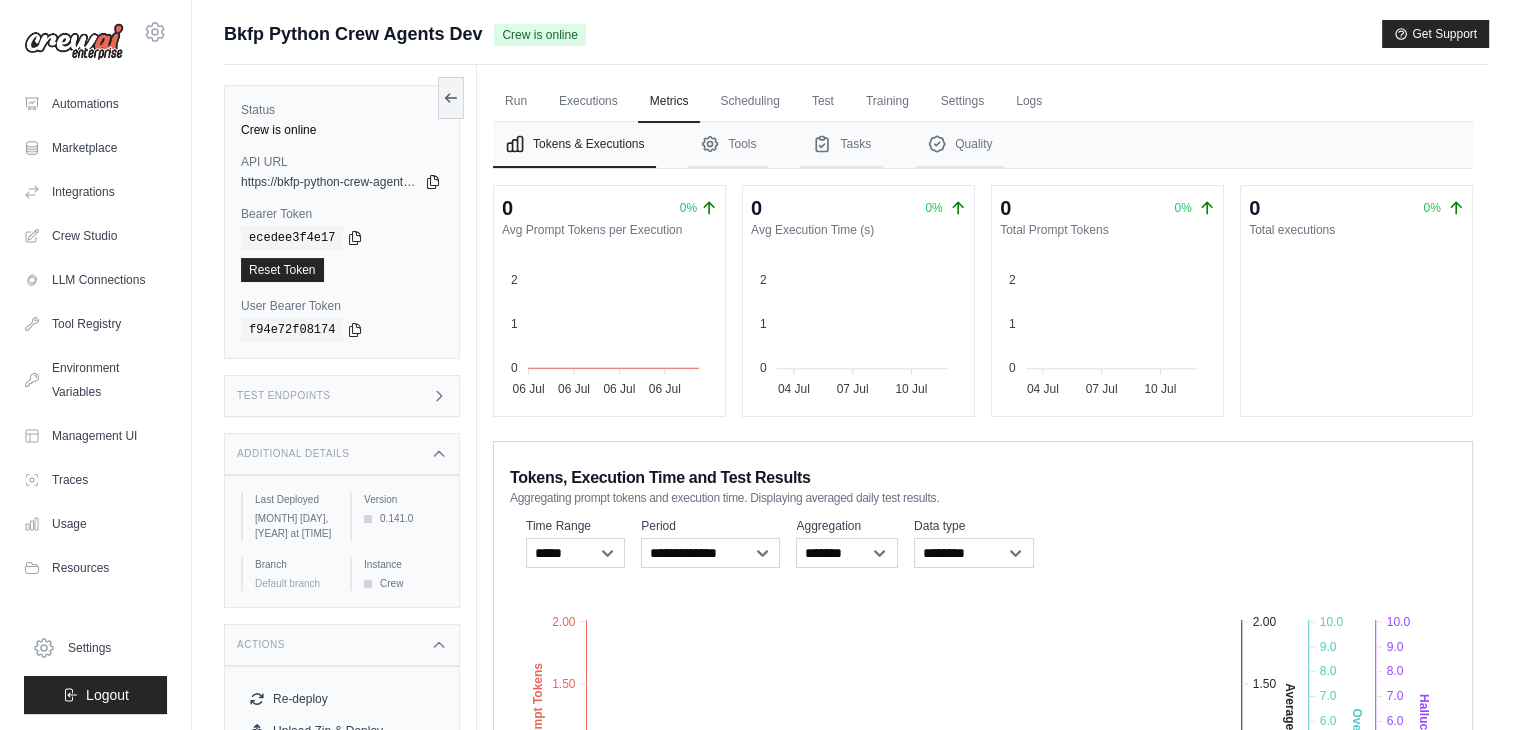 type 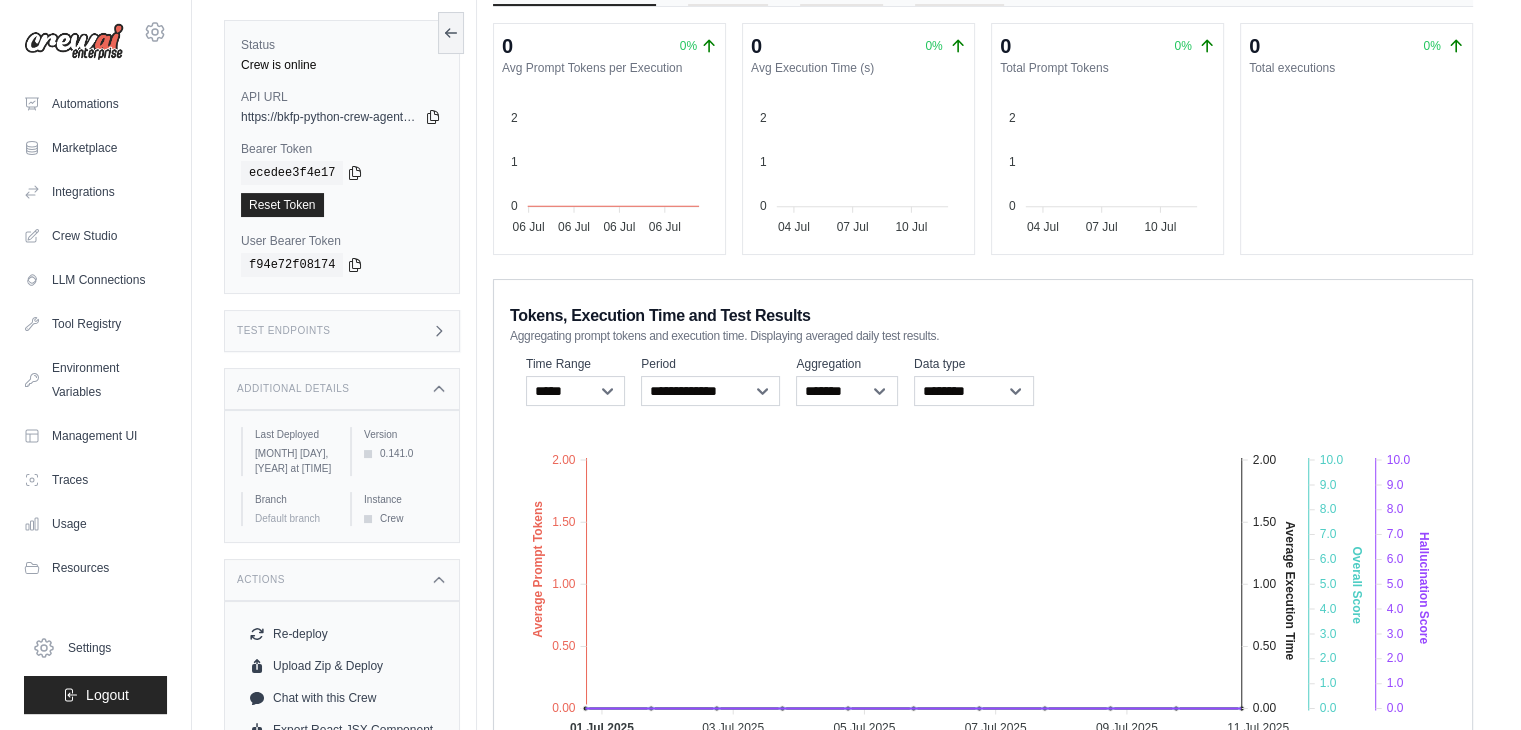 scroll, scrollTop: 160, scrollLeft: 0, axis: vertical 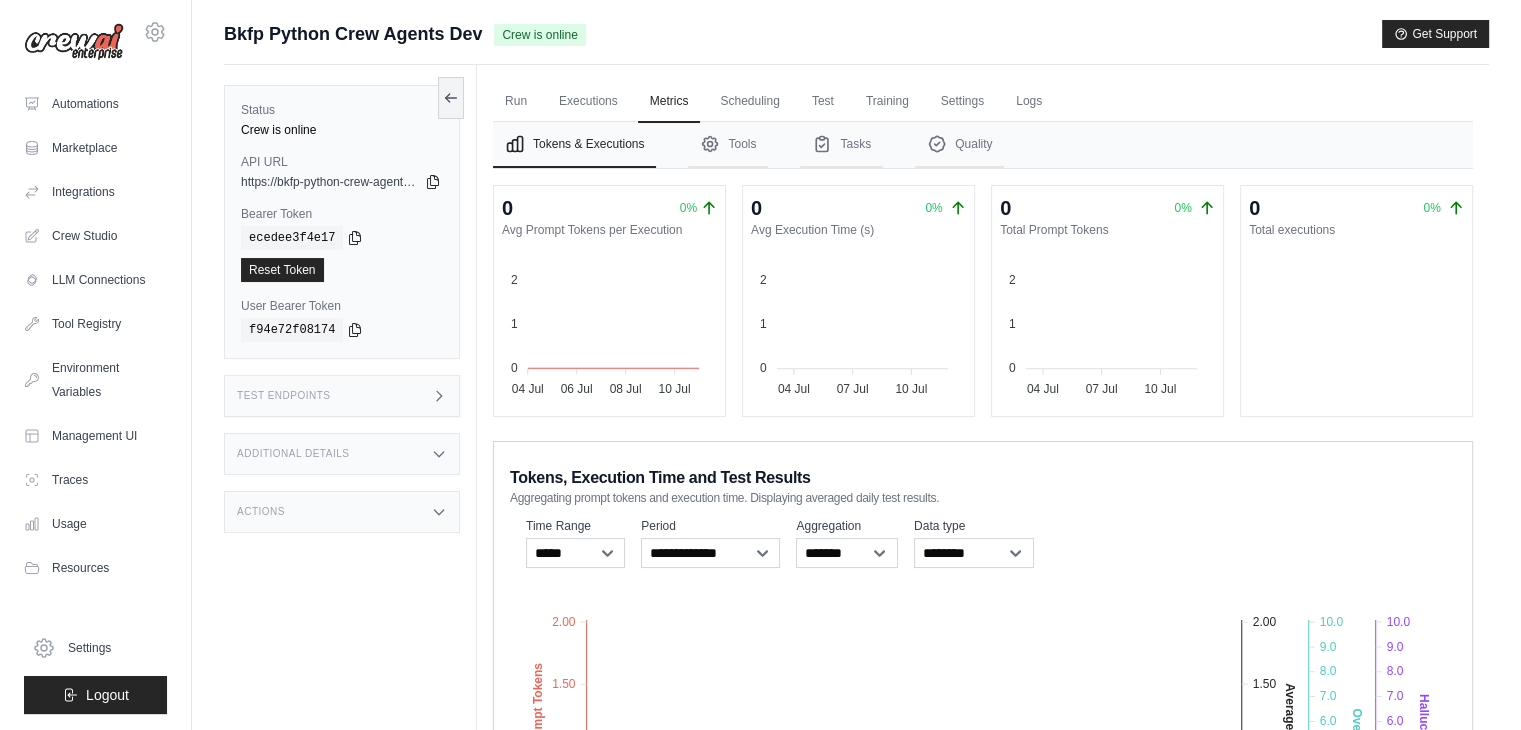 click on "Test Endpoints" at bounding box center [284, 396] 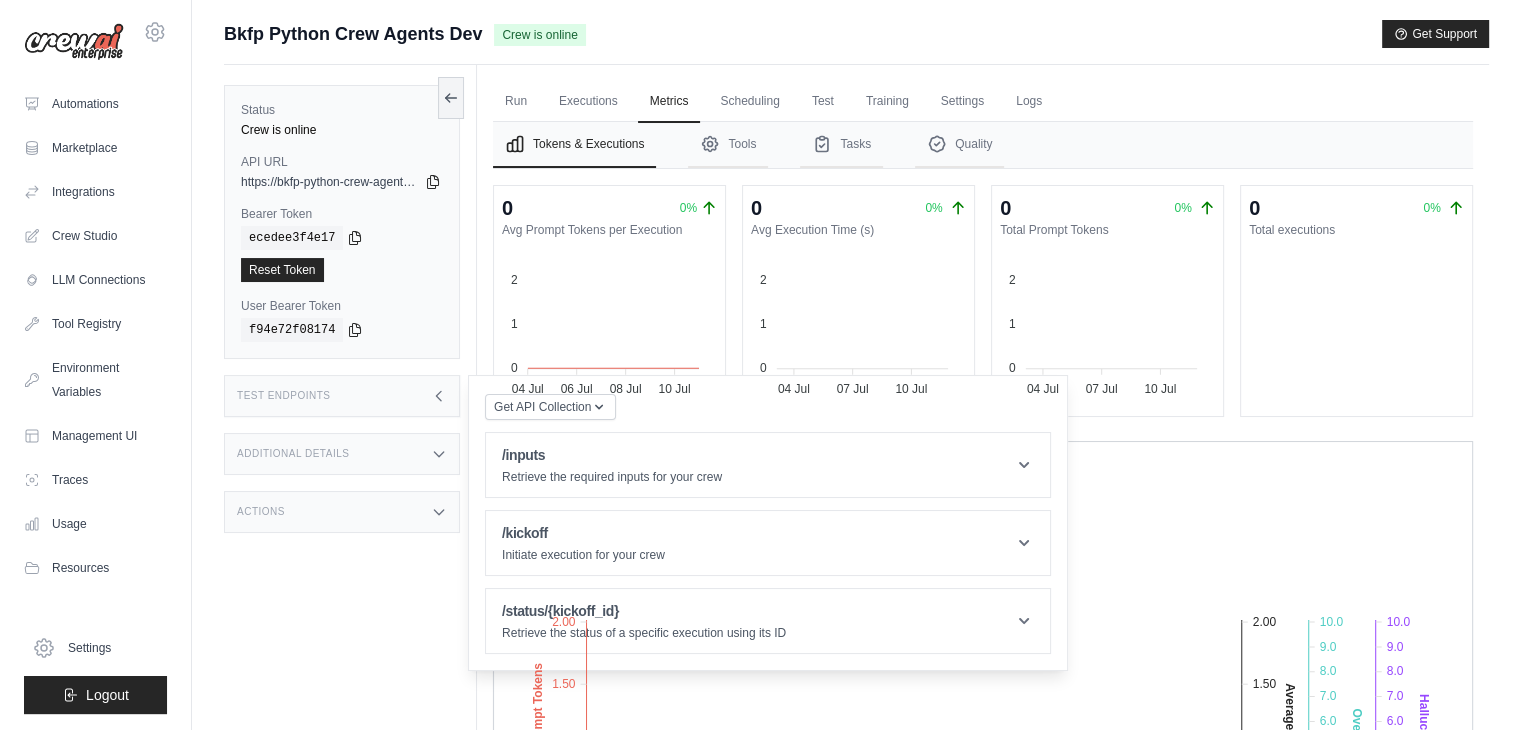 click on "Additional Details" at bounding box center [342, 454] 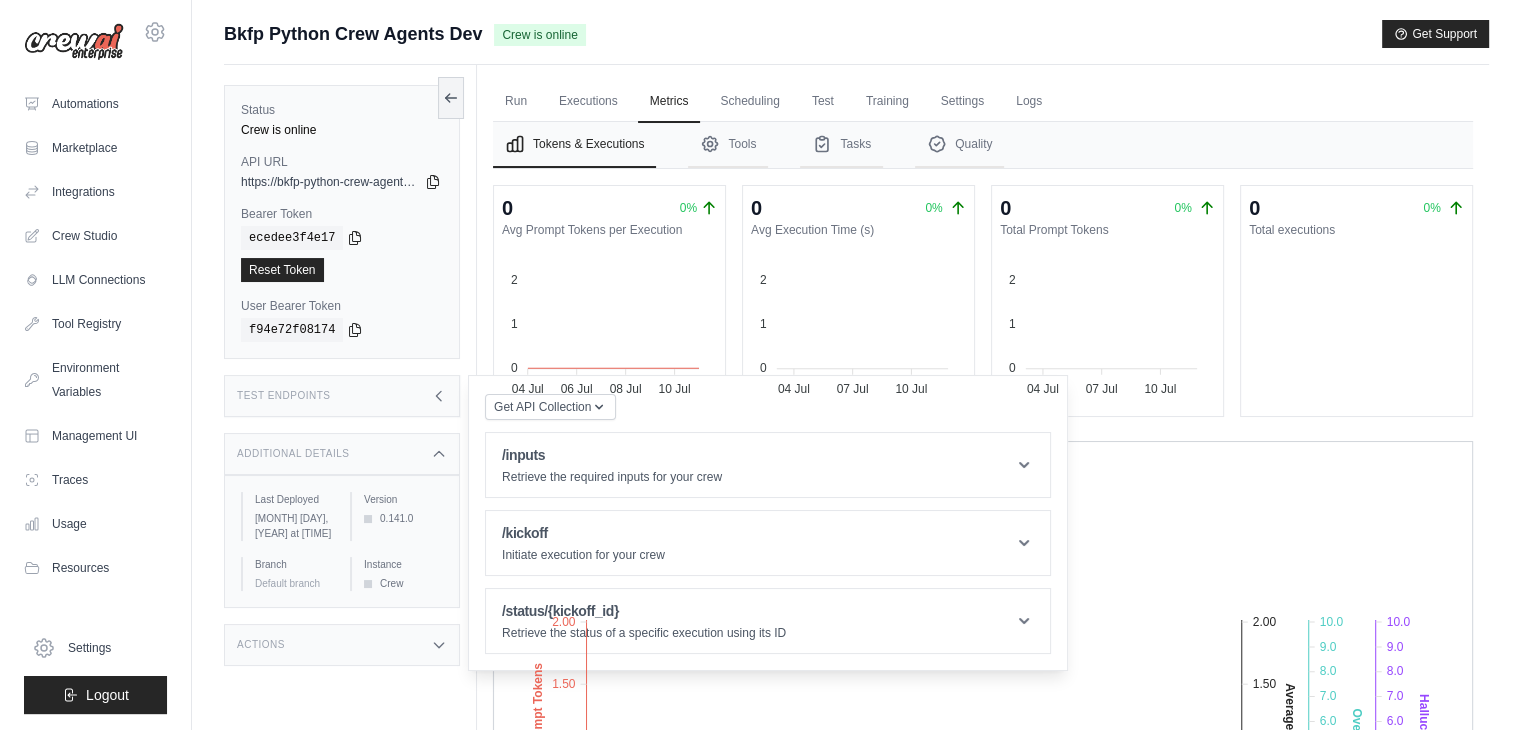 click on "Additional Details" at bounding box center (342, 454) 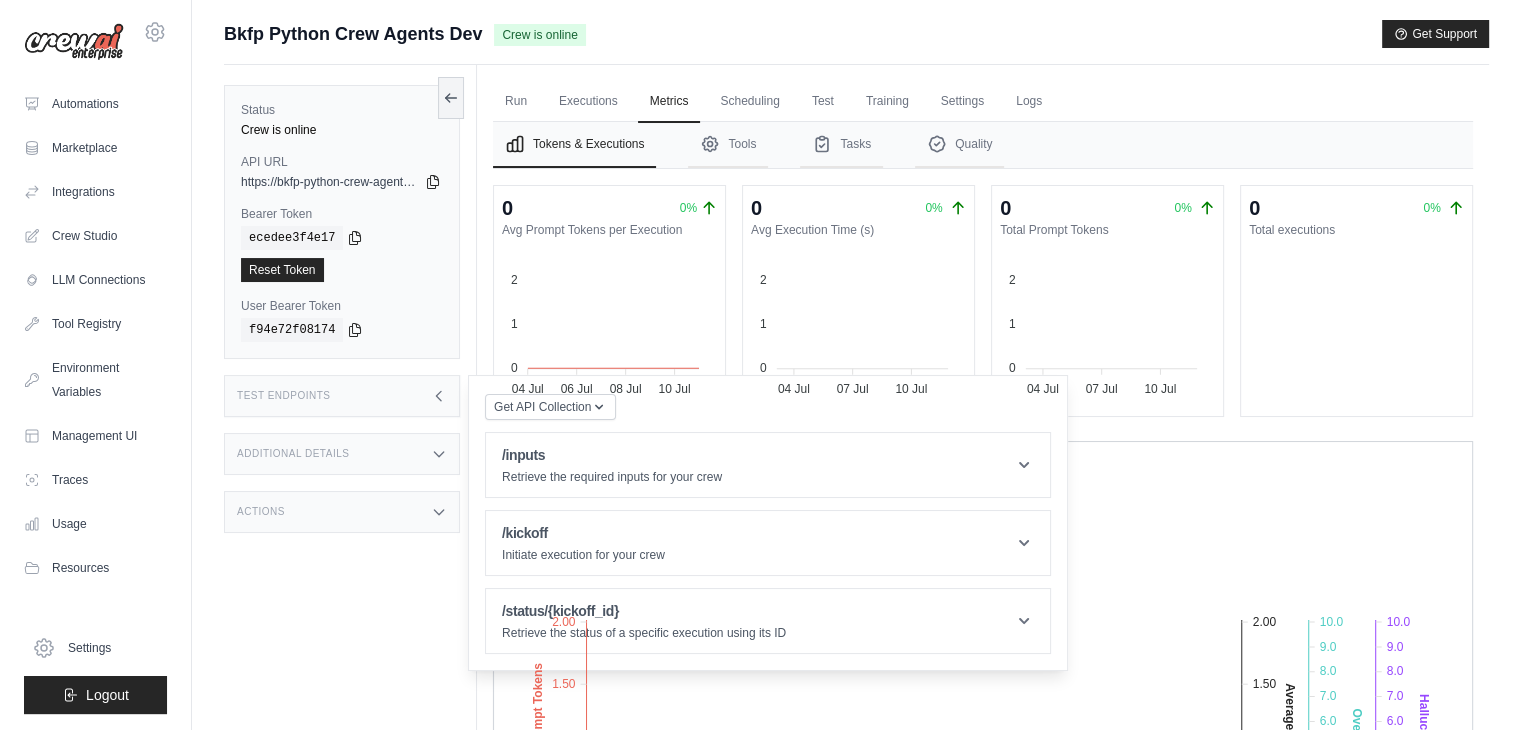 click on "Actions" at bounding box center [342, 512] 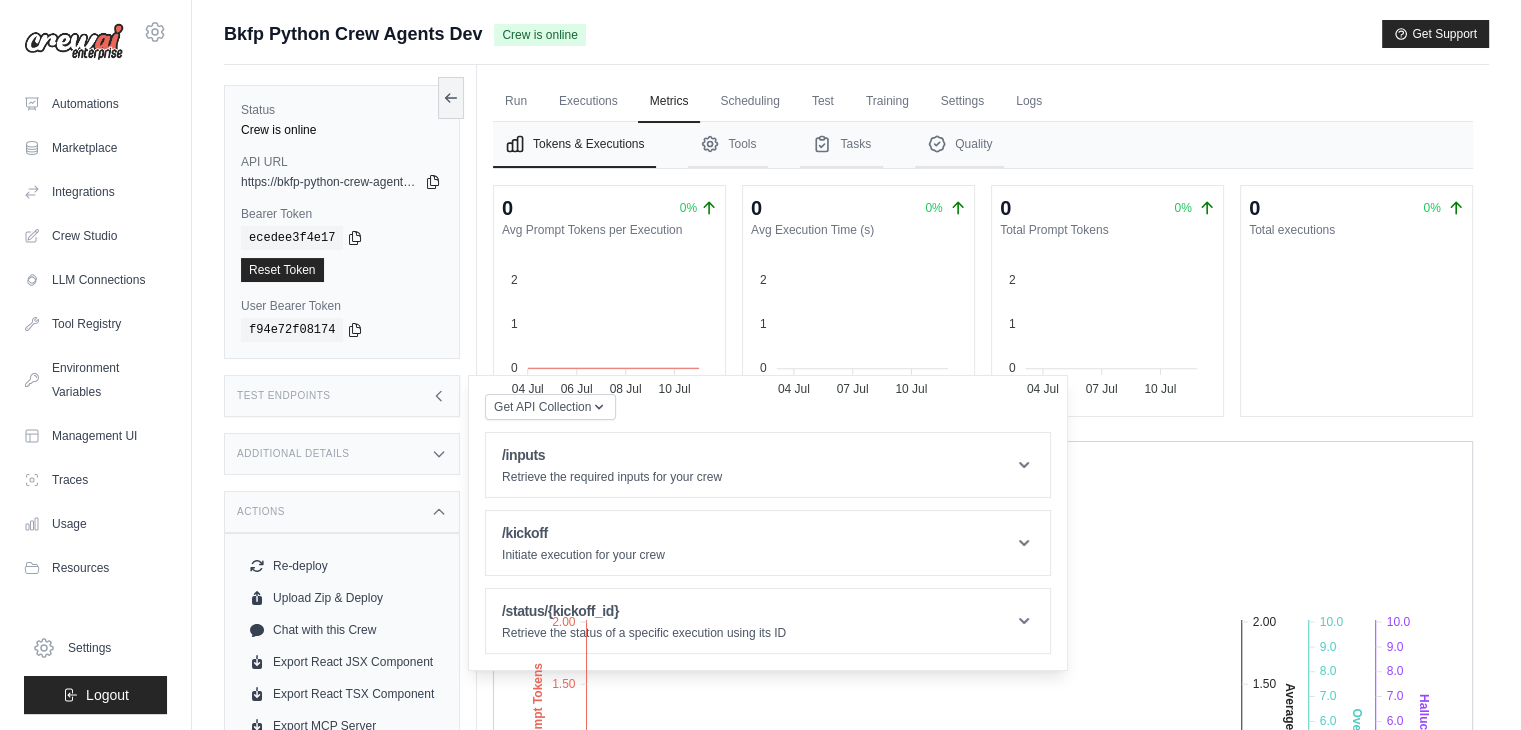 click on "Actions" at bounding box center [342, 512] 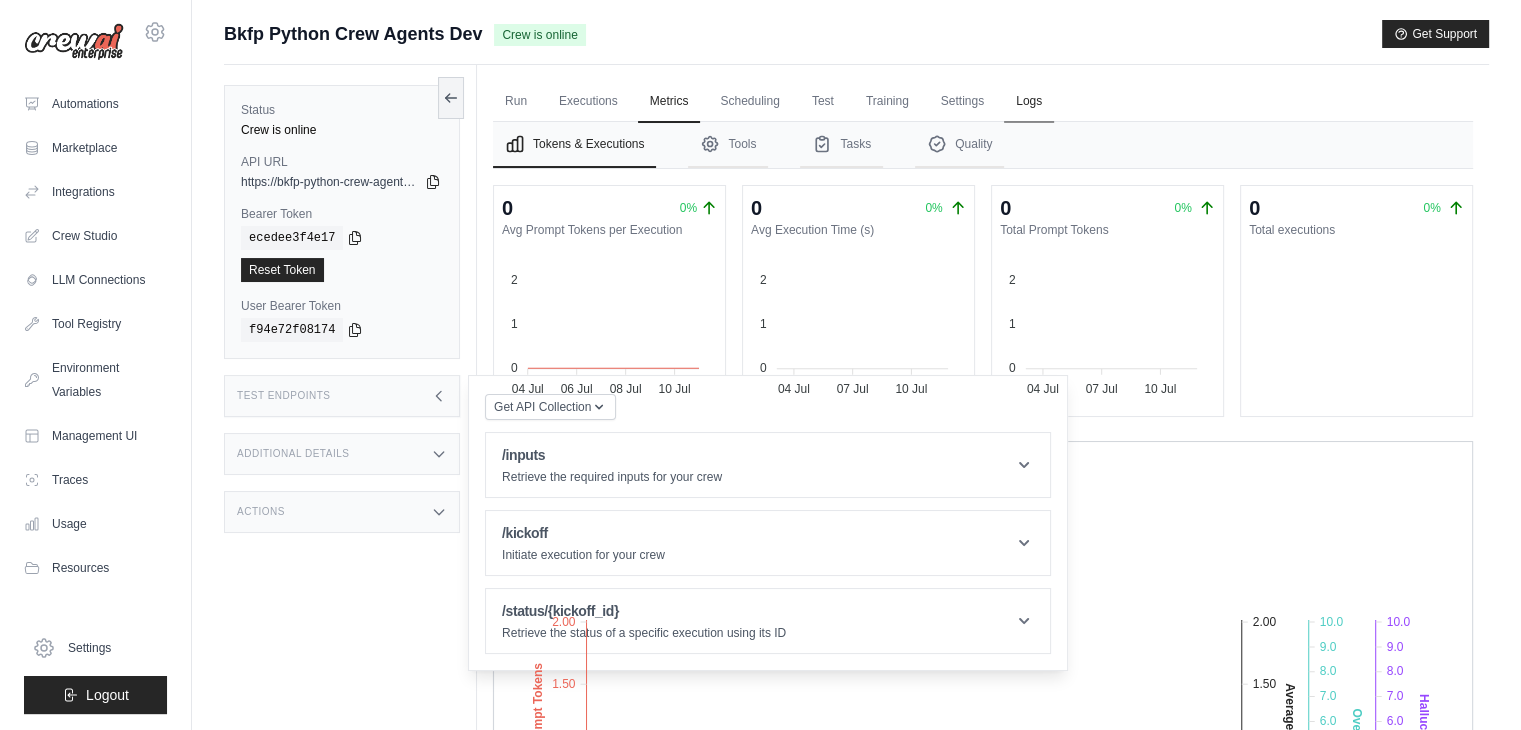 click on "Logs" at bounding box center [1029, 102] 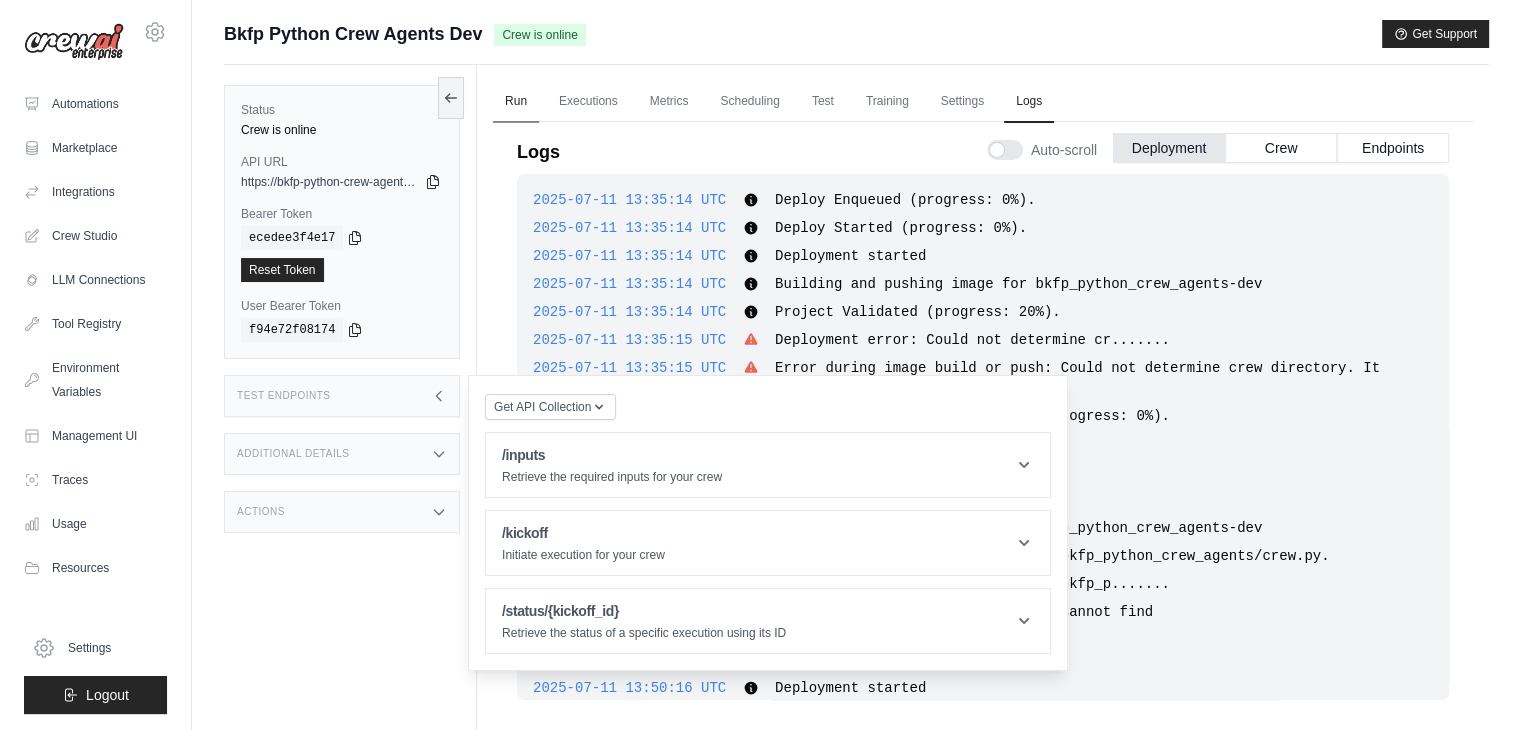 scroll, scrollTop: 742, scrollLeft: 0, axis: vertical 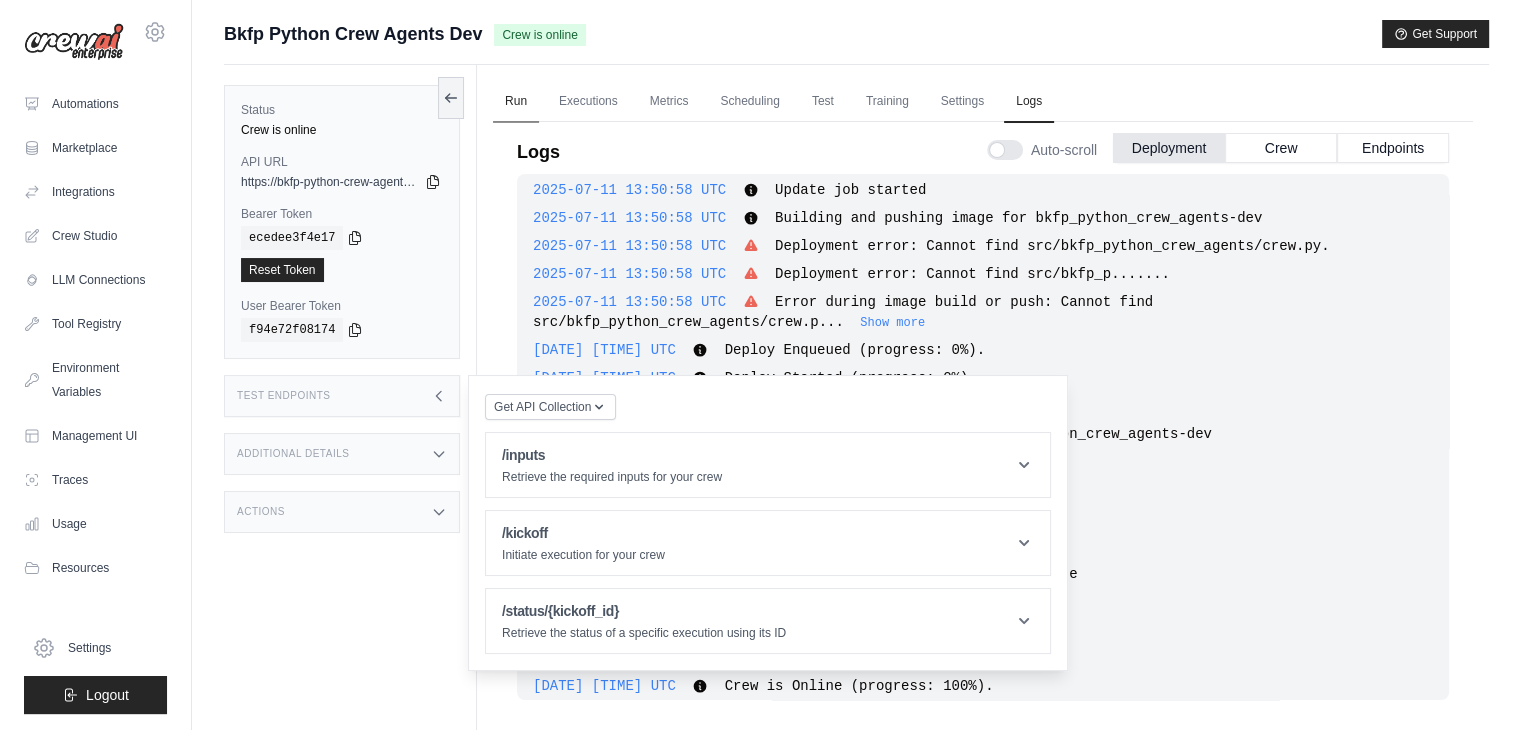 click on "Run" at bounding box center (516, 102) 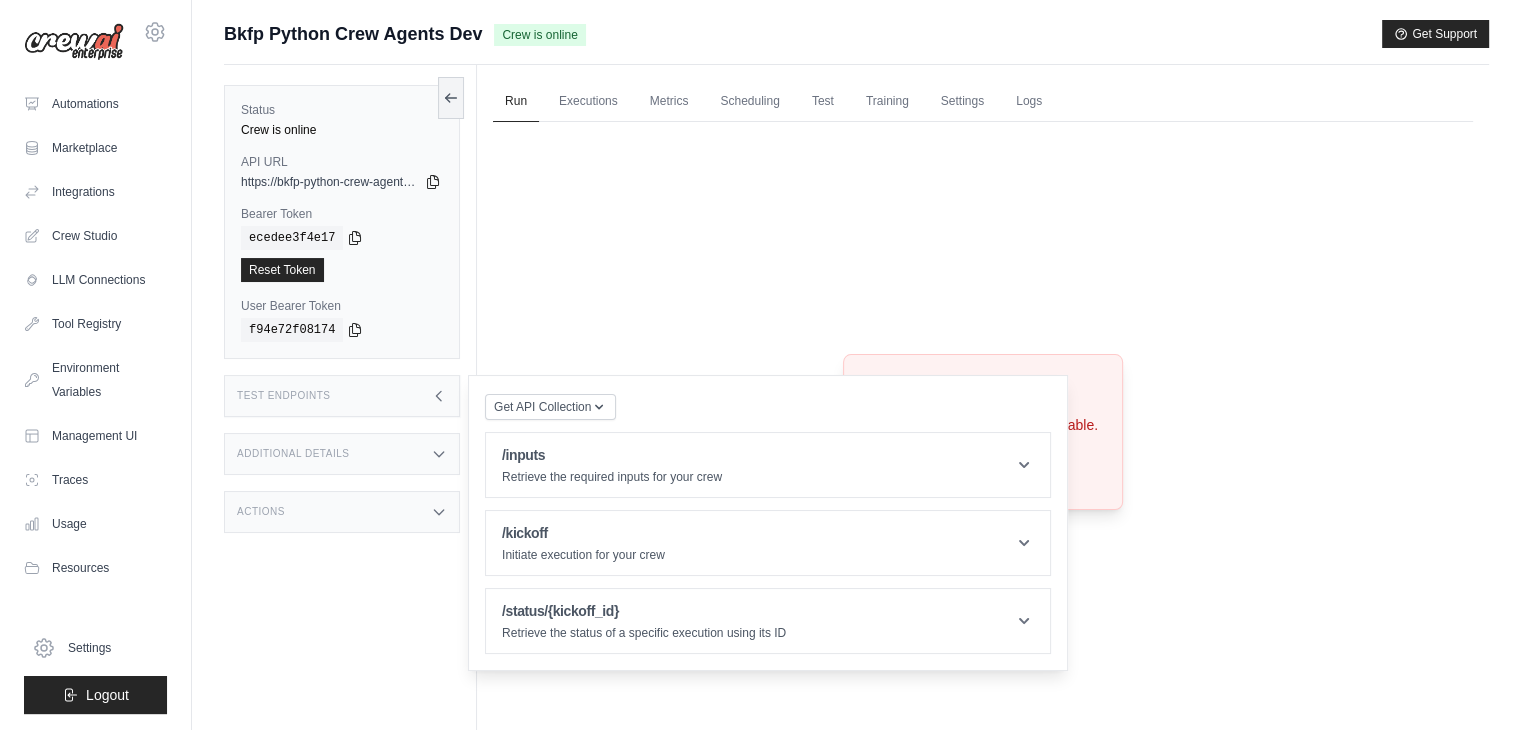click 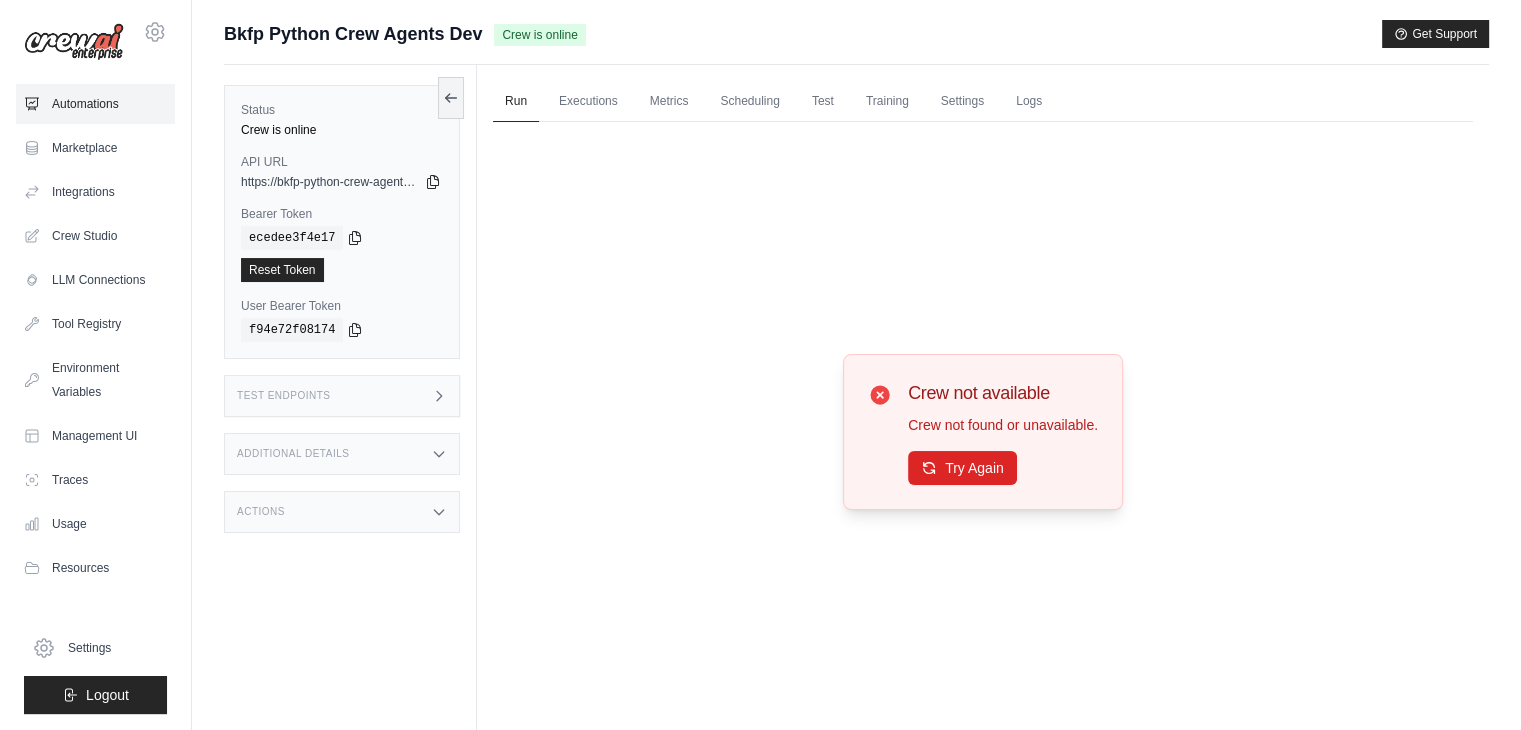 click on "Automations" at bounding box center [95, 104] 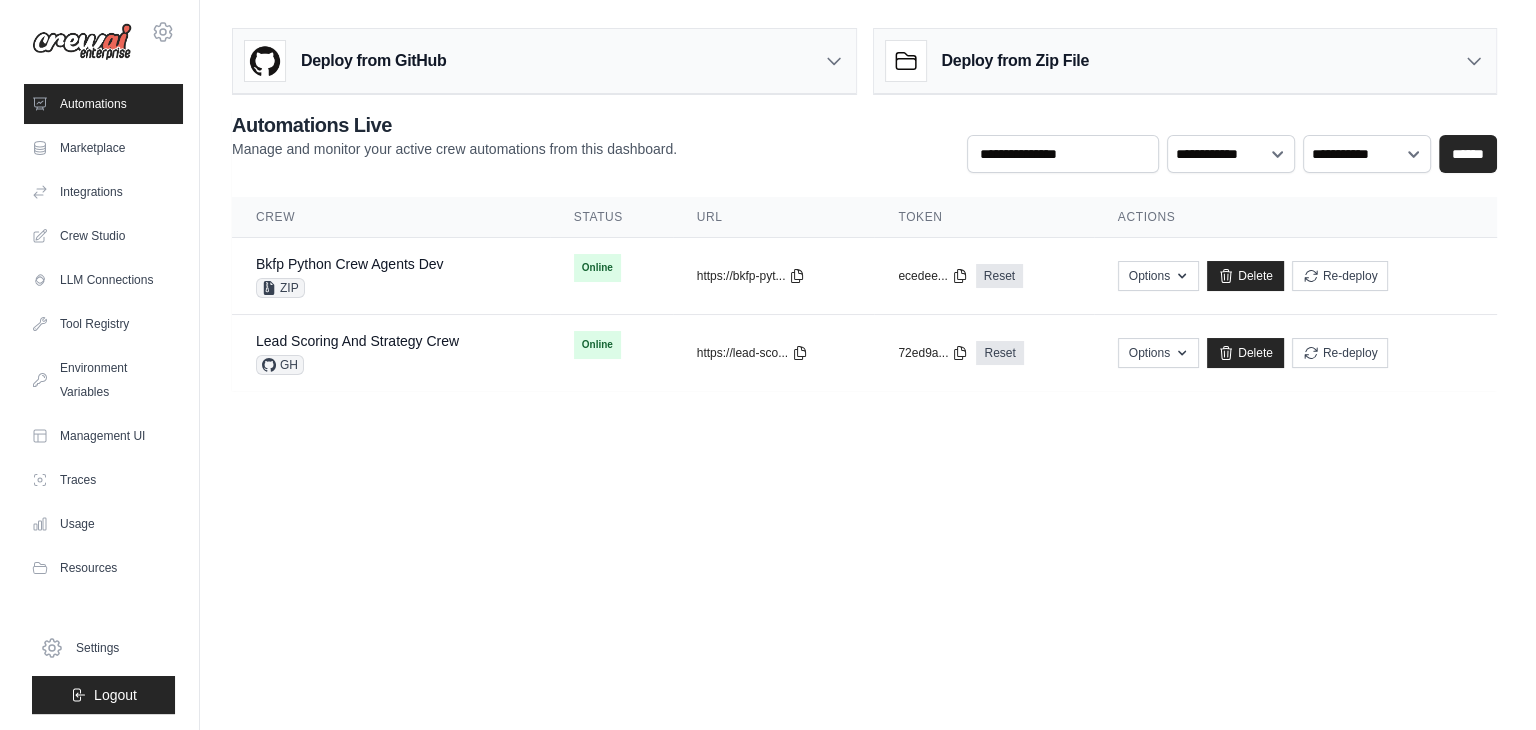 scroll, scrollTop: 0, scrollLeft: 0, axis: both 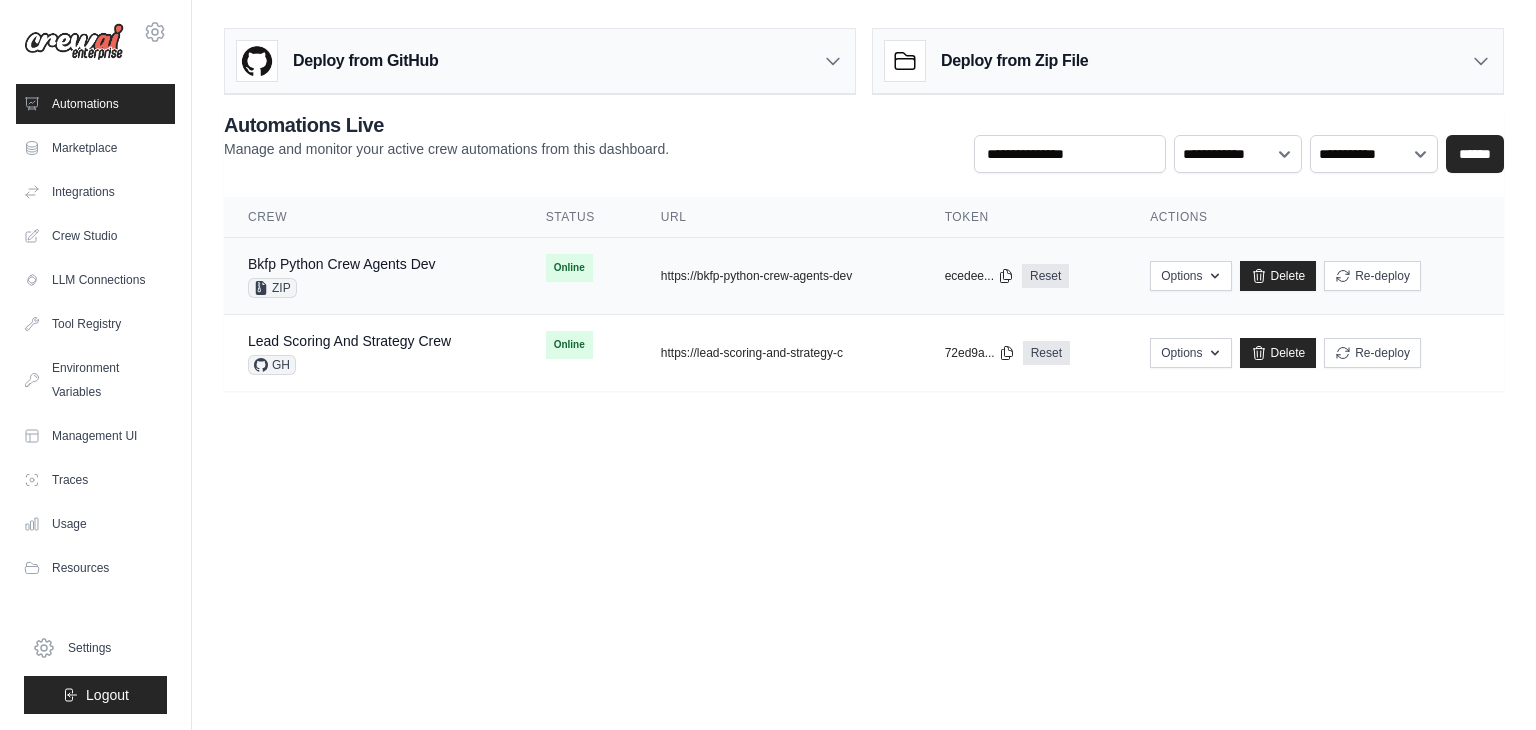 click on "Bkfp Python Crew Agents Dev
ZIP" at bounding box center (373, 276) 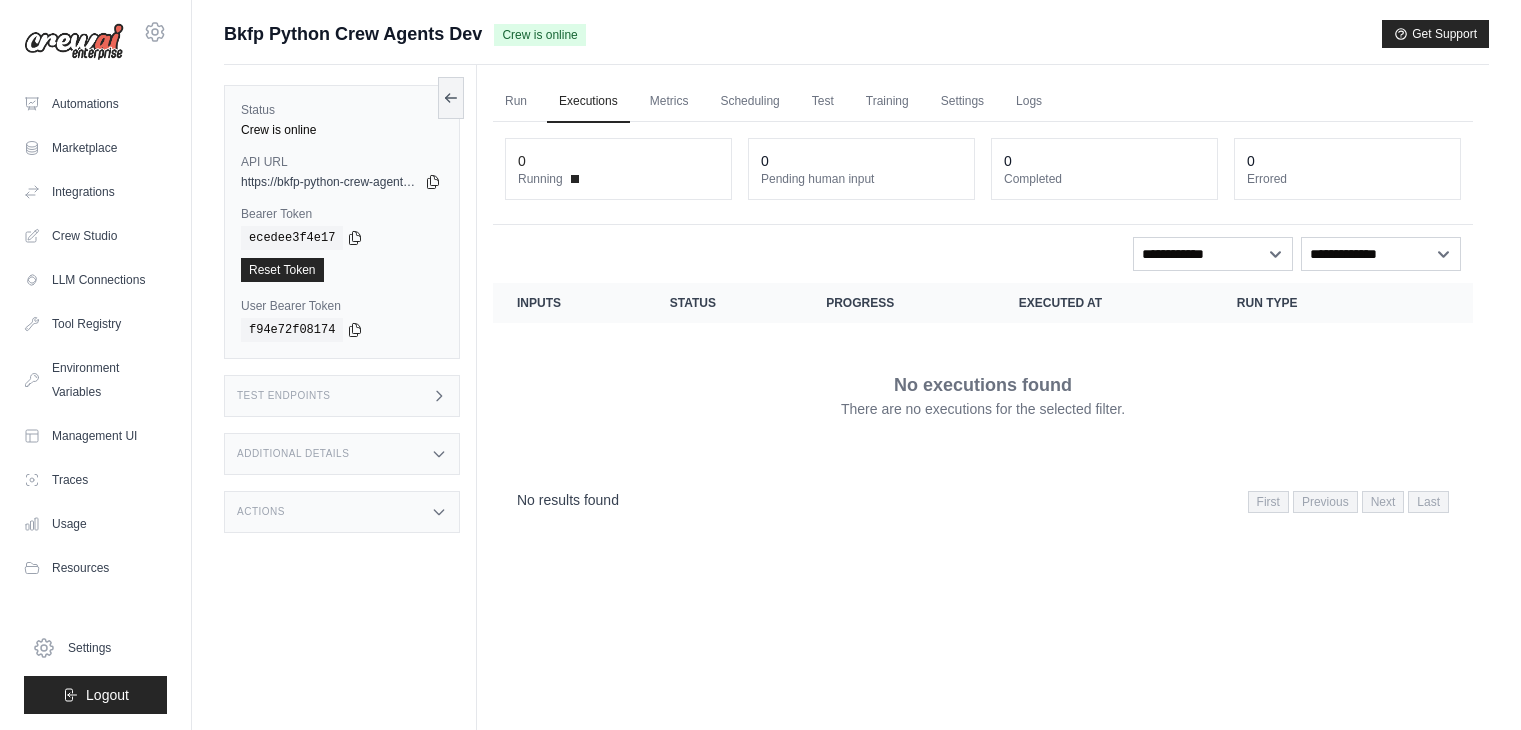 scroll, scrollTop: 0, scrollLeft: 0, axis: both 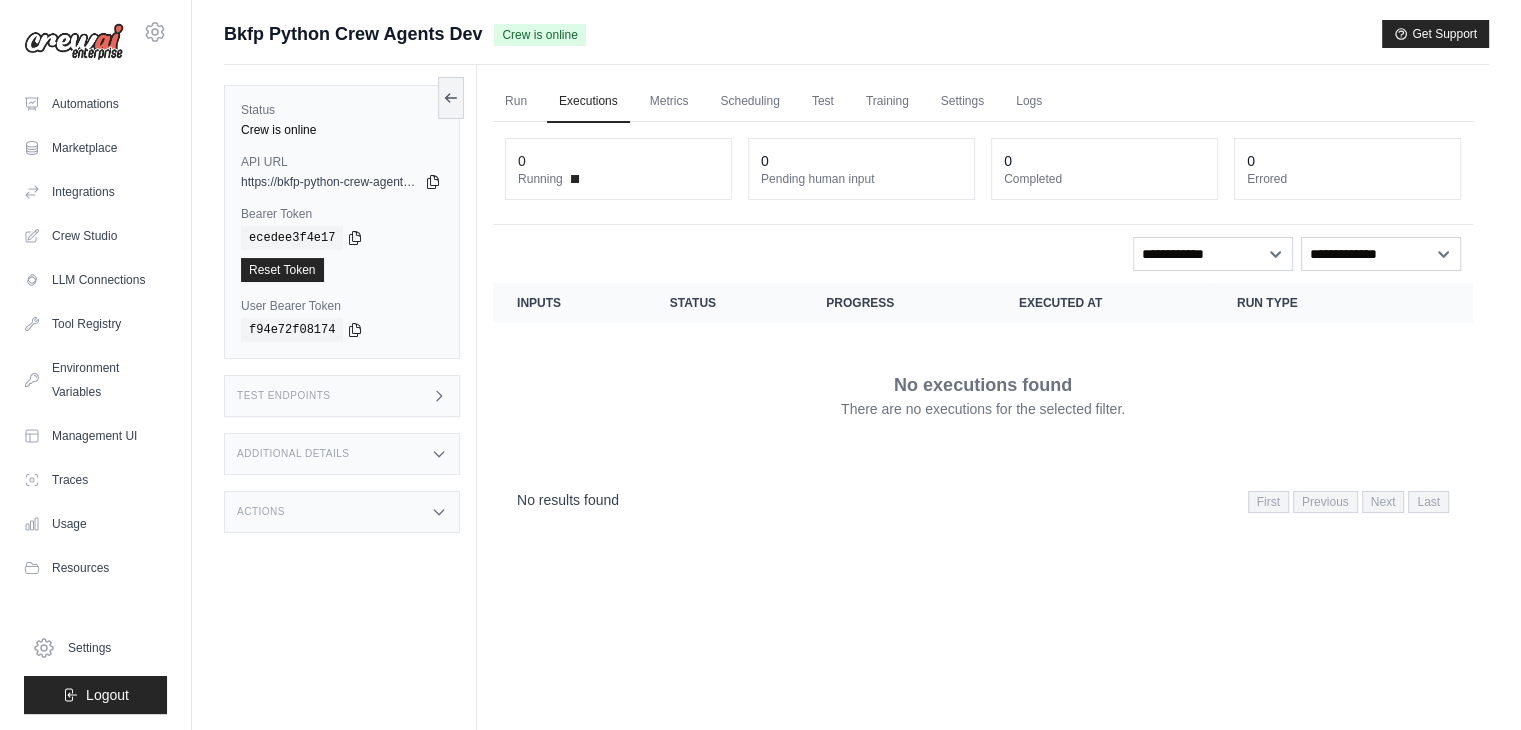click on "Actions" at bounding box center (342, 512) 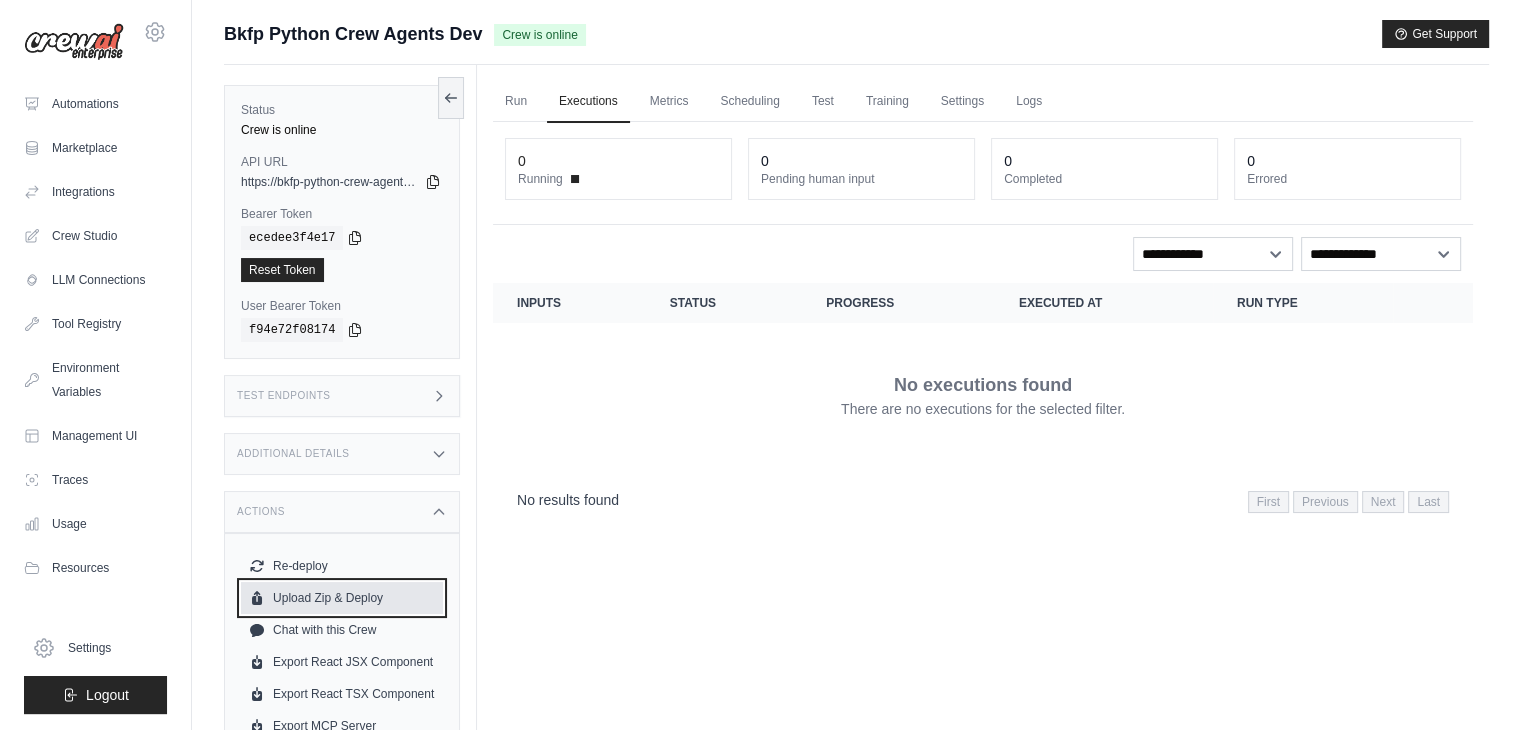 click on "Upload Zip & Deploy" at bounding box center (342, 598) 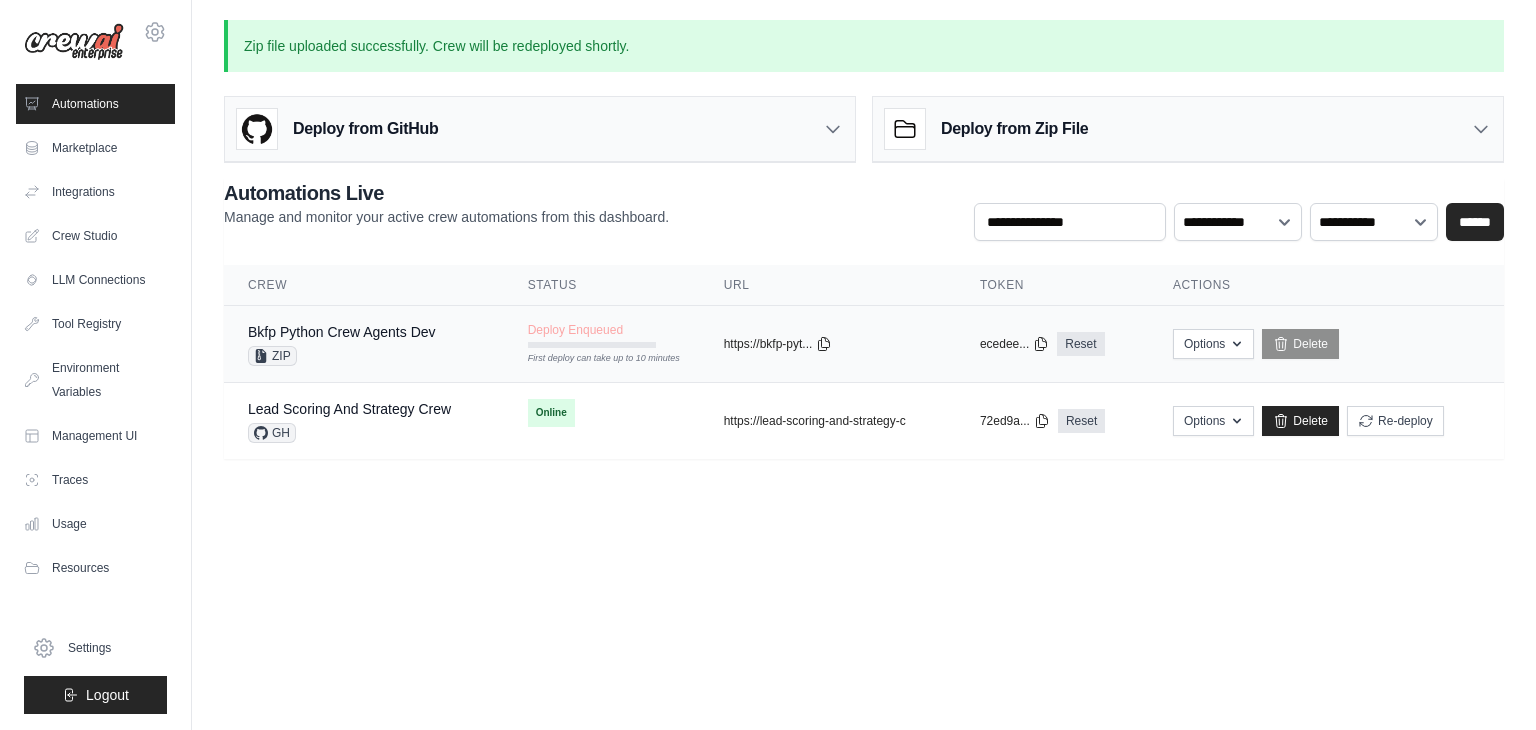 click on "Deploy Enqueued
First deploy can take up to 10 minutes" at bounding box center (602, 335) 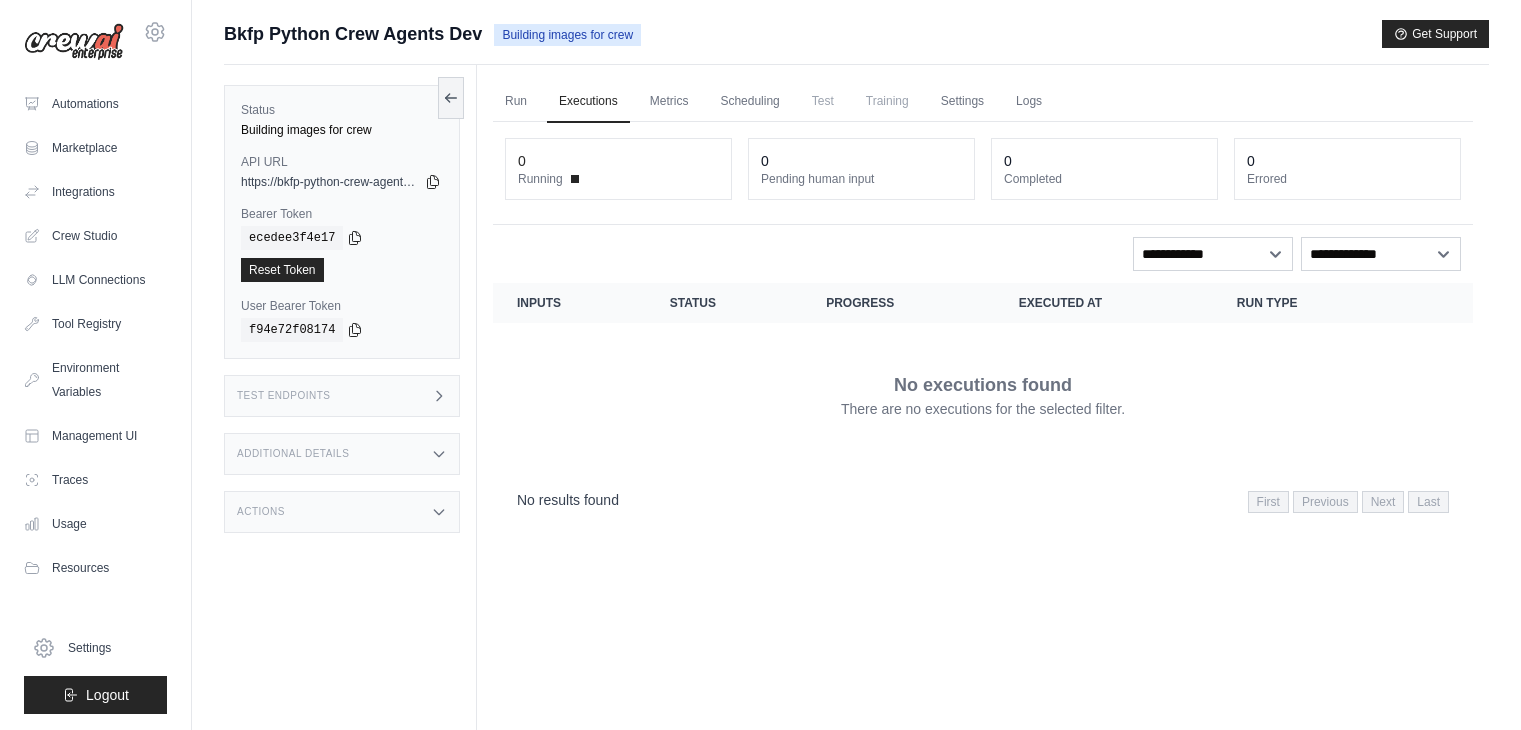 scroll, scrollTop: 0, scrollLeft: 0, axis: both 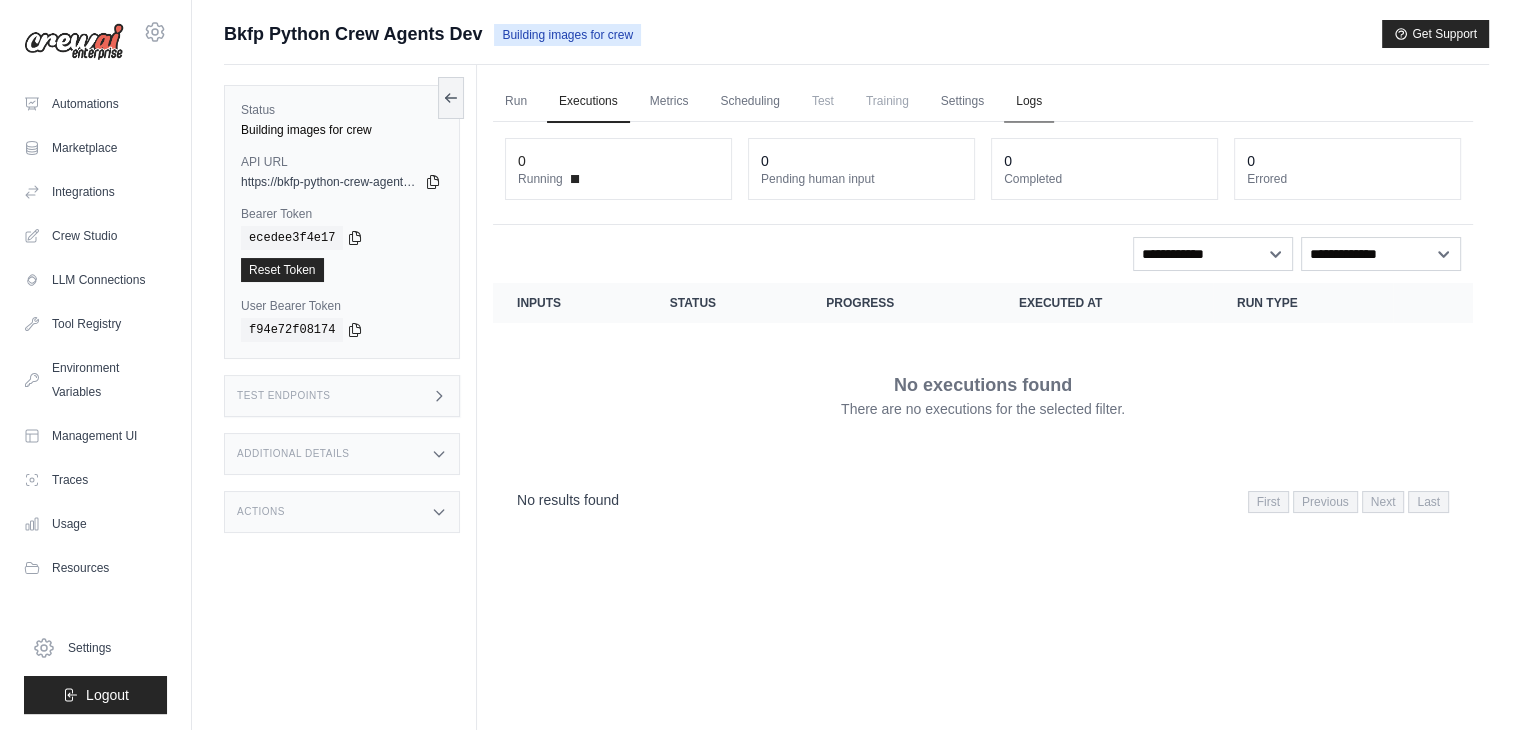click on "Logs" at bounding box center [1029, 102] 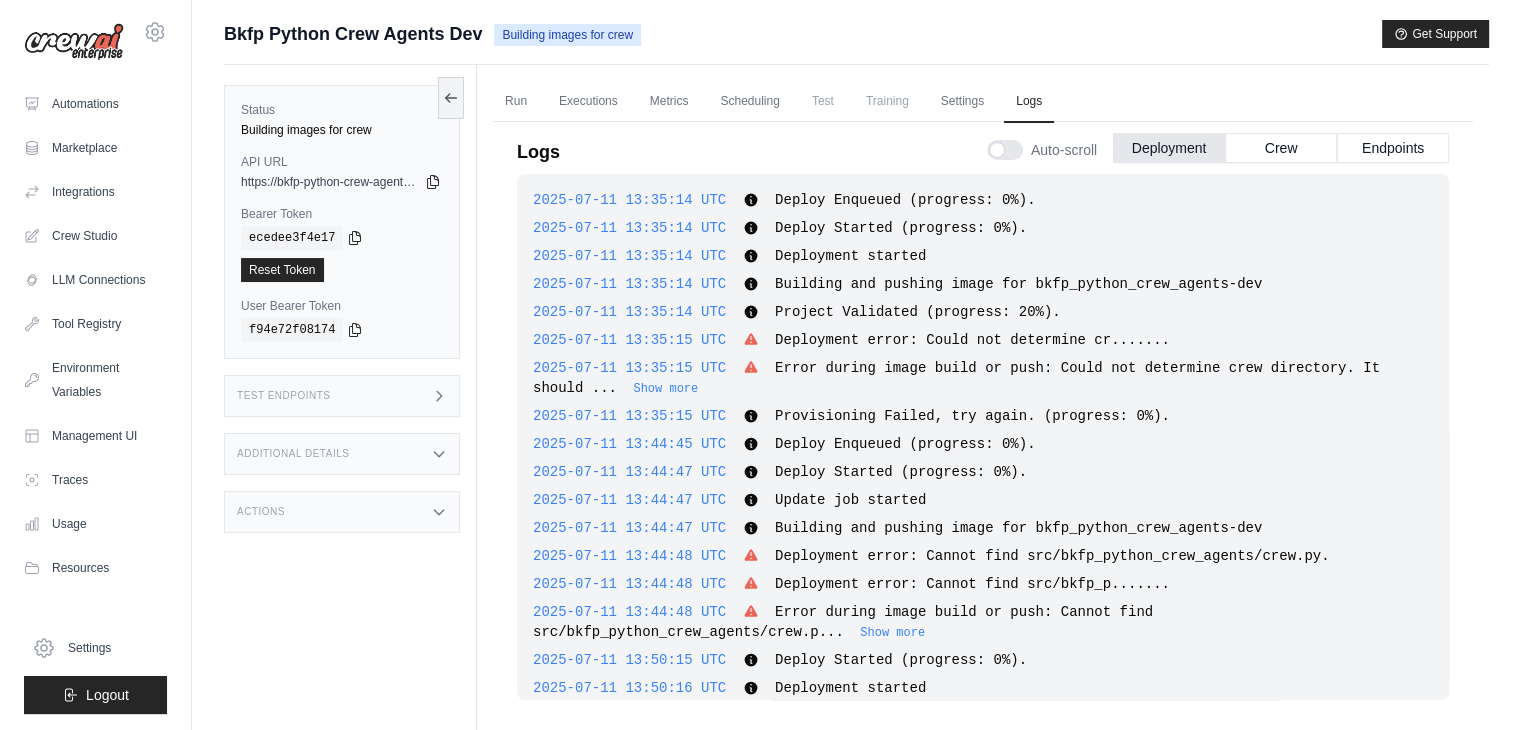 scroll, scrollTop: 1006, scrollLeft: 0, axis: vertical 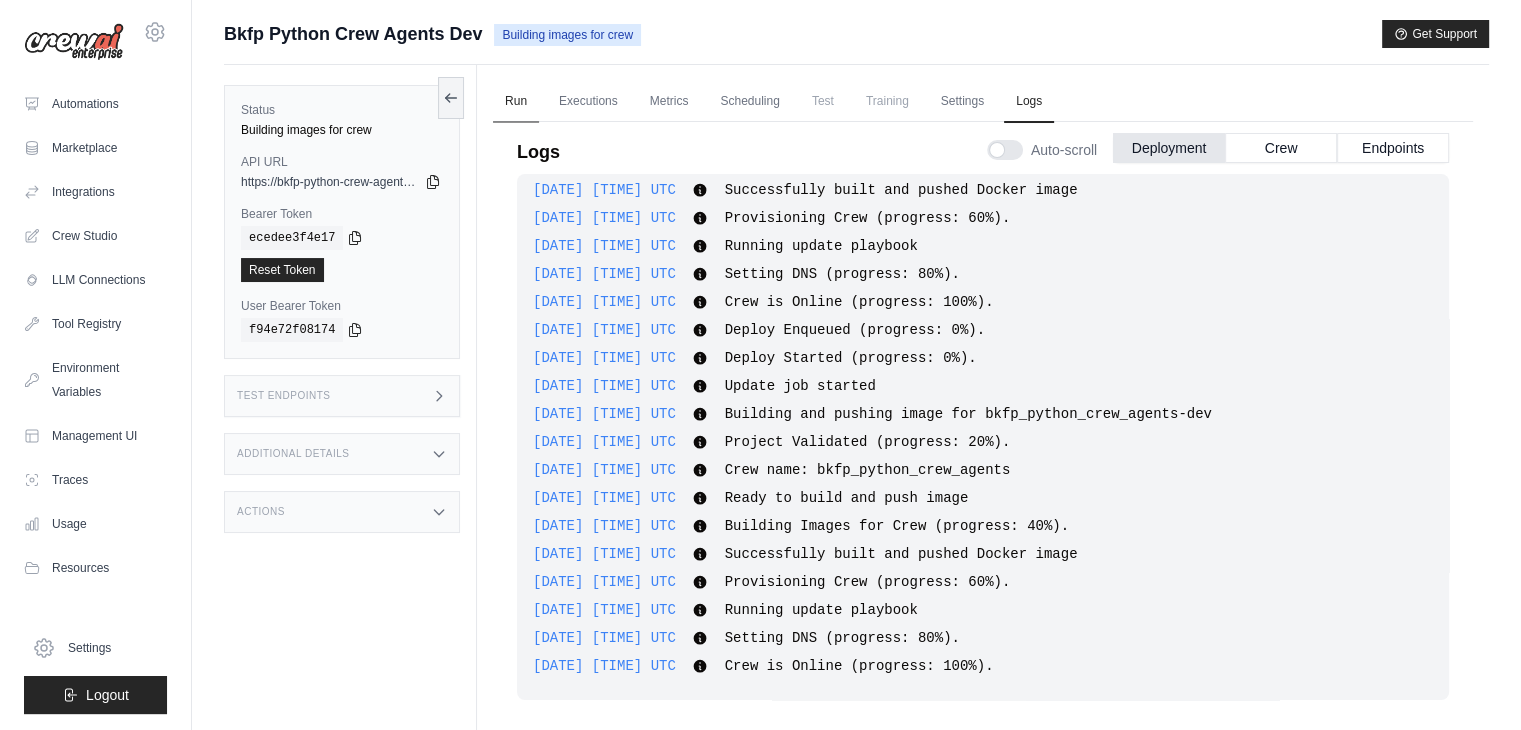 click on "Run" at bounding box center [516, 102] 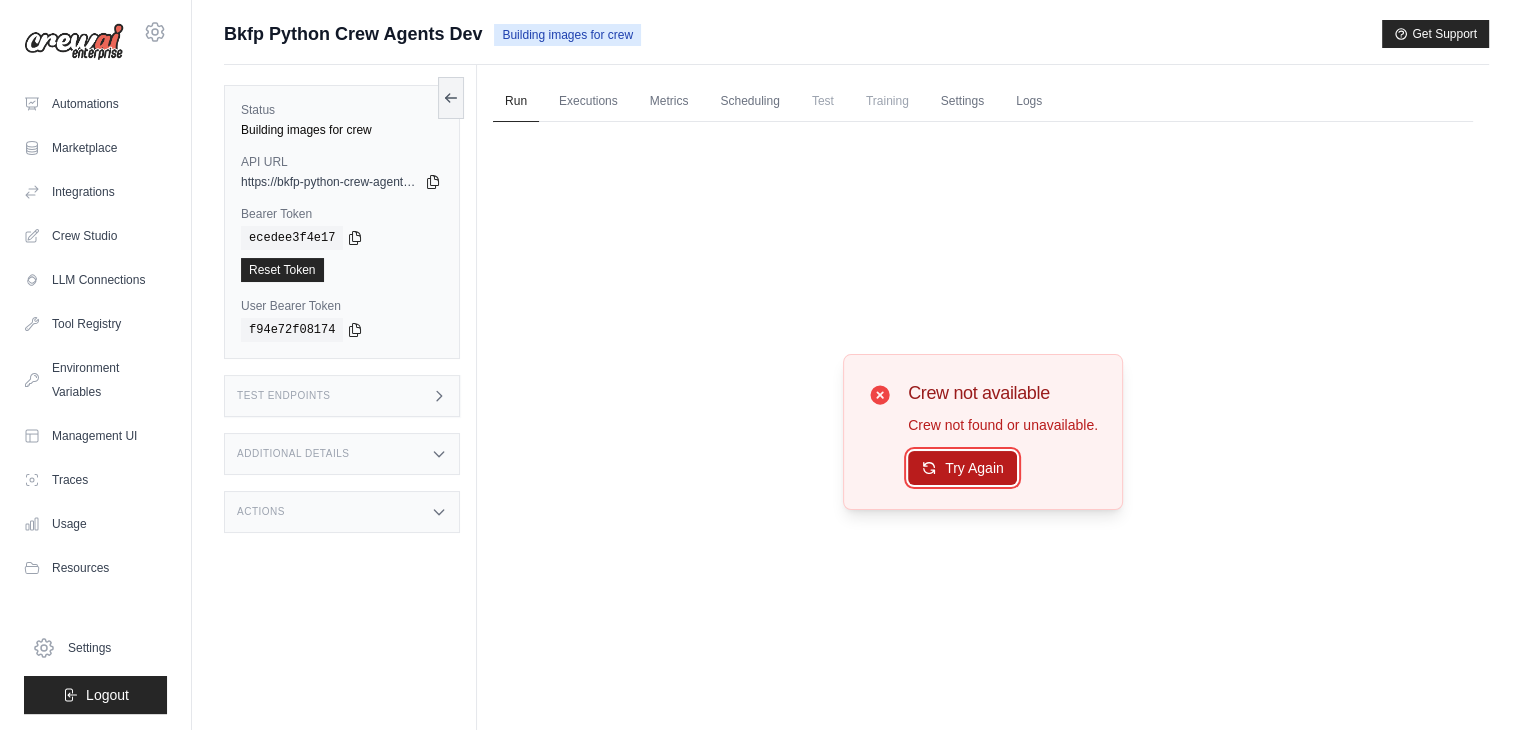 click on "Try Again" at bounding box center [962, 468] 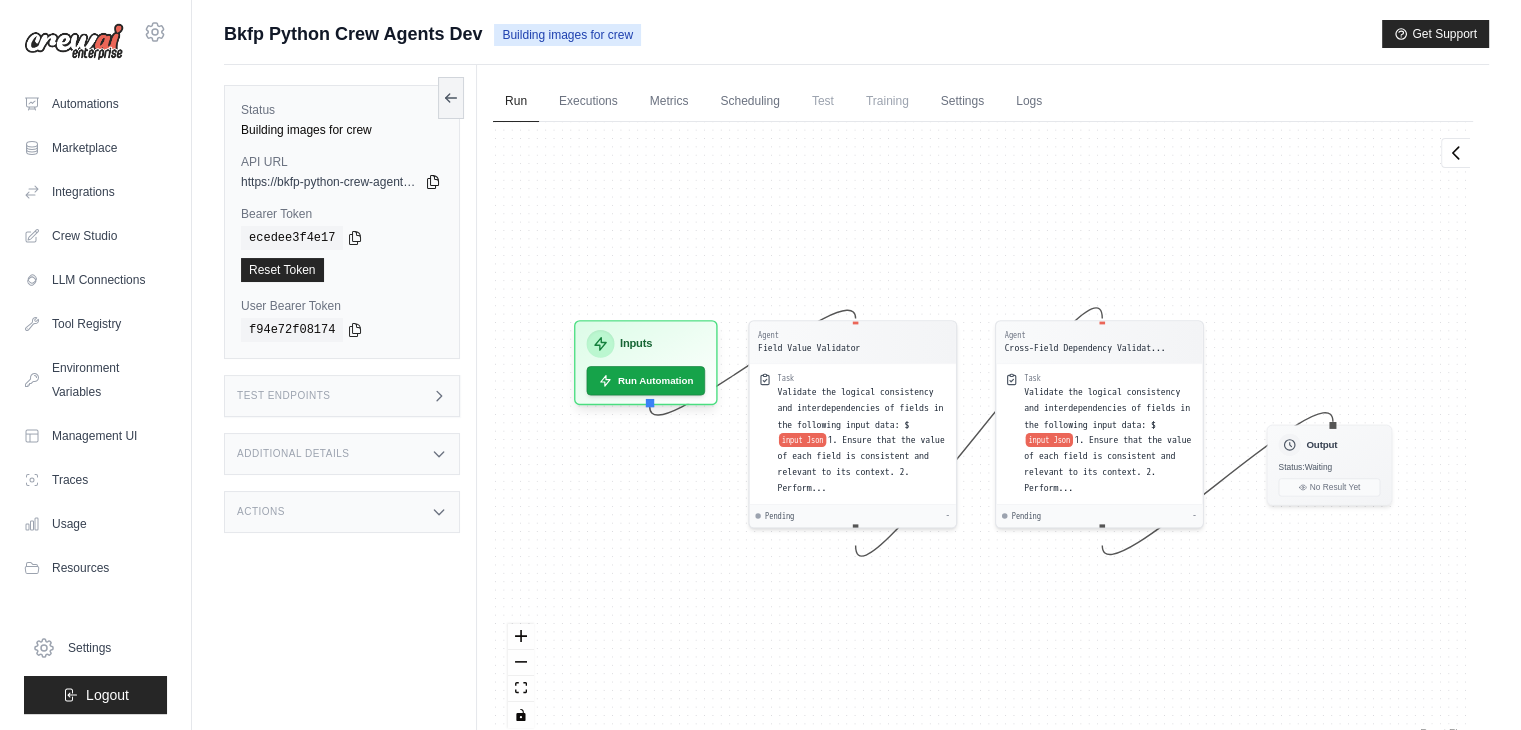 click 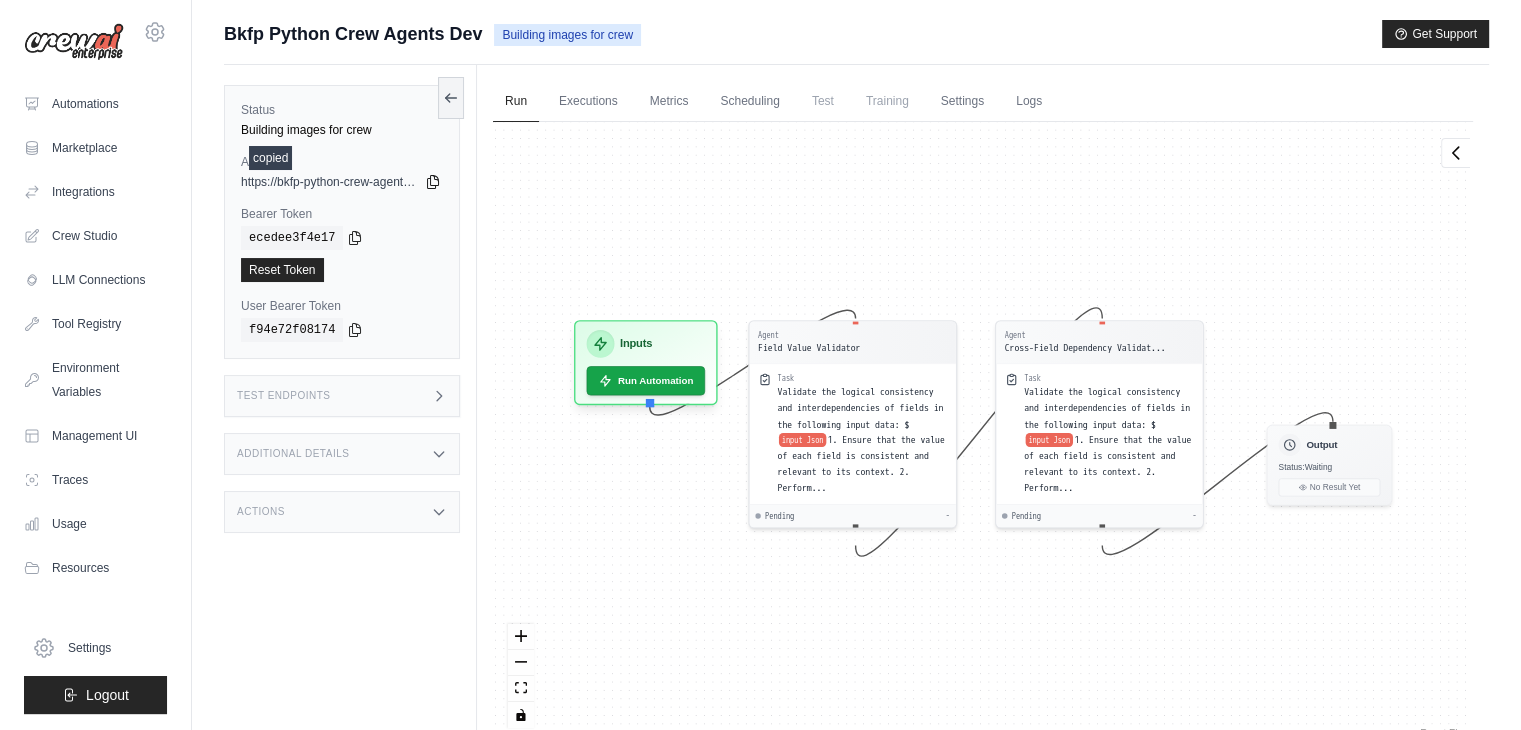 type 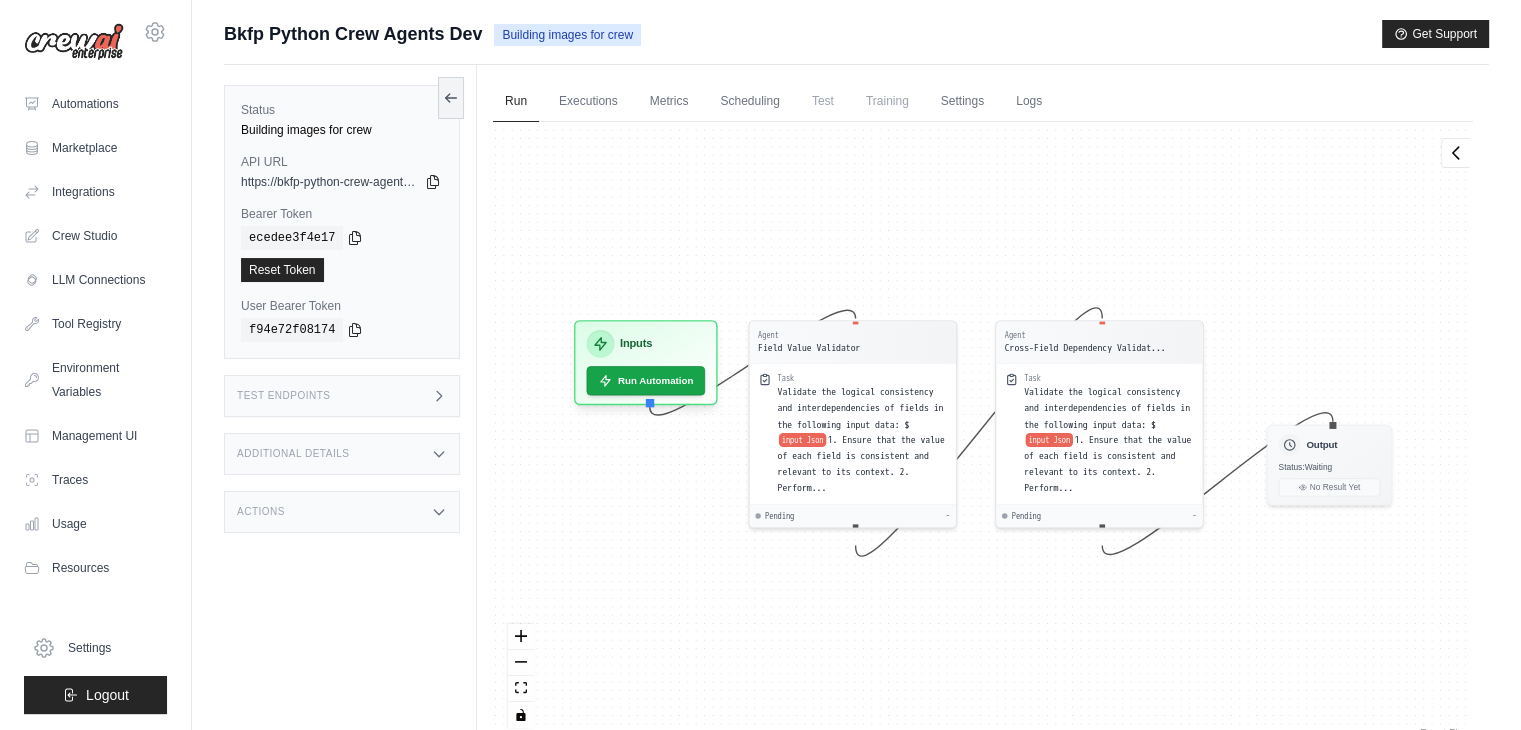 click 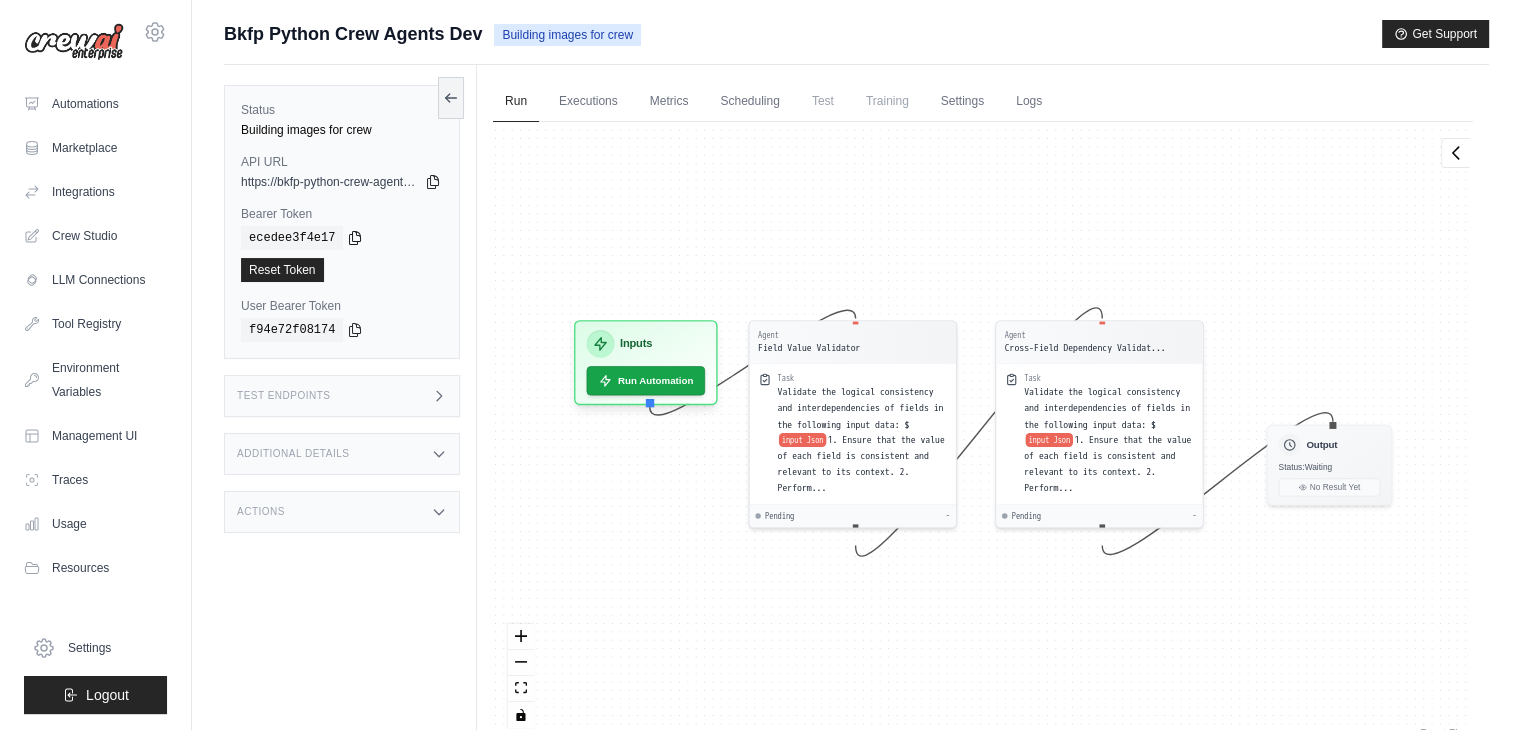 click 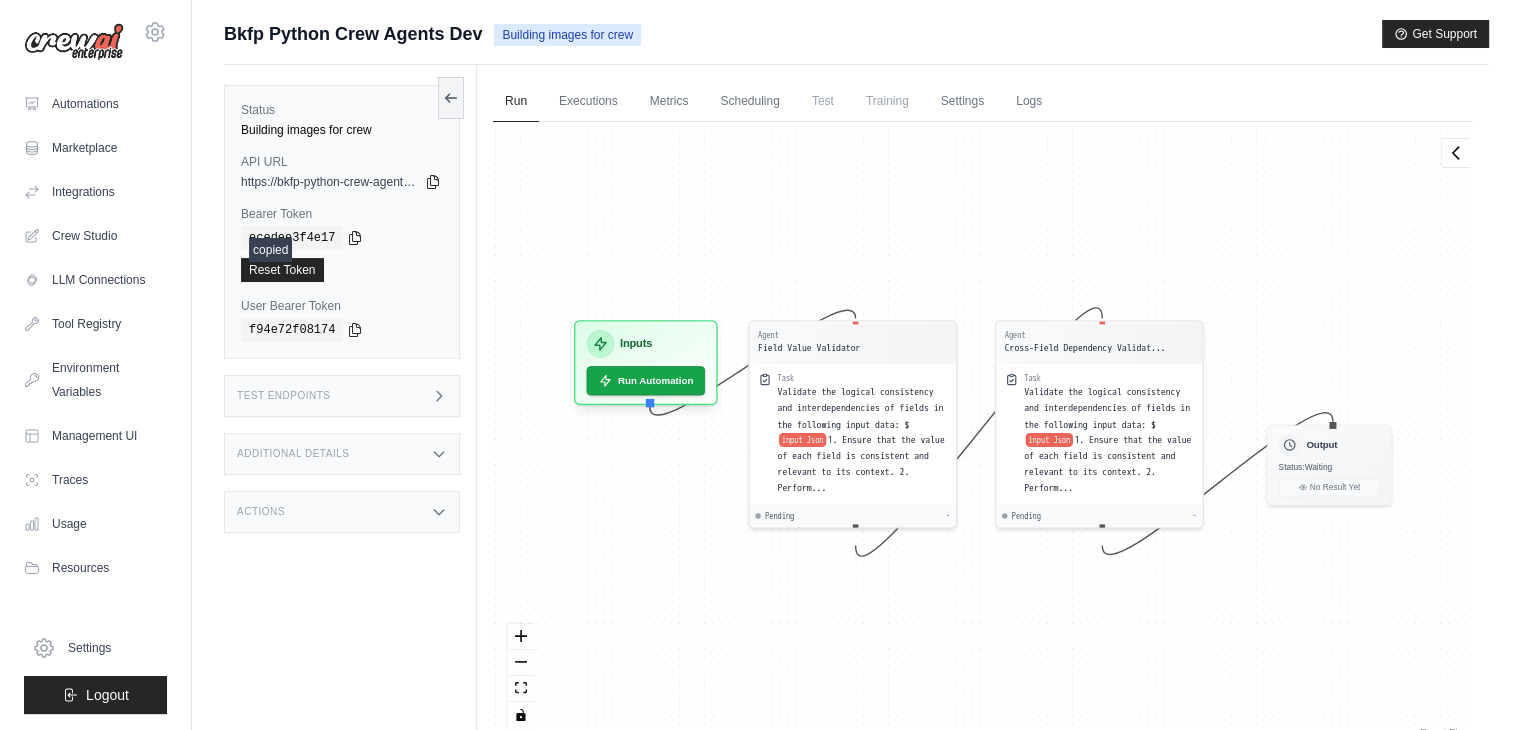 type 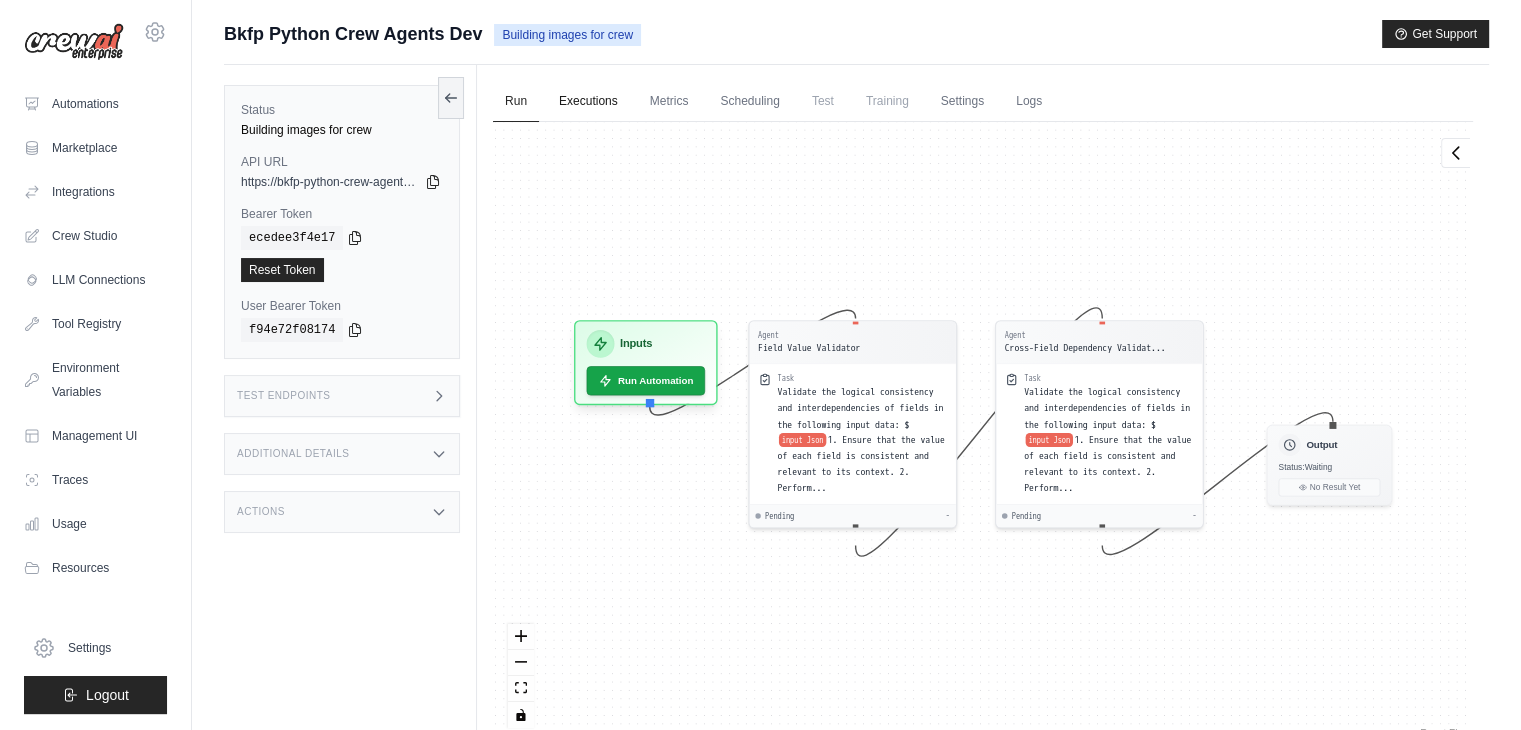 click on "Executions" at bounding box center [588, 102] 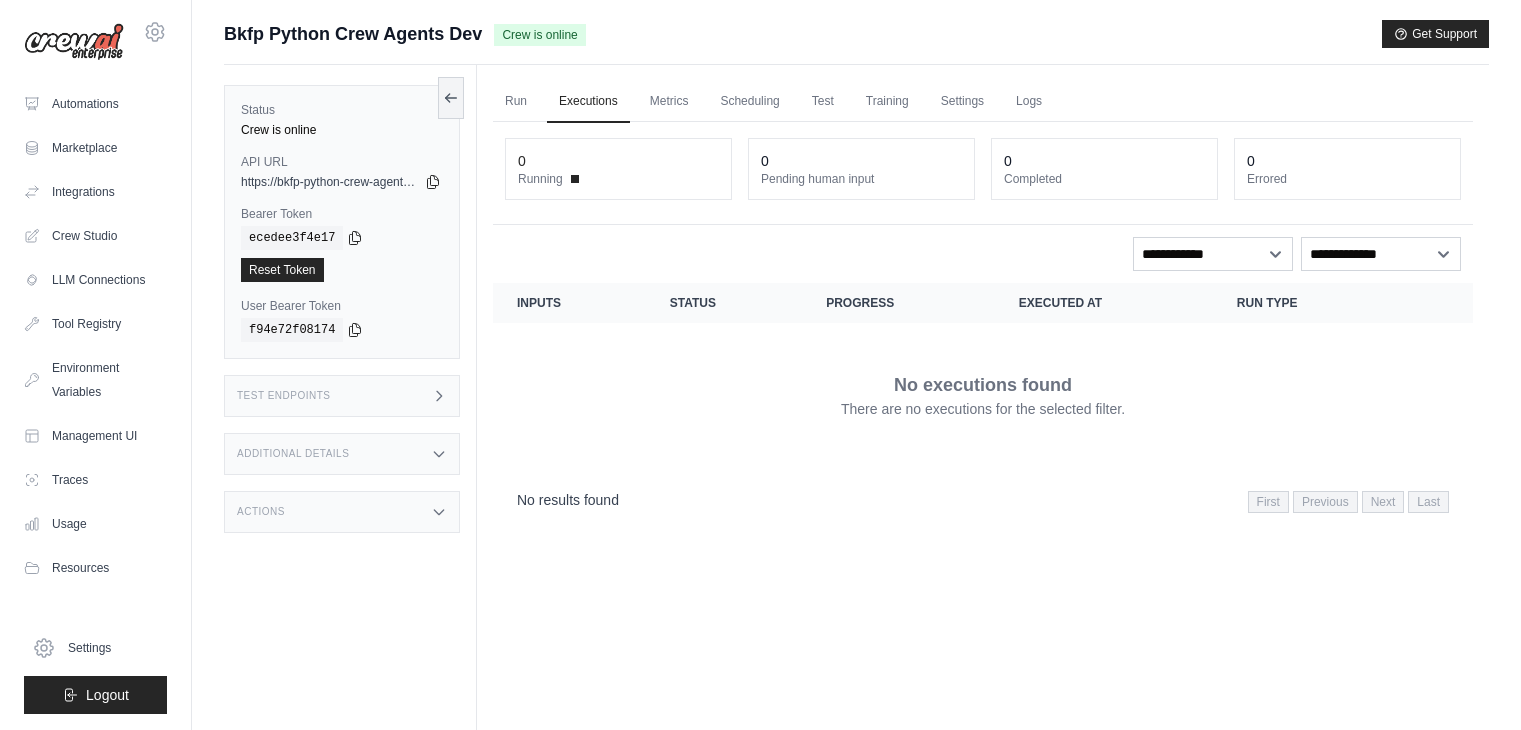 scroll, scrollTop: 0, scrollLeft: 0, axis: both 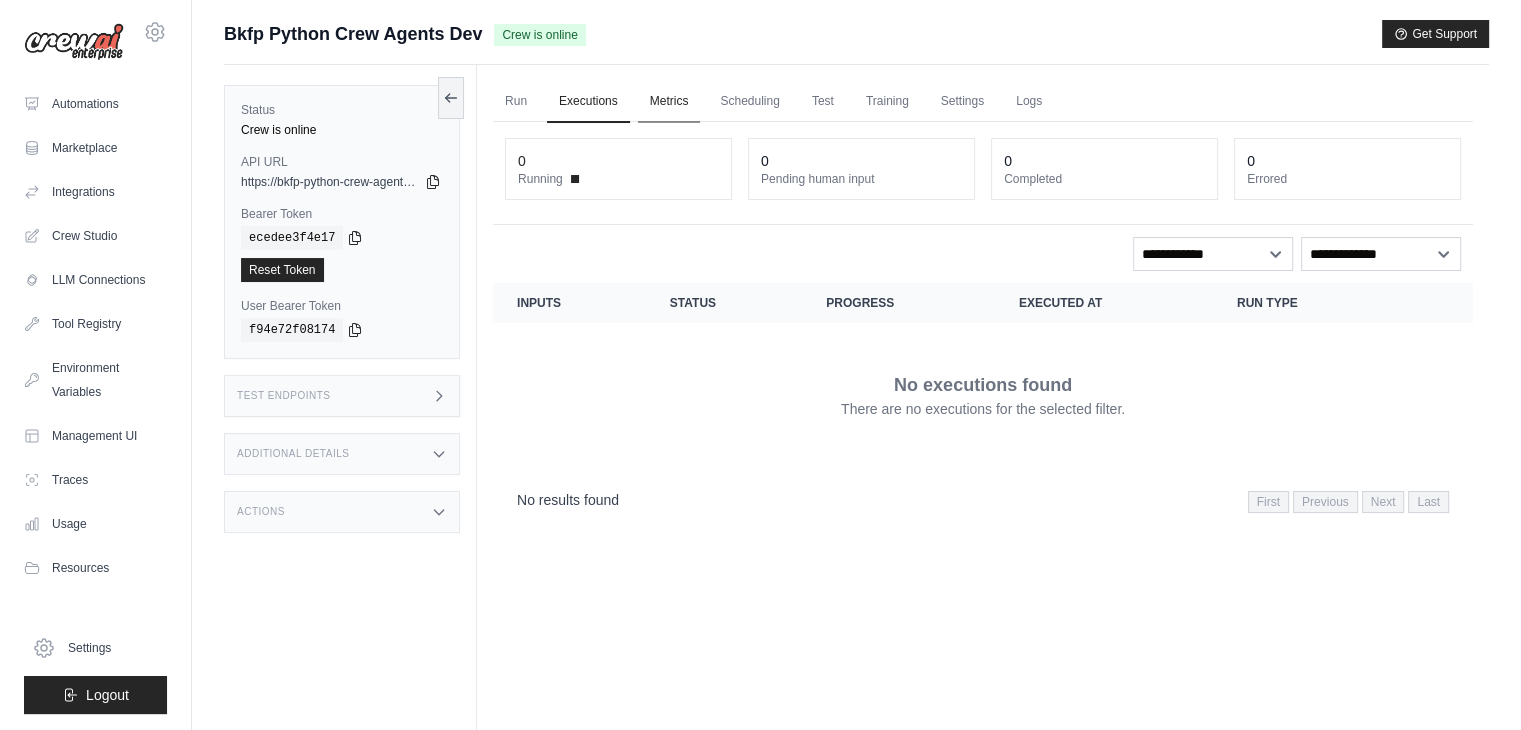 click on "Metrics" at bounding box center (669, 102) 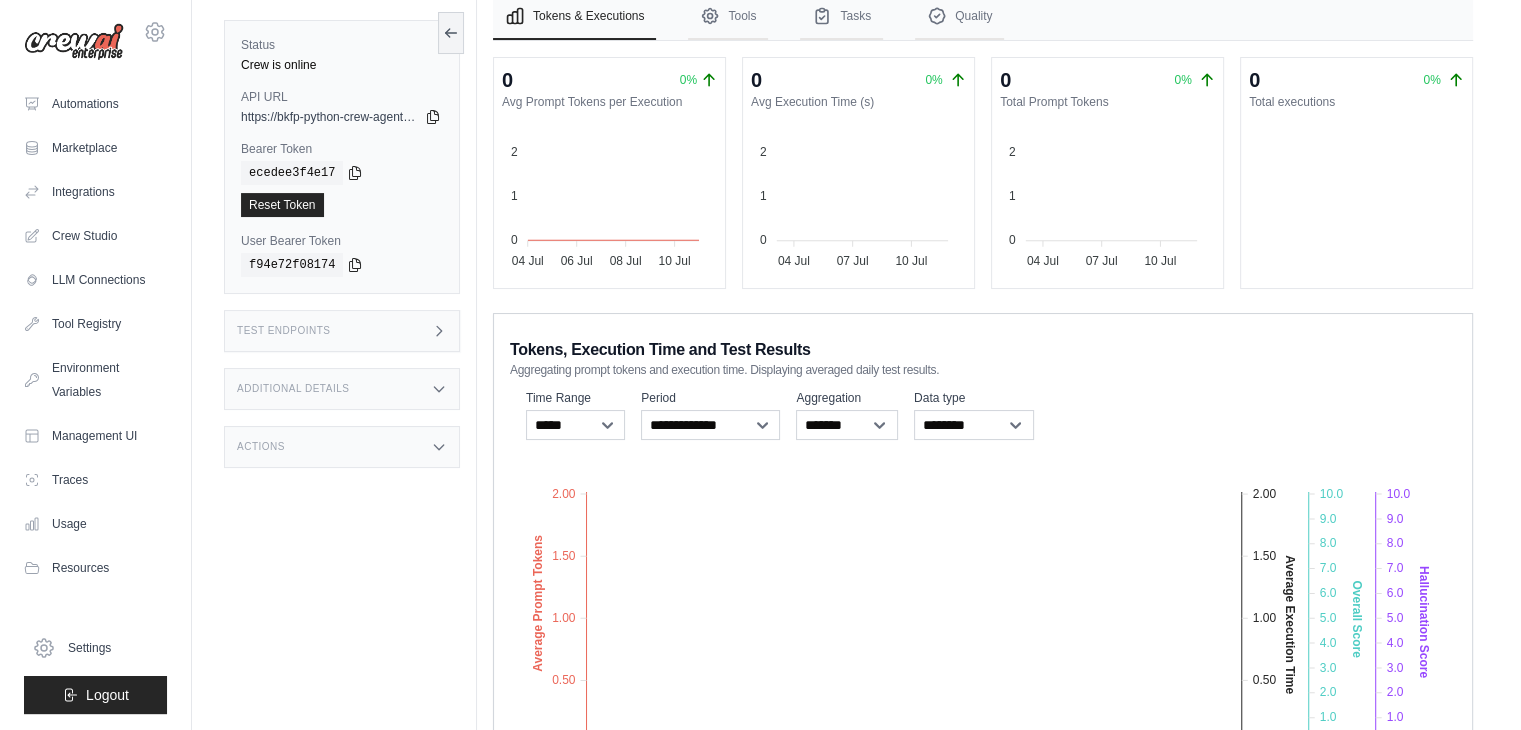 scroll, scrollTop: 0, scrollLeft: 0, axis: both 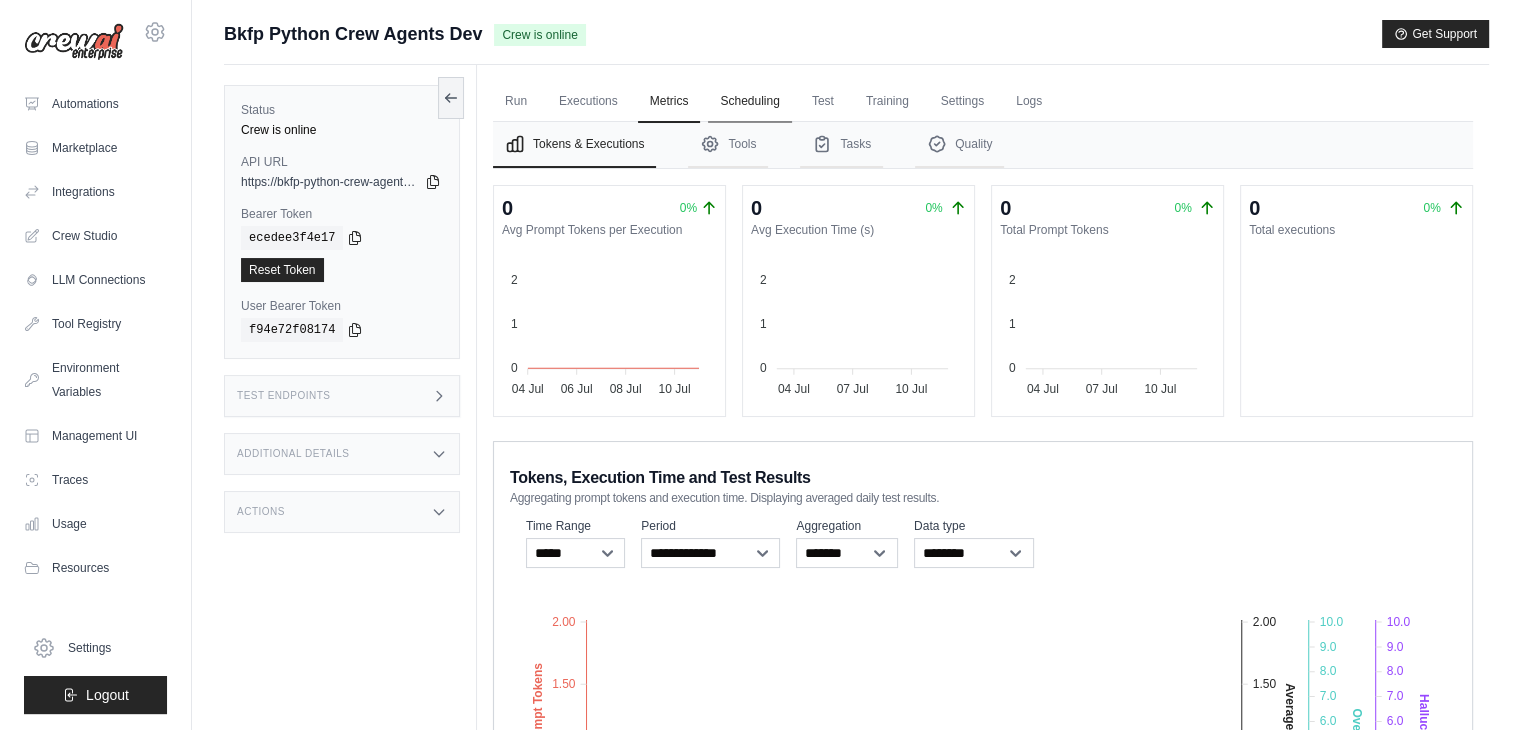 click on "Scheduling" at bounding box center [749, 102] 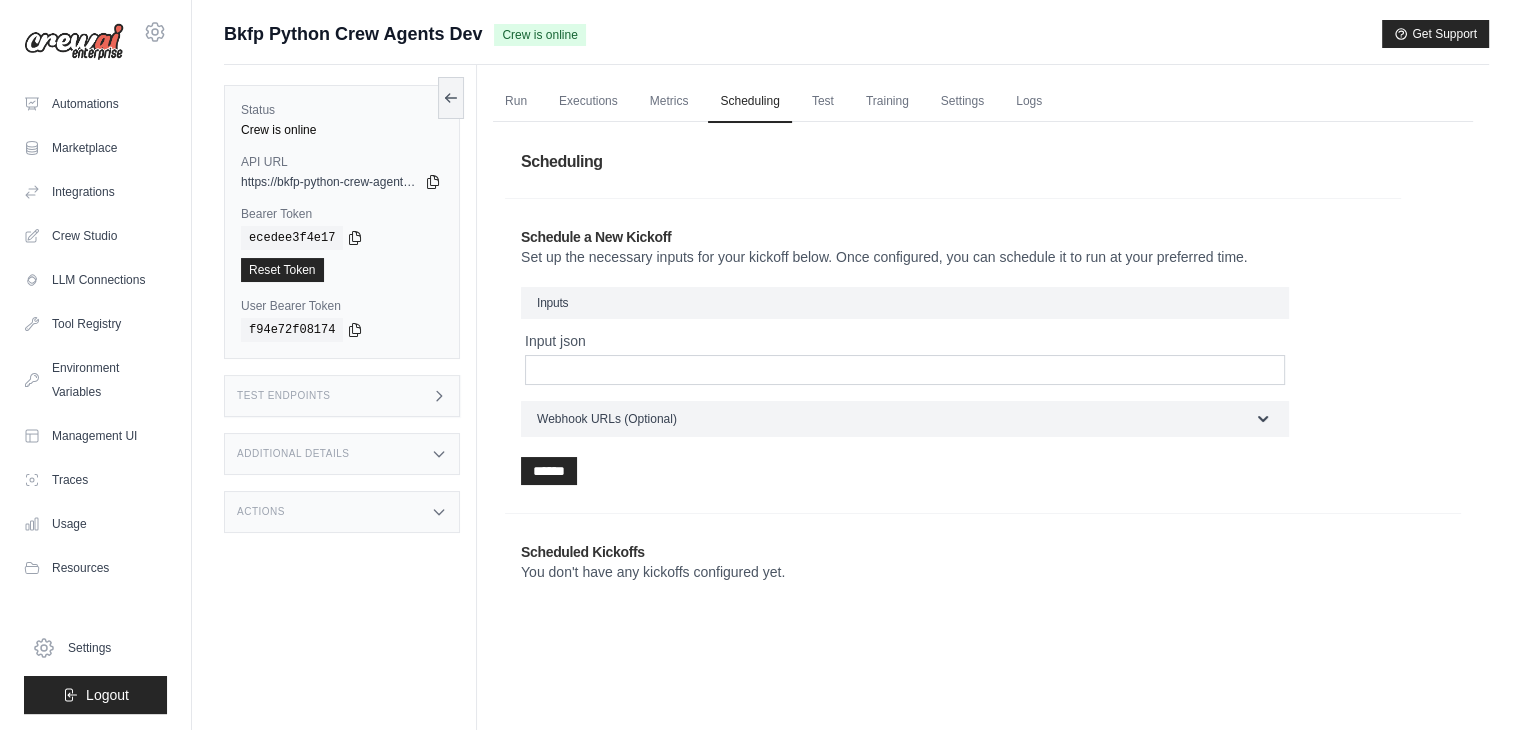 click on "Test Endpoints" at bounding box center [342, 396] 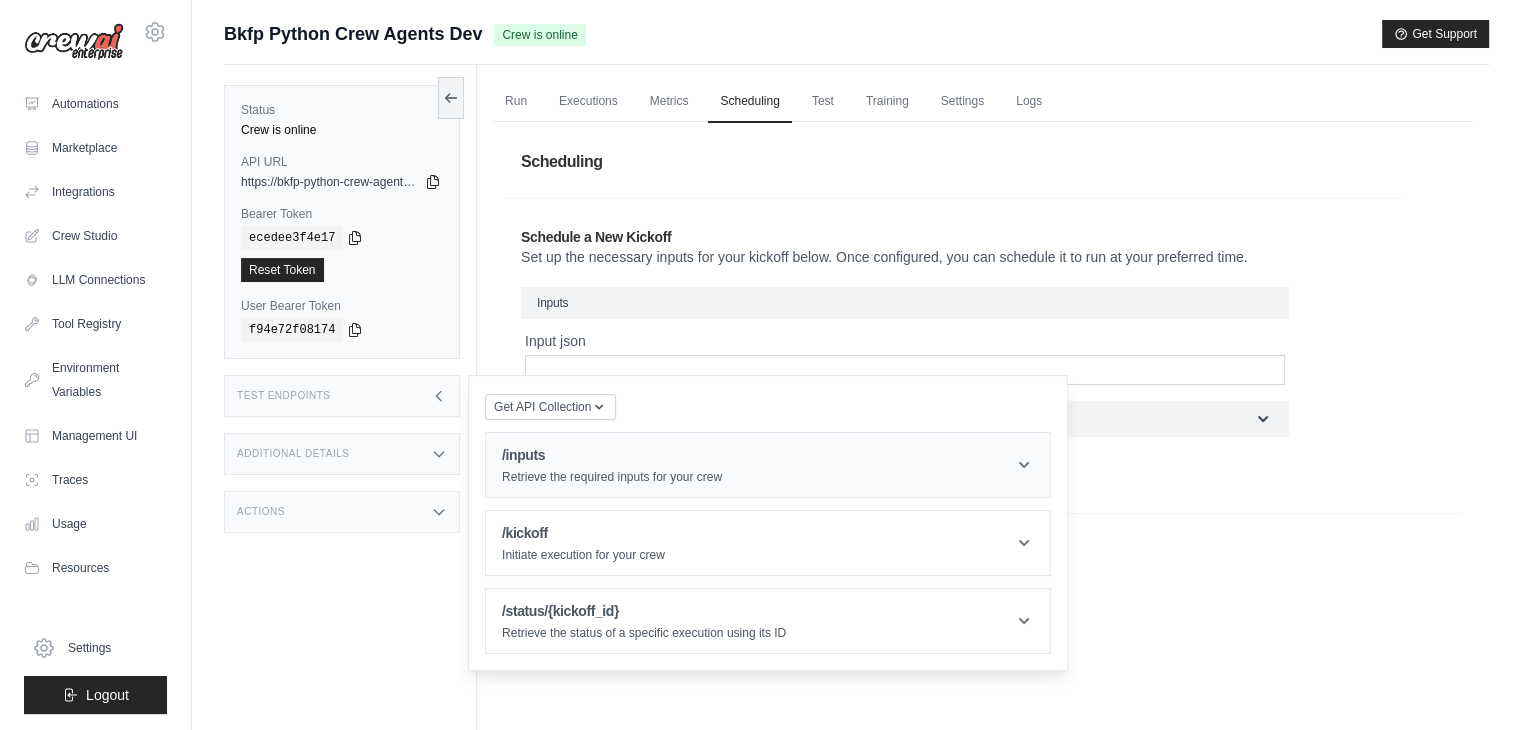 click on "Retrieve the required inputs for your crew" at bounding box center [612, 477] 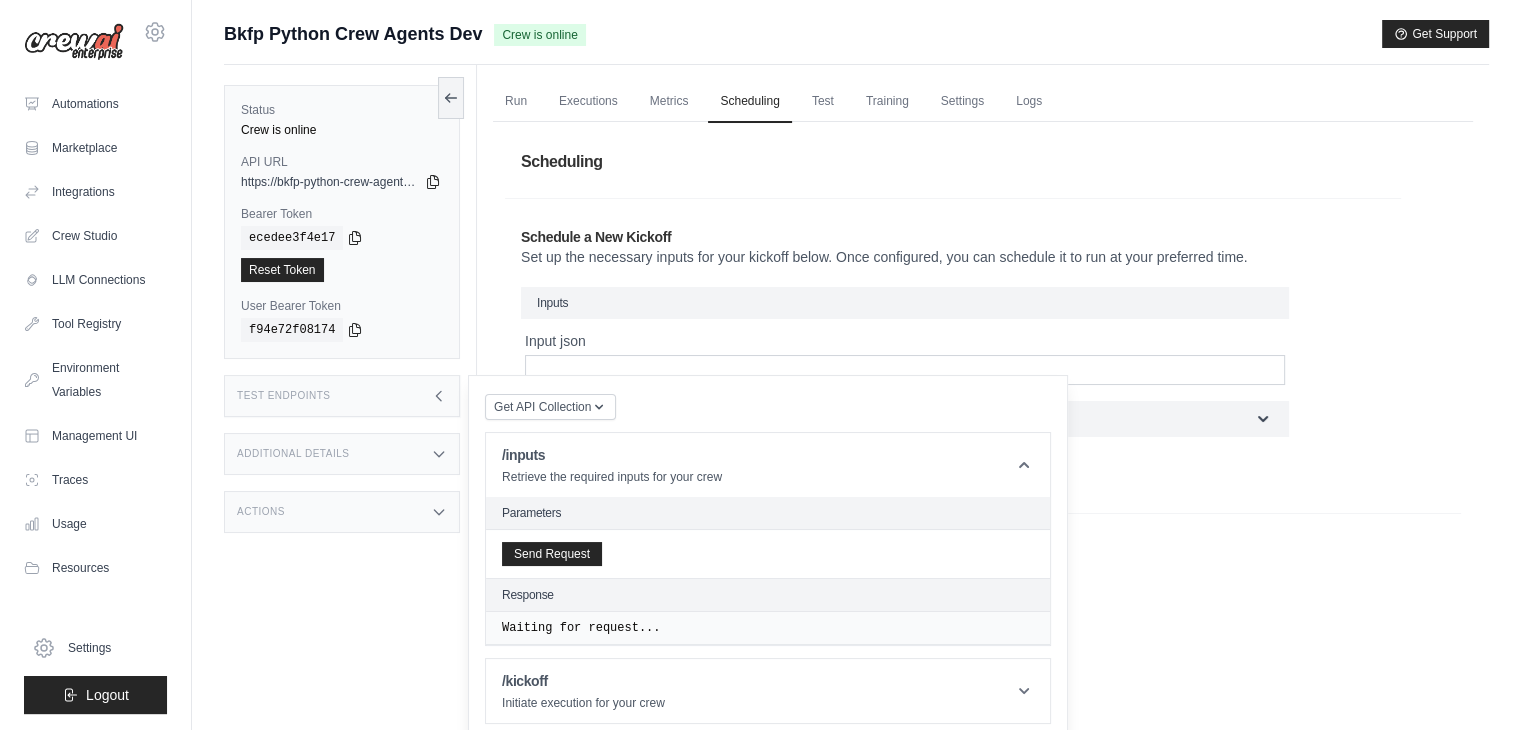 scroll, scrollTop: 86, scrollLeft: 0, axis: vertical 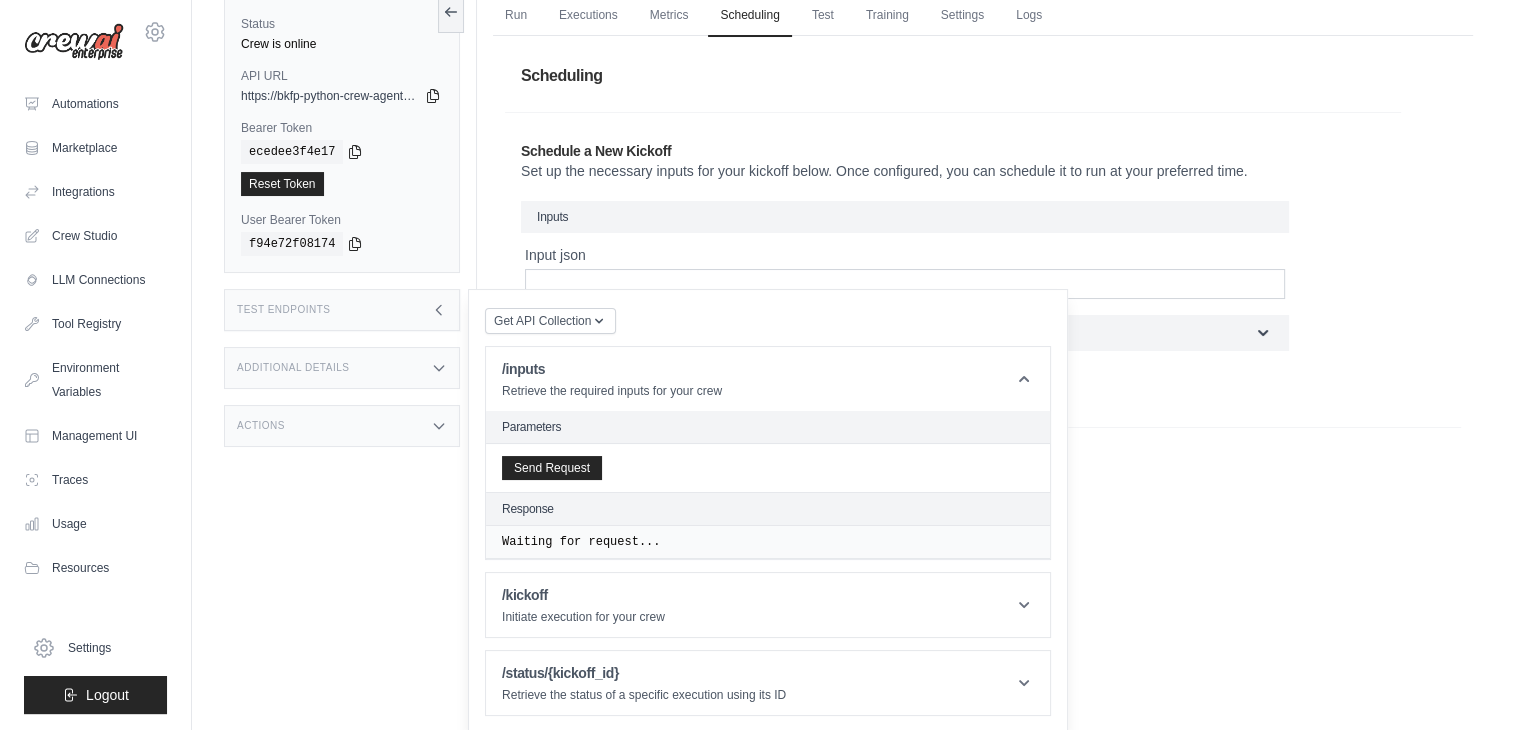 click on "Parameters" at bounding box center (768, 427) 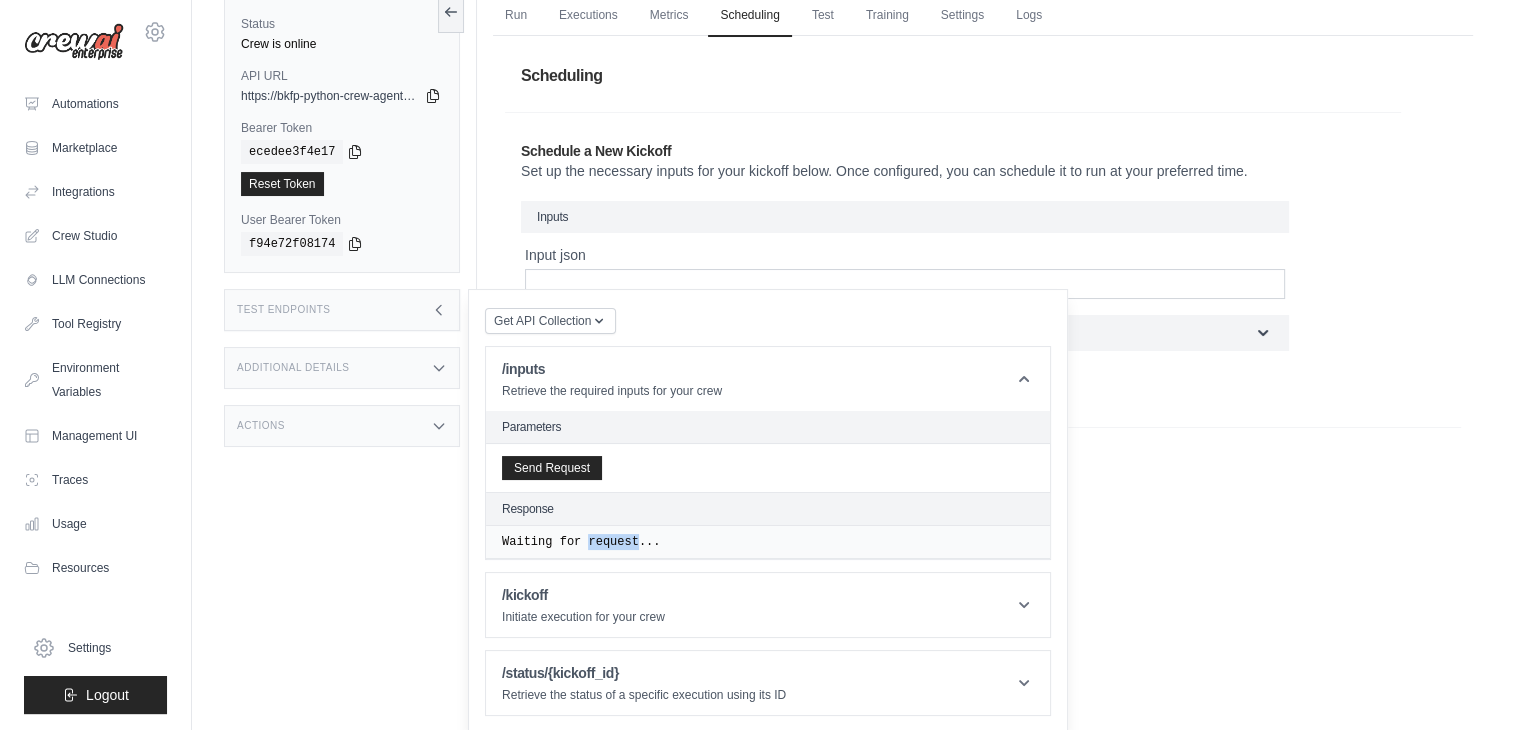 click on "Waiting for request..." at bounding box center (768, 542) 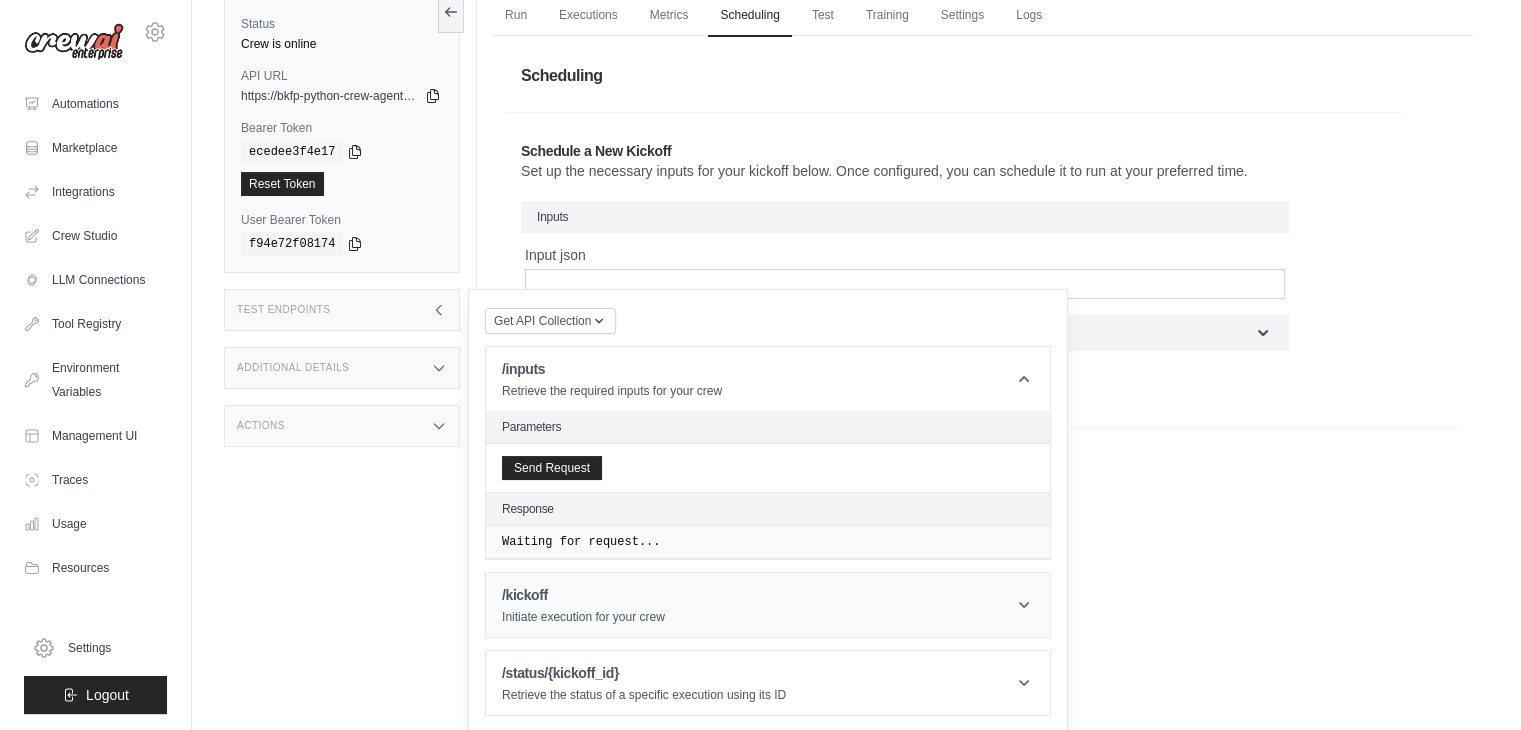 click on "/kickoff
Initiate execution for your crew" at bounding box center [768, 605] 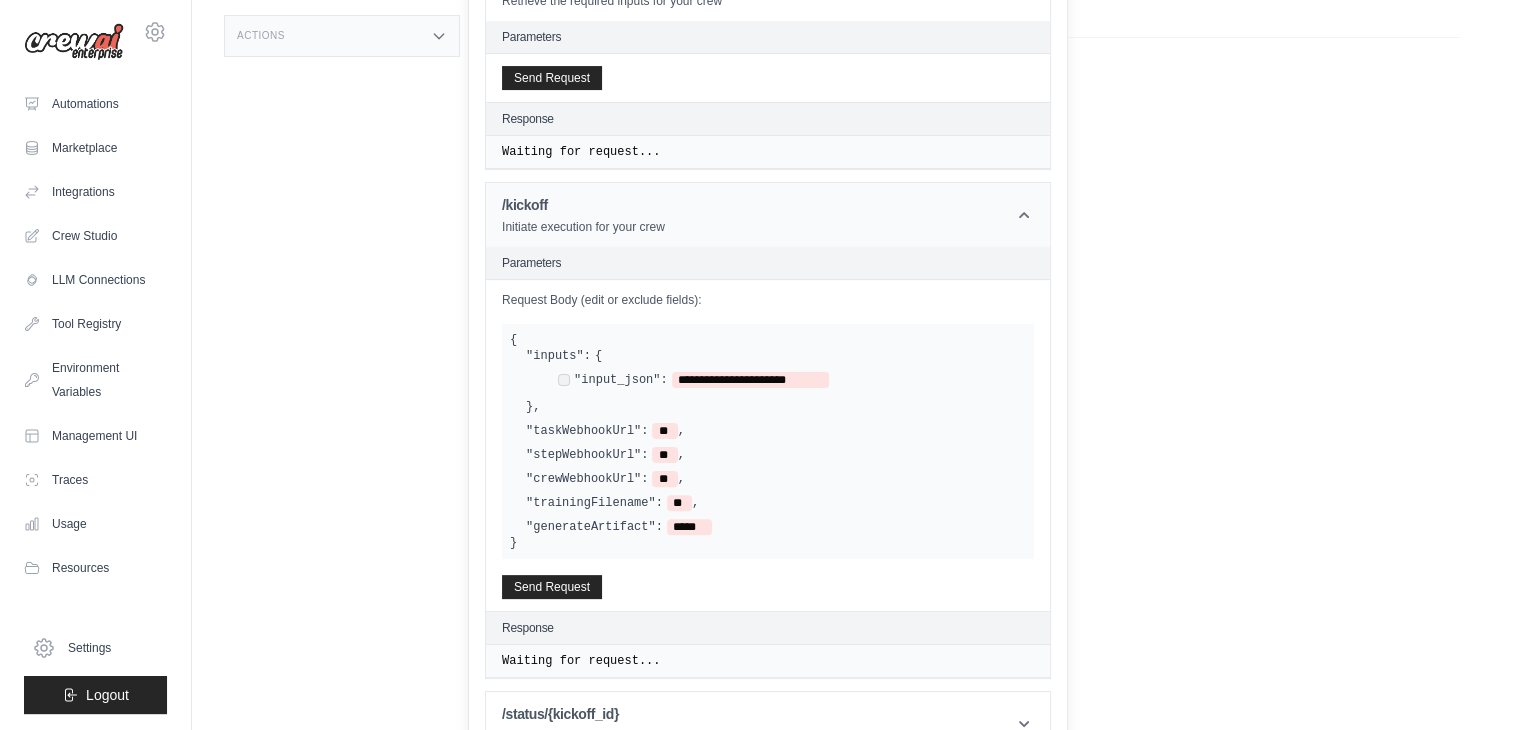 scroll, scrollTop: 516, scrollLeft: 0, axis: vertical 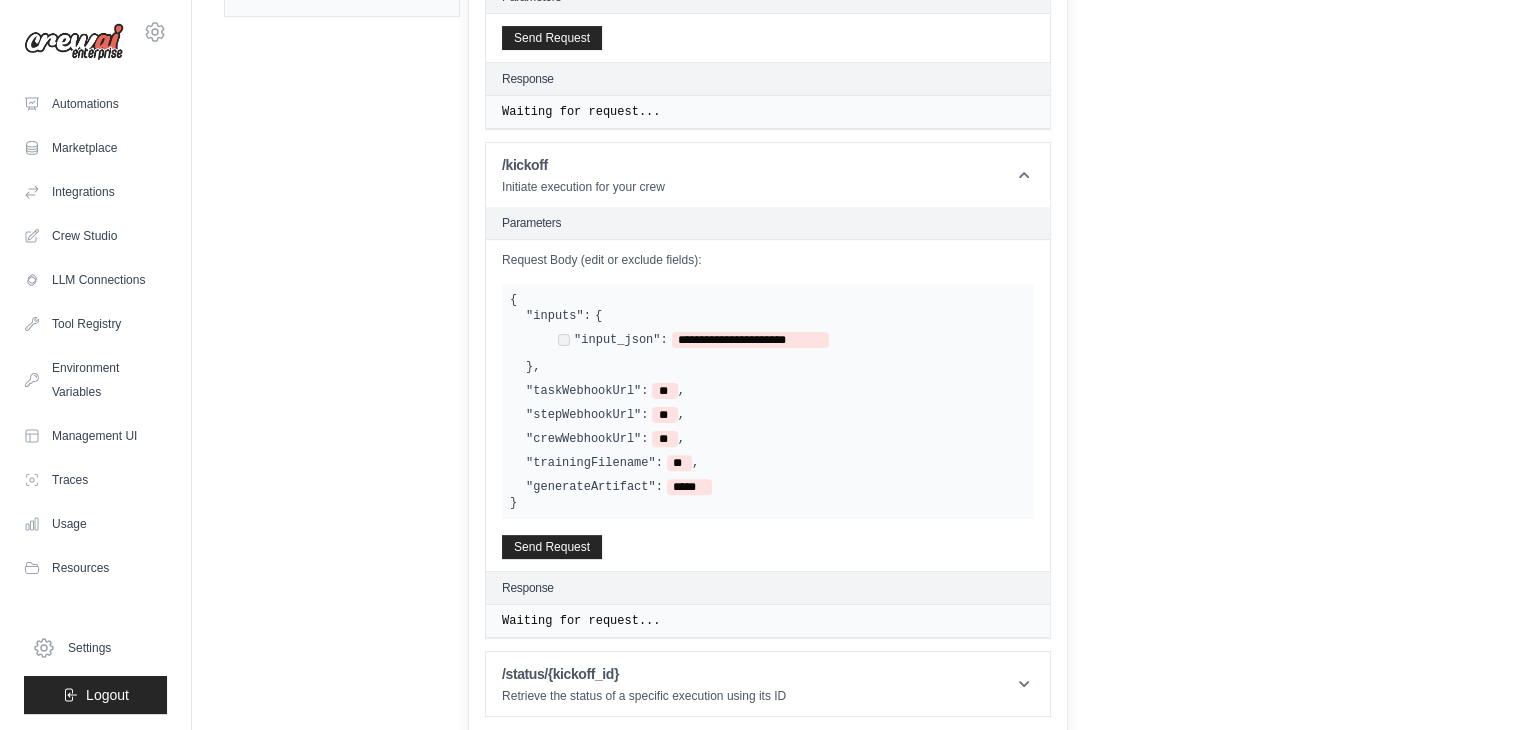 click on "Submit a support request
Describe your issue or question  *
Please be specific about what you're trying to achieve and any error messages you're seeing. Our expert team is ready to help and will respond as quickly as possible.
Cancel
Submit Request
Bkfp Python Crew Agents Dev" at bounding box center [856, -109] 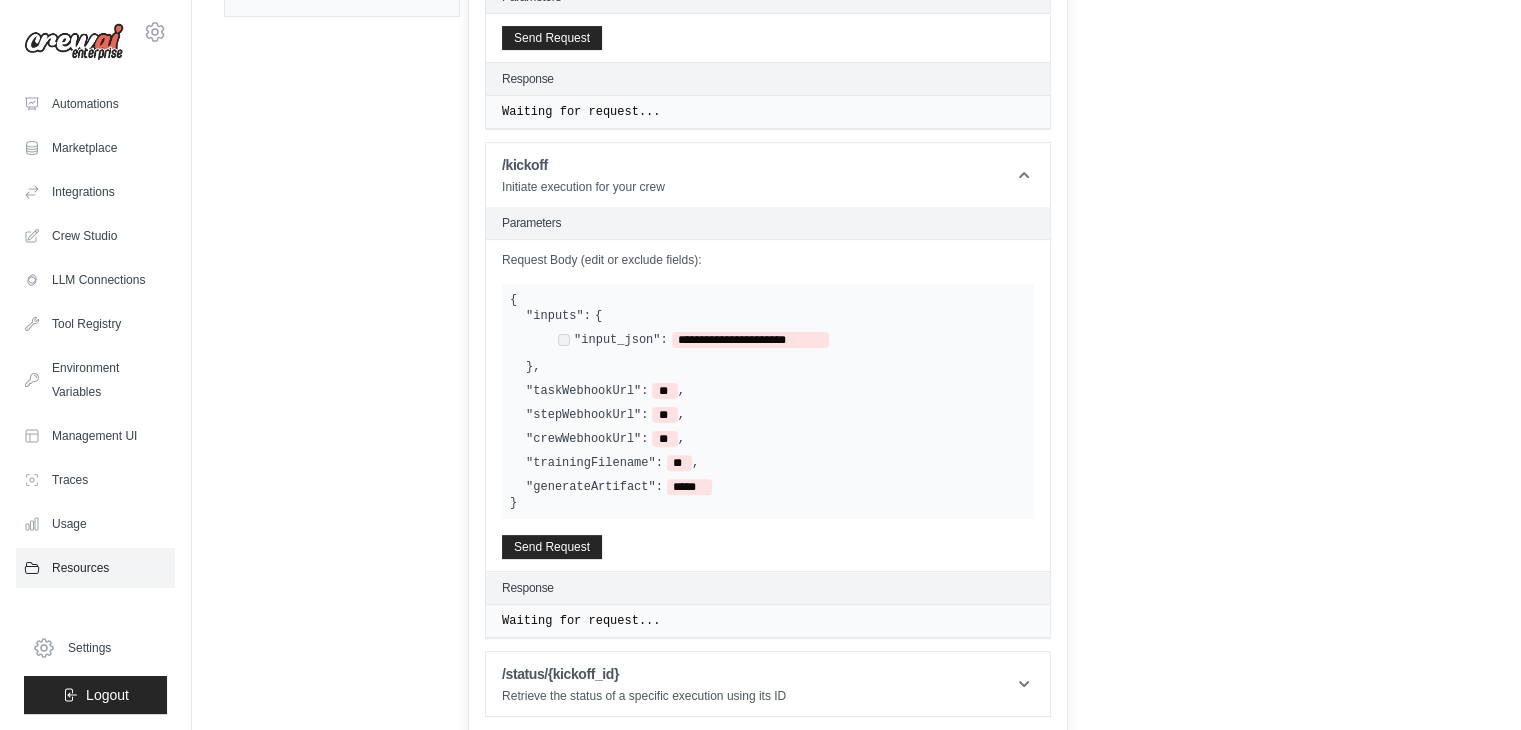 click on "Resources" at bounding box center [95, 568] 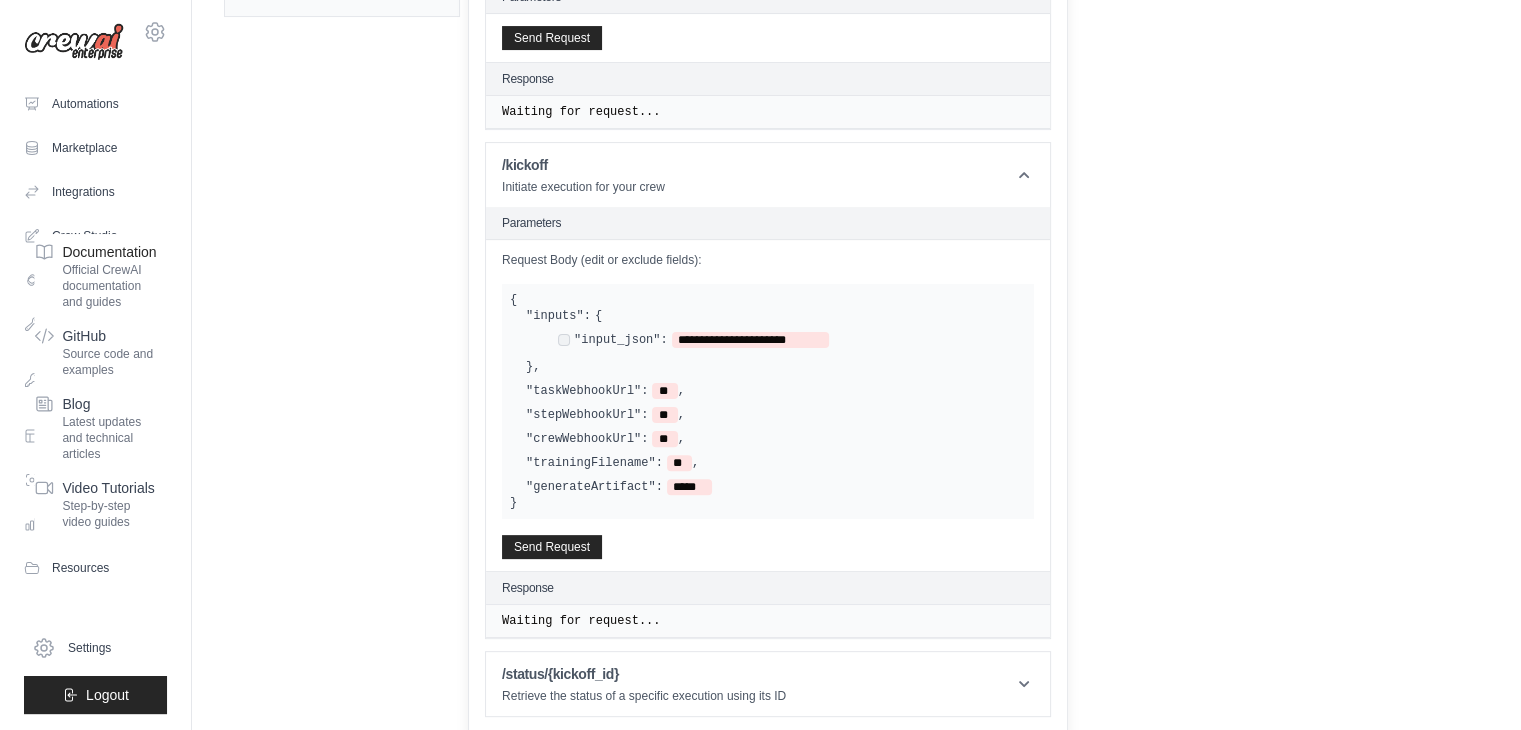 click on "Official CrewAI documentation and guides" at bounding box center [109, 286] 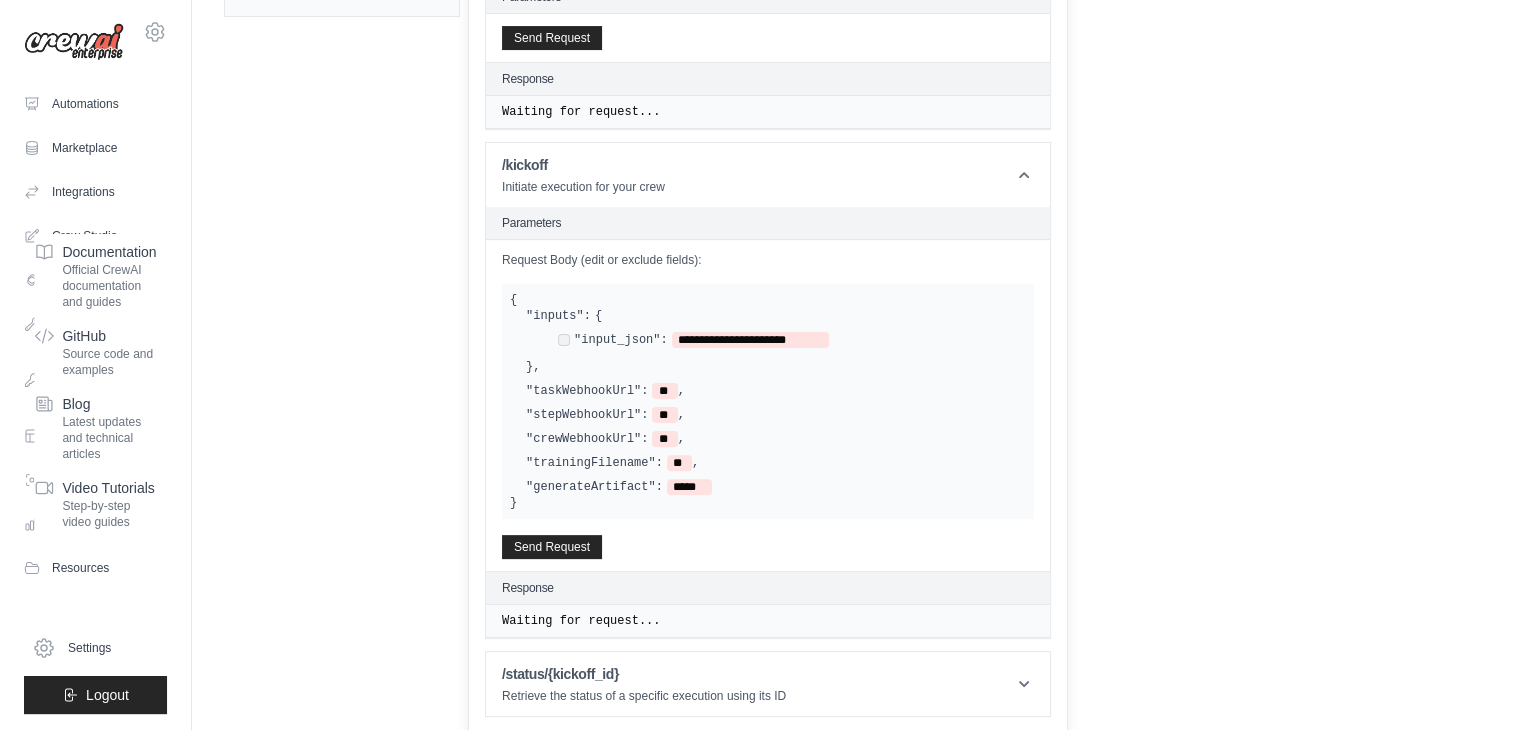click on "Submit a support request
Describe your issue or question  *
Please be specific about what you're trying to achieve and any error messages you're seeing. Our expert team is ready to help and will respond as quickly as possible.
Cancel
Submit Request
Bkfp Python Crew Agents Dev" at bounding box center [856, -109] 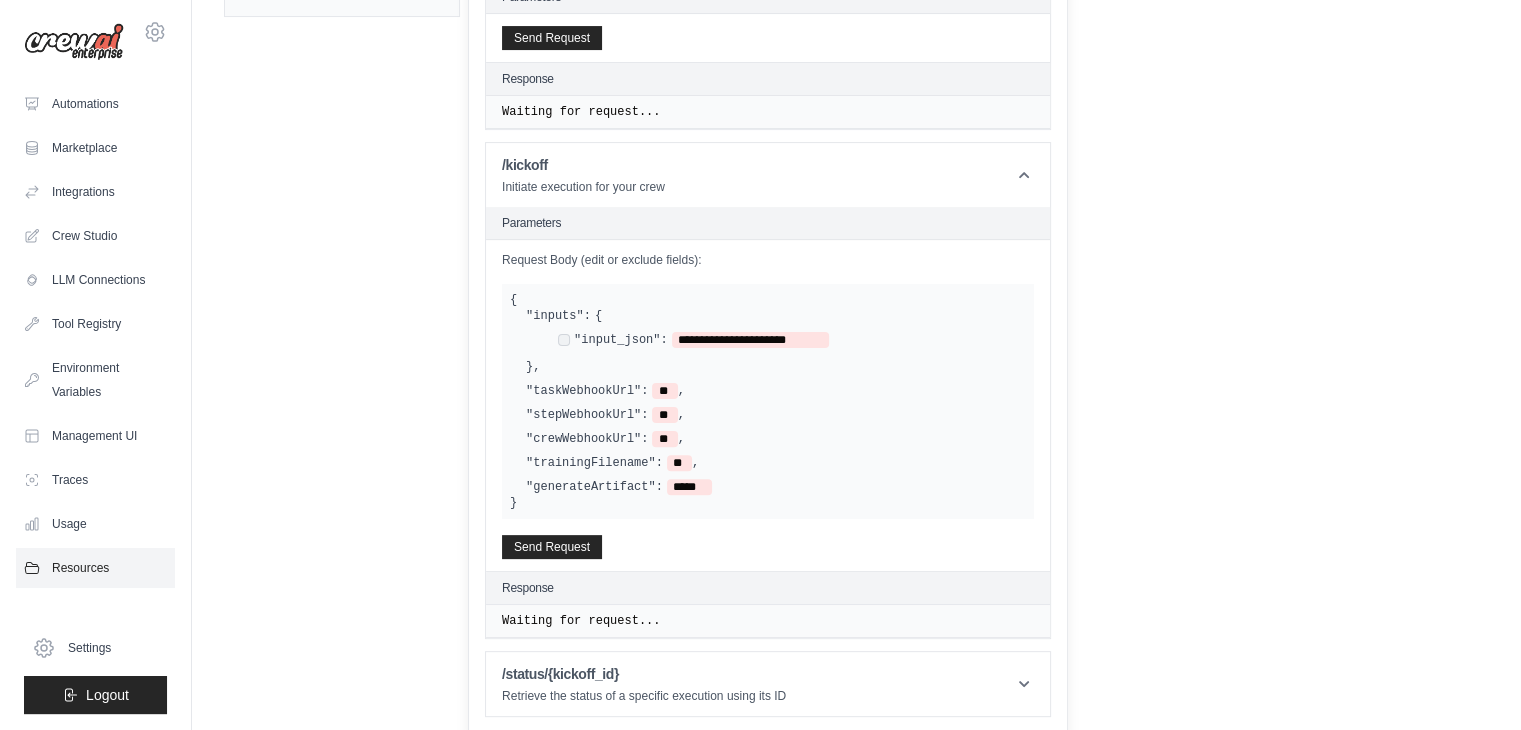 click on "Resources" at bounding box center [95, 568] 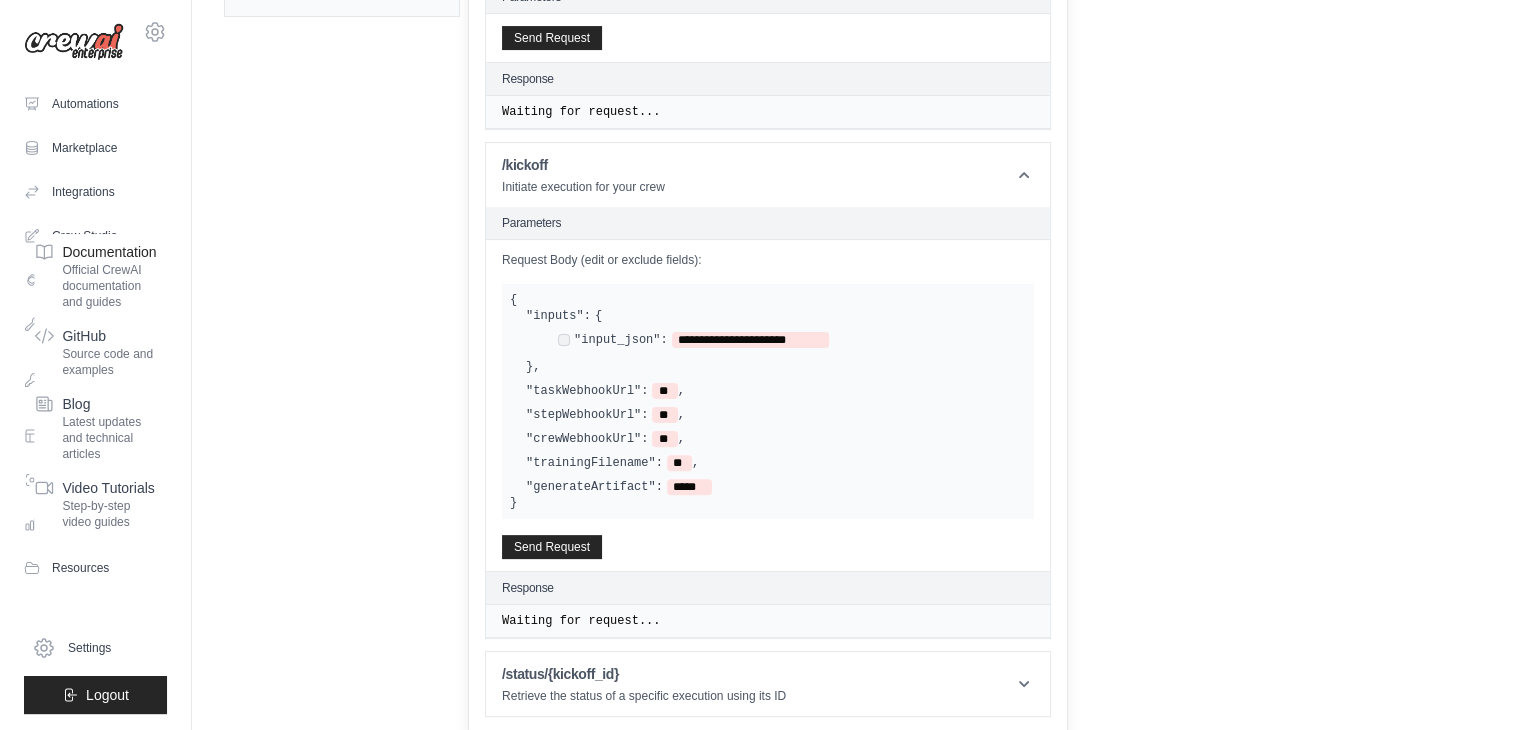 click on "Official CrewAI documentation and guides" at bounding box center (109, 286) 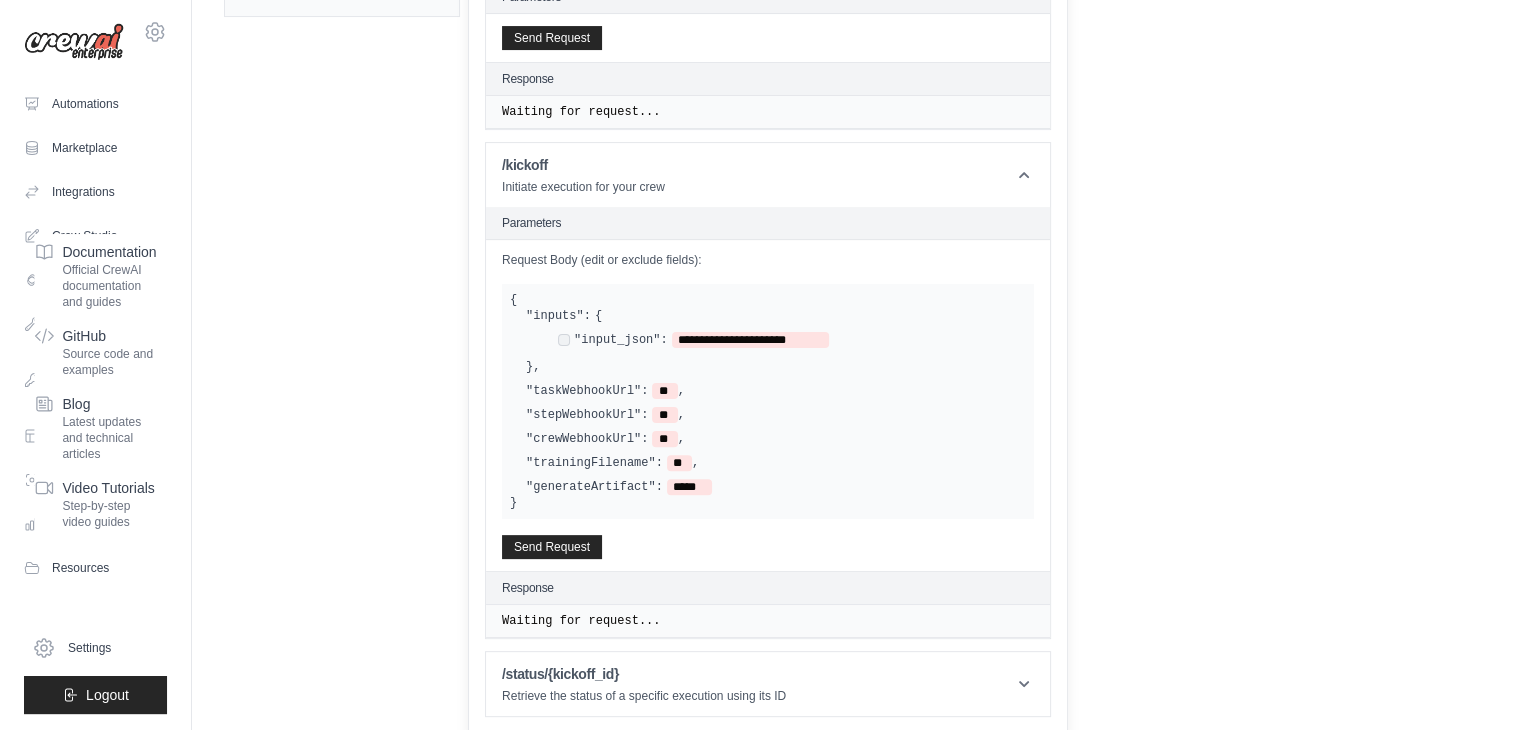 click on "Status
Crew is online
API URL
copied
https://bkfp-python-crew-agents-dev-1e50d89b-bdea-4-b4455d6b.crewai.com
Bearer Token
copied
ecedee3f4e17
Reset Token
User Bearer Token
copied" at bounding box center [350, -86] 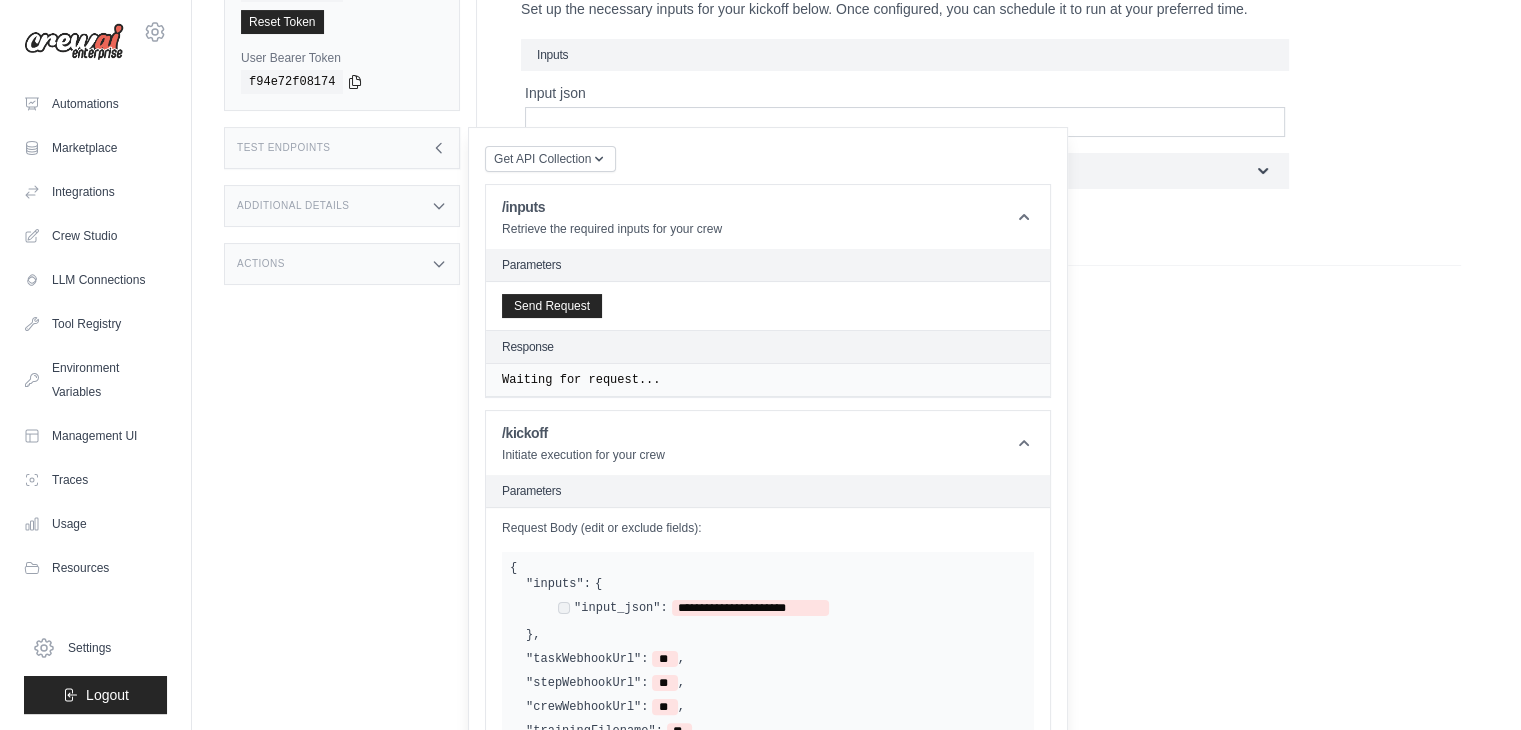 scroll, scrollTop: 248, scrollLeft: 0, axis: vertical 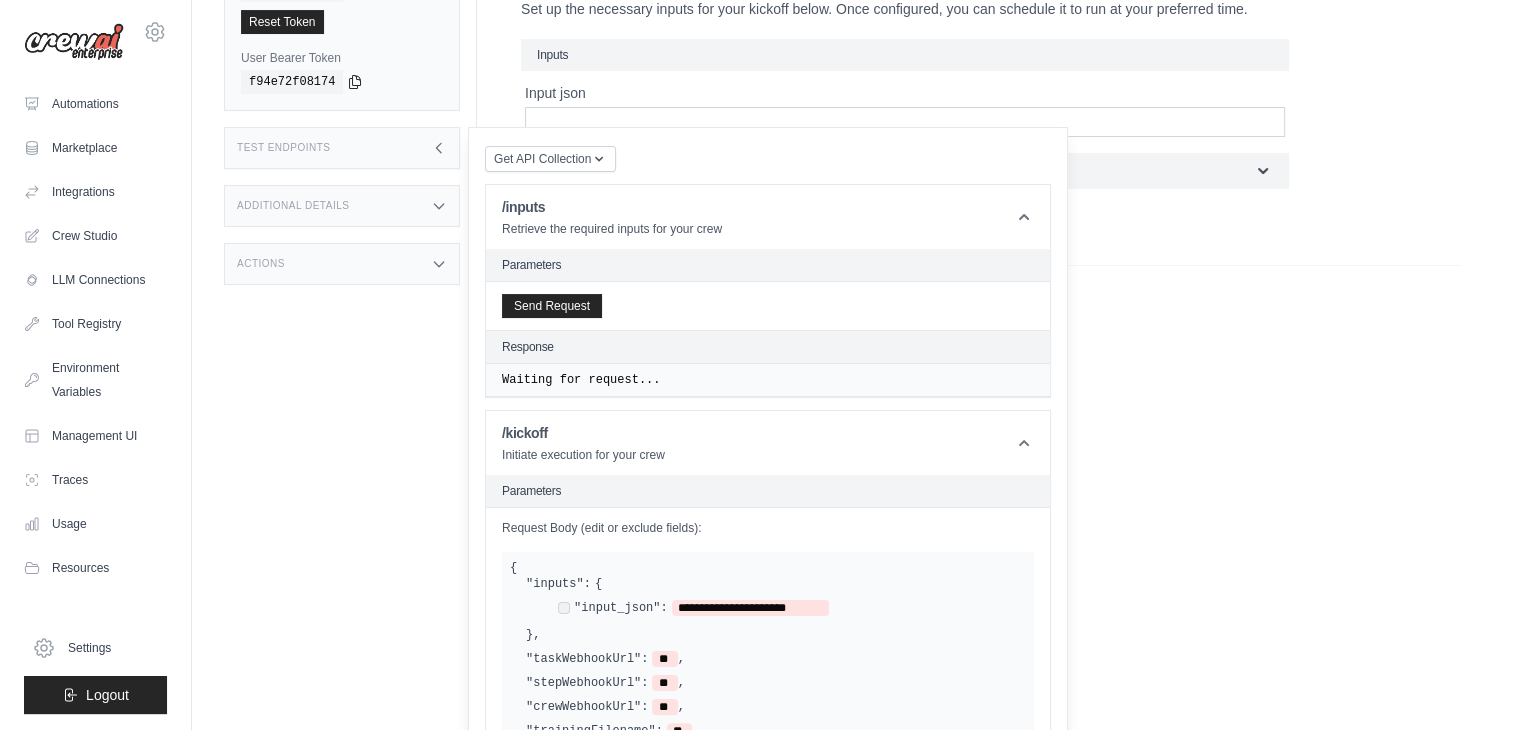 click 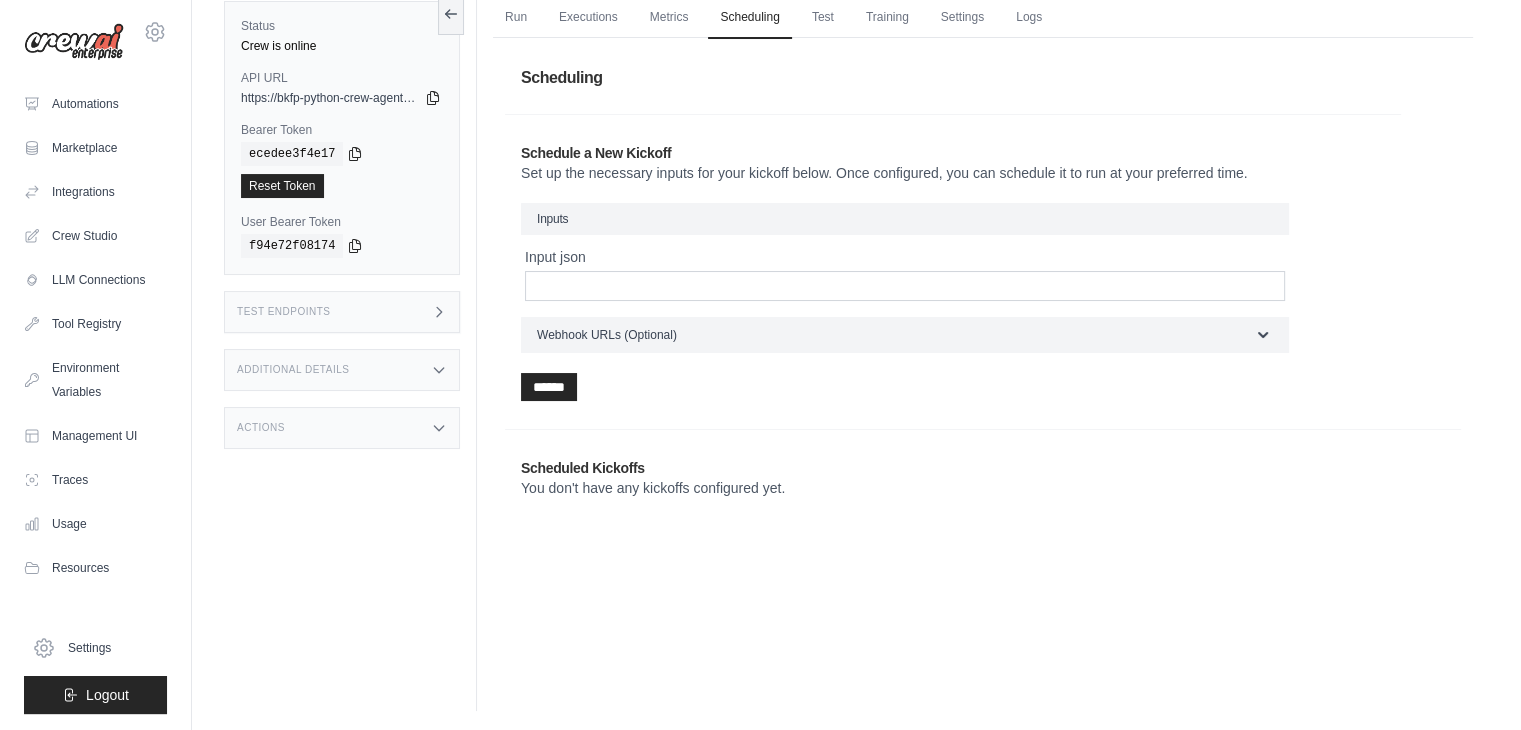 scroll, scrollTop: 0, scrollLeft: 0, axis: both 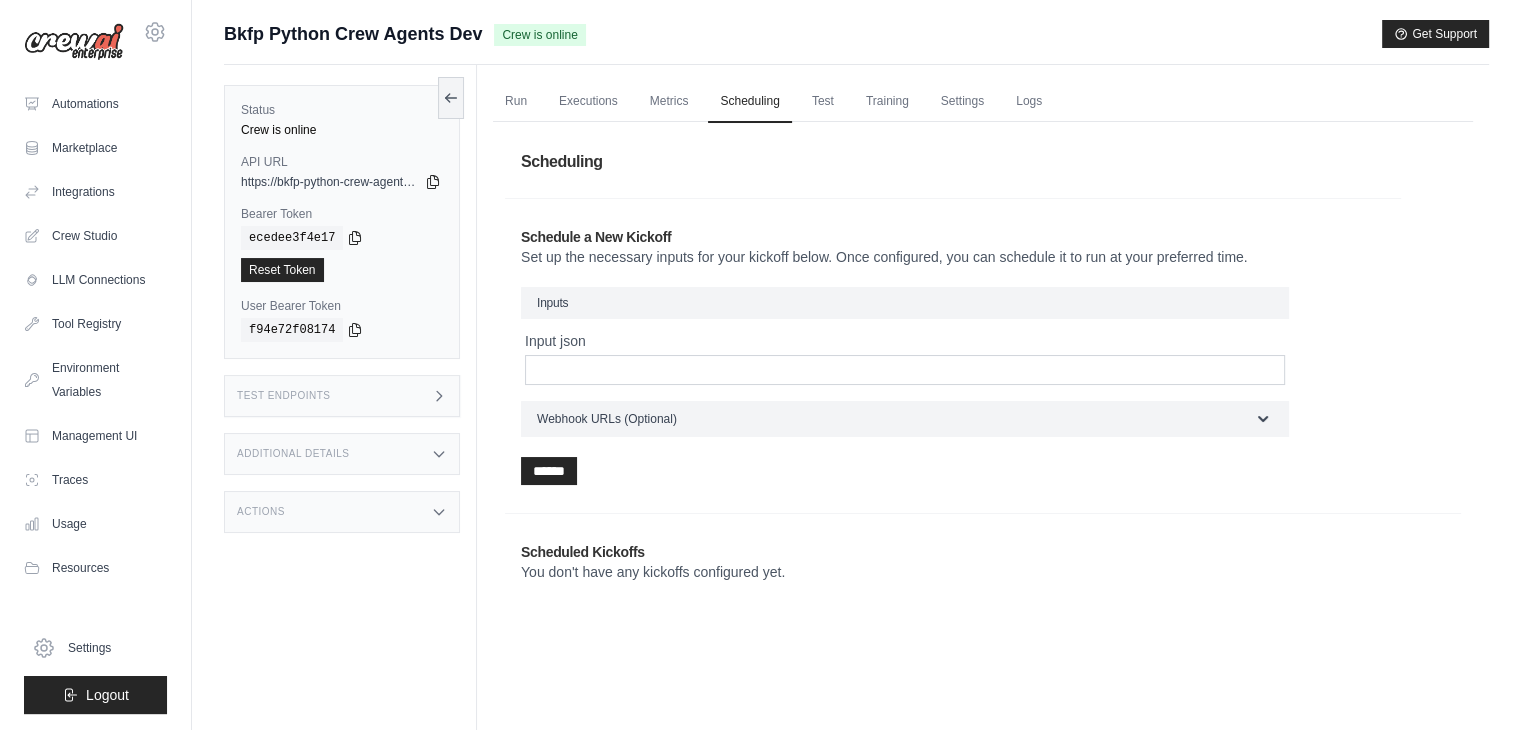 click on "Status" at bounding box center (342, 110) 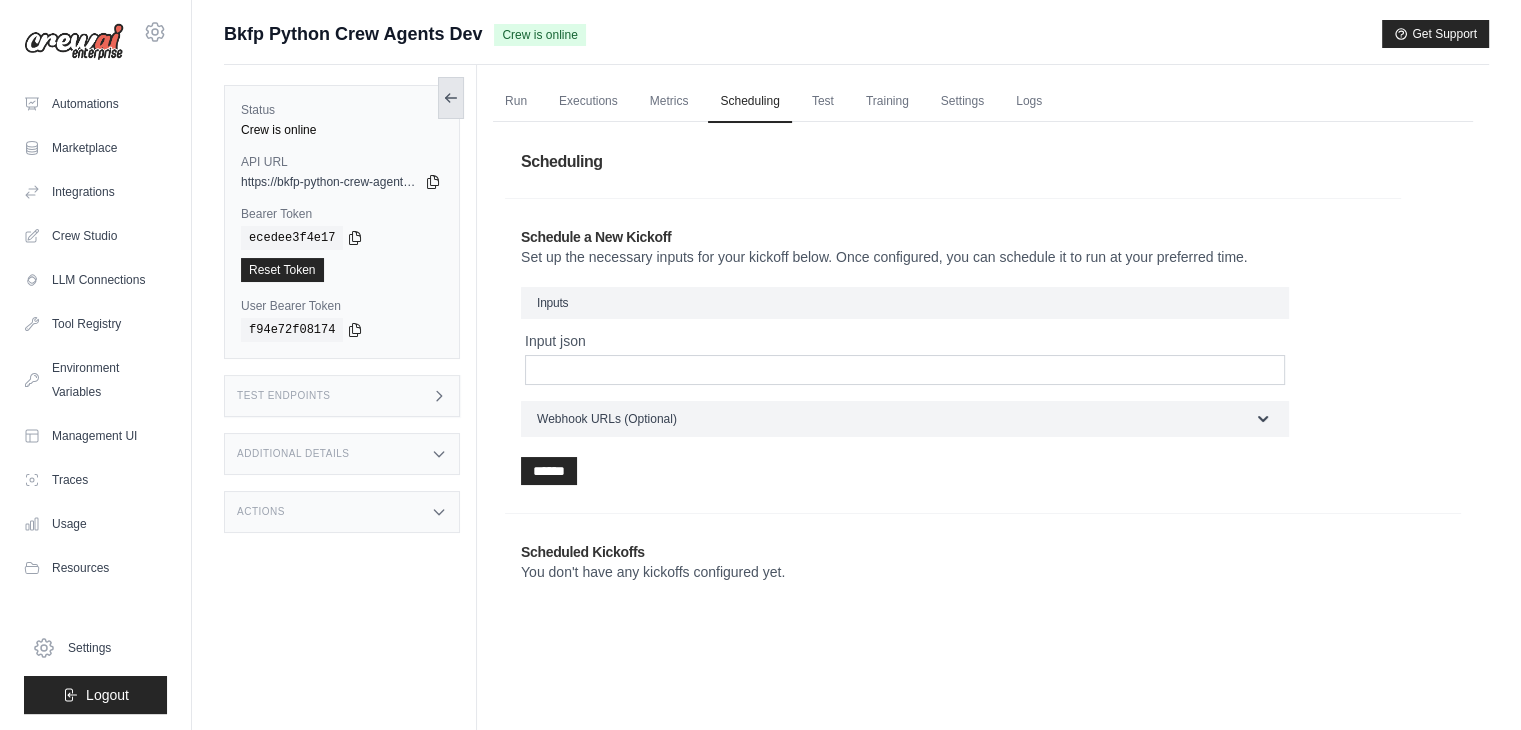 click 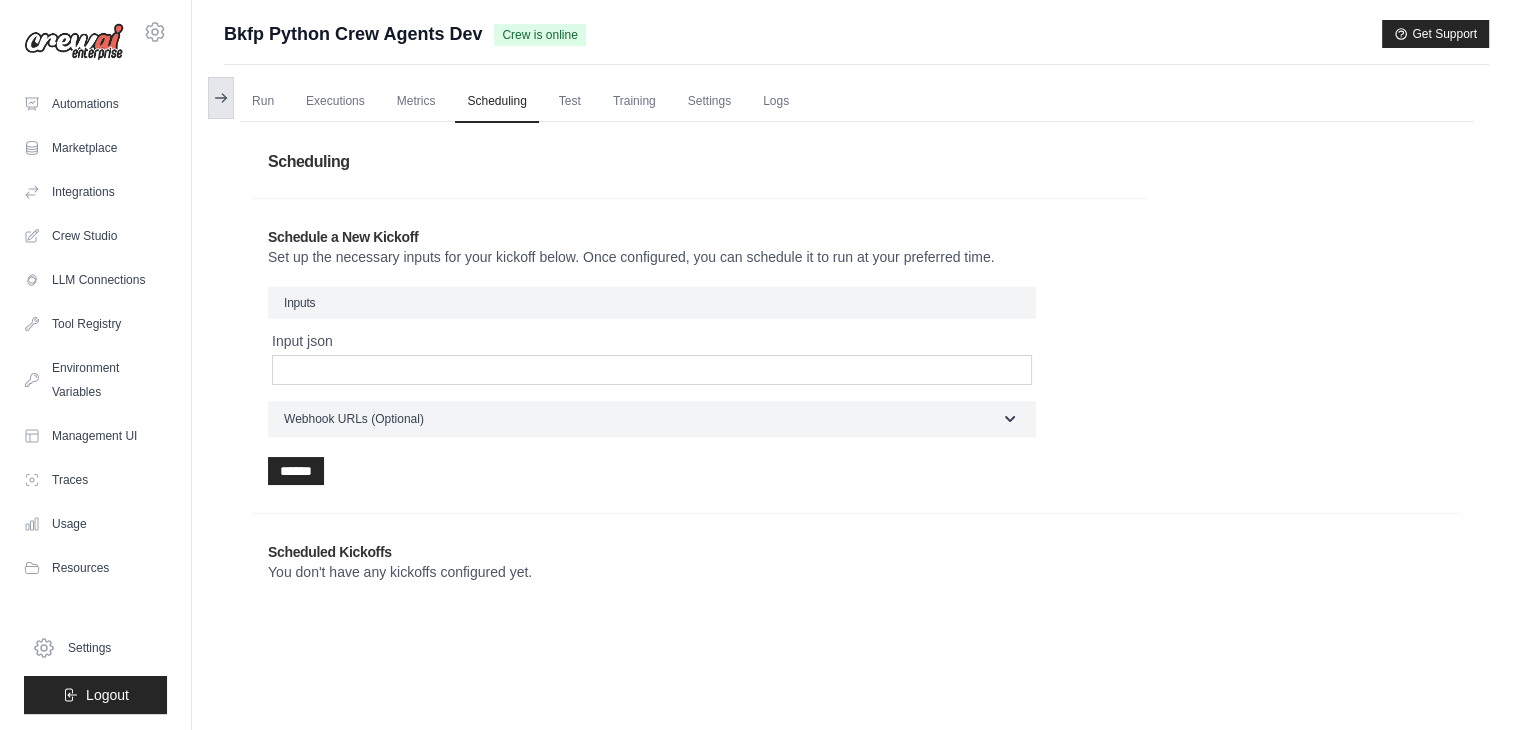 click 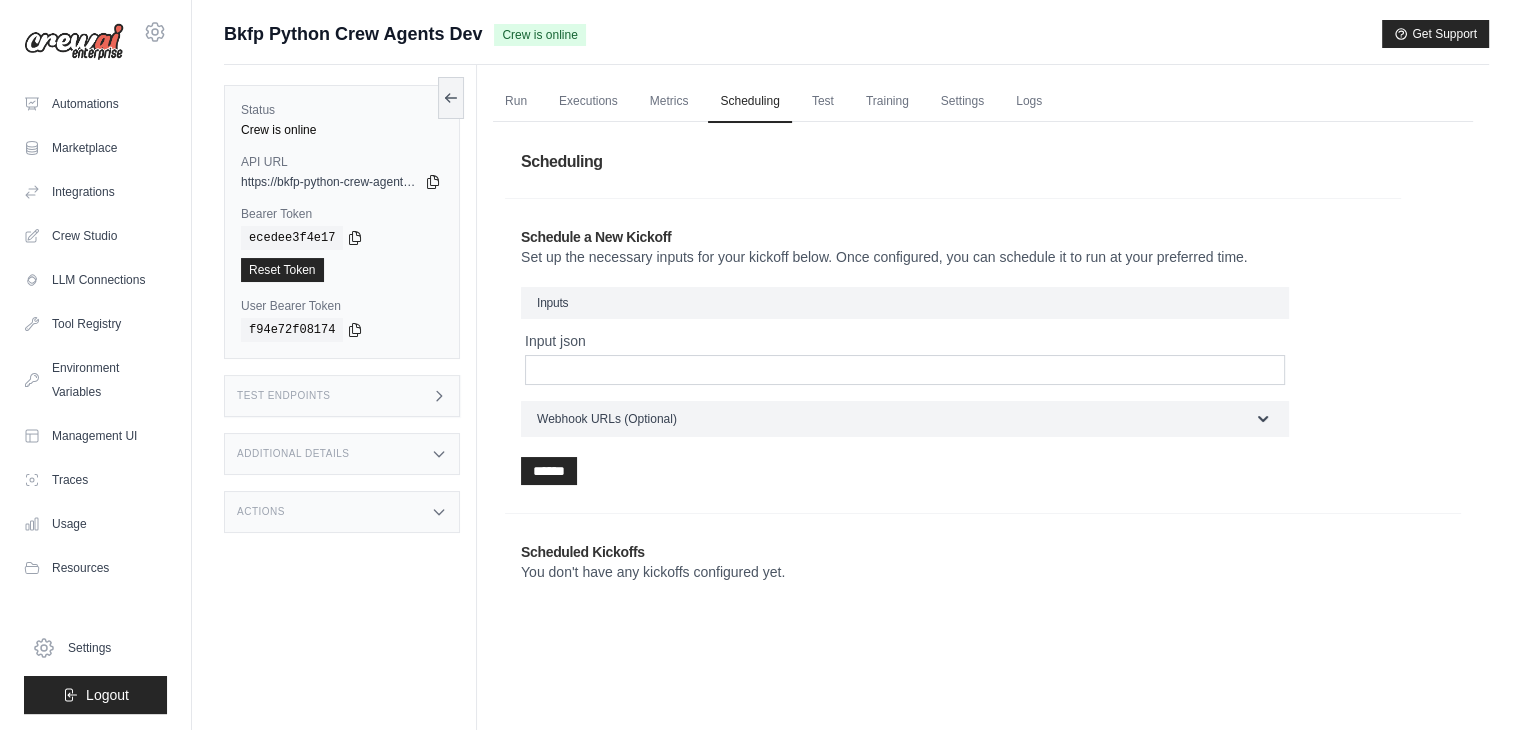 click on "Test Endpoints" at bounding box center [342, 396] 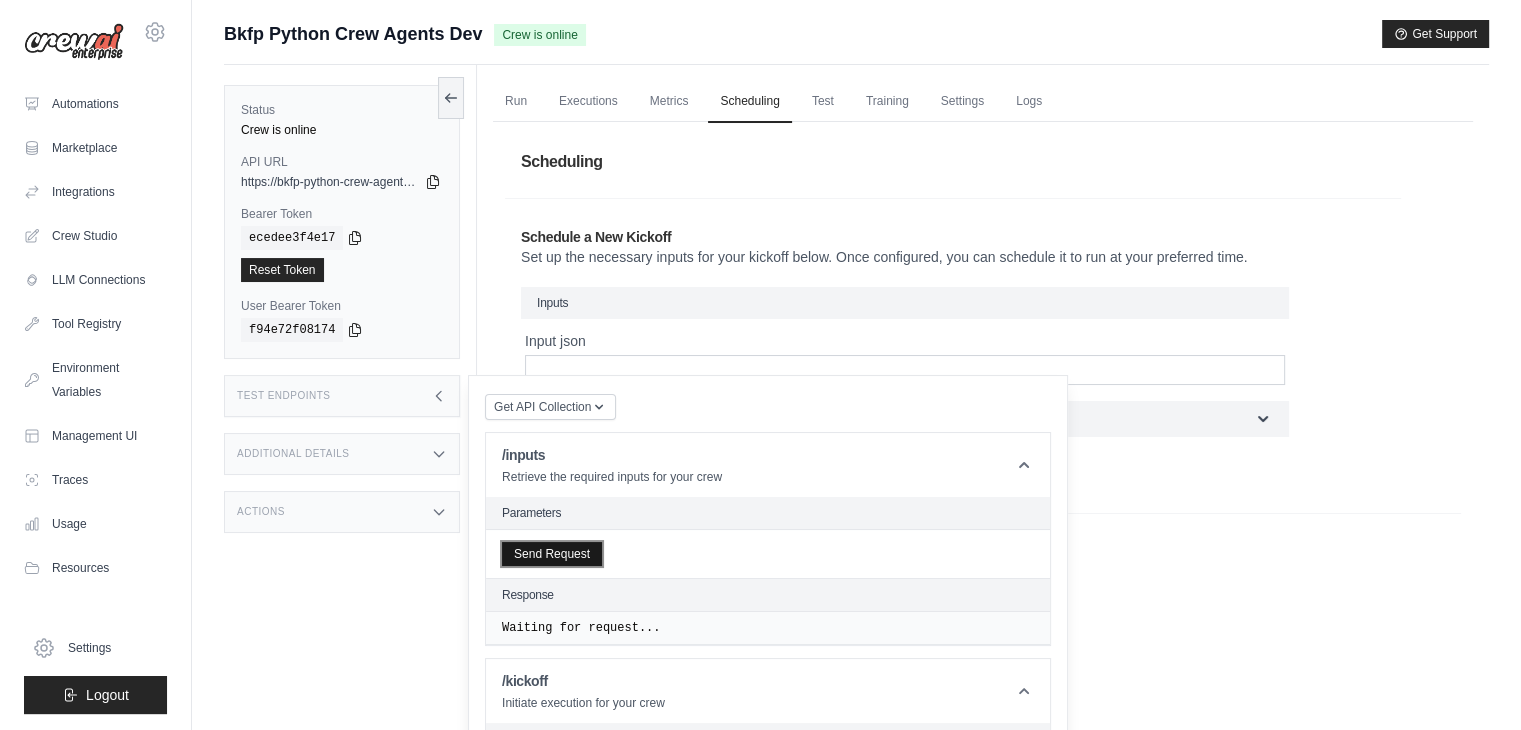 click on "Send Request" at bounding box center (552, 554) 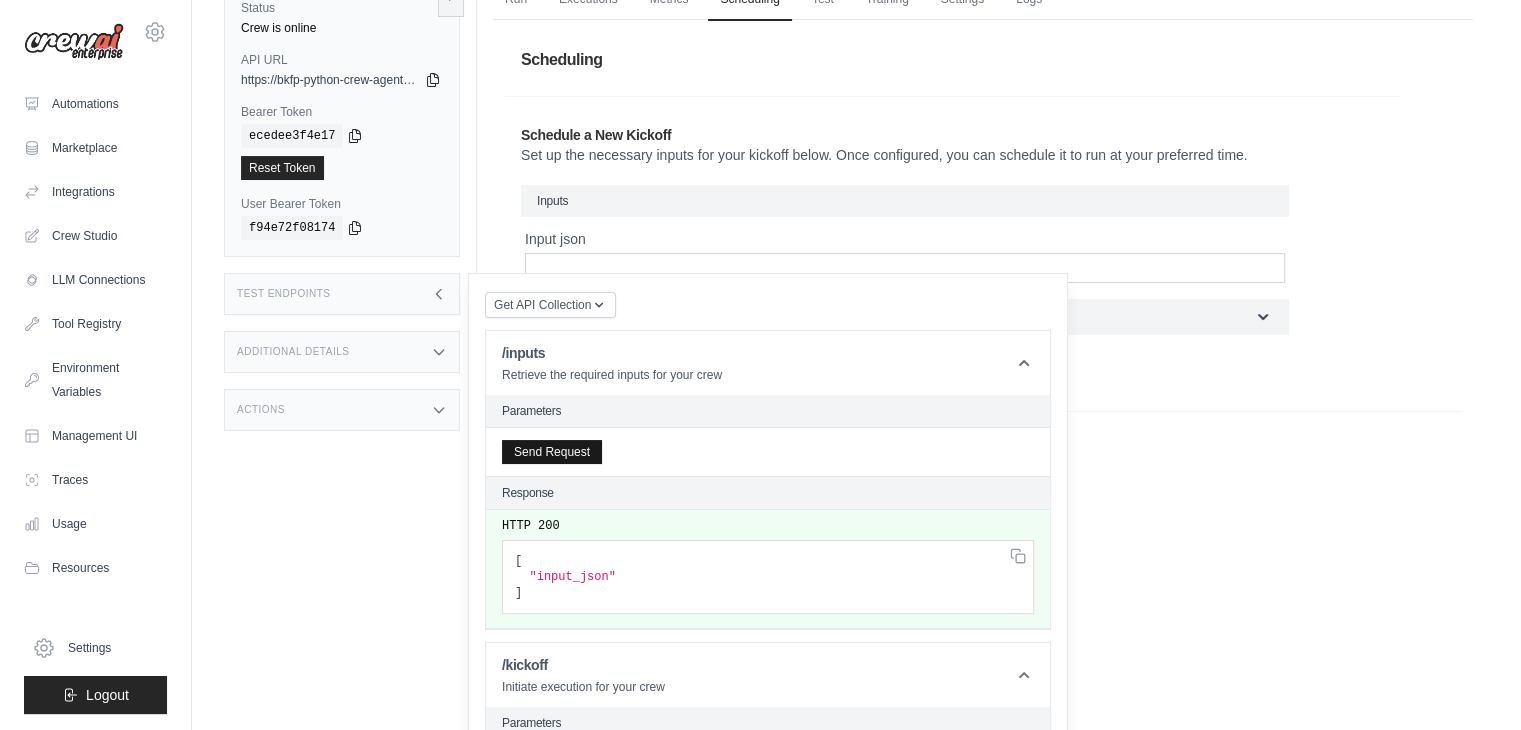 scroll, scrollTop: 104, scrollLeft: 0, axis: vertical 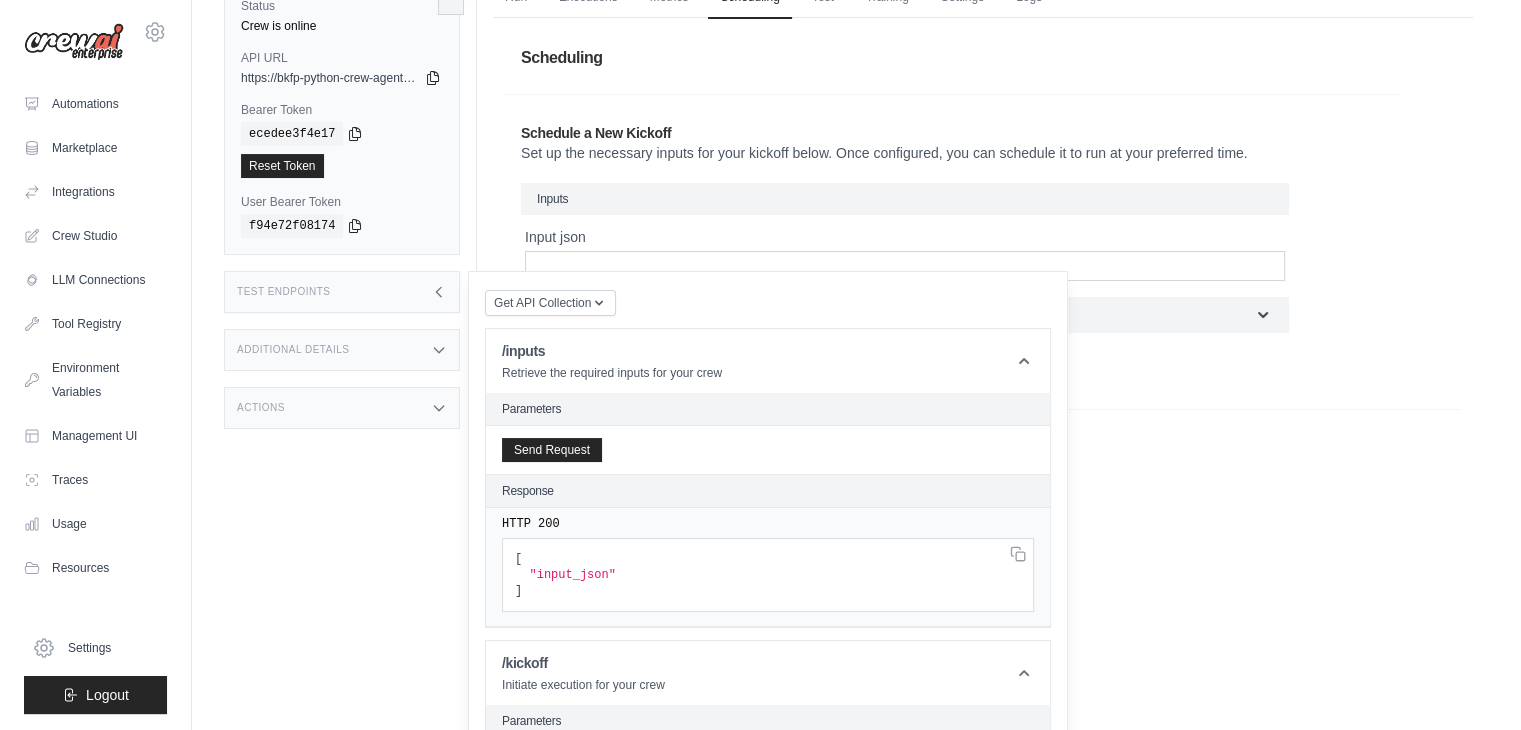 click on "[
"input_json"
]" at bounding box center [768, 575] 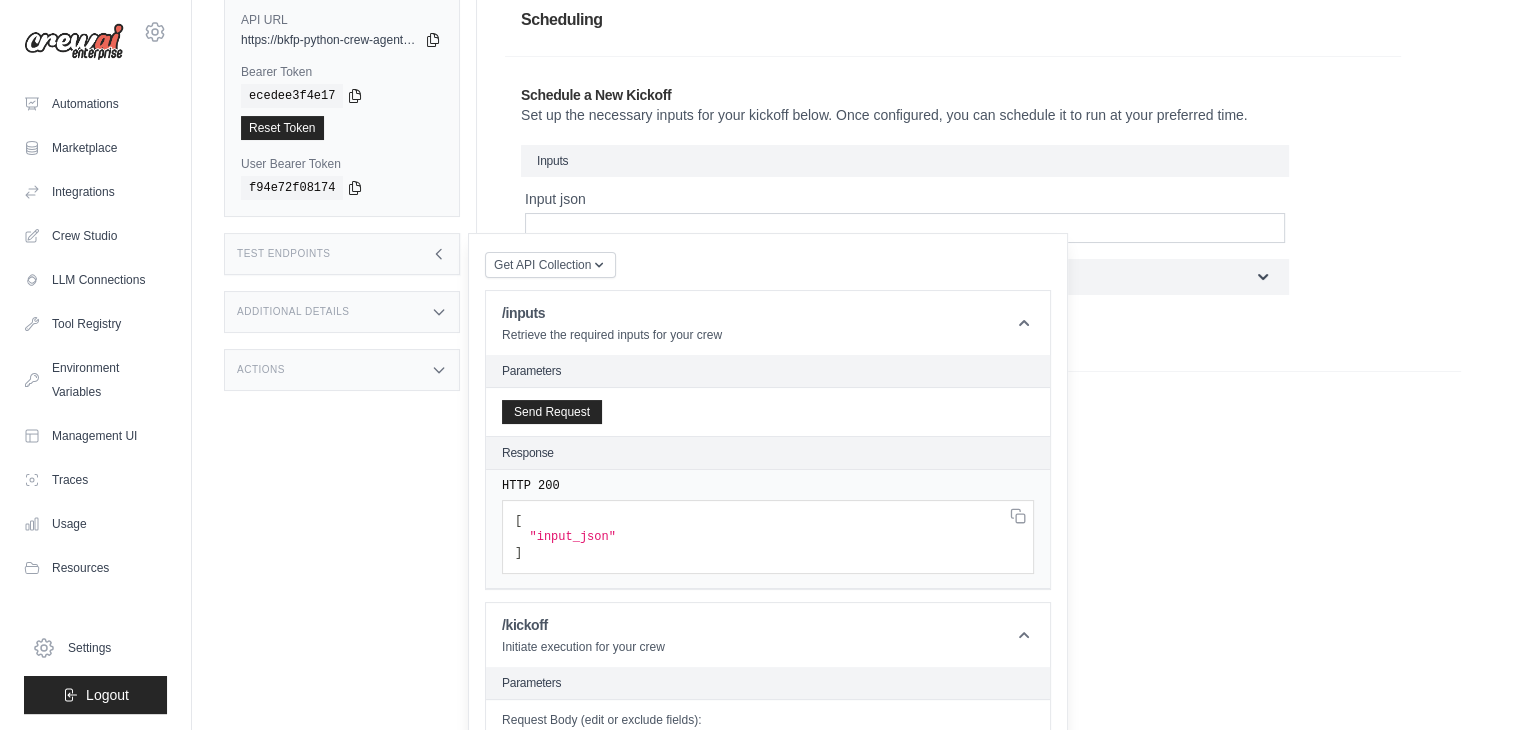 scroll, scrollTop: 143, scrollLeft: 0, axis: vertical 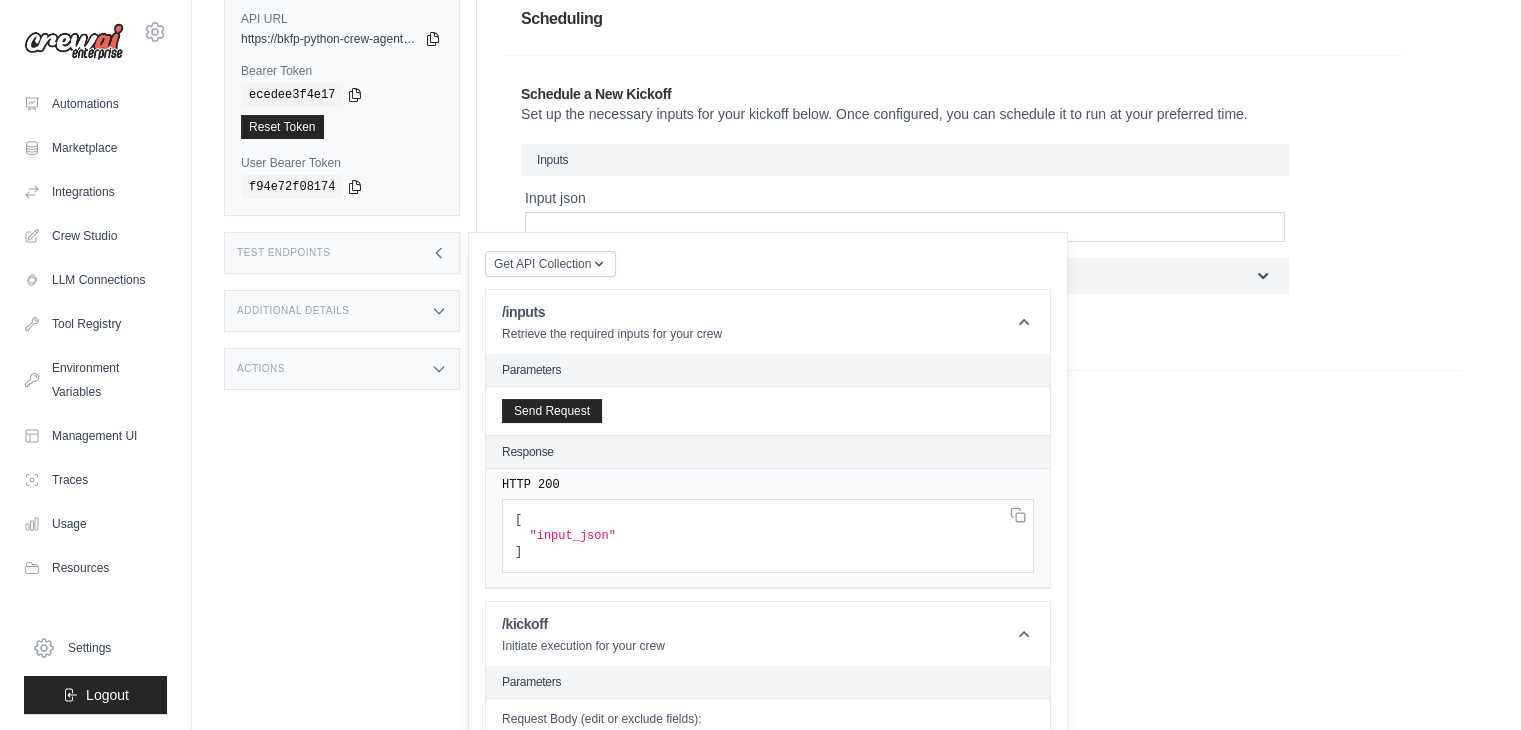 click on ""input_json"" at bounding box center [572, 536] 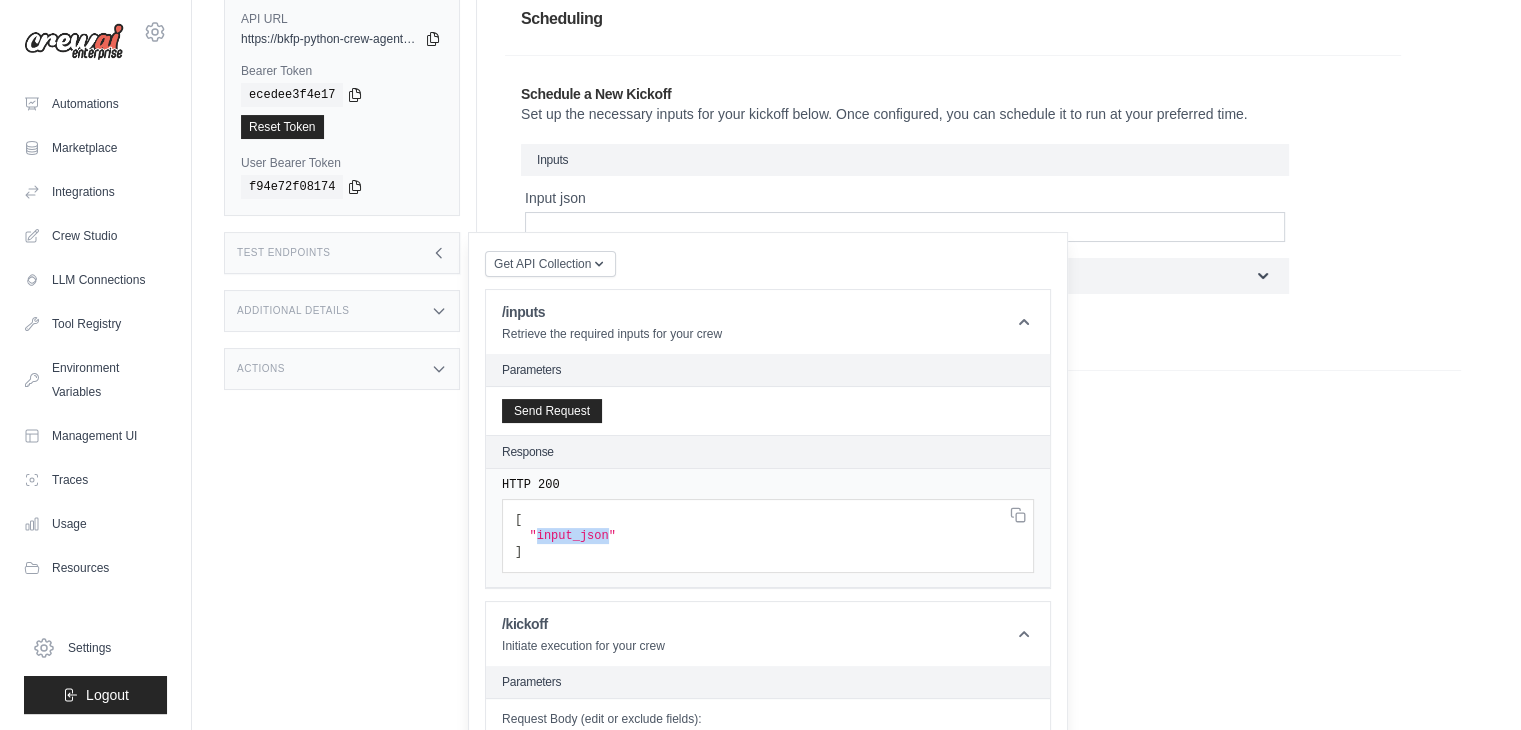 click on ""input_json"" at bounding box center (572, 536) 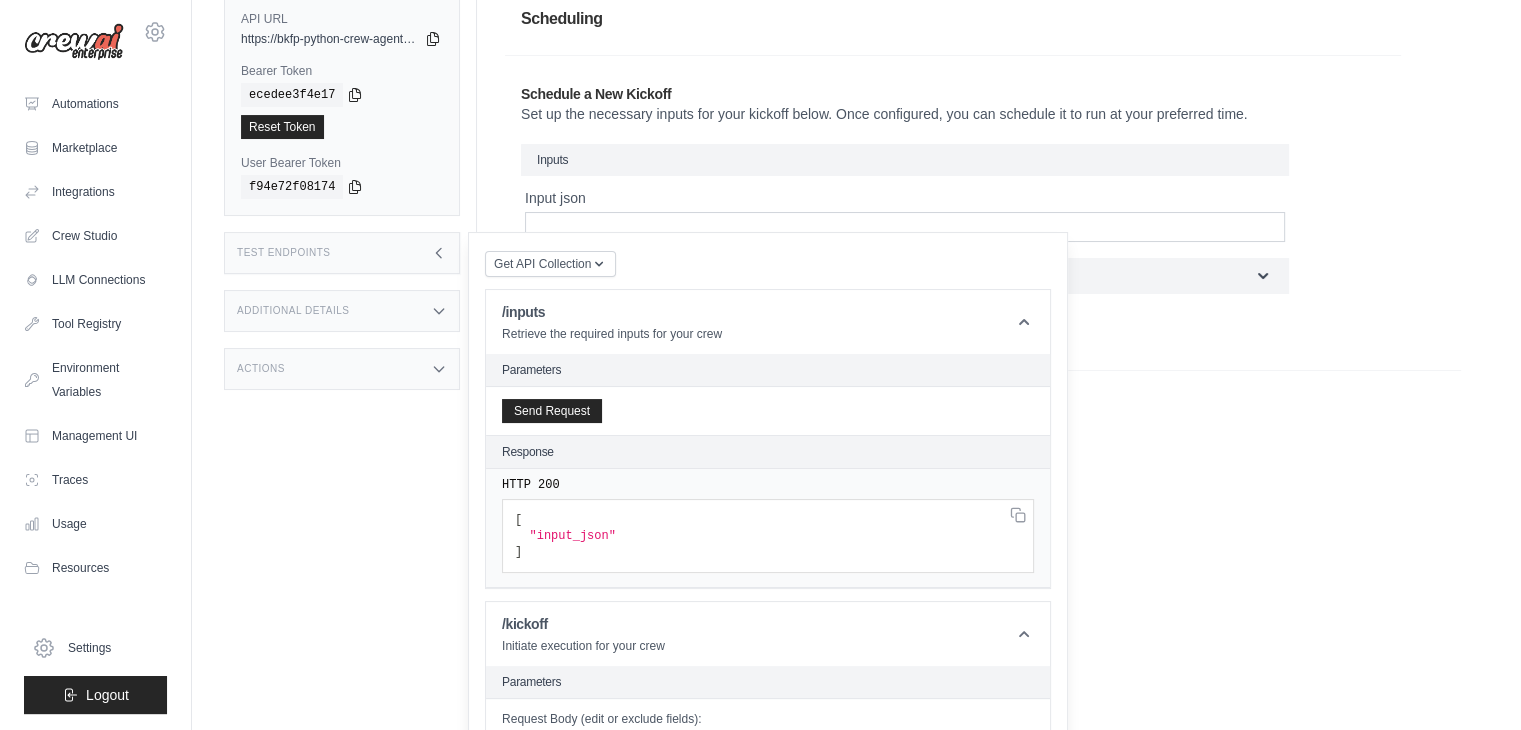 click on "[
"input_json"
]" at bounding box center (768, 536) 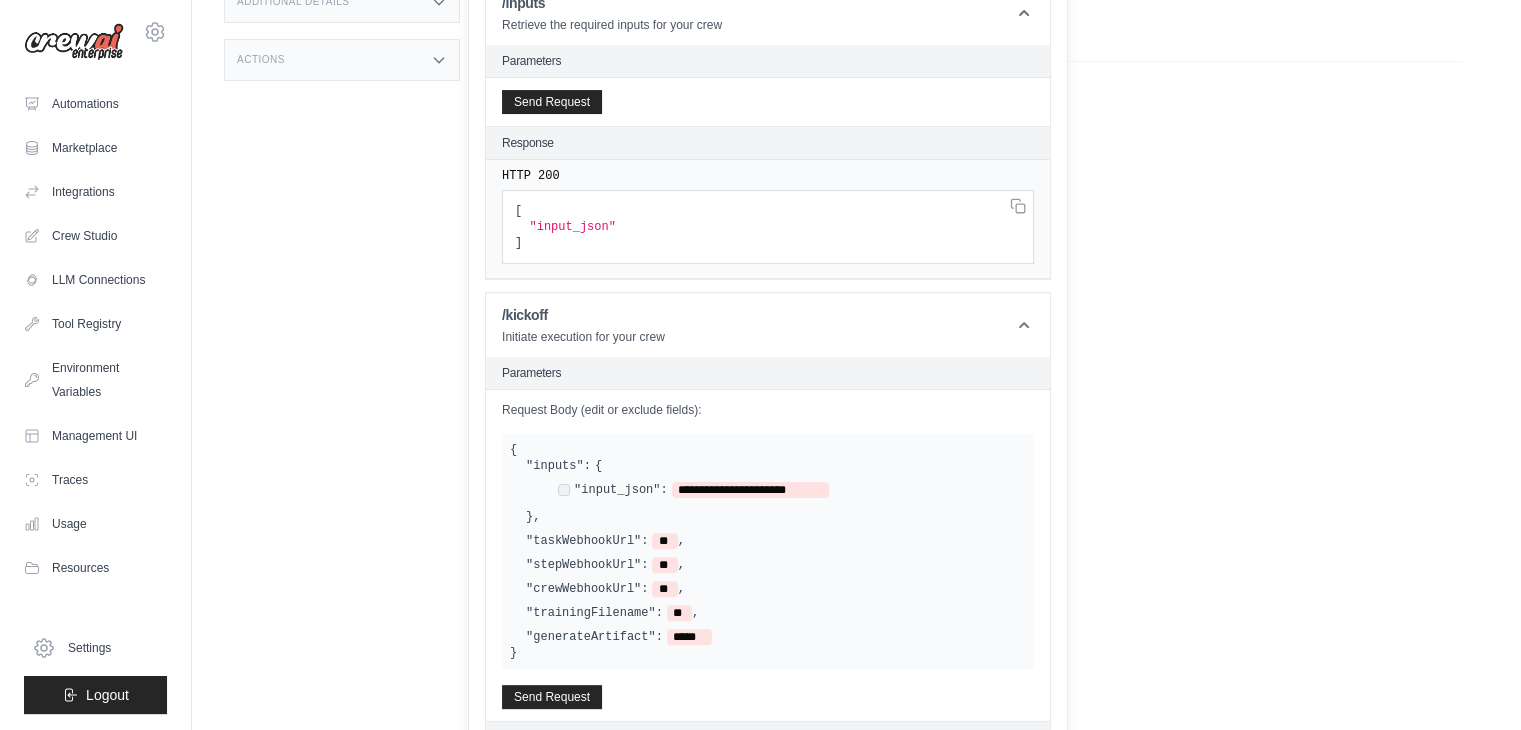 scroll, scrollTop: 459, scrollLeft: 0, axis: vertical 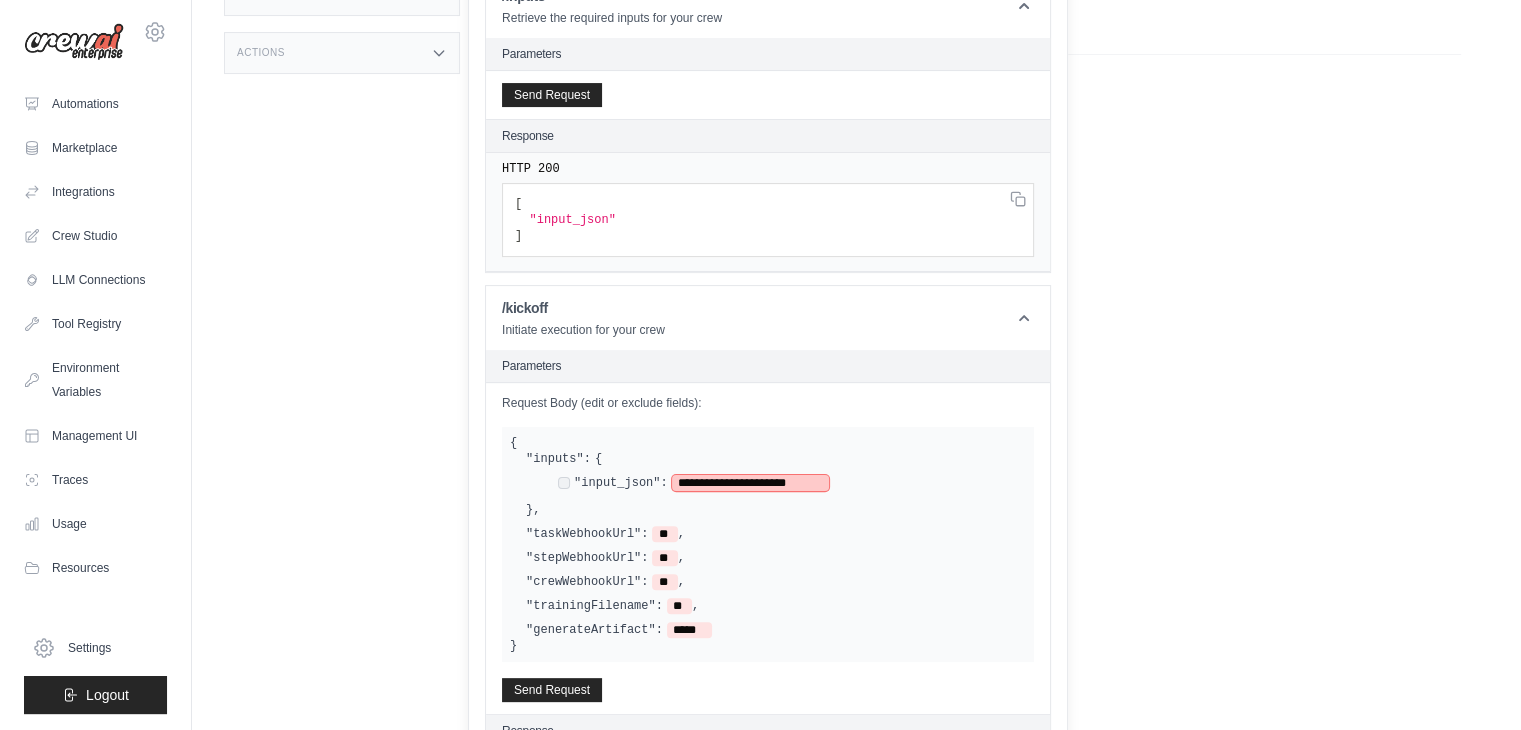 click on "**********" at bounding box center (750, 483) 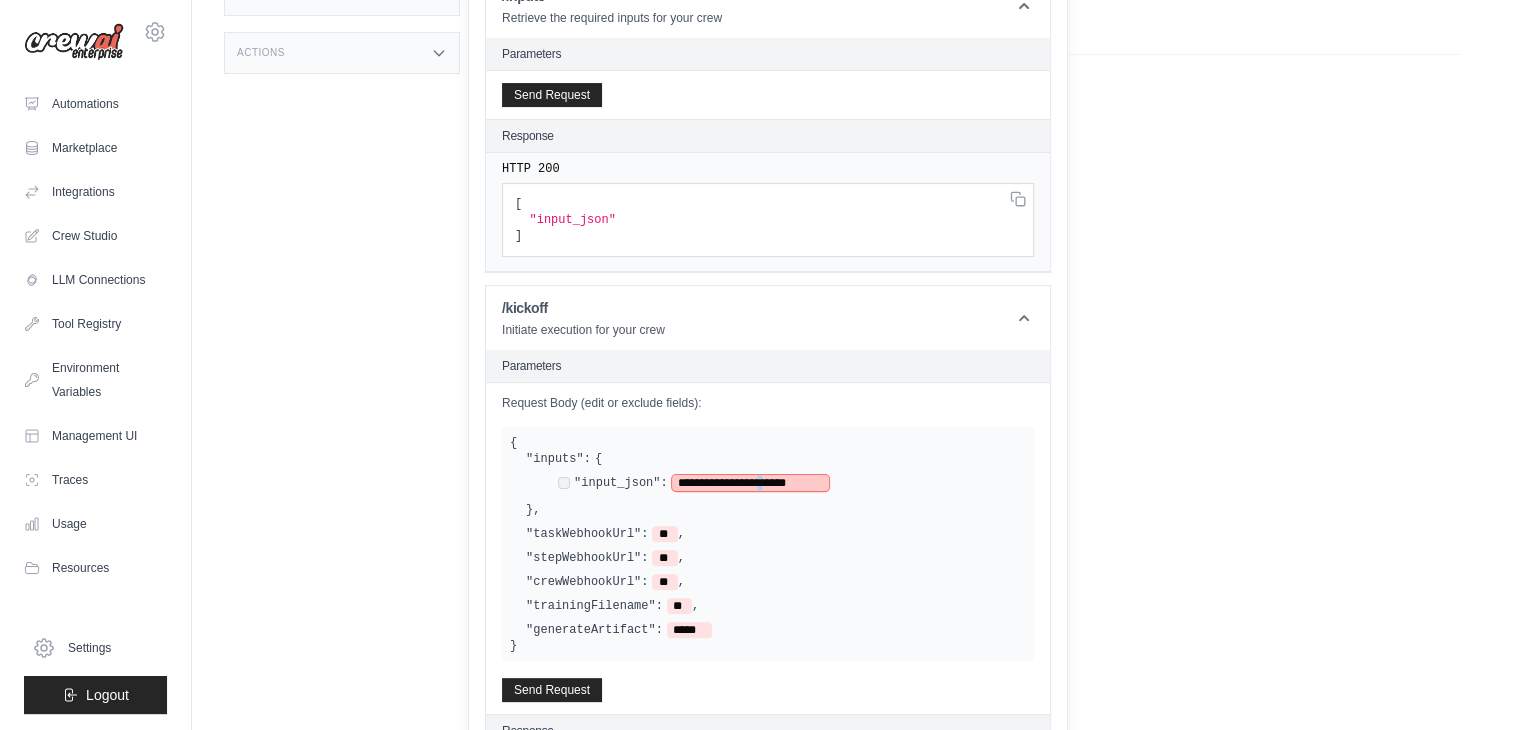 click on "**********" at bounding box center (750, 483) 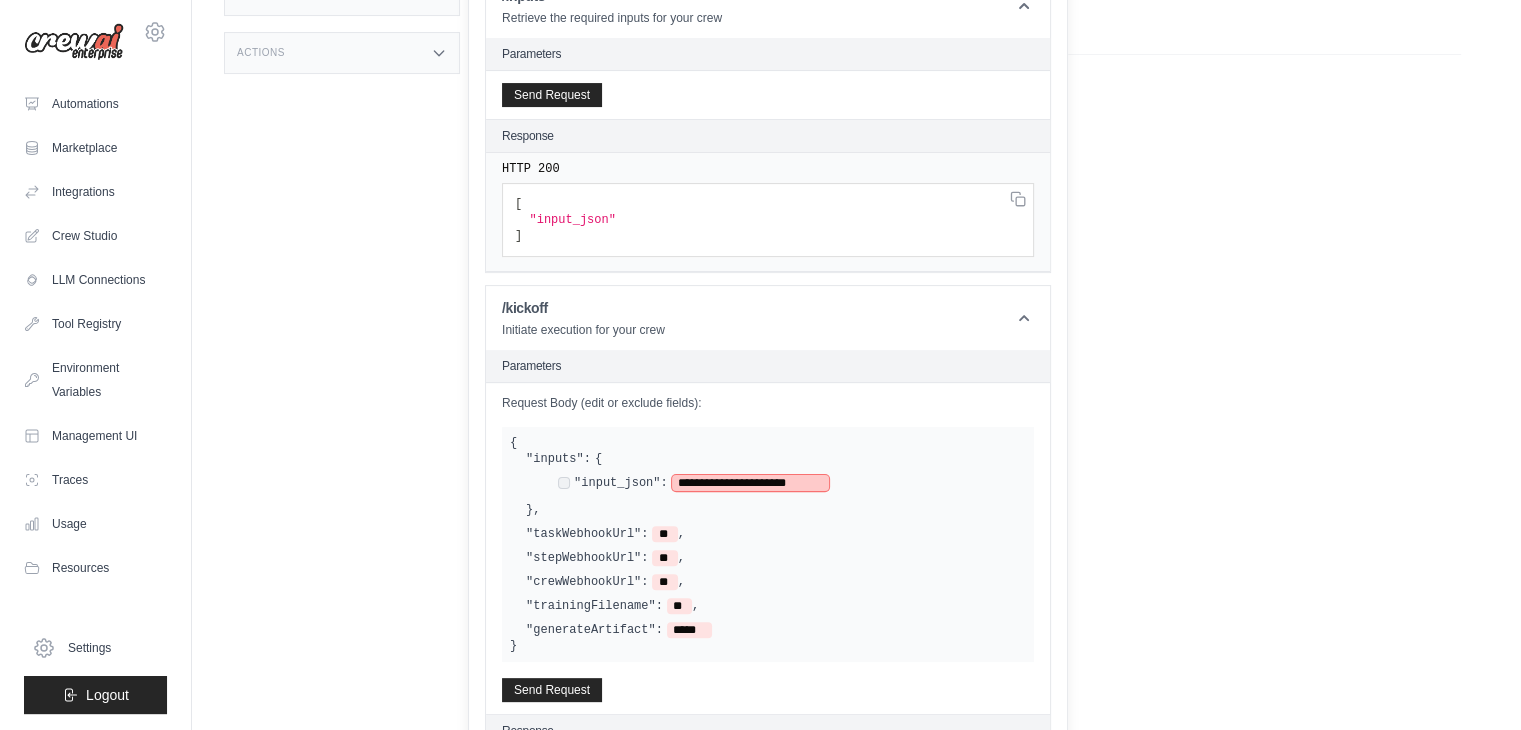 click on "**********" at bounding box center (750, 483) 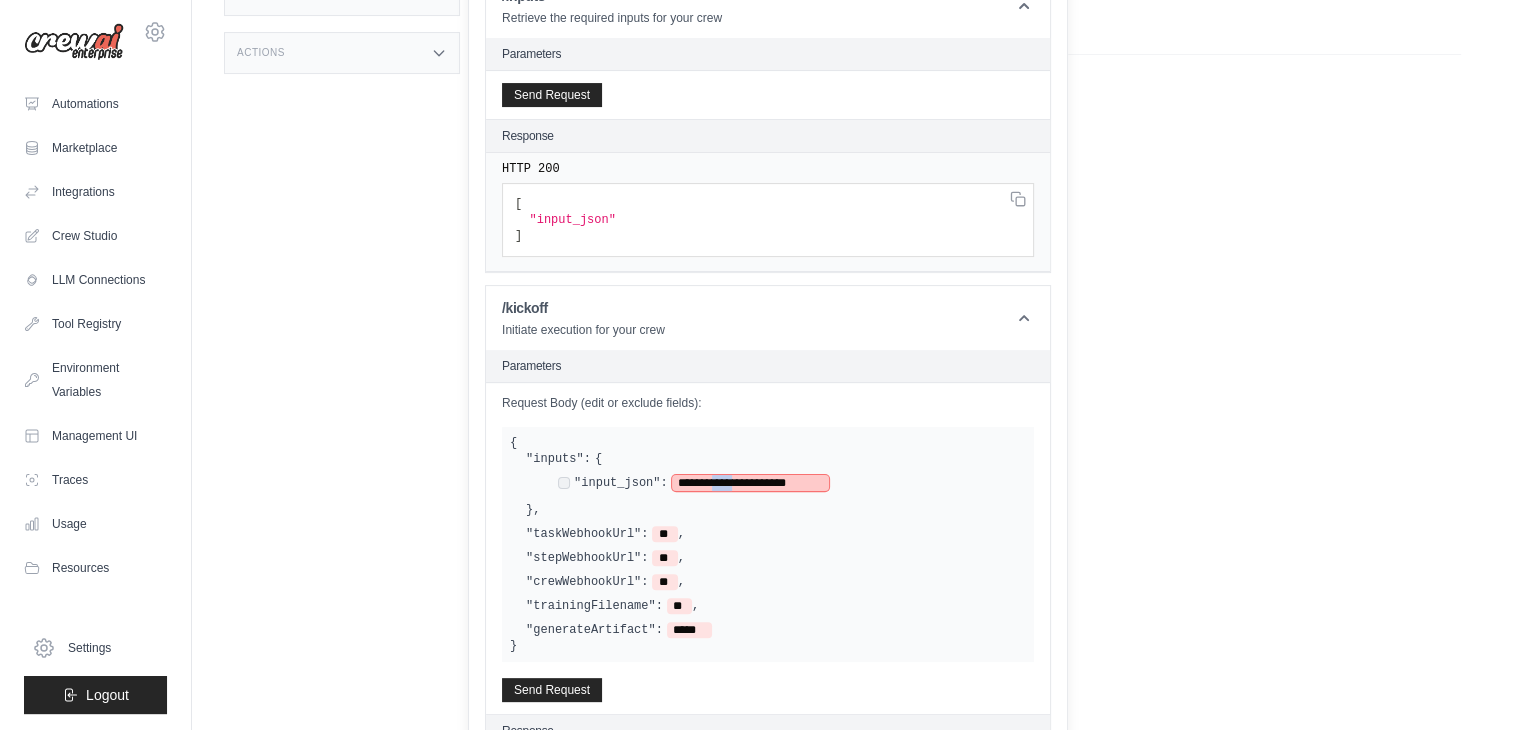click on "**********" at bounding box center (750, 483) 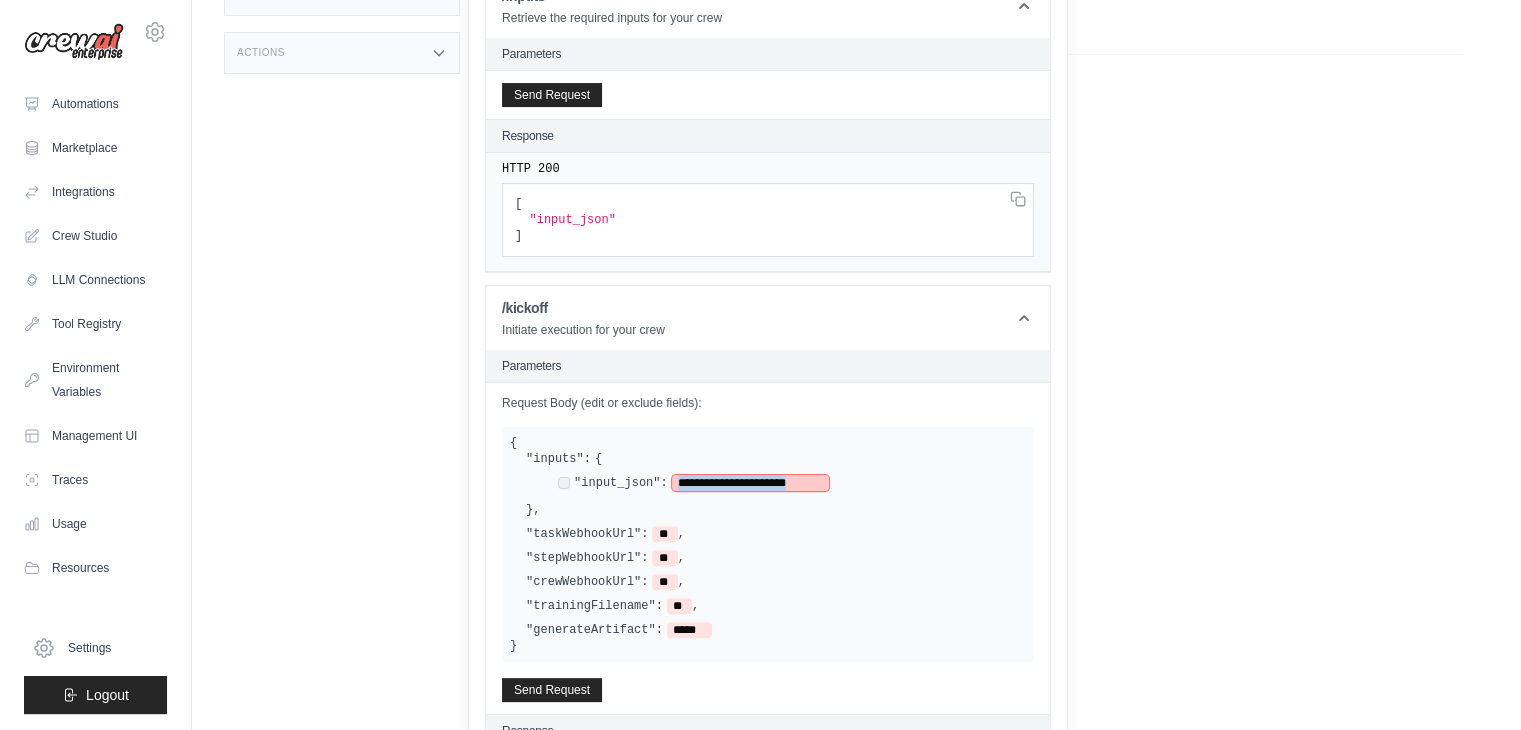 click on "**********" at bounding box center (750, 483) 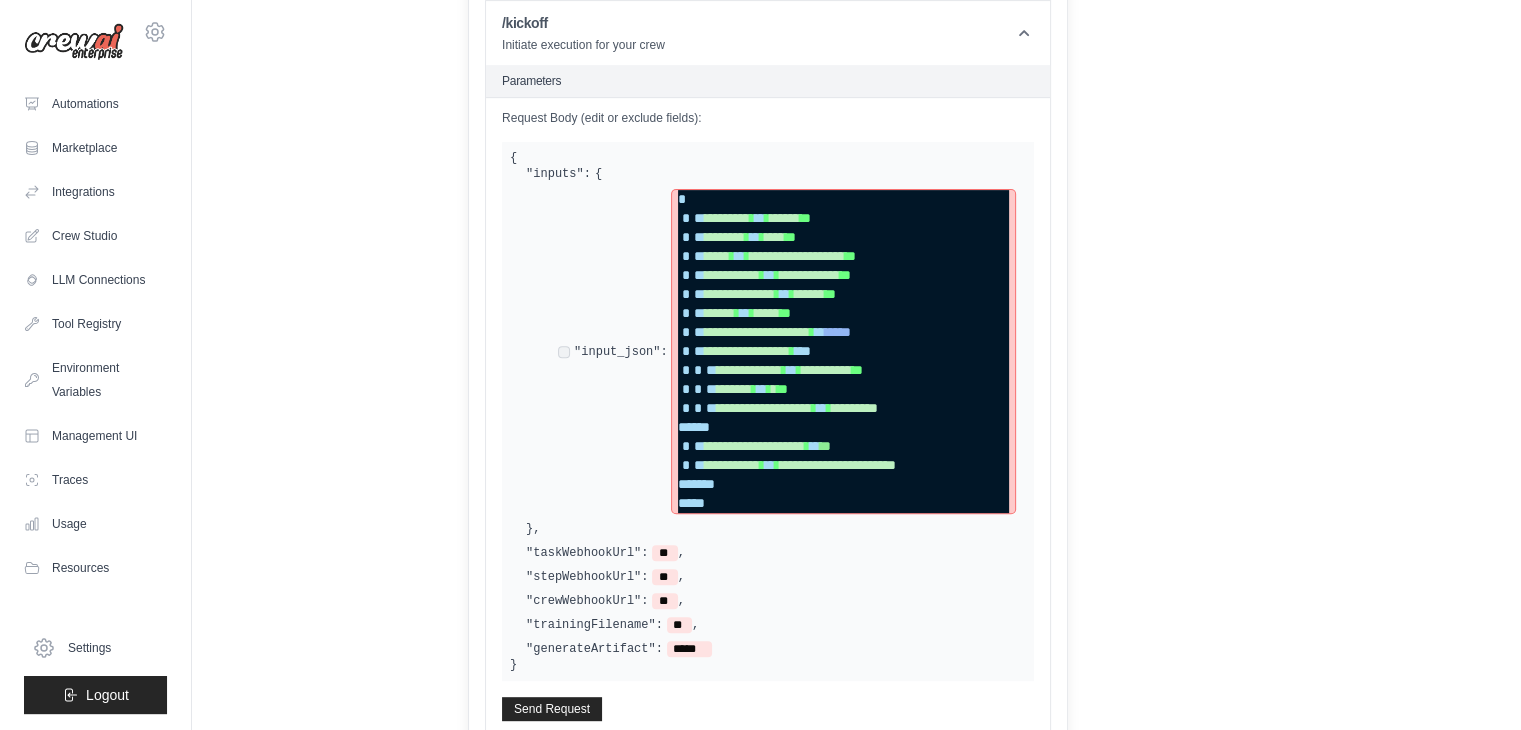 scroll, scrollTop: 746, scrollLeft: 0, axis: vertical 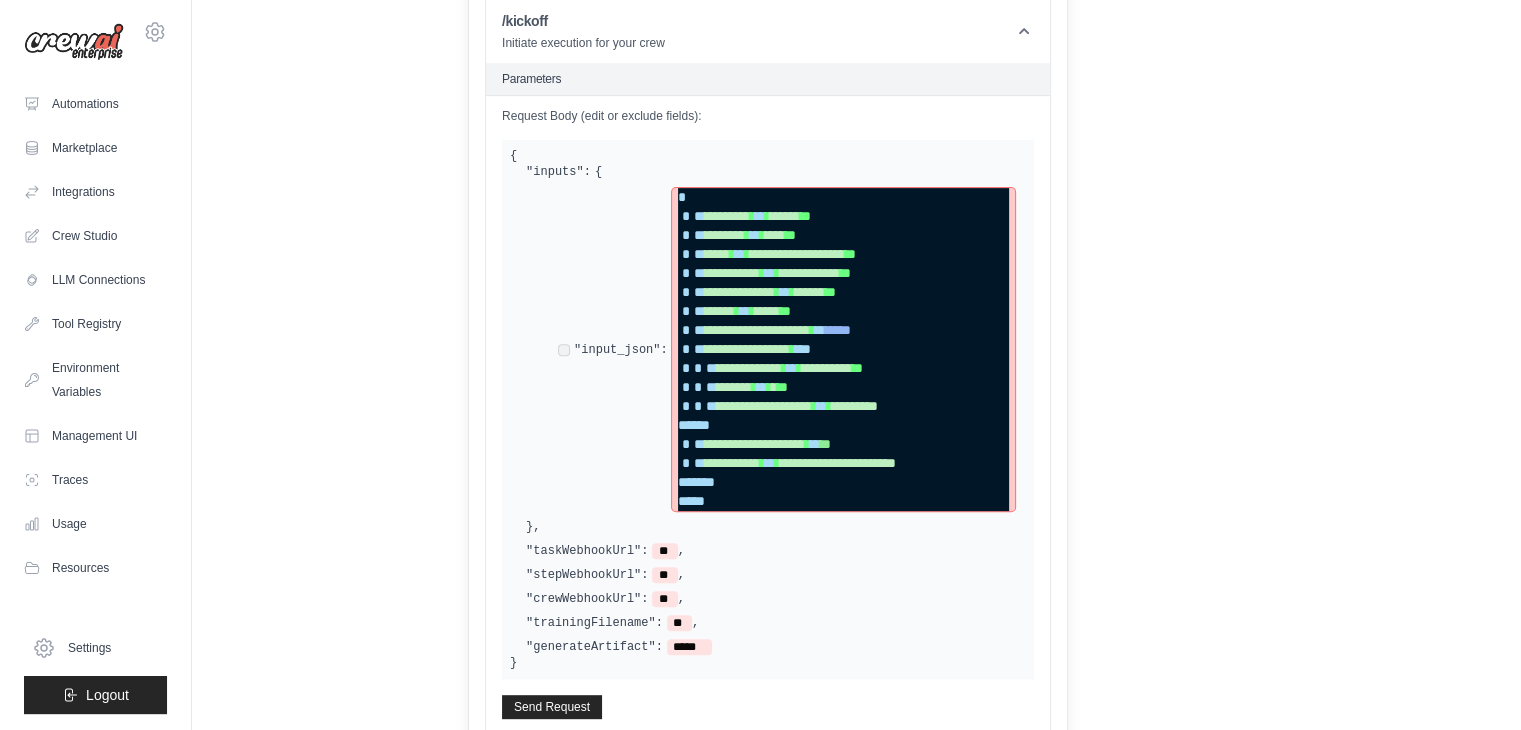 click on "**********" at bounding box center [843, 444] 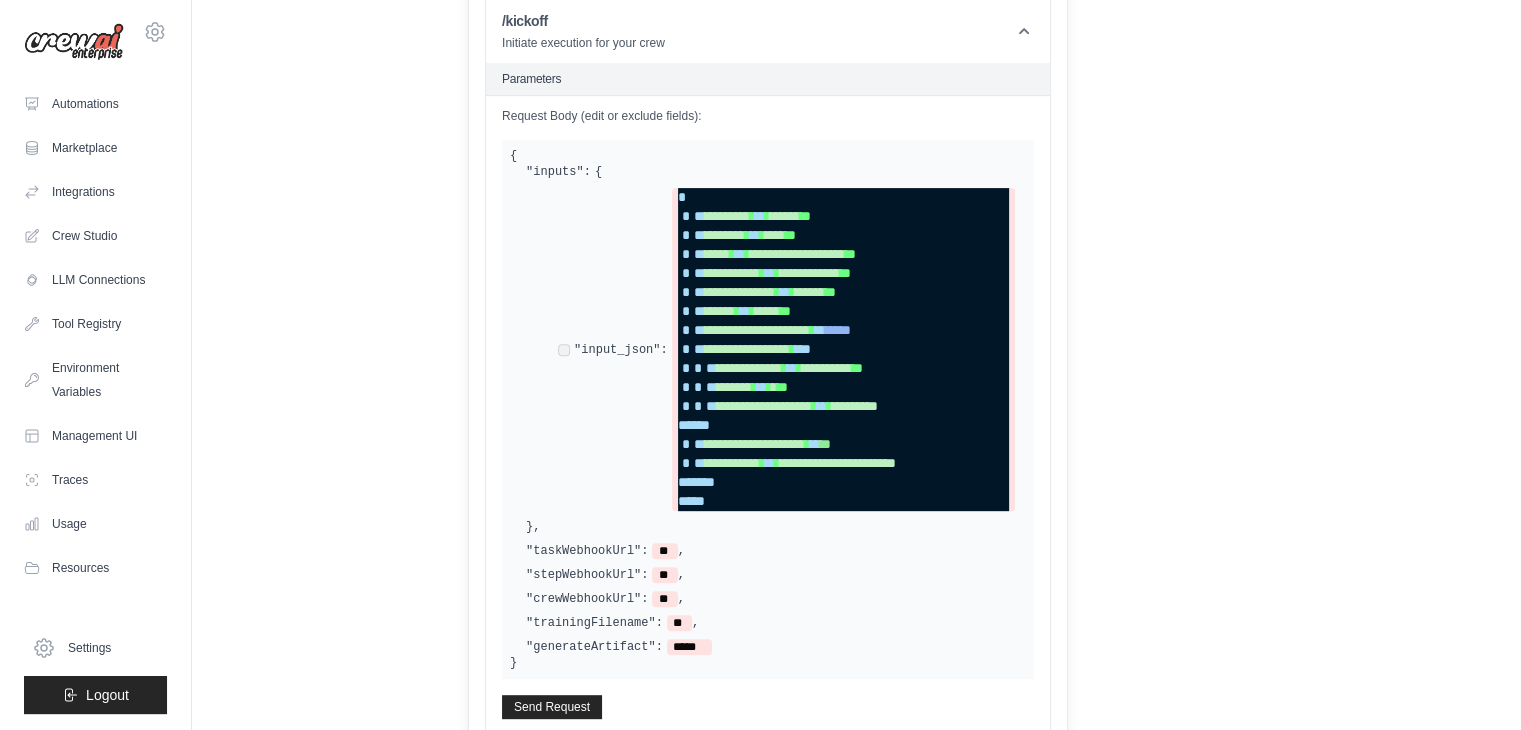 click on ""taskWebhookUrl":
**
," at bounding box center (776, 551) 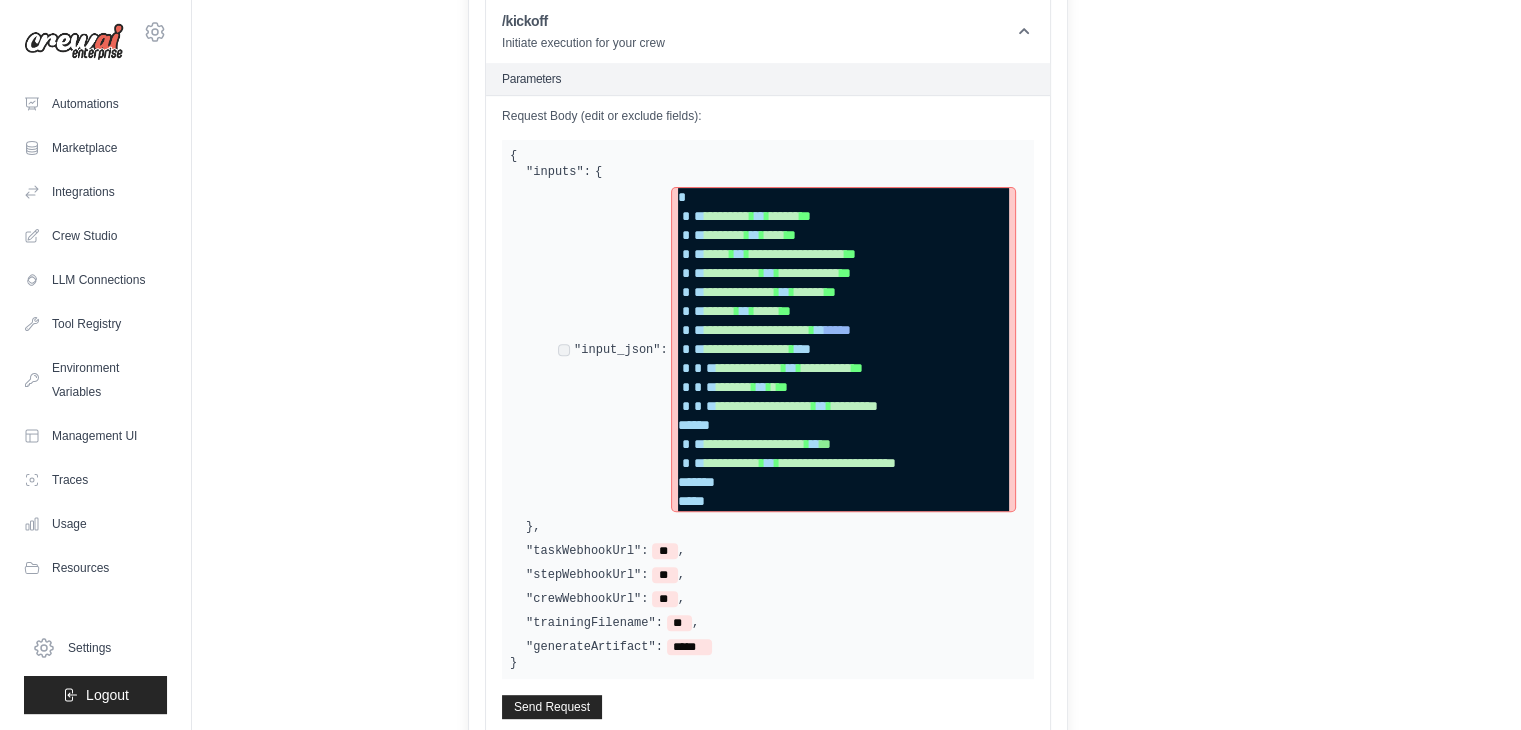 click on "**********" at bounding box center (786, 349) 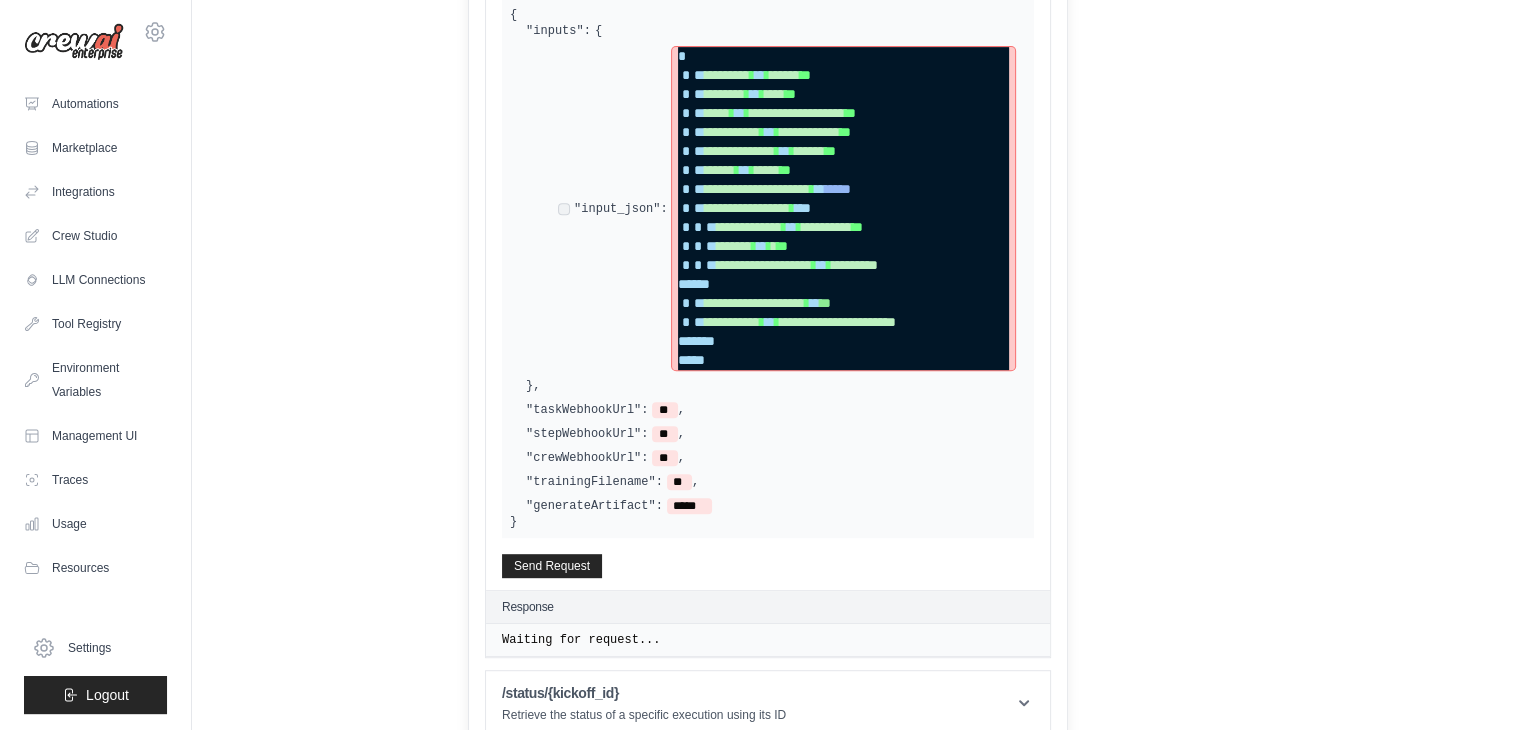 scroll, scrollTop: 888, scrollLeft: 0, axis: vertical 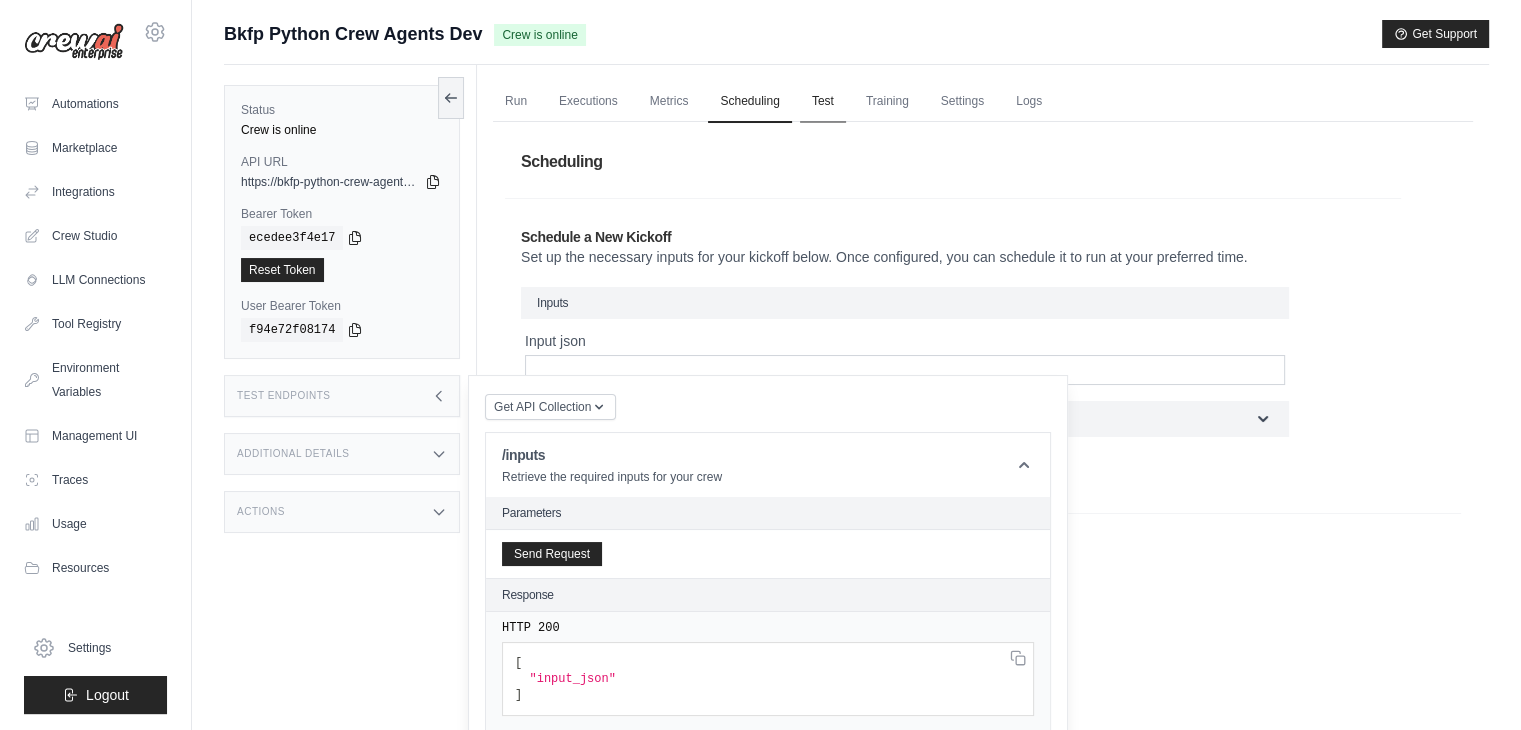 click on "Test" at bounding box center (823, 102) 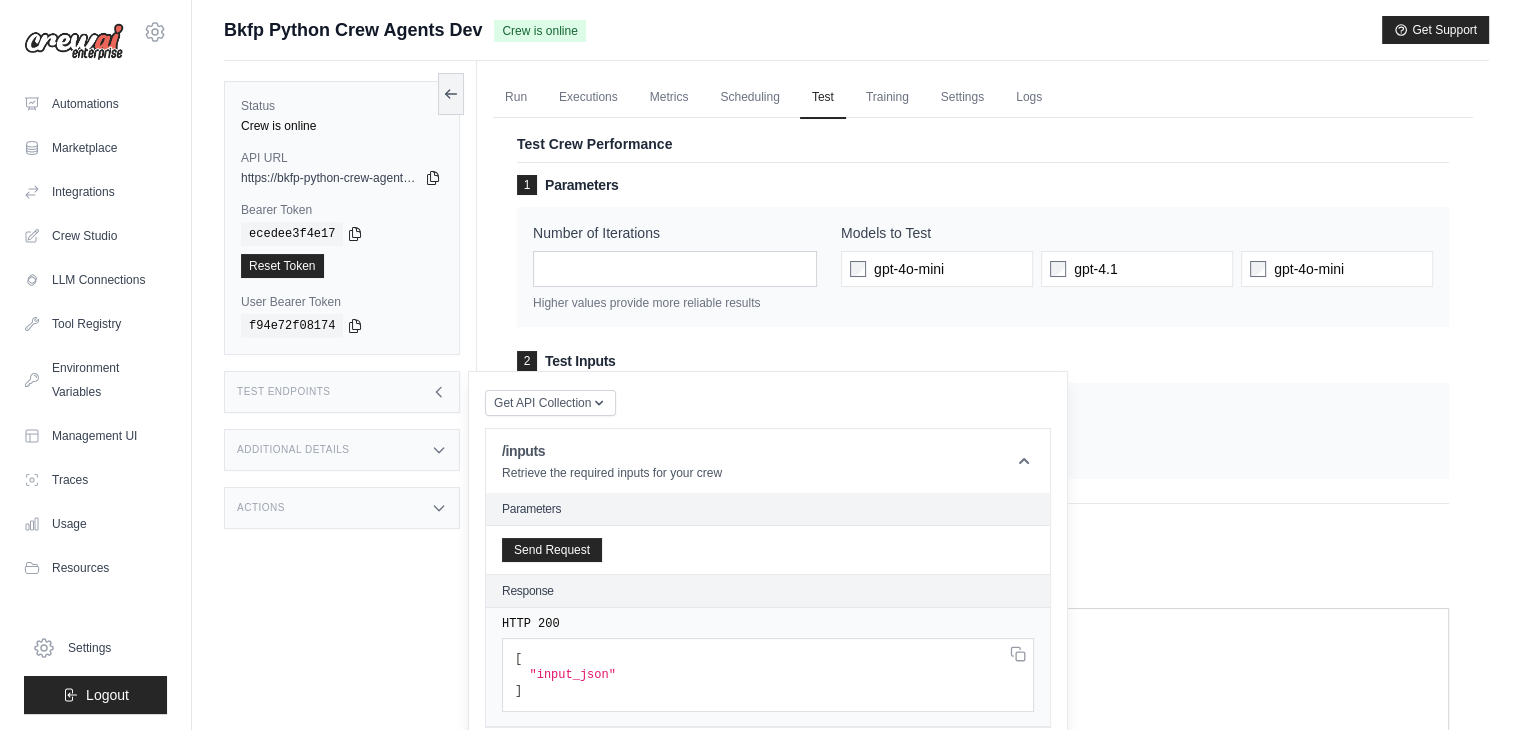 scroll, scrollTop: 0, scrollLeft: 0, axis: both 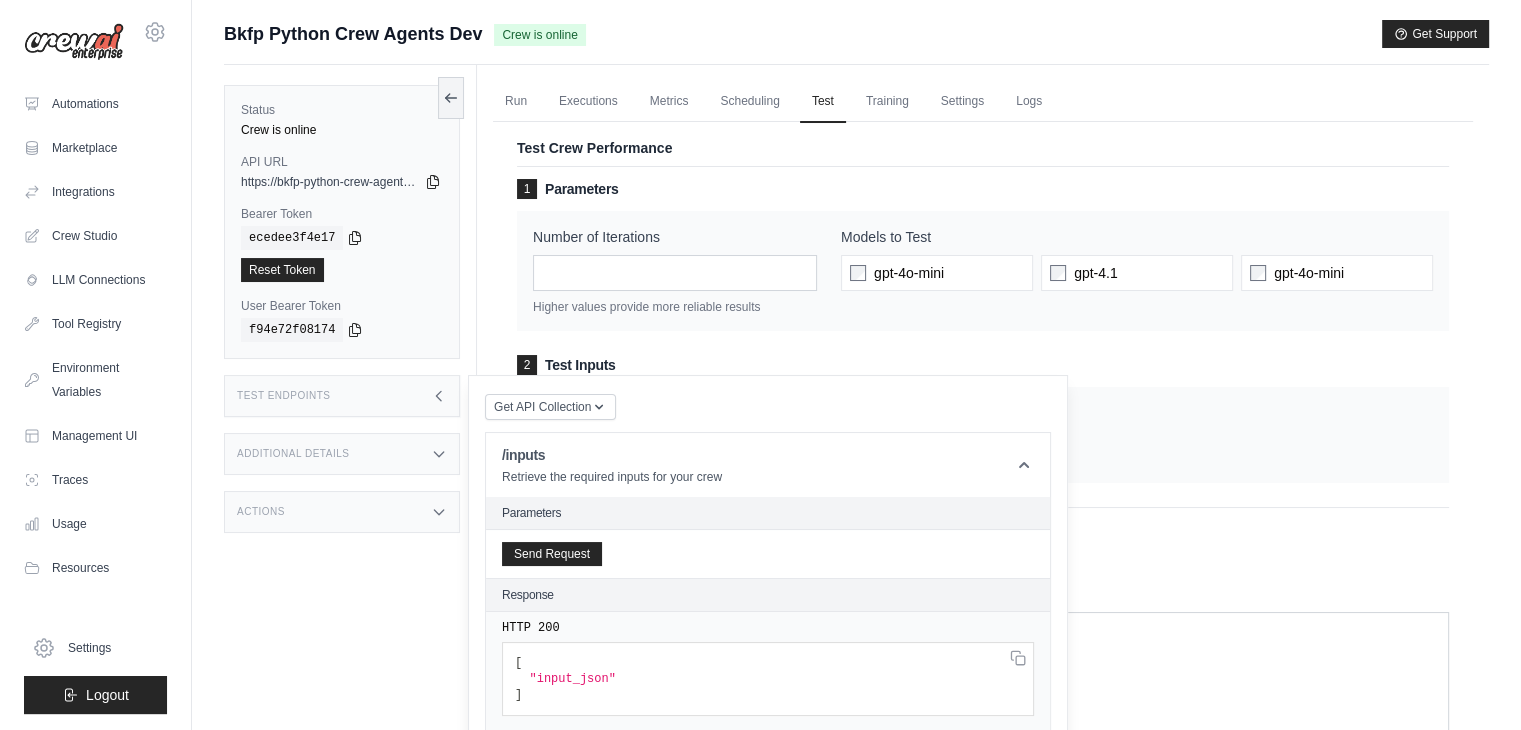 click on "1
Parameters
Number of Iterations
*
Higher values provide more reliable results
Models to Test
gpt-4o-mini
gpt-4.1
gpt-4o-mini" at bounding box center [983, 255] 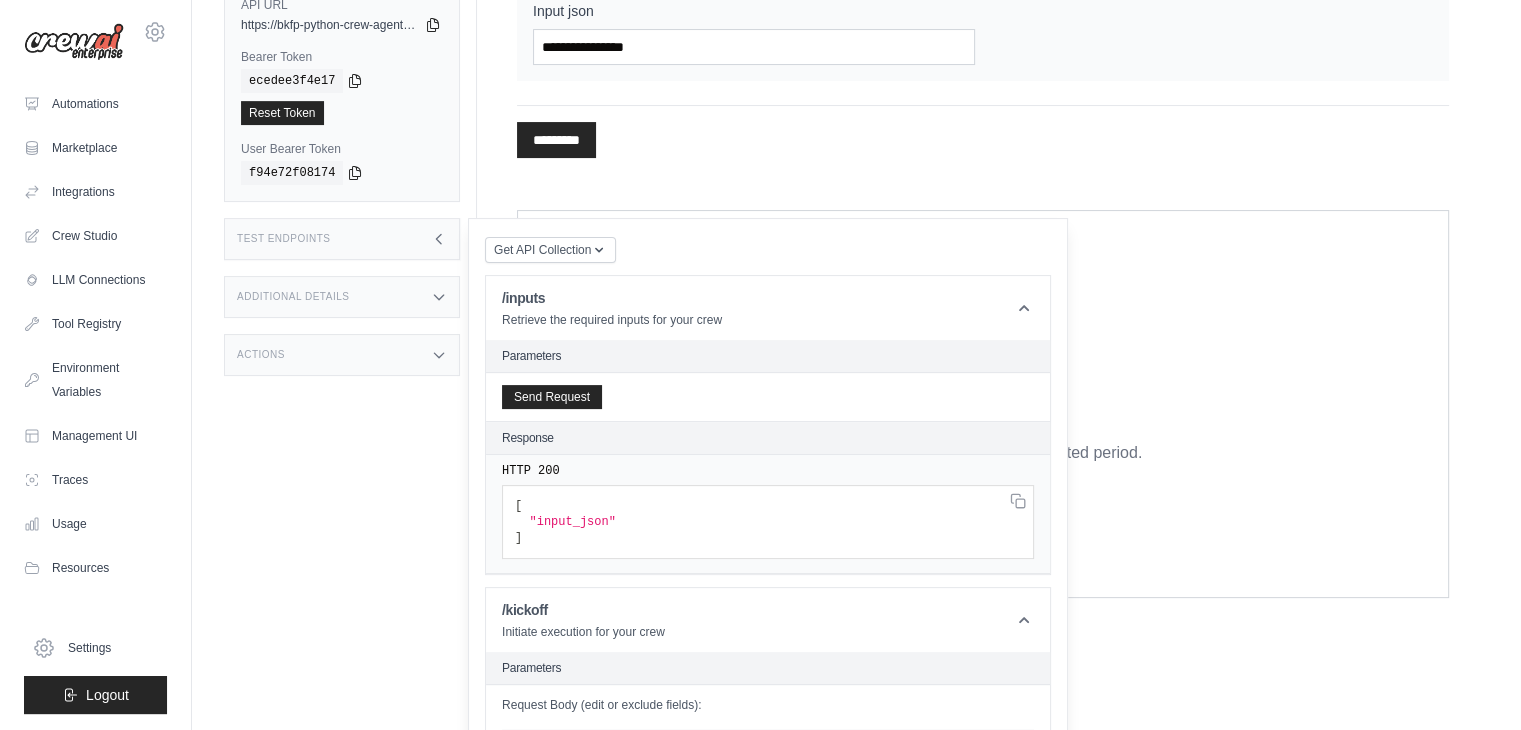 scroll, scrollTop: 393, scrollLeft: 0, axis: vertical 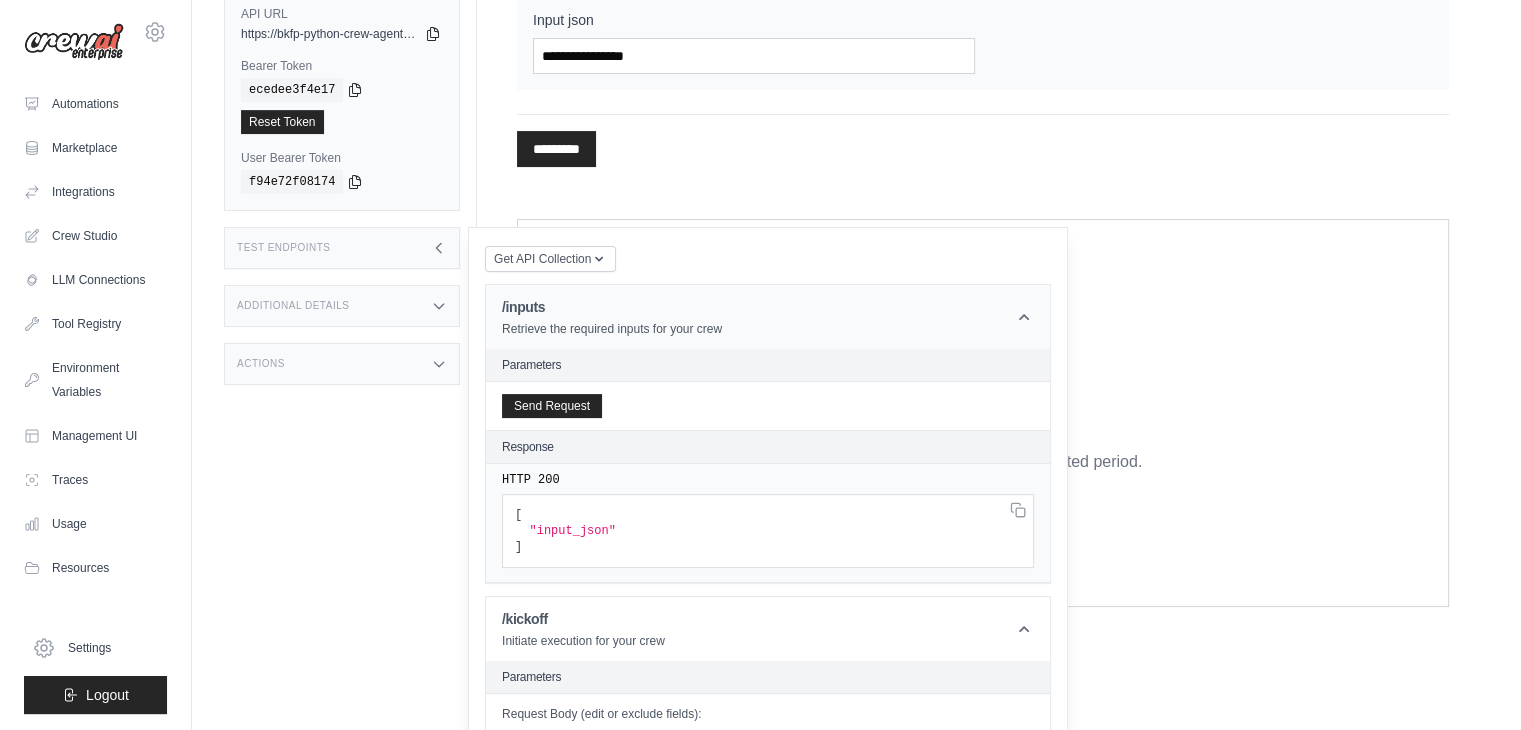 click 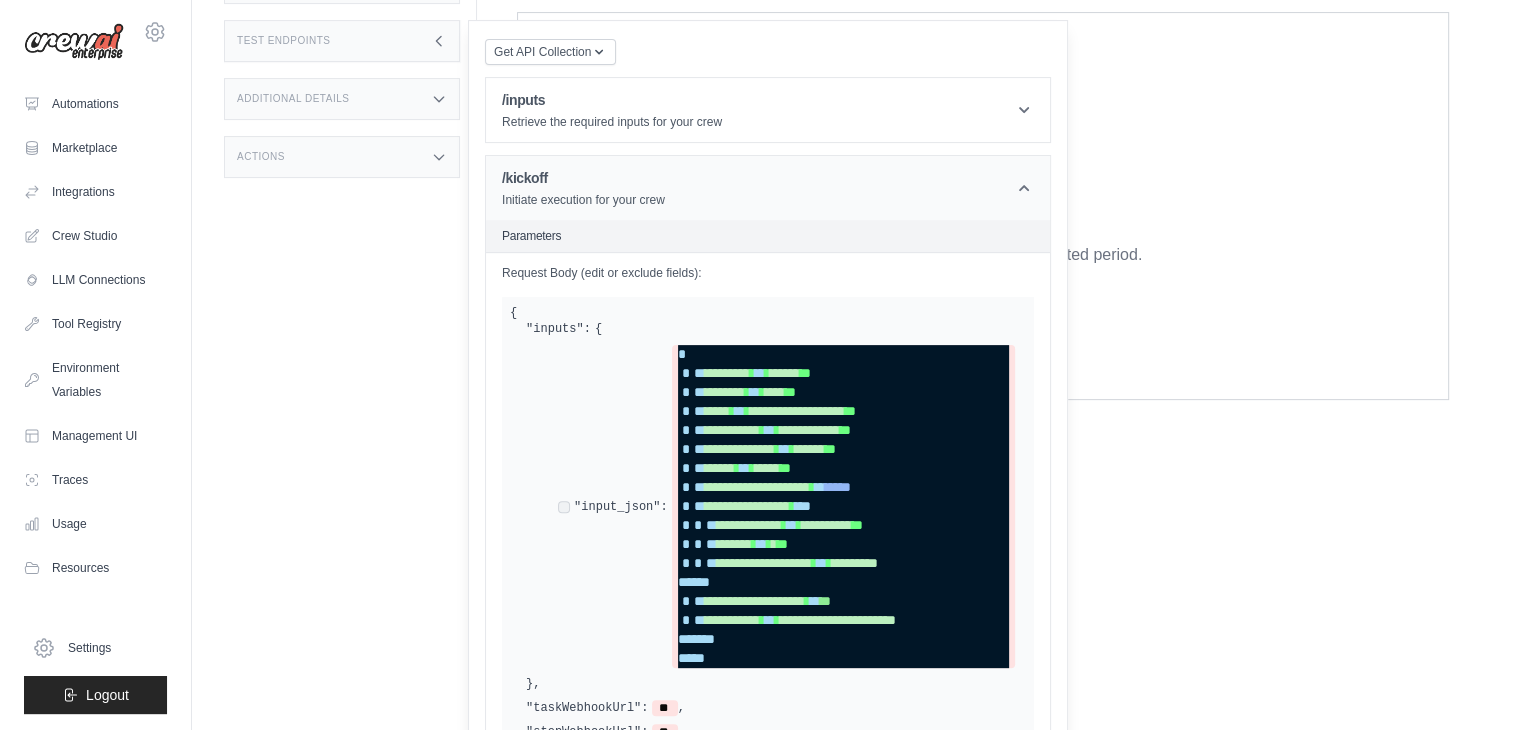scroll, scrollTop: 673, scrollLeft: 0, axis: vertical 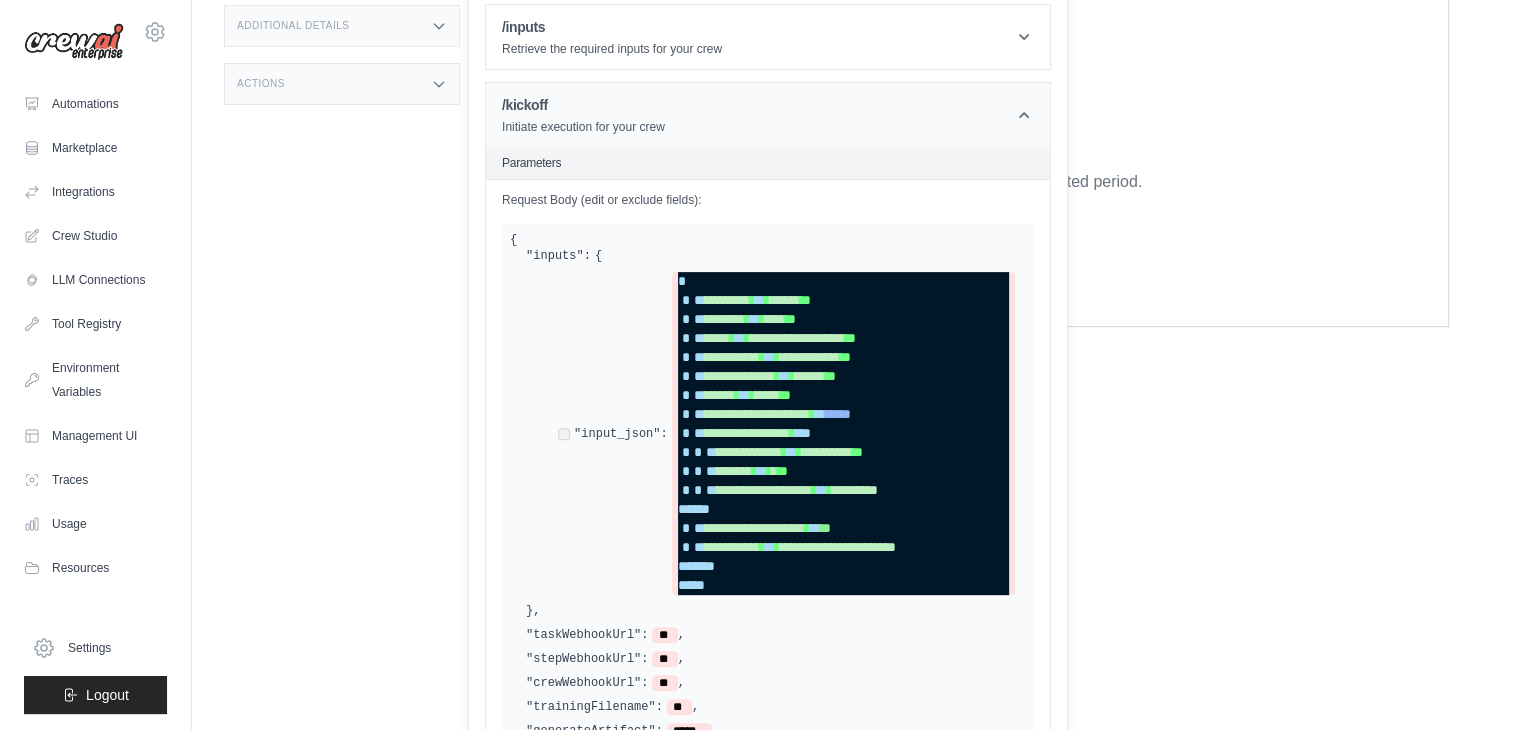 click 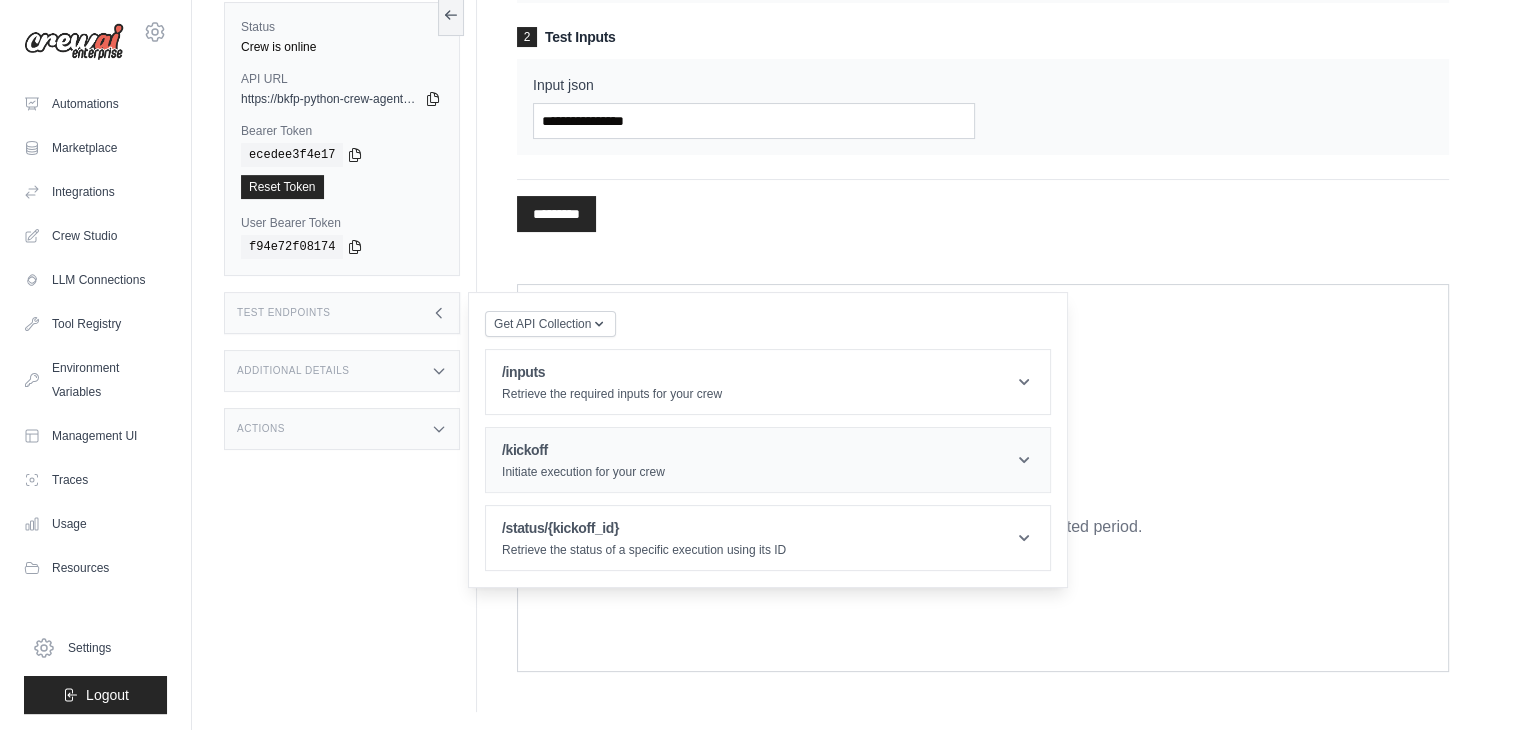 click on "/kickoff
Initiate execution for your crew" at bounding box center [768, 460] 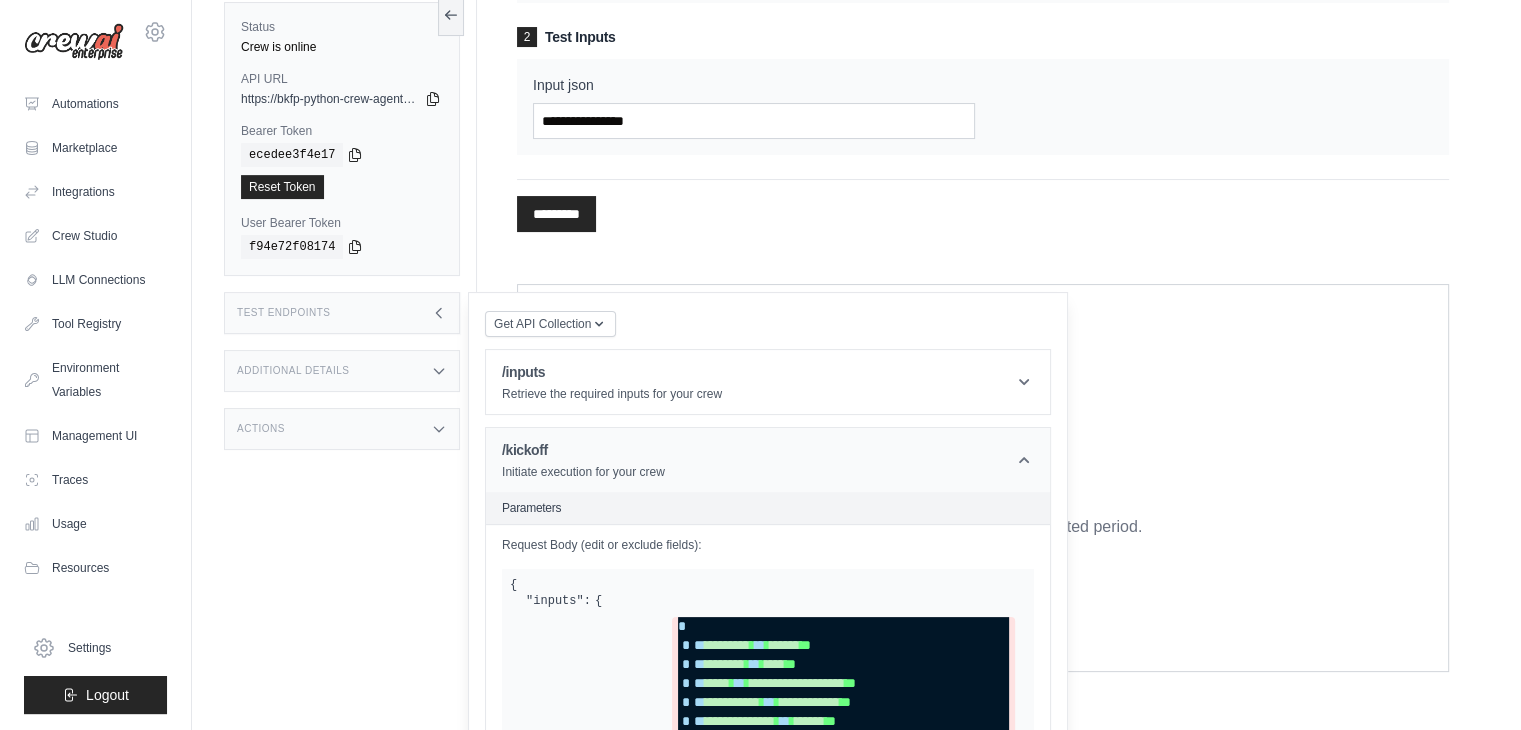 scroll, scrollTop: 673, scrollLeft: 0, axis: vertical 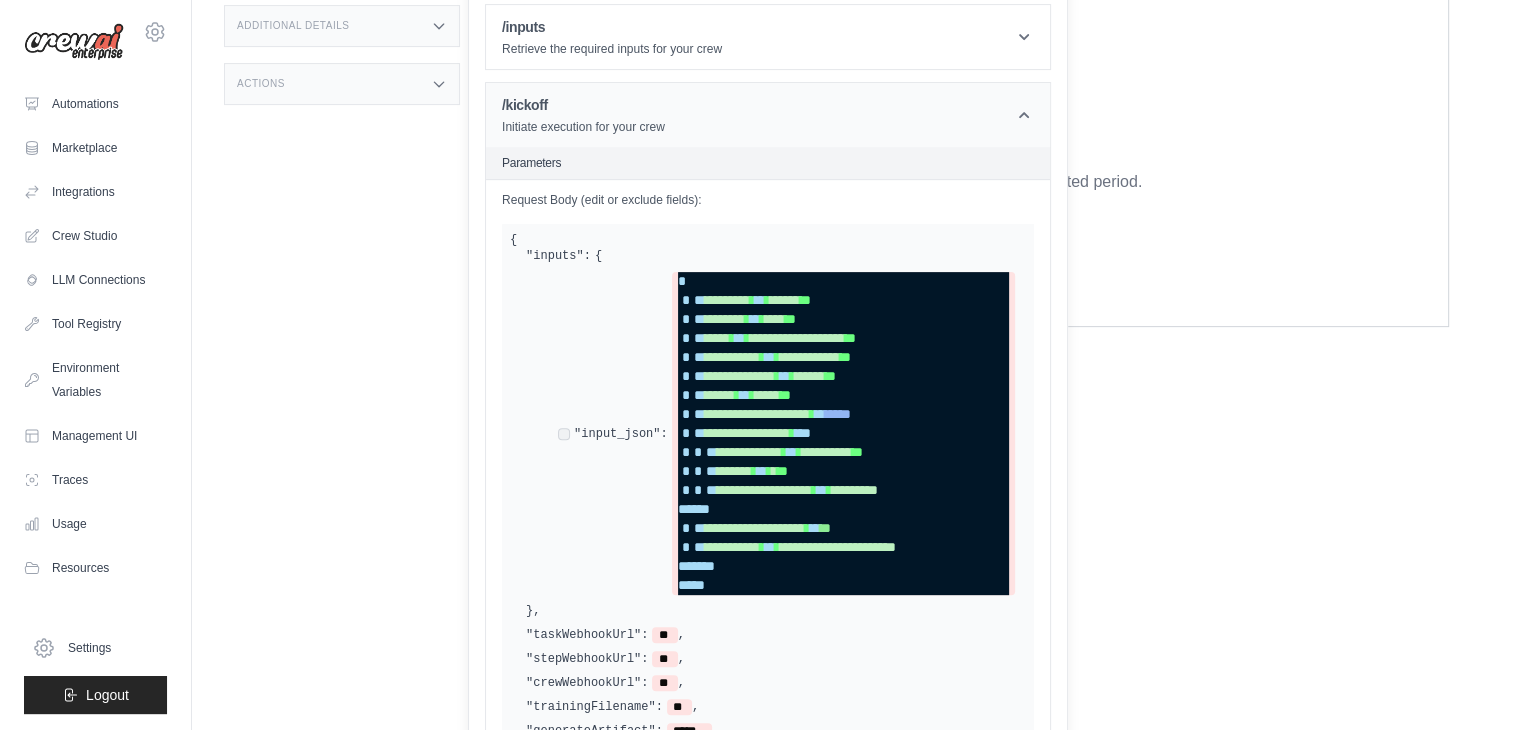 click 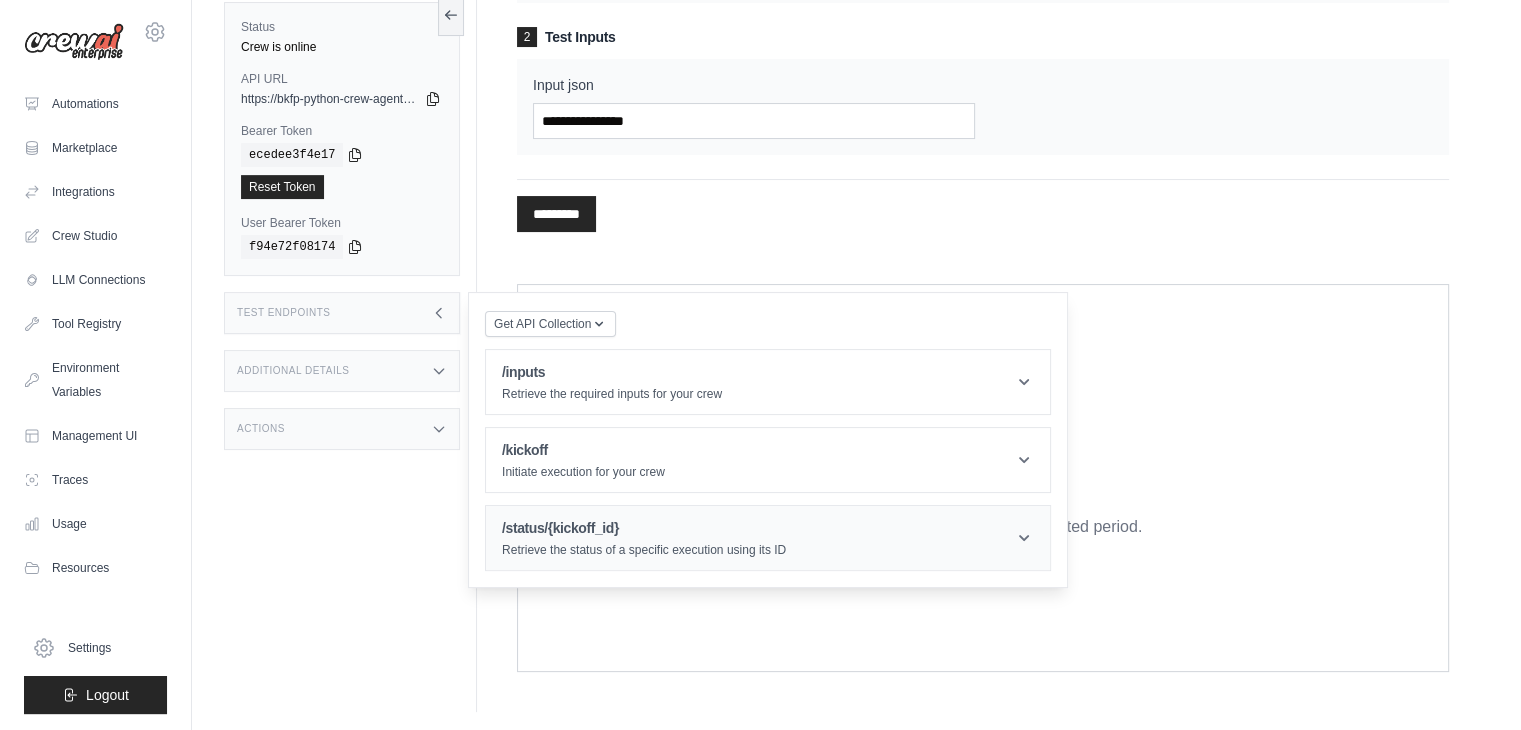 click on "/status/{kickoff_id}
Retrieve the status of a specific execution using its ID" at bounding box center [768, 538] 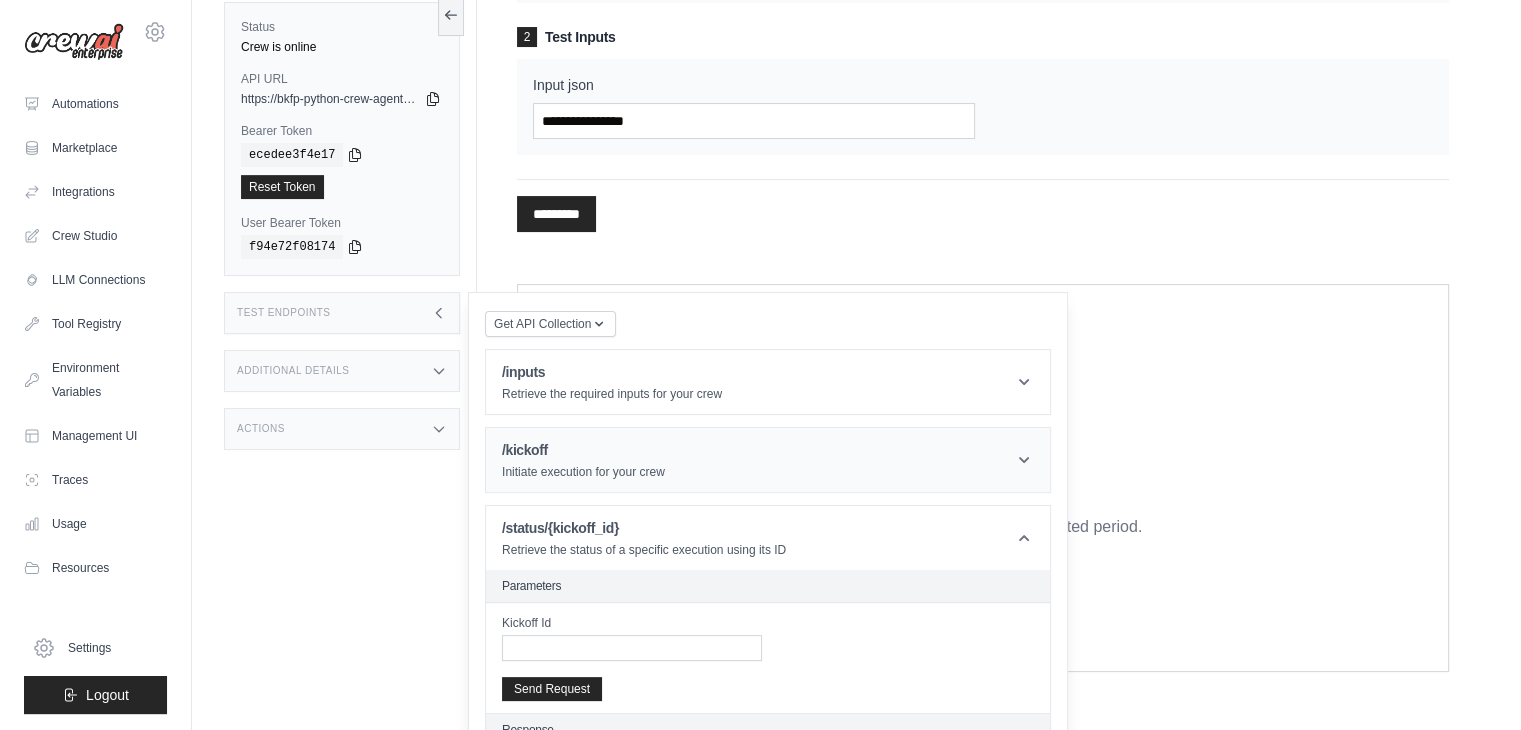 click on "/kickoff
Initiate execution for your crew" at bounding box center (768, 460) 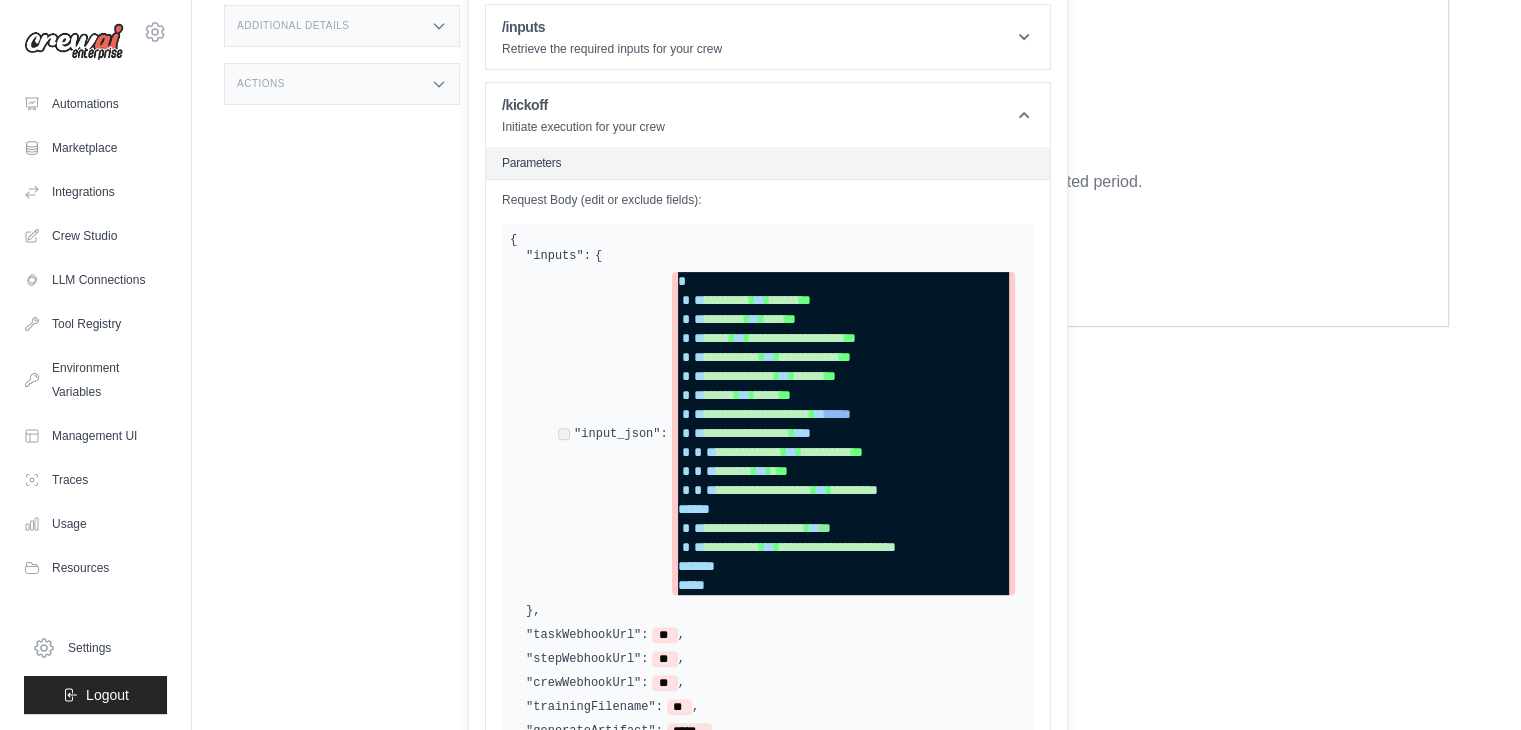 scroll, scrollTop: 882, scrollLeft: 0, axis: vertical 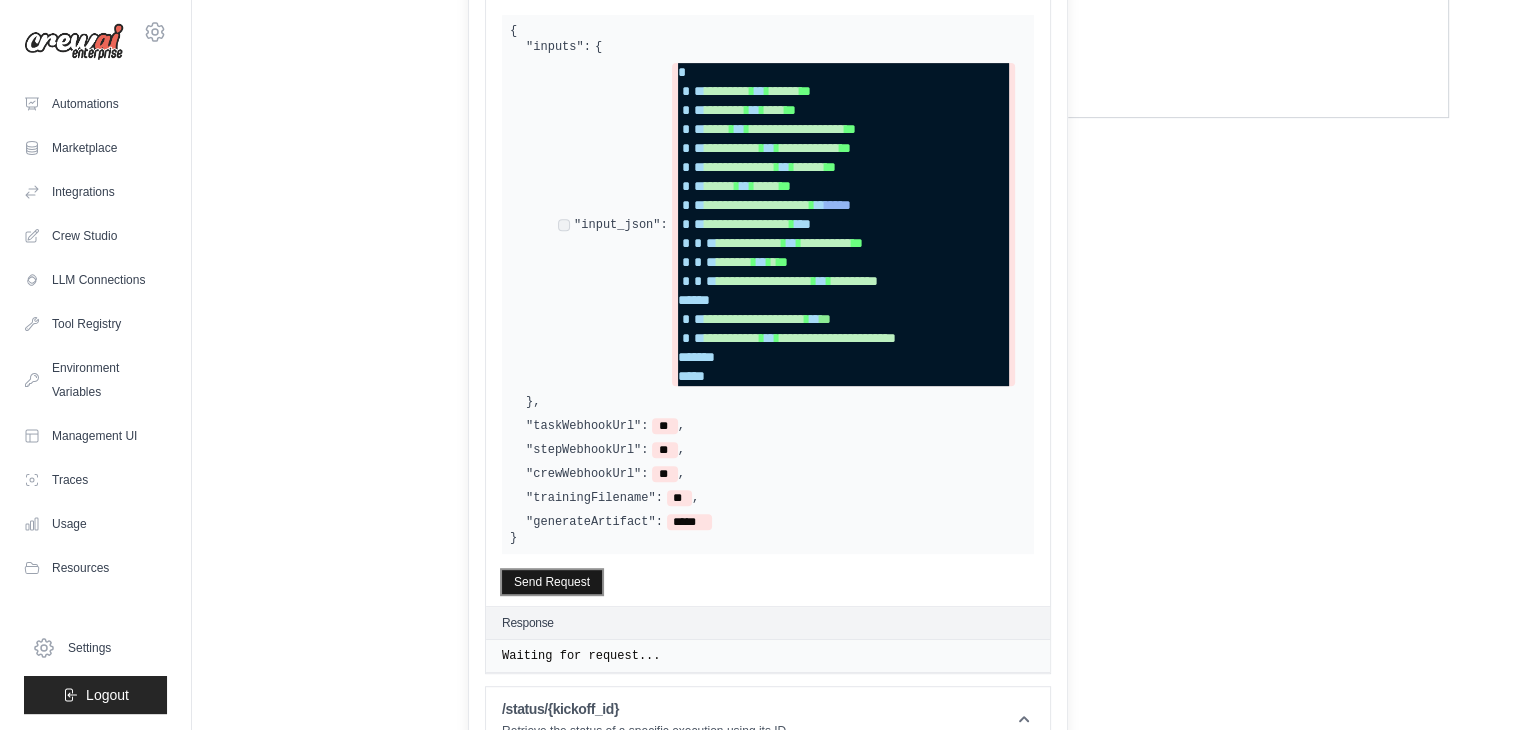 click on "Send Request" at bounding box center [552, 582] 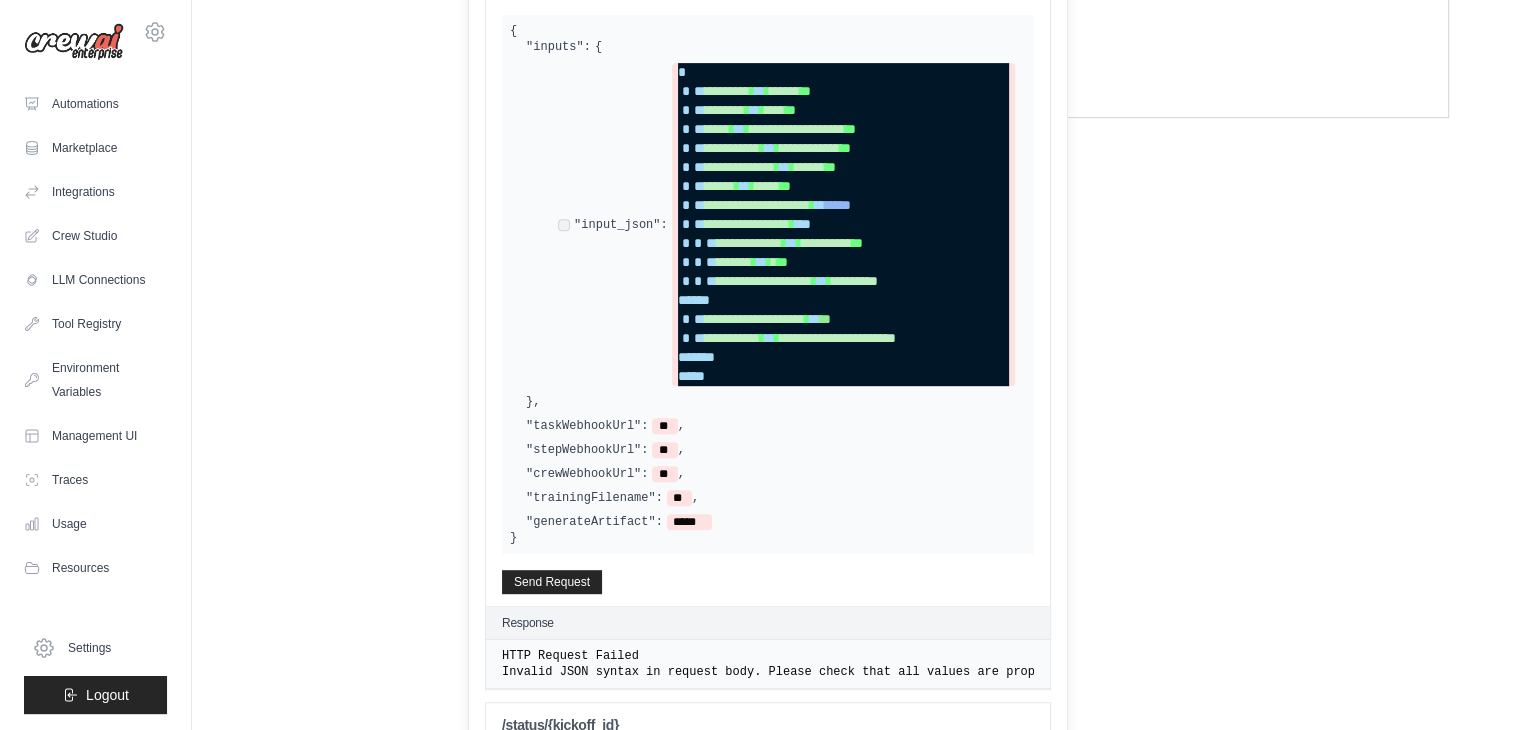 scroll, scrollTop: 913, scrollLeft: 0, axis: vertical 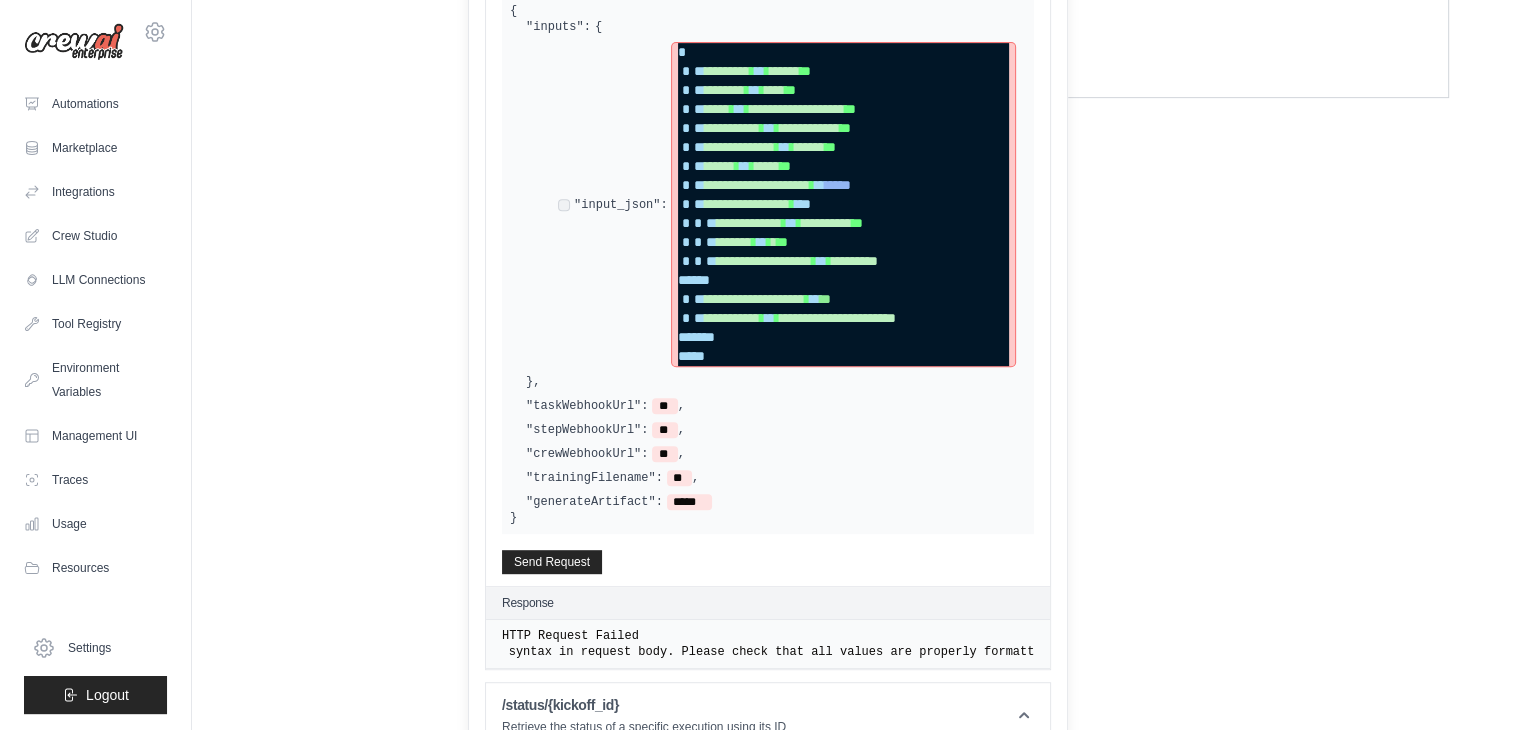 click on "****" at bounding box center [838, 185] 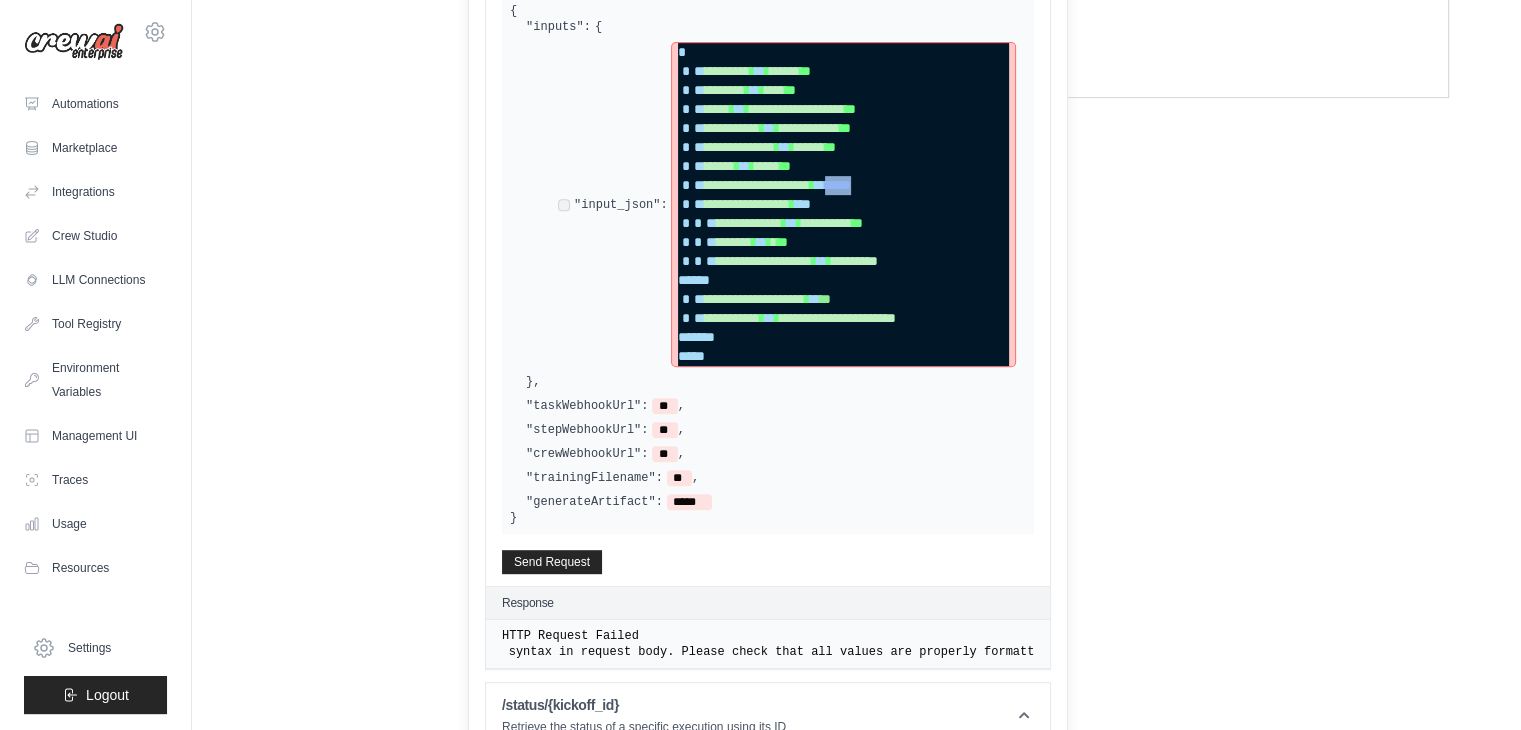 click on "****" at bounding box center (838, 185) 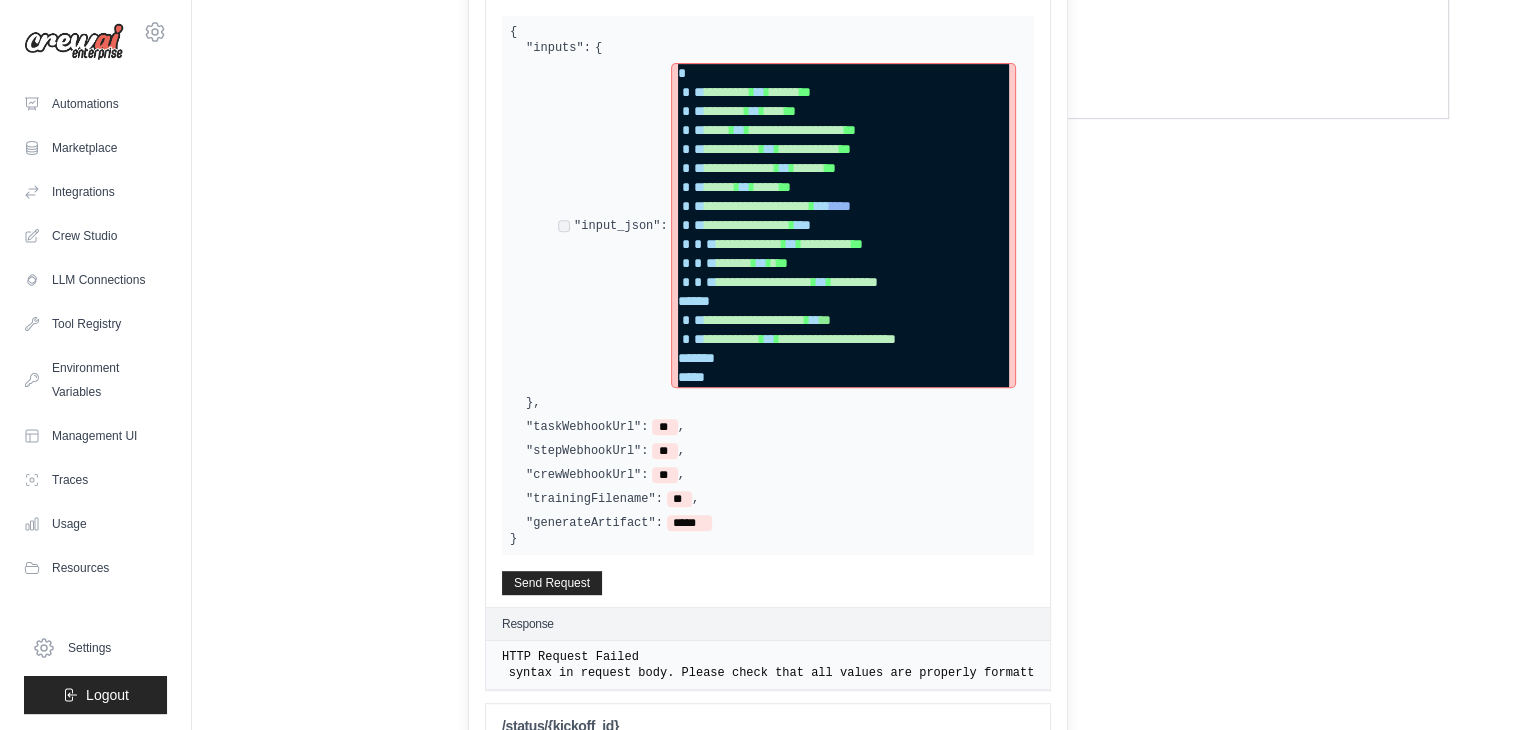 scroll, scrollTop: 884, scrollLeft: 0, axis: vertical 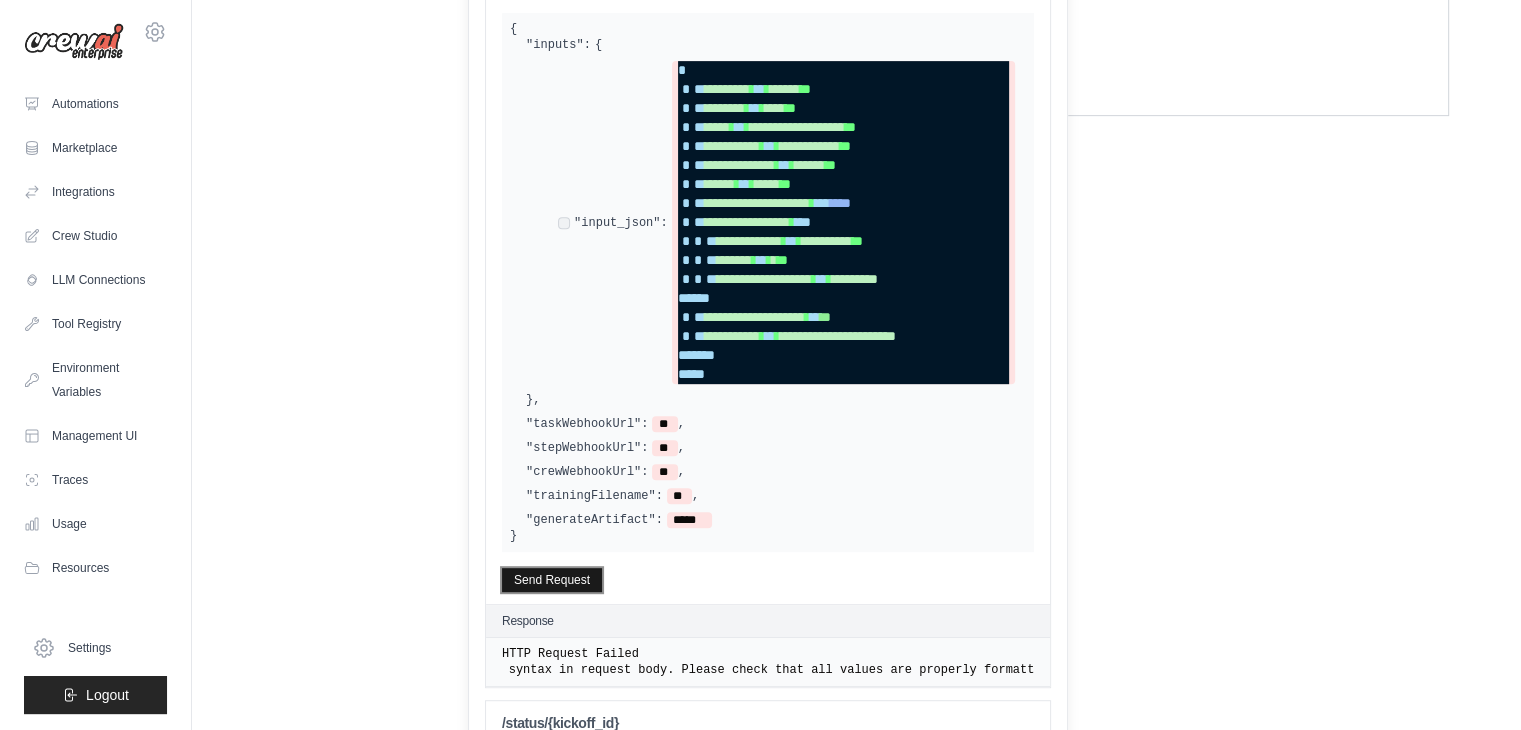 click on "Send Request" at bounding box center (552, 580) 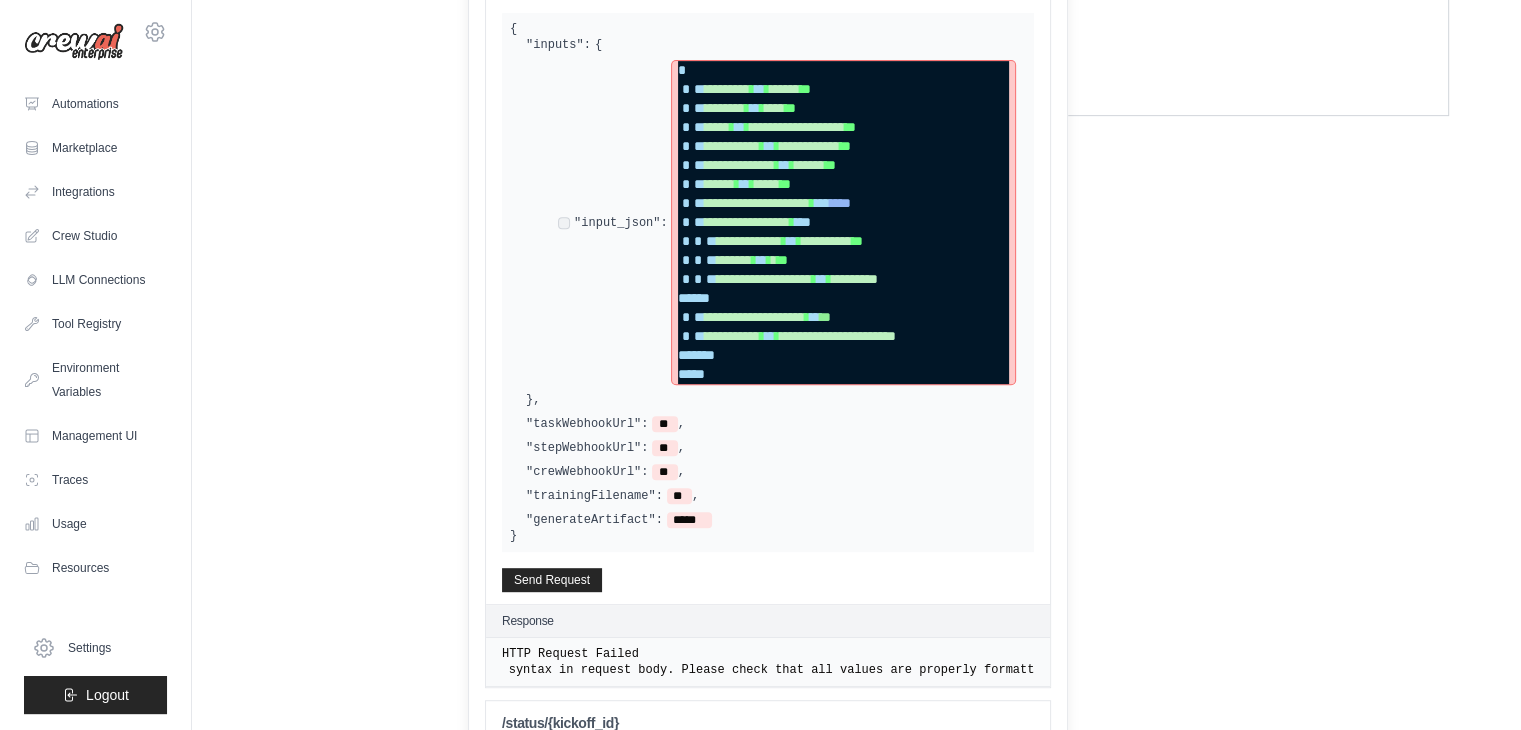 click on "*" at bounding box center (843, 374) 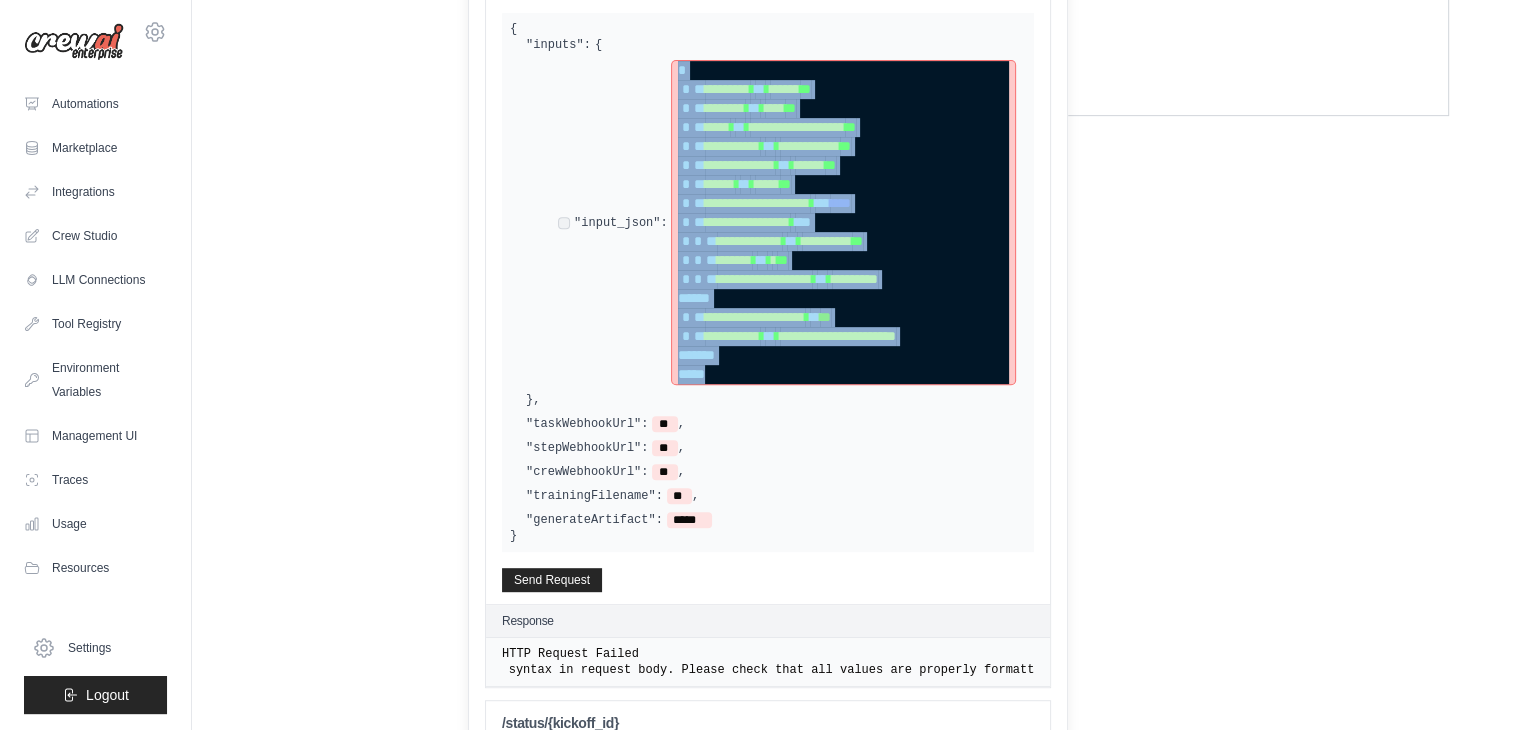 drag, startPoint x: 734, startPoint y: 367, endPoint x: 660, endPoint y: 74, distance: 302.20026 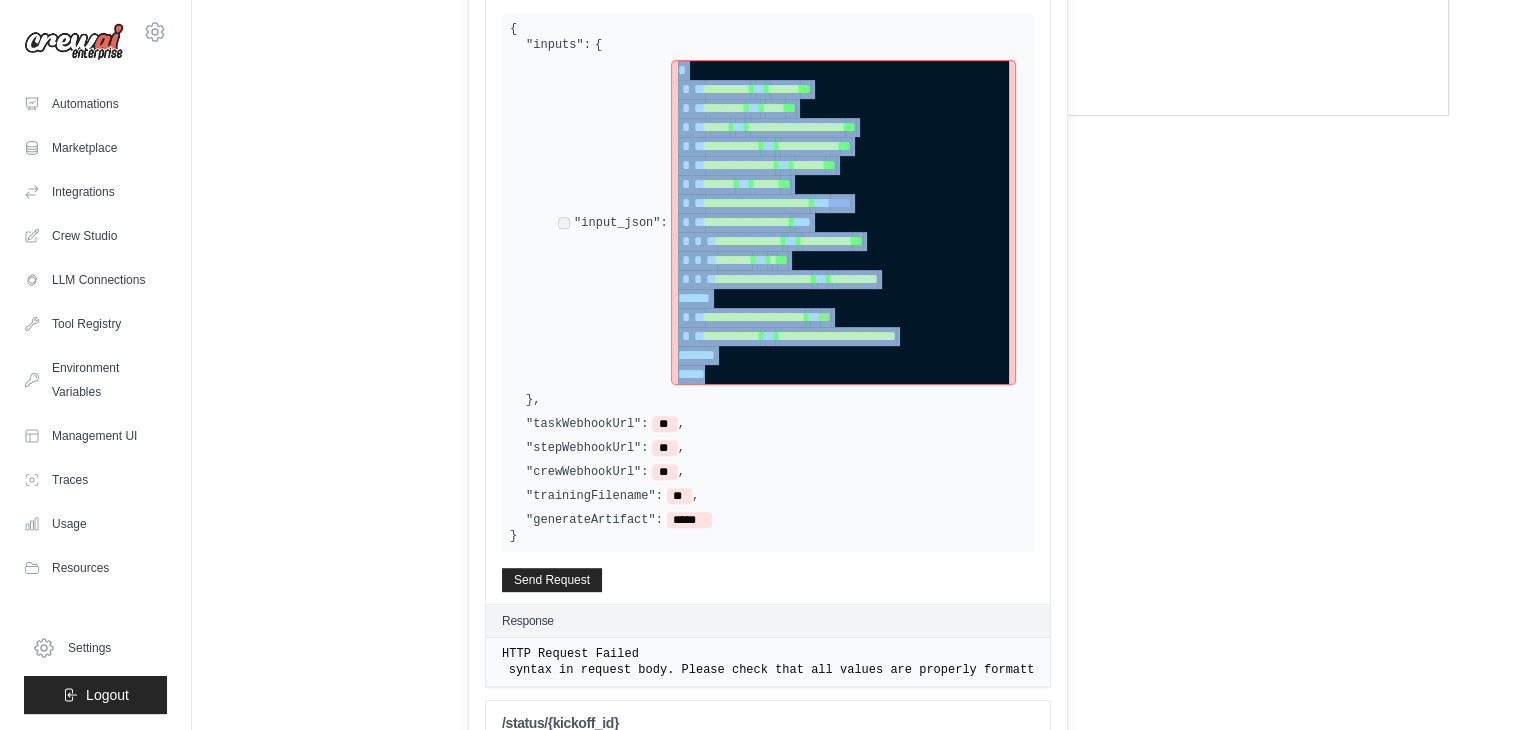 click on "**********" at bounding box center (786, 222) 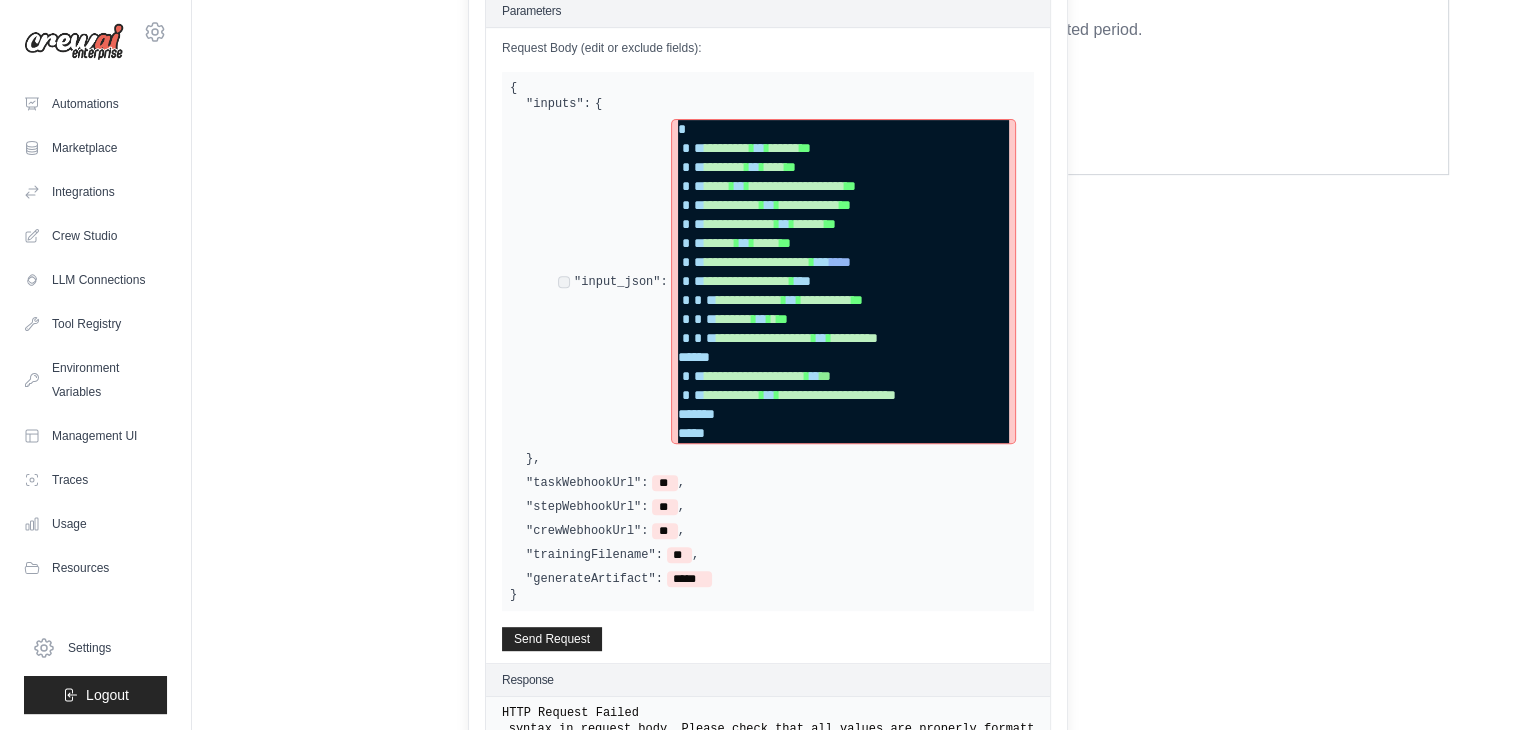 scroll, scrollTop: 913, scrollLeft: 0, axis: vertical 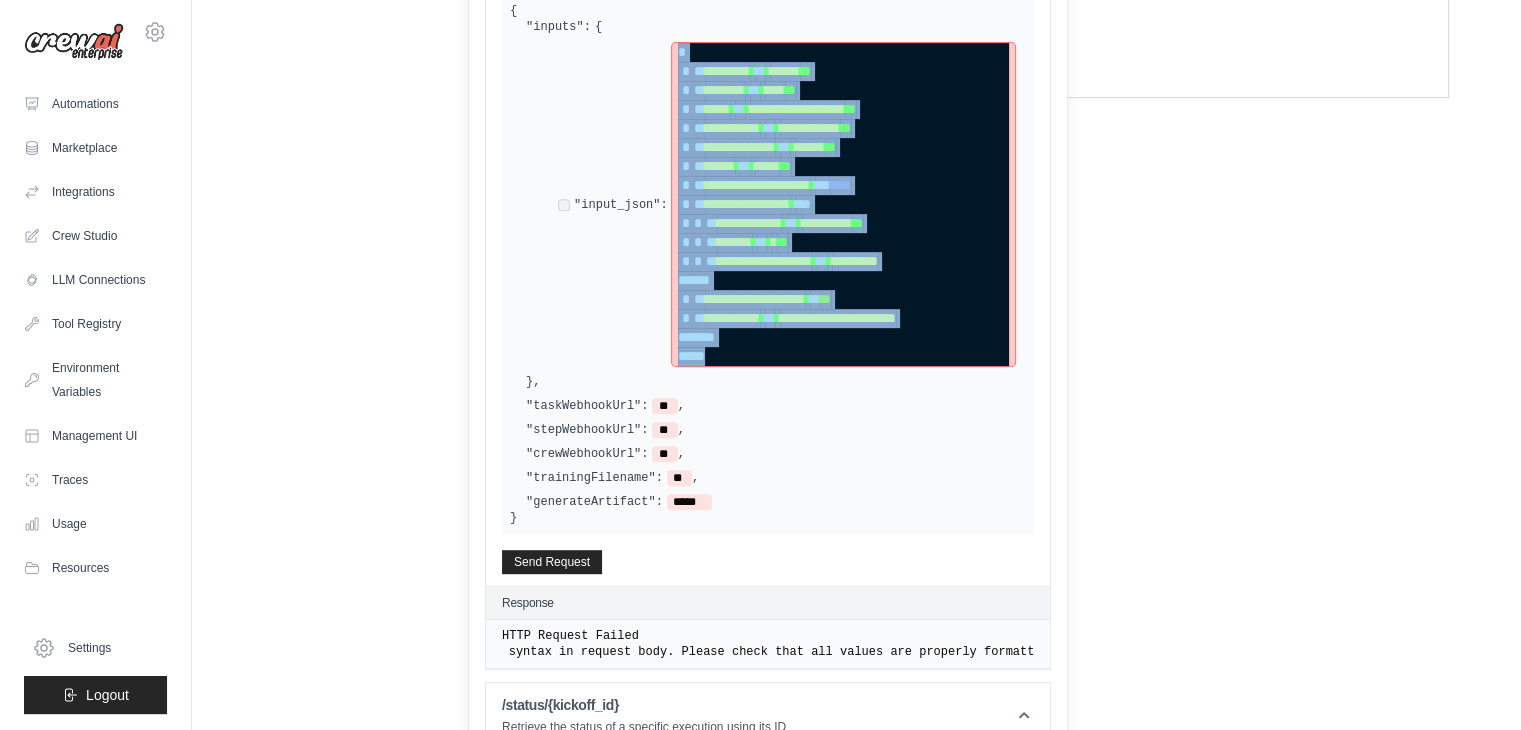 drag, startPoint x: 733, startPoint y: 343, endPoint x: 666, endPoint y: 40, distance: 310.31918 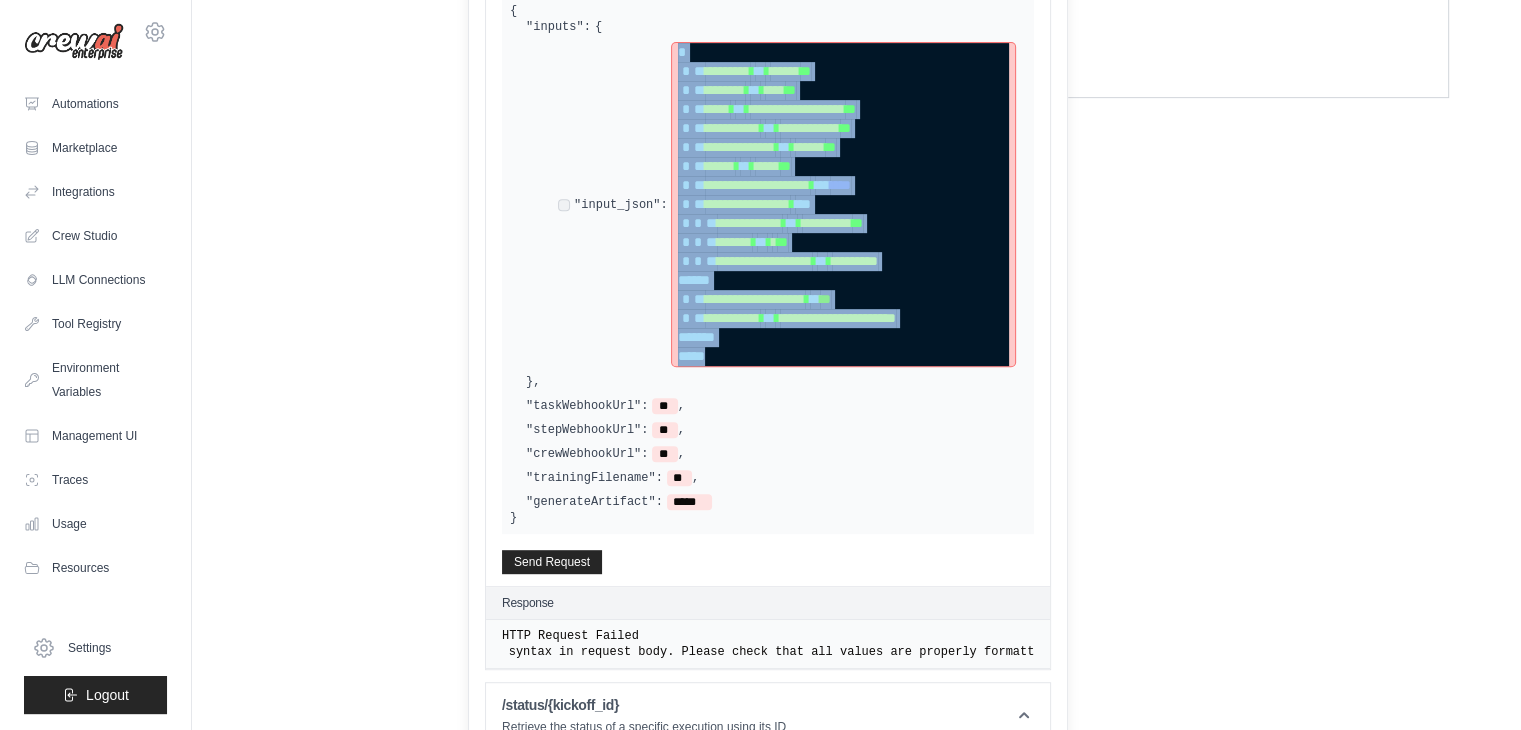 click on "**********" at bounding box center (843, 204) 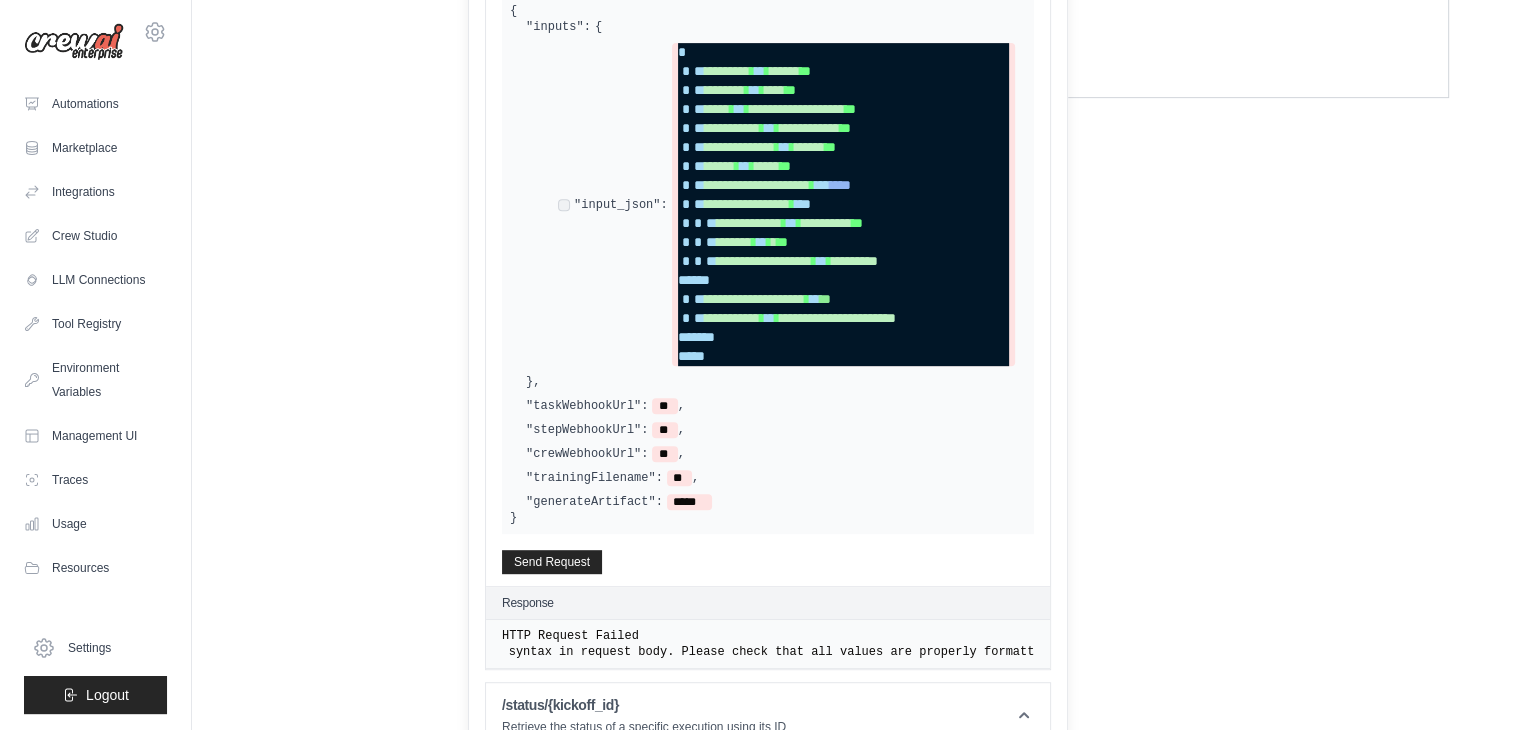 click on "Invalid JSON syntax in request body. Please check that all values are properly formatted JSON." at bounding box center (0, 0) 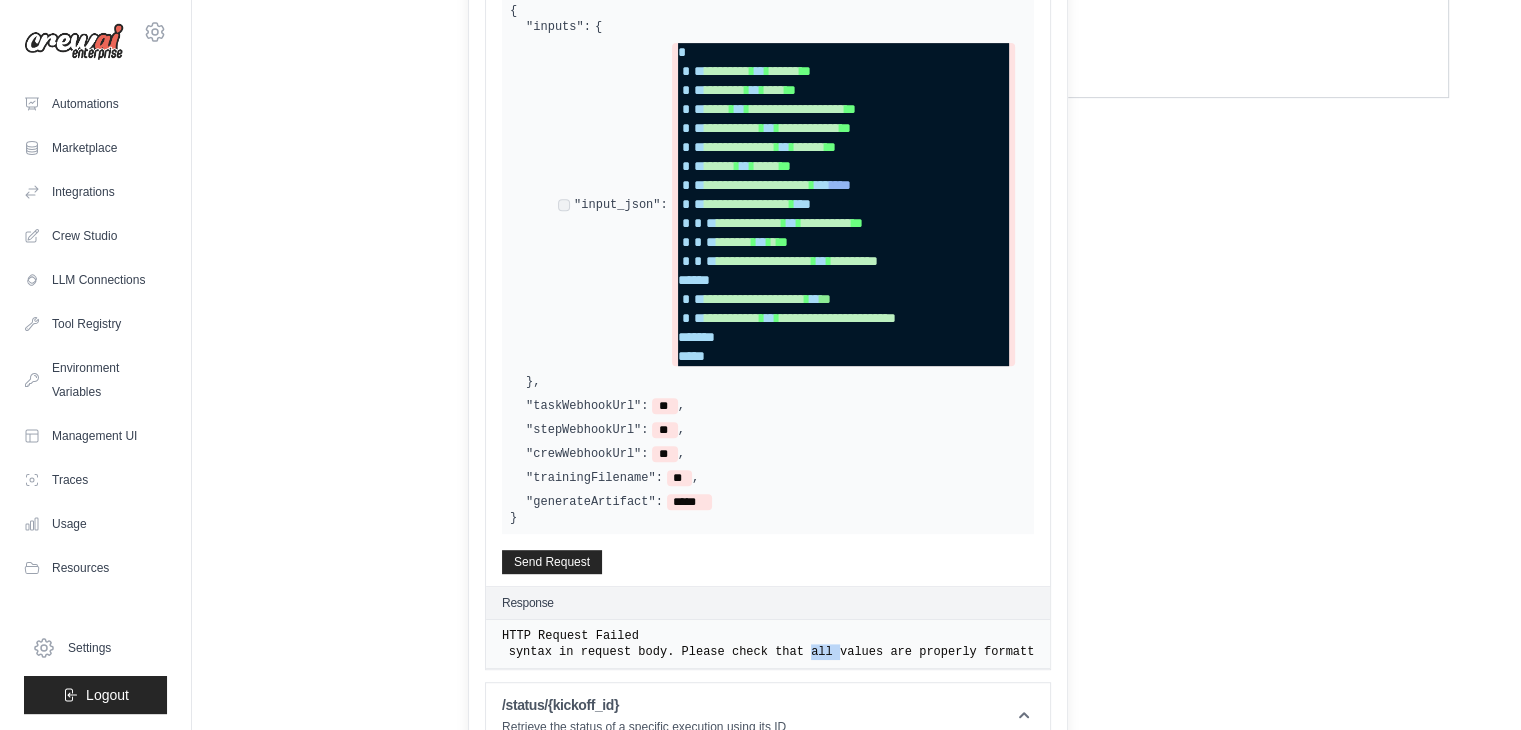 click on "Invalid JSON syntax in request body. Please check that all values are properly formatted JSON." at bounding box center (0, 0) 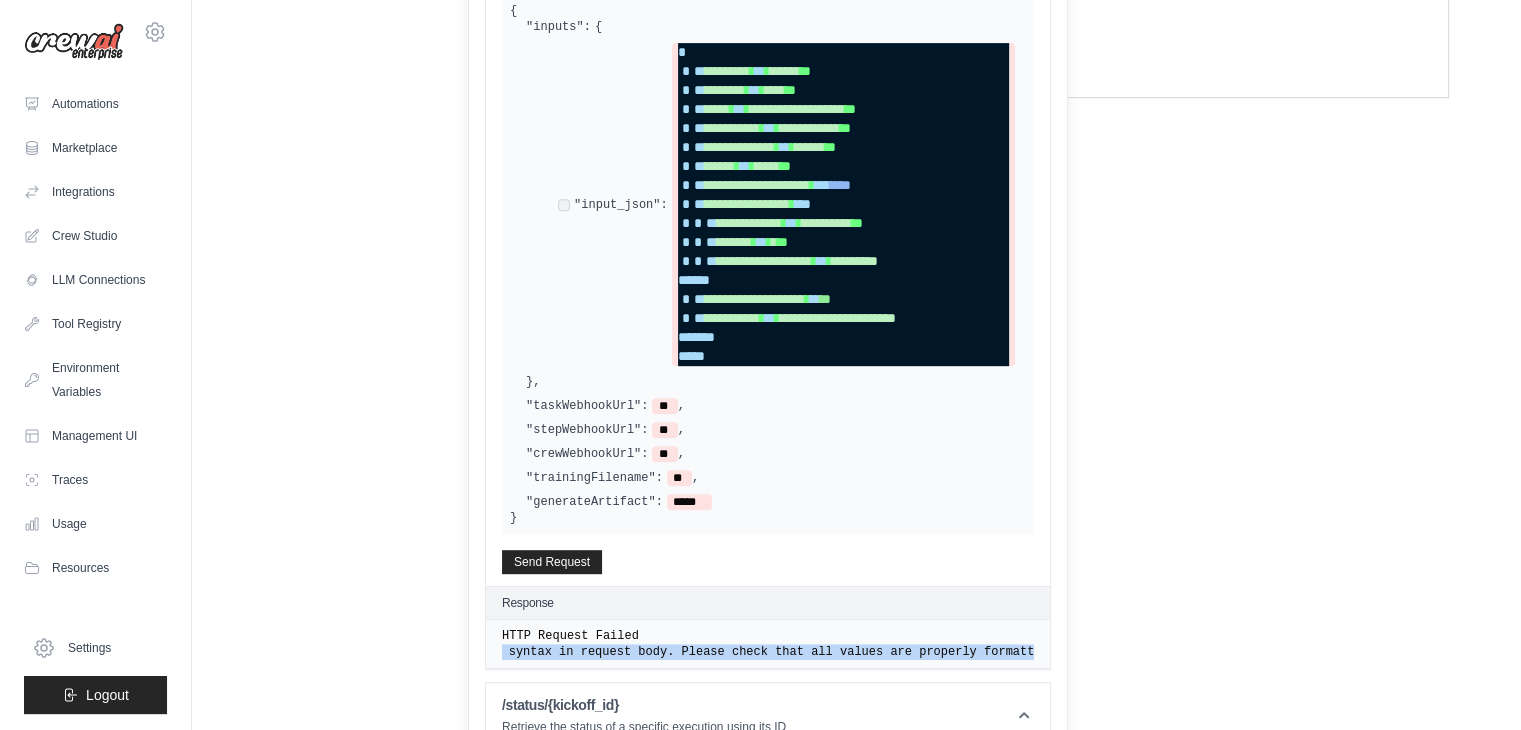 click on "Invalid JSON syntax in request body. Please check that all values are properly formatted JSON." at bounding box center [0, 0] 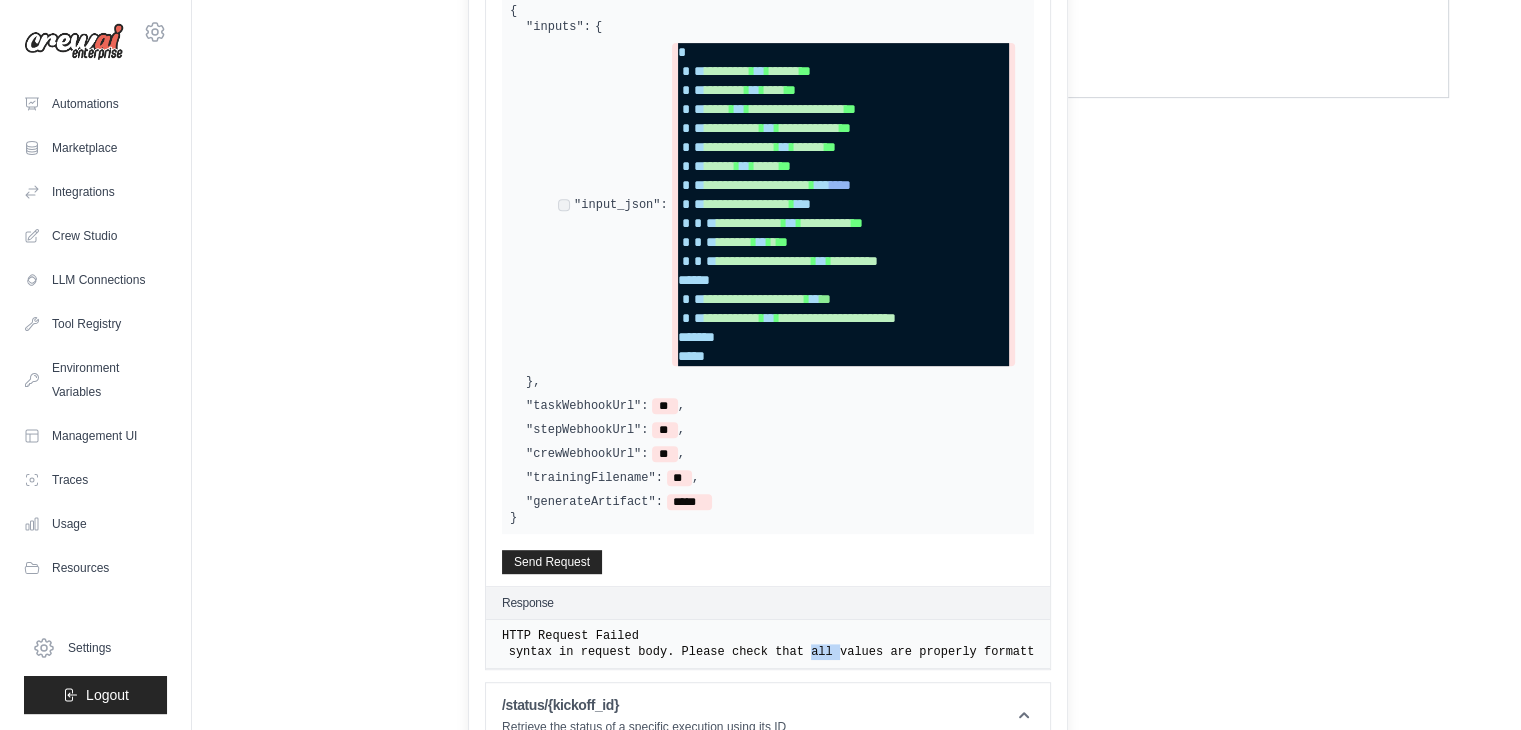 click on "Invalid JSON syntax in request body. Please check that all values are properly formatted JSON." at bounding box center [0, 0] 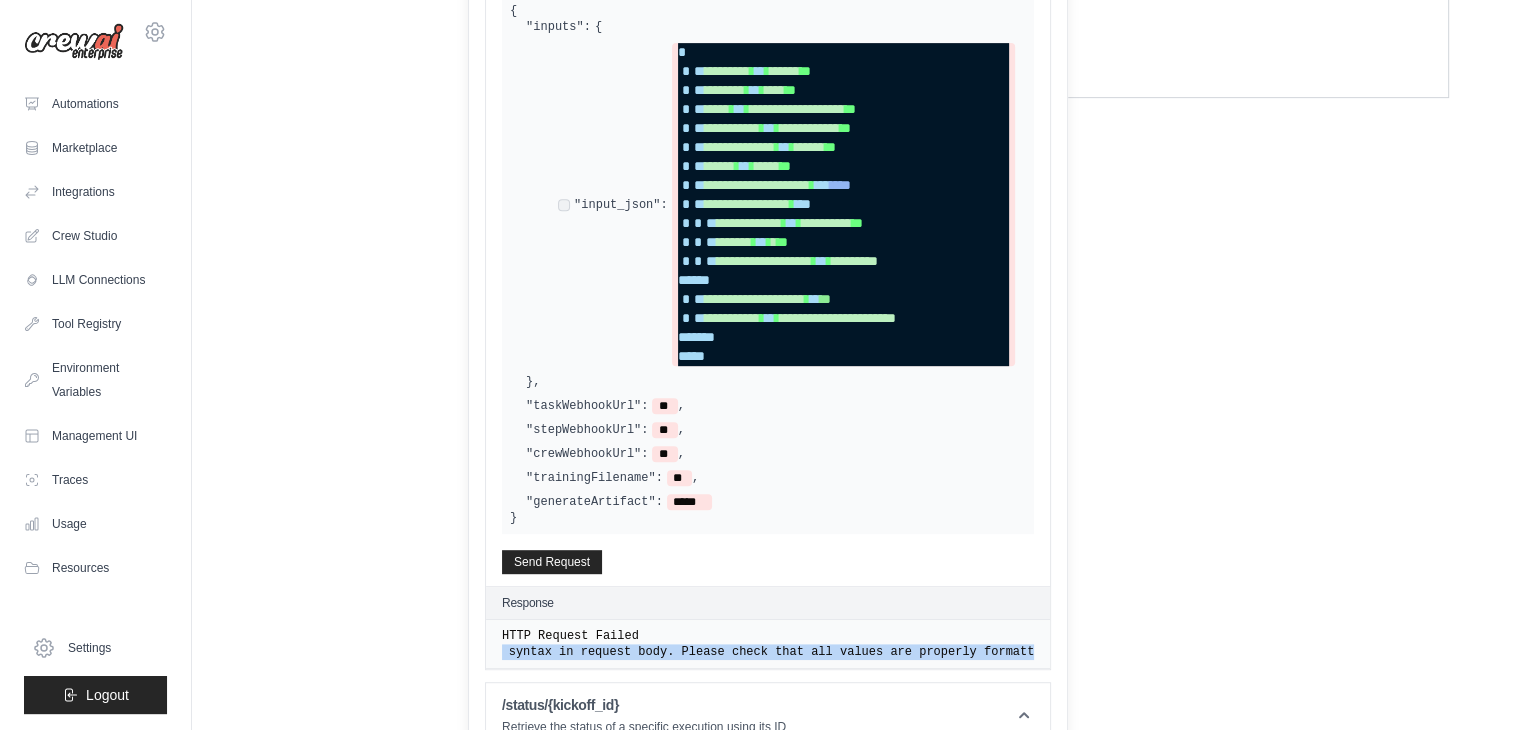 click on "Invalid JSON syntax in request body. Please check that all values are properly formatted JSON." at bounding box center (0, 0) 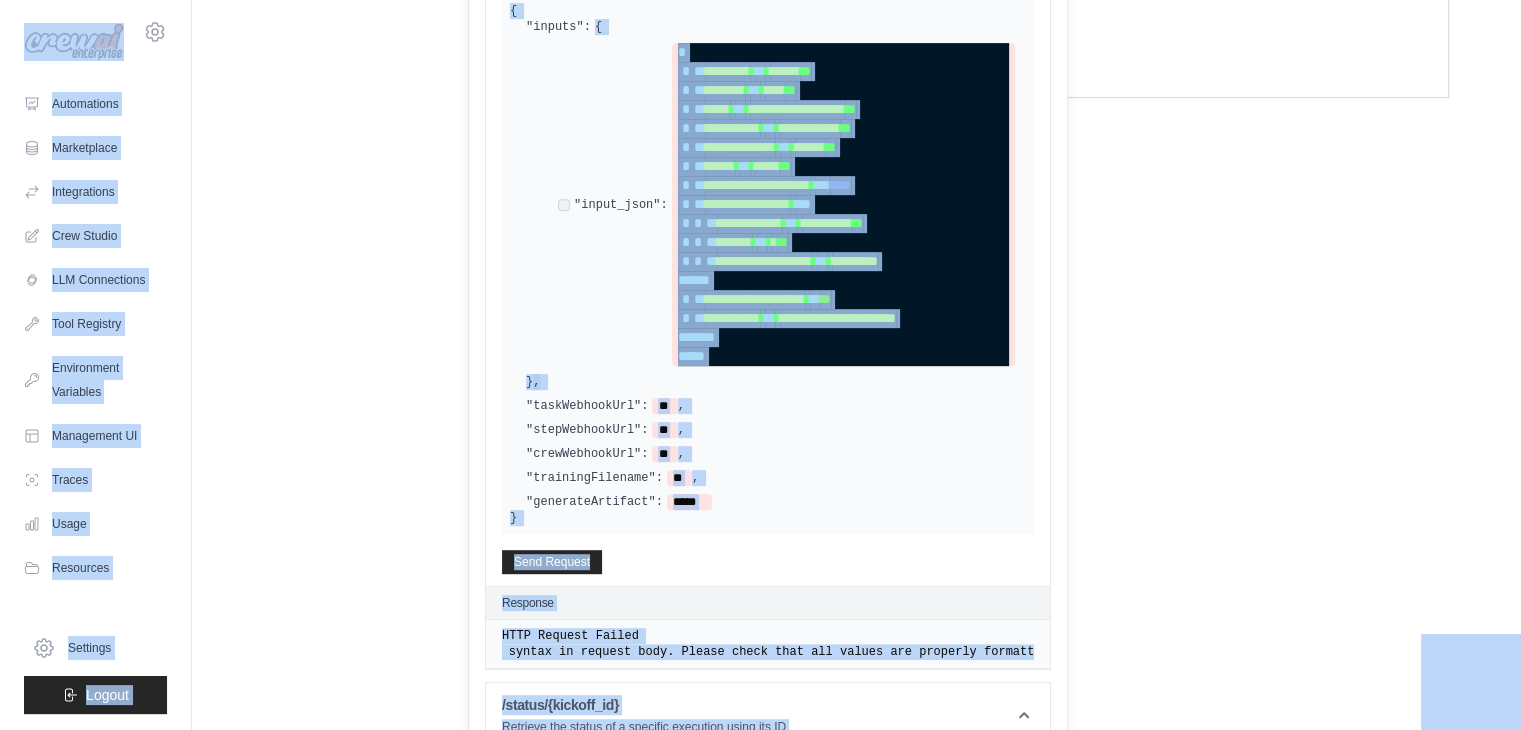 click on "Invalid JSON syntax in request body. Please check that all values are properly formatted JSON." at bounding box center (0, 0) 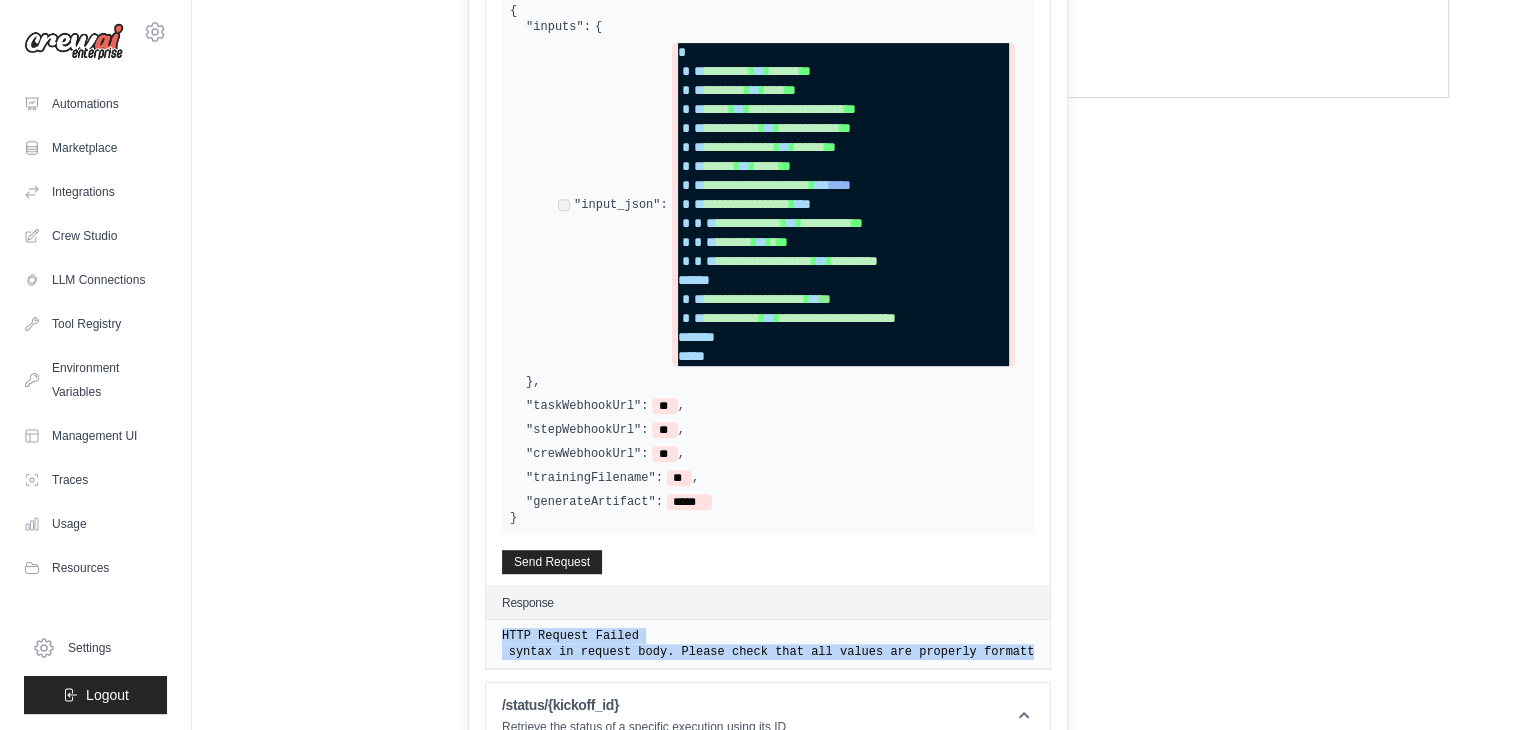 drag, startPoint x: 500, startPoint y: 621, endPoint x: 1036, endPoint y: 654, distance: 537.0149 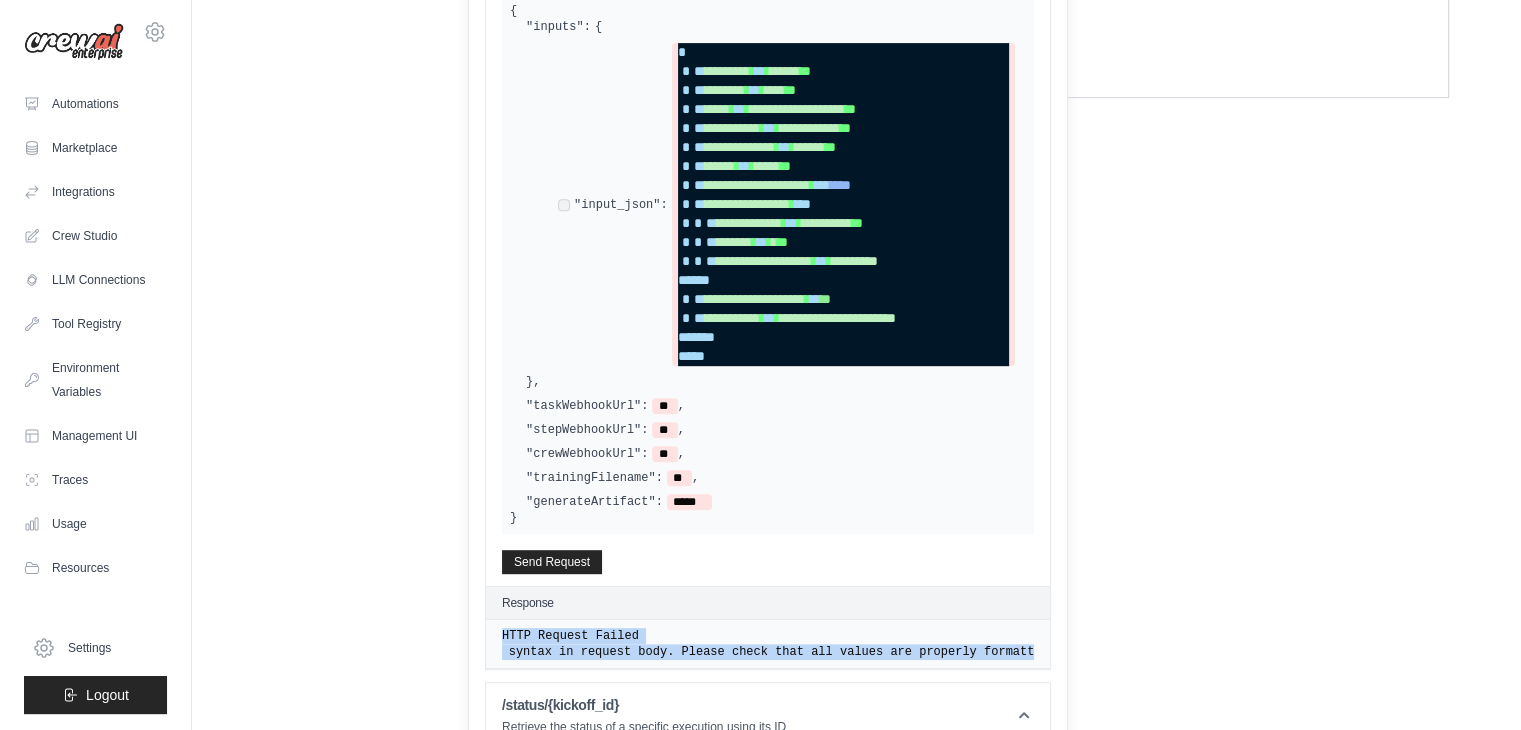 click on "HTTP Request Failed
Invalid JSON syntax in request body. Please check that all values are properly formatted JSON." at bounding box center (0, 0) 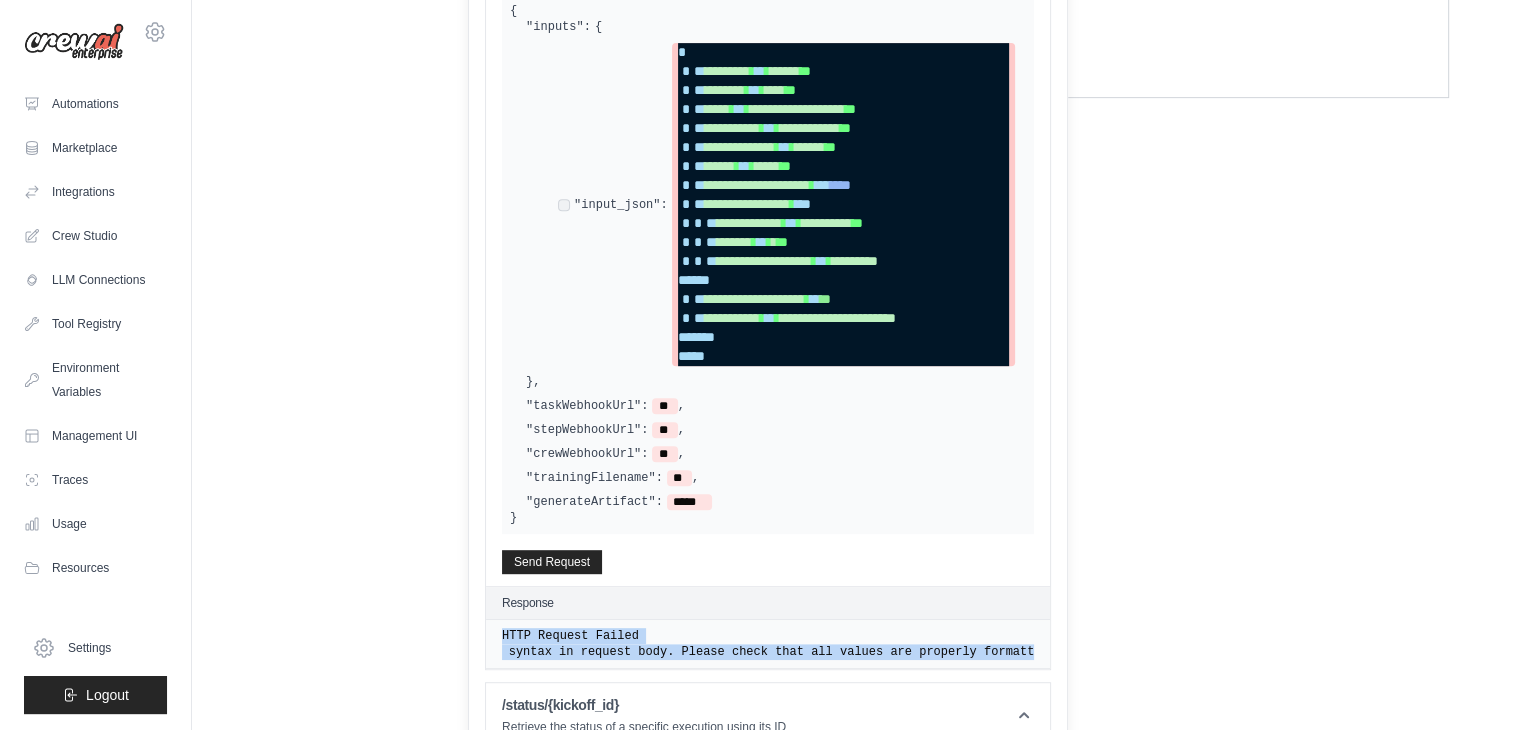 scroll, scrollTop: 853, scrollLeft: 0, axis: vertical 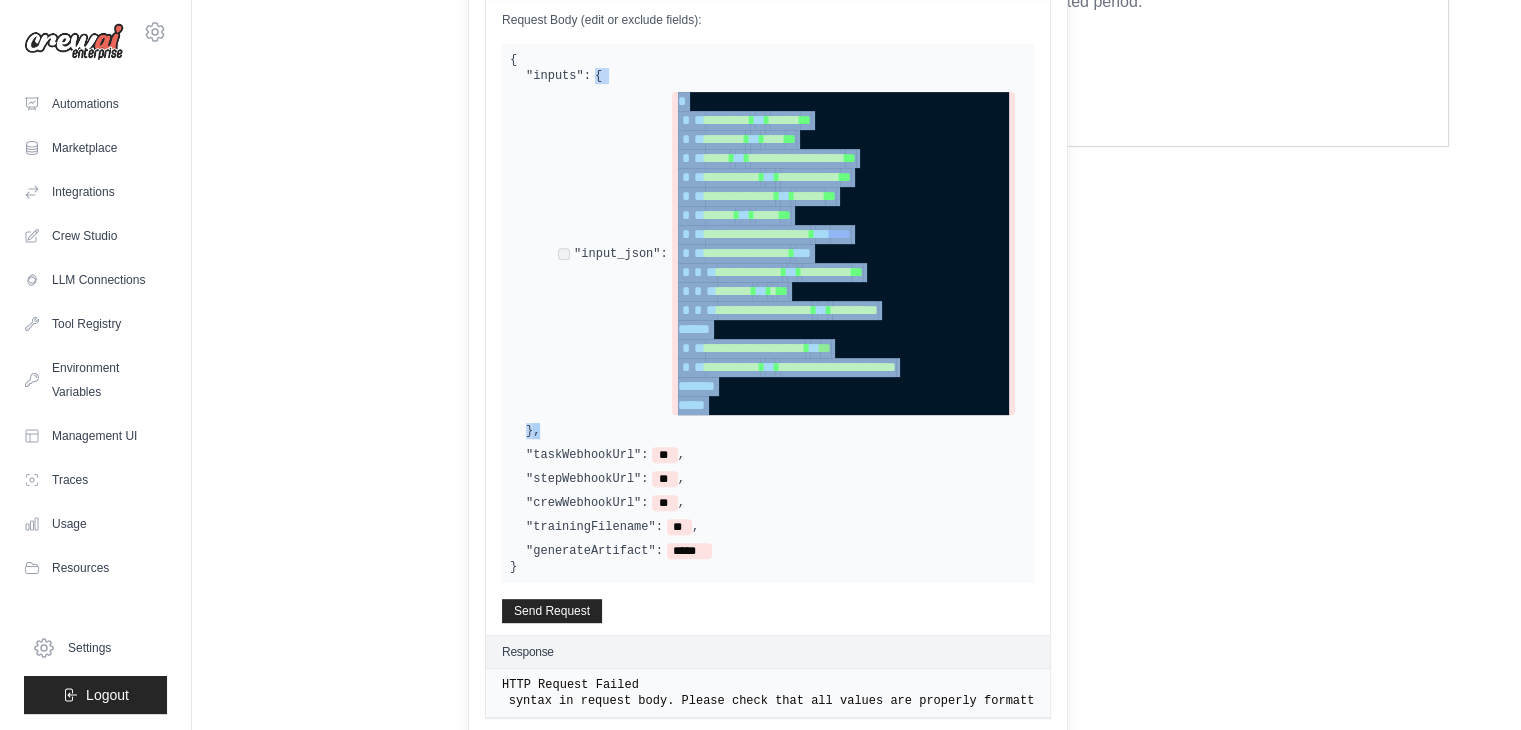 drag, startPoint x: 536, startPoint y: 427, endPoint x: 503, endPoint y: 69, distance: 359.51773 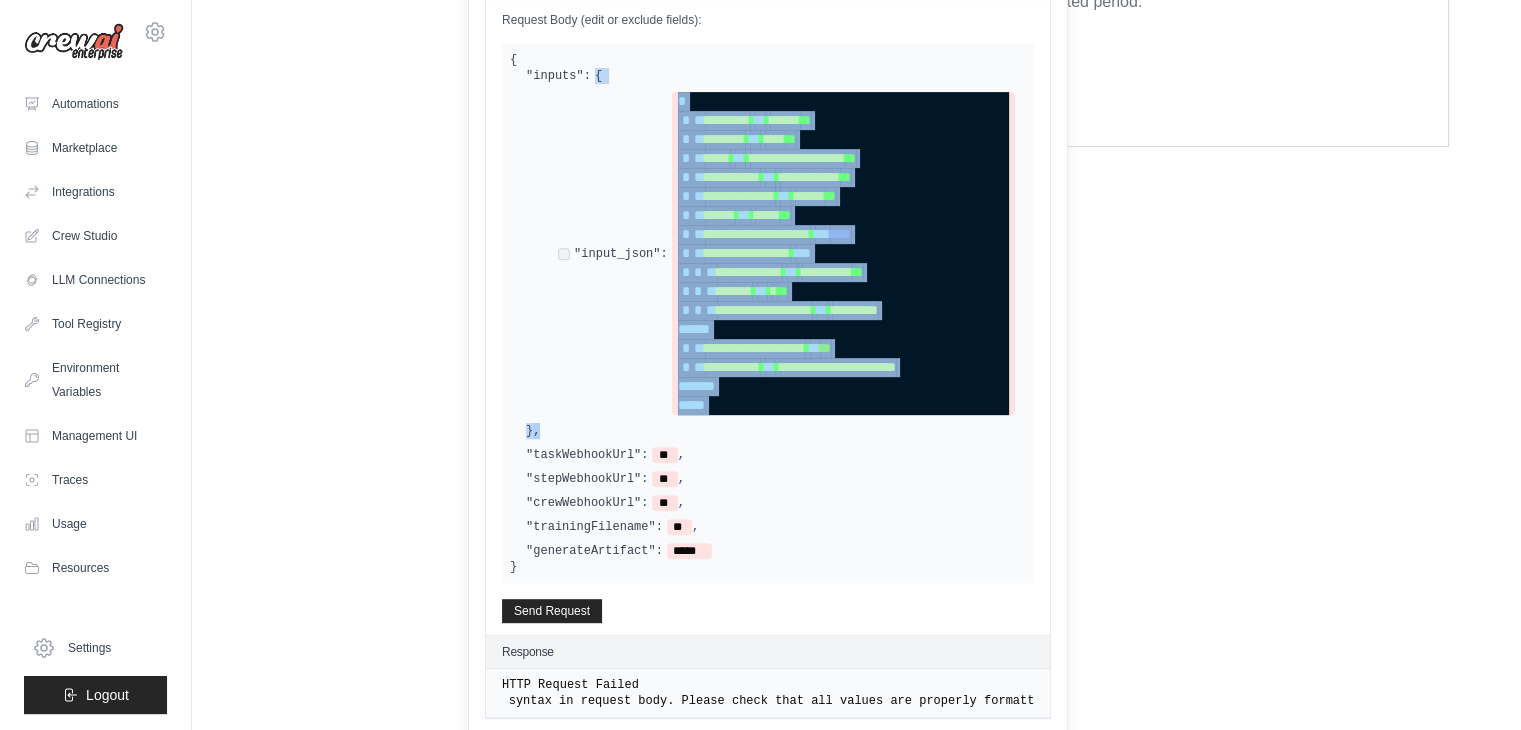 click on "**********" at bounding box center (768, 313) 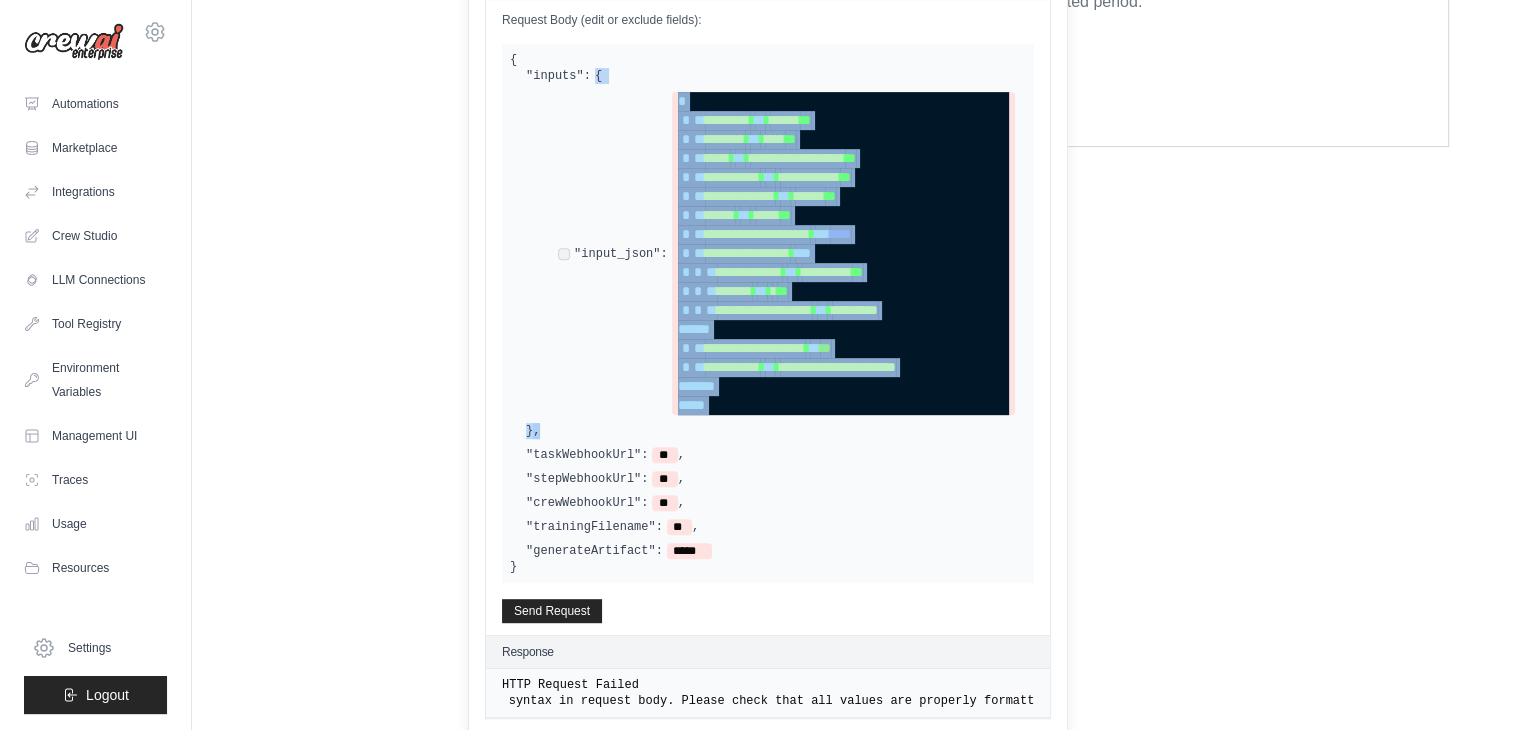 click on "**********" at bounding box center (786, 253) 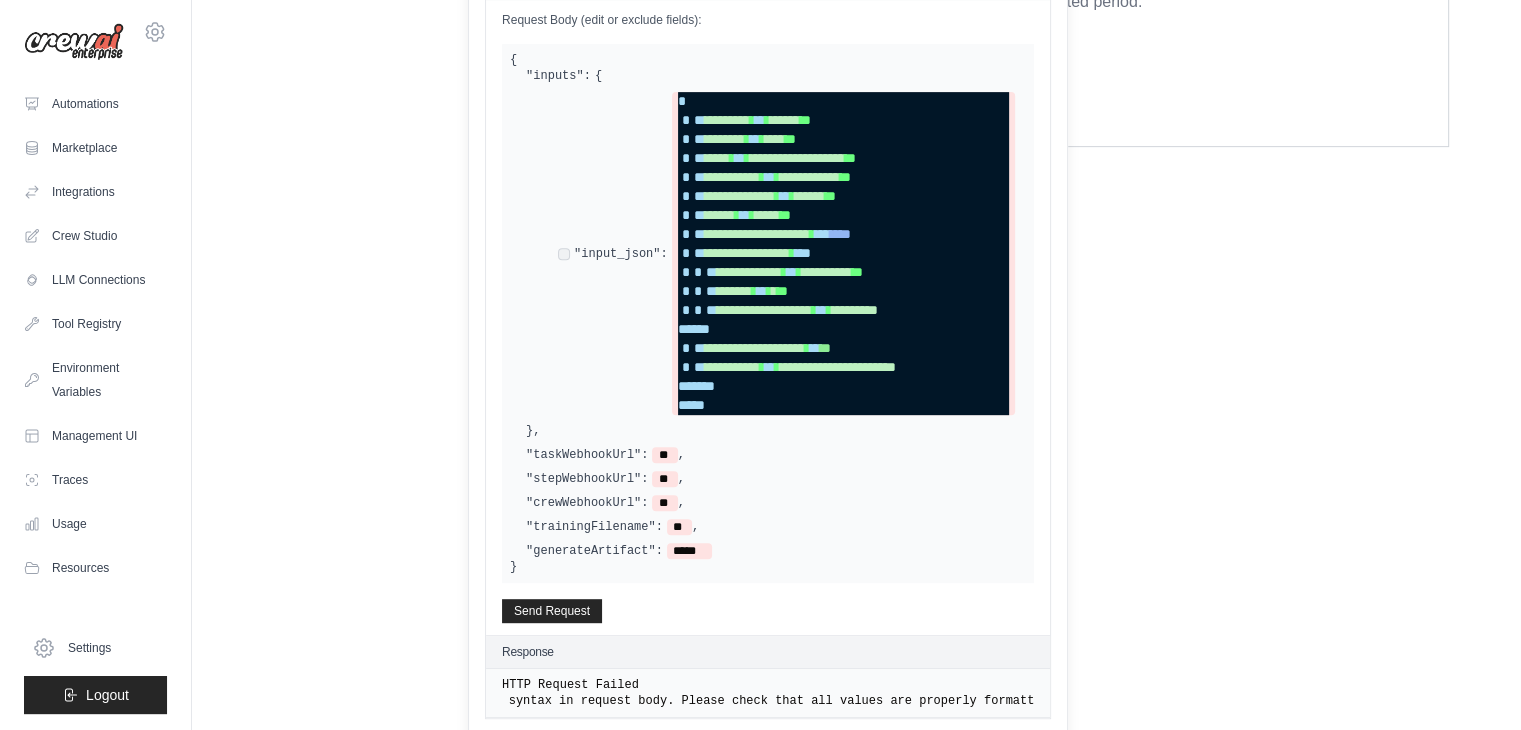 click on ""input_json":" at bounding box center [621, 253] 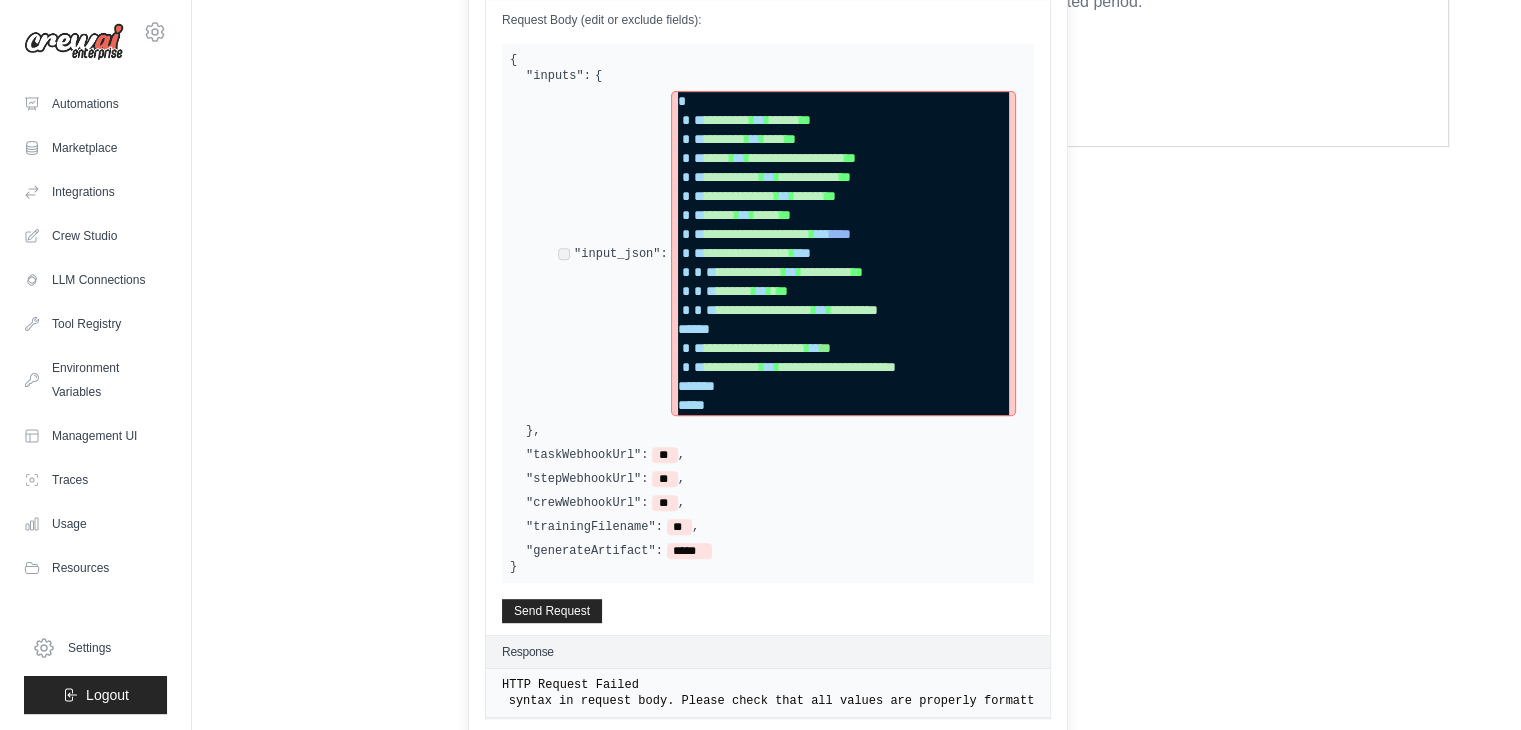 click on "*" at bounding box center (843, 405) 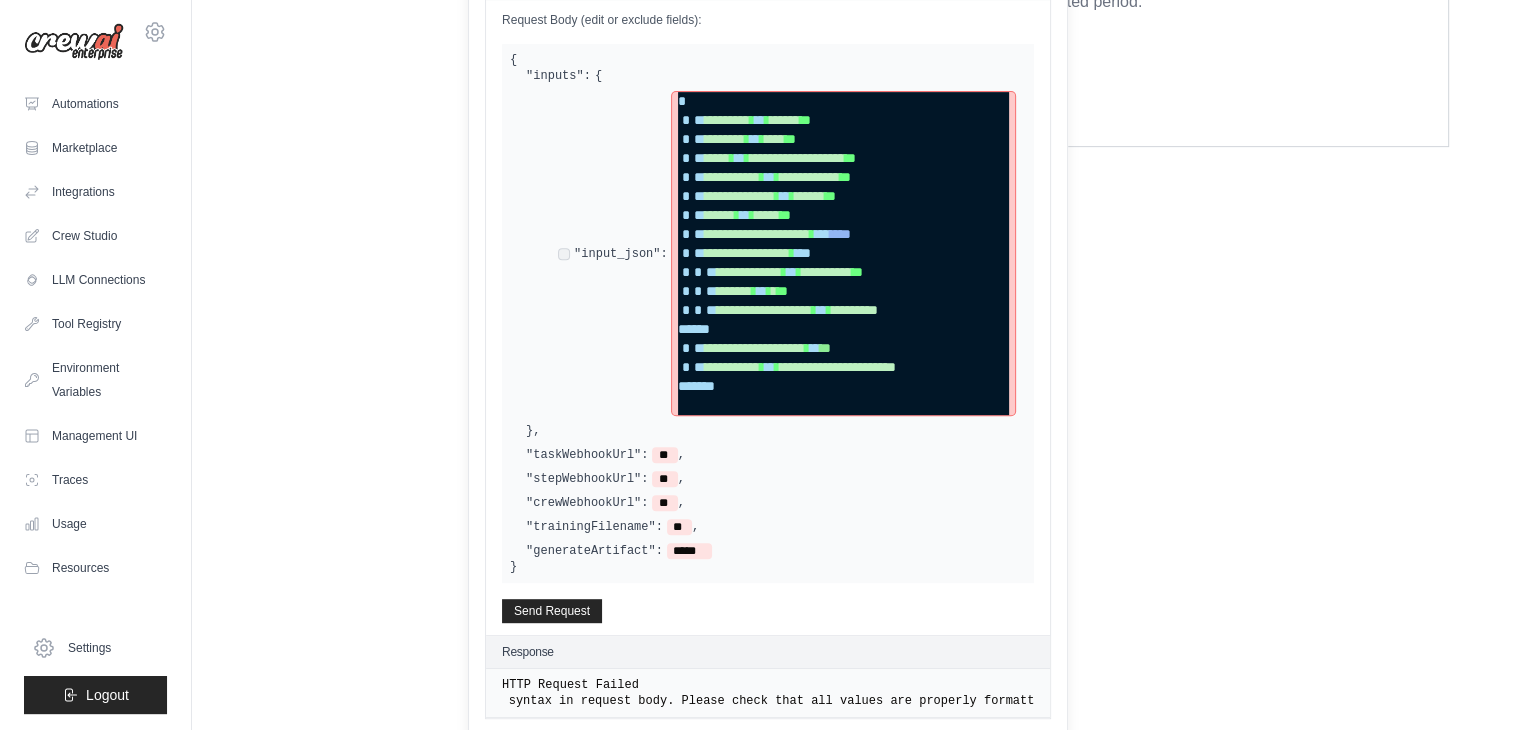 scroll, scrollTop: 885, scrollLeft: 0, axis: vertical 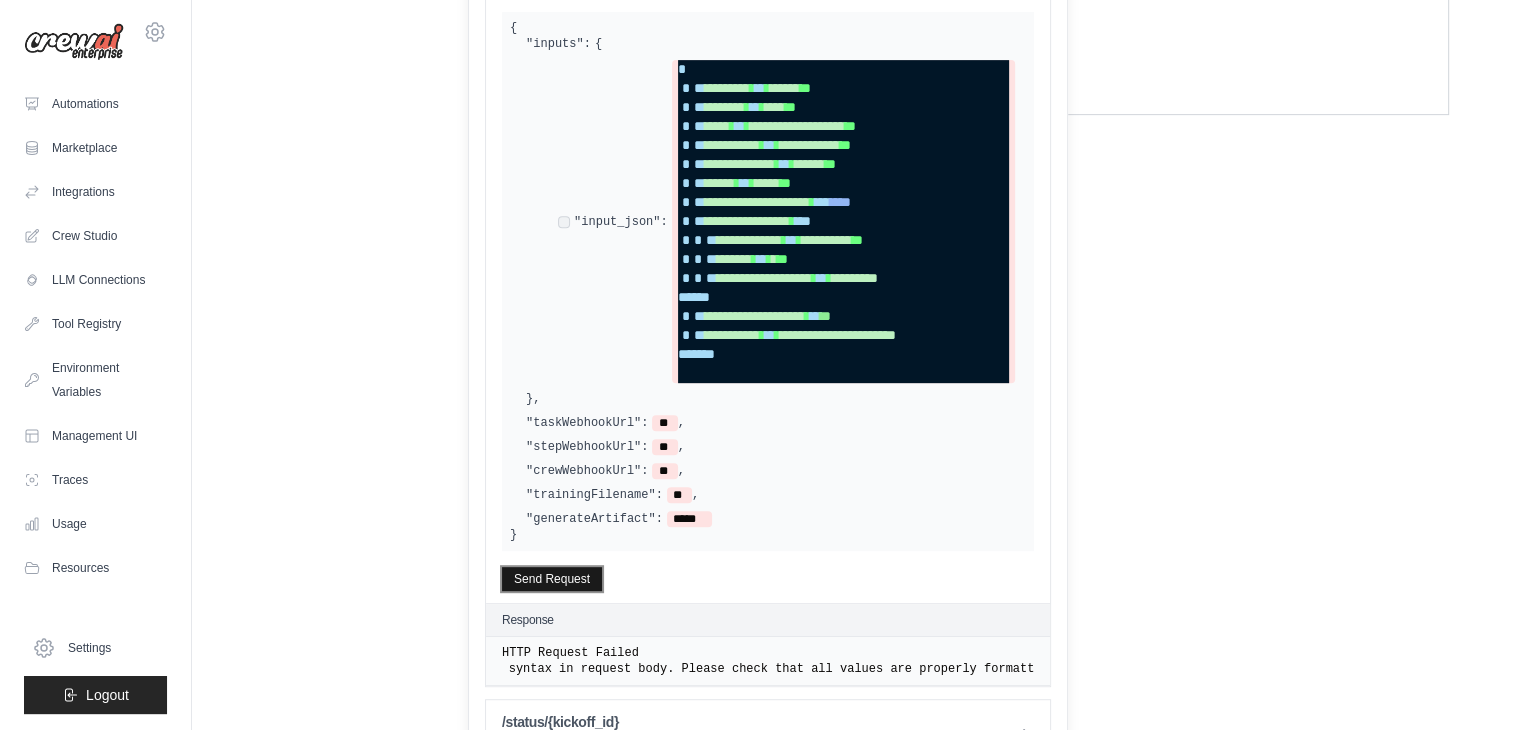 click on "Send Request" at bounding box center (552, 579) 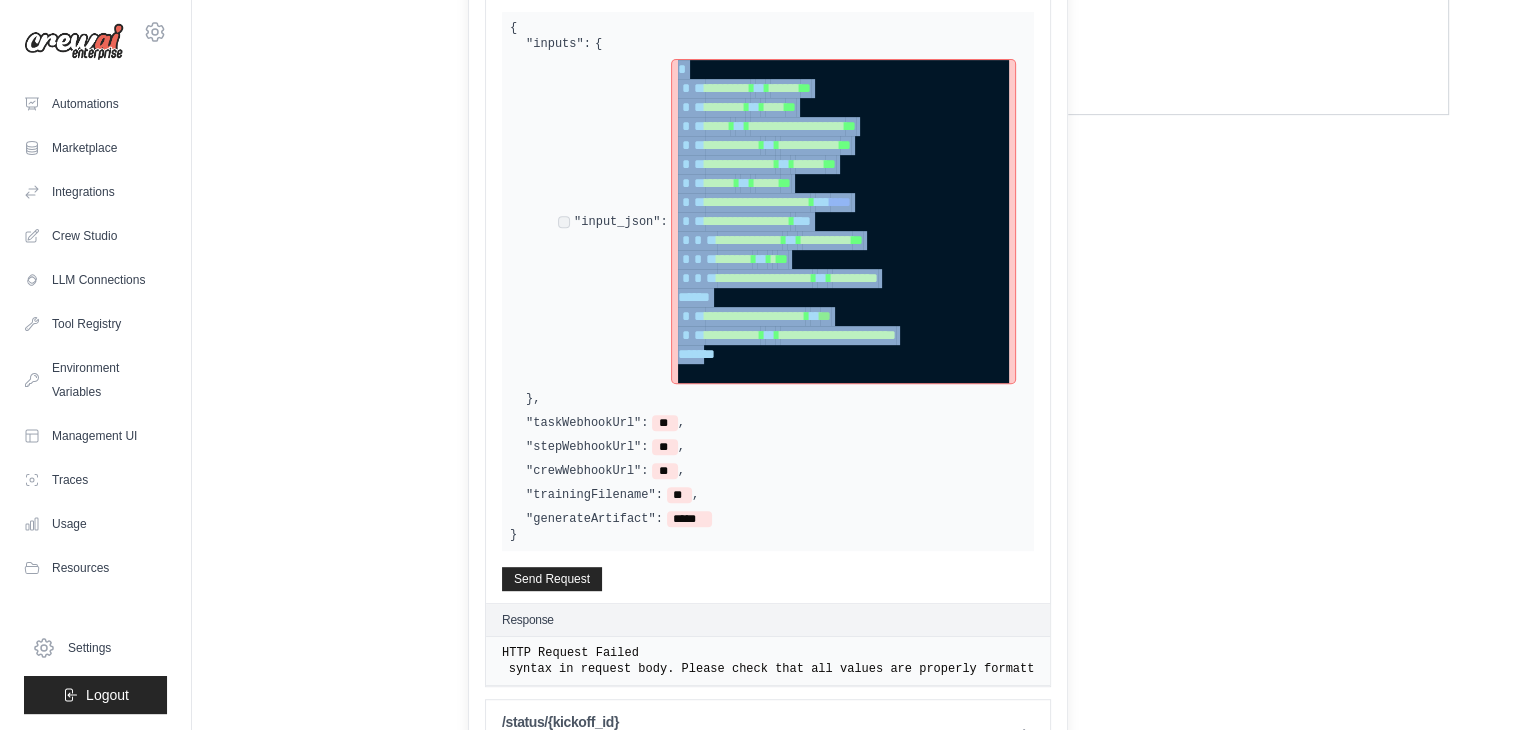 drag, startPoint x: 704, startPoint y: 352, endPoint x: 654, endPoint y: 67, distance: 289.35272 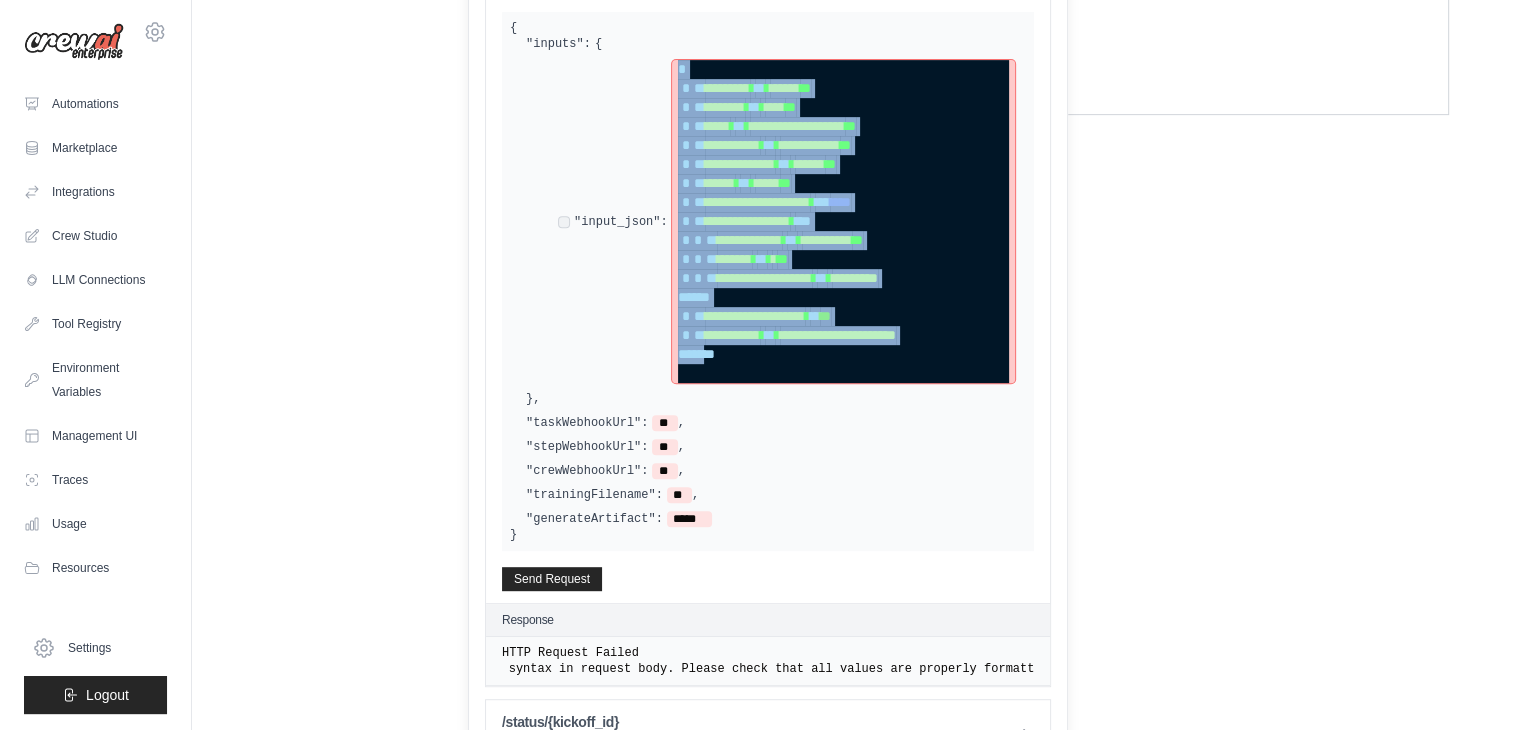 click on "**********" at bounding box center (786, 221) 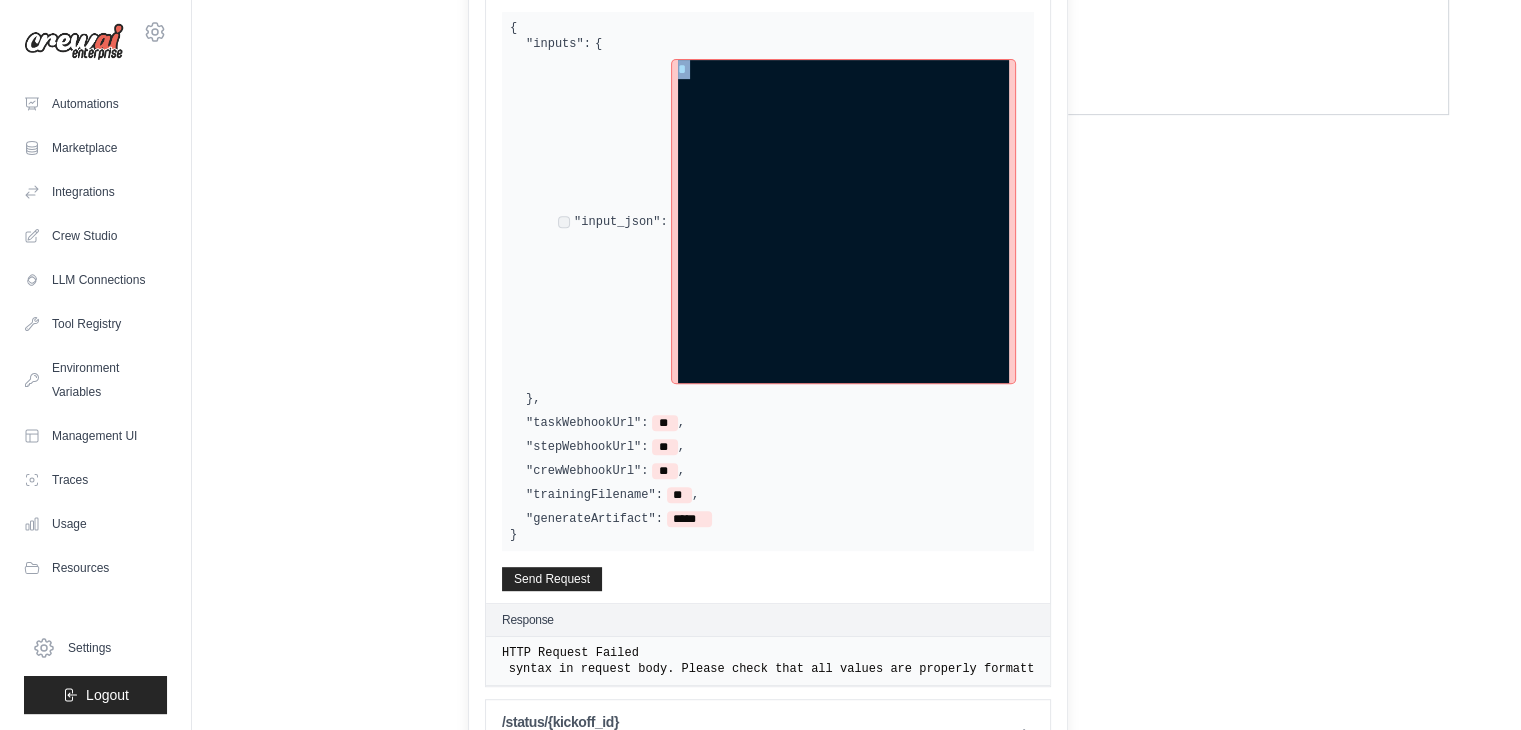 scroll, scrollTop: 628, scrollLeft: 0, axis: vertical 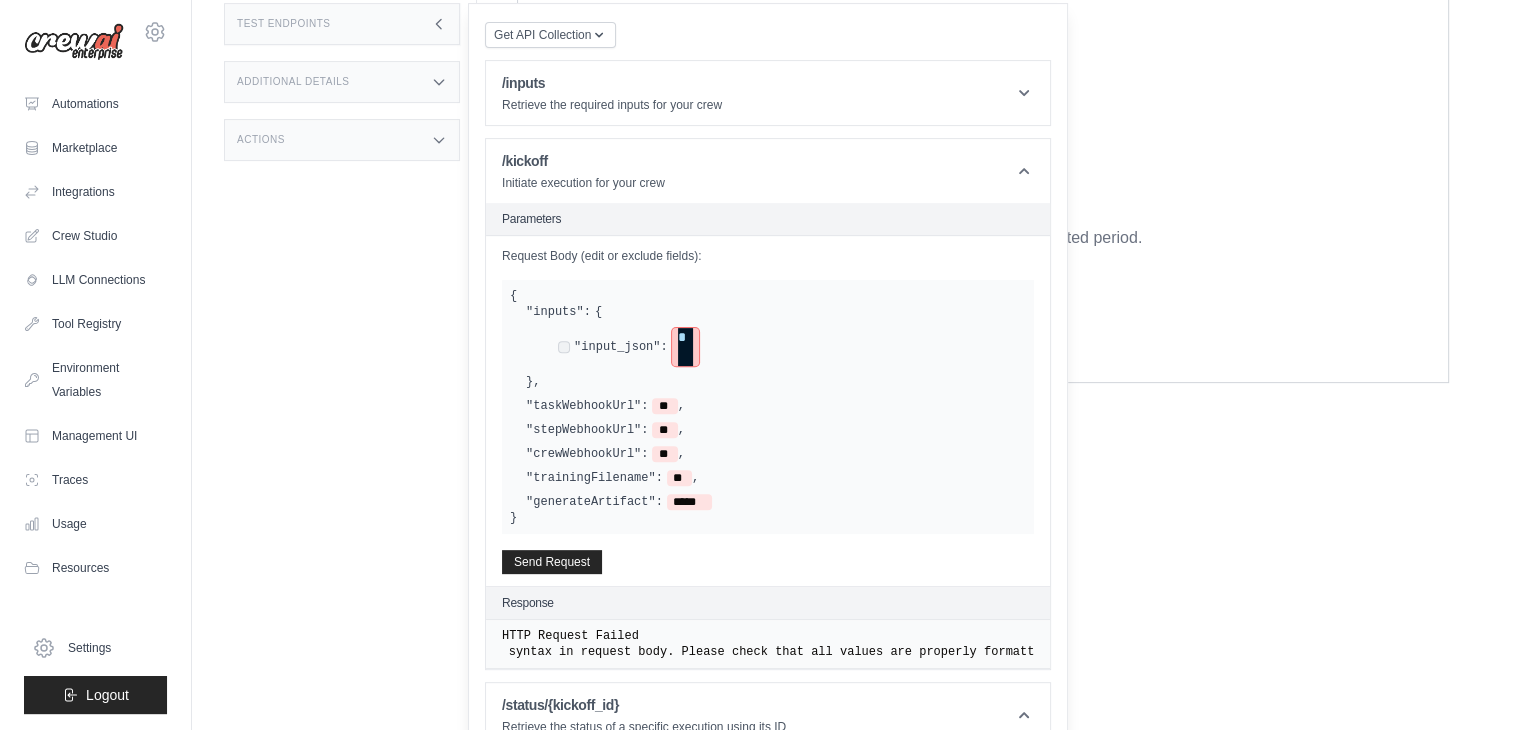 click at bounding box center (685, 337) 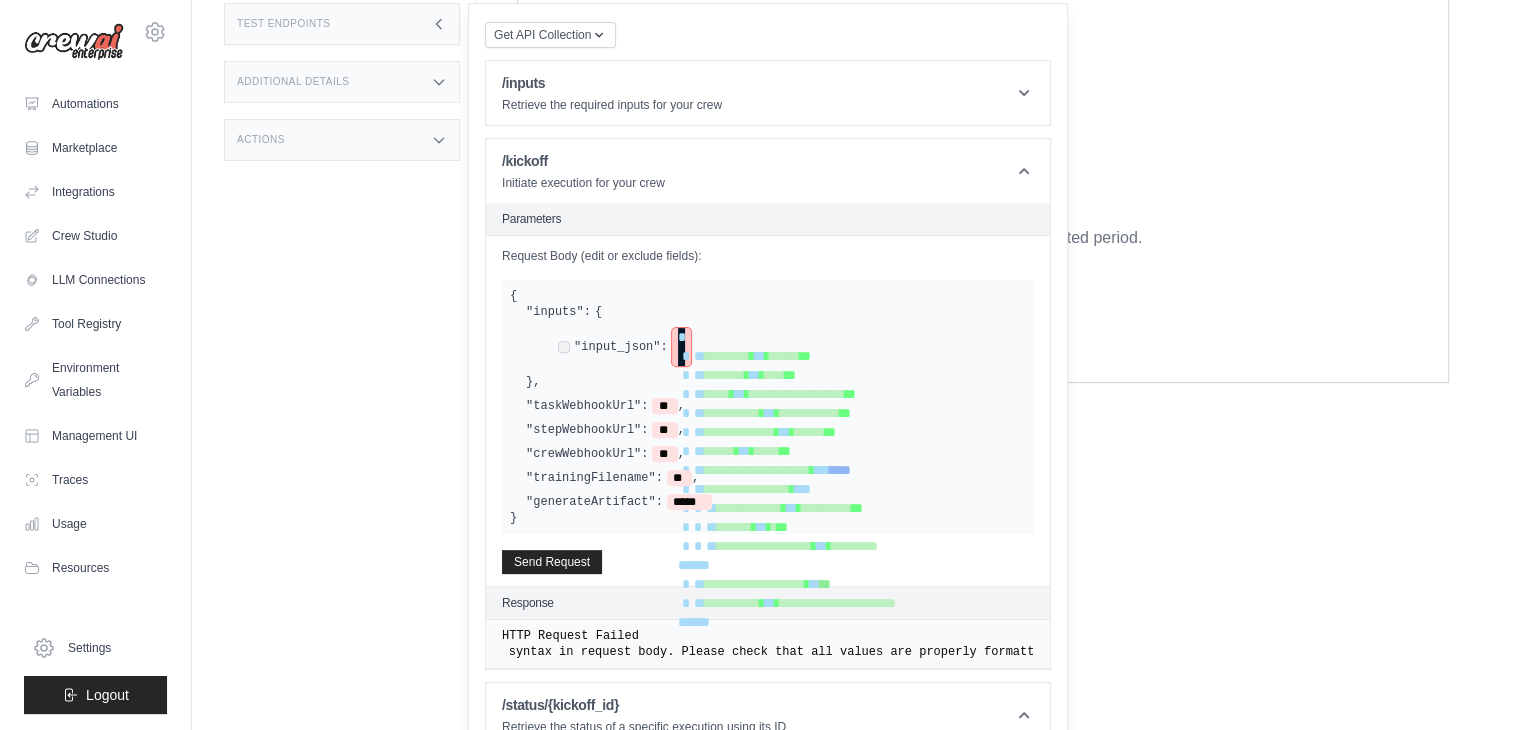 scroll, scrollTop: 885, scrollLeft: 0, axis: vertical 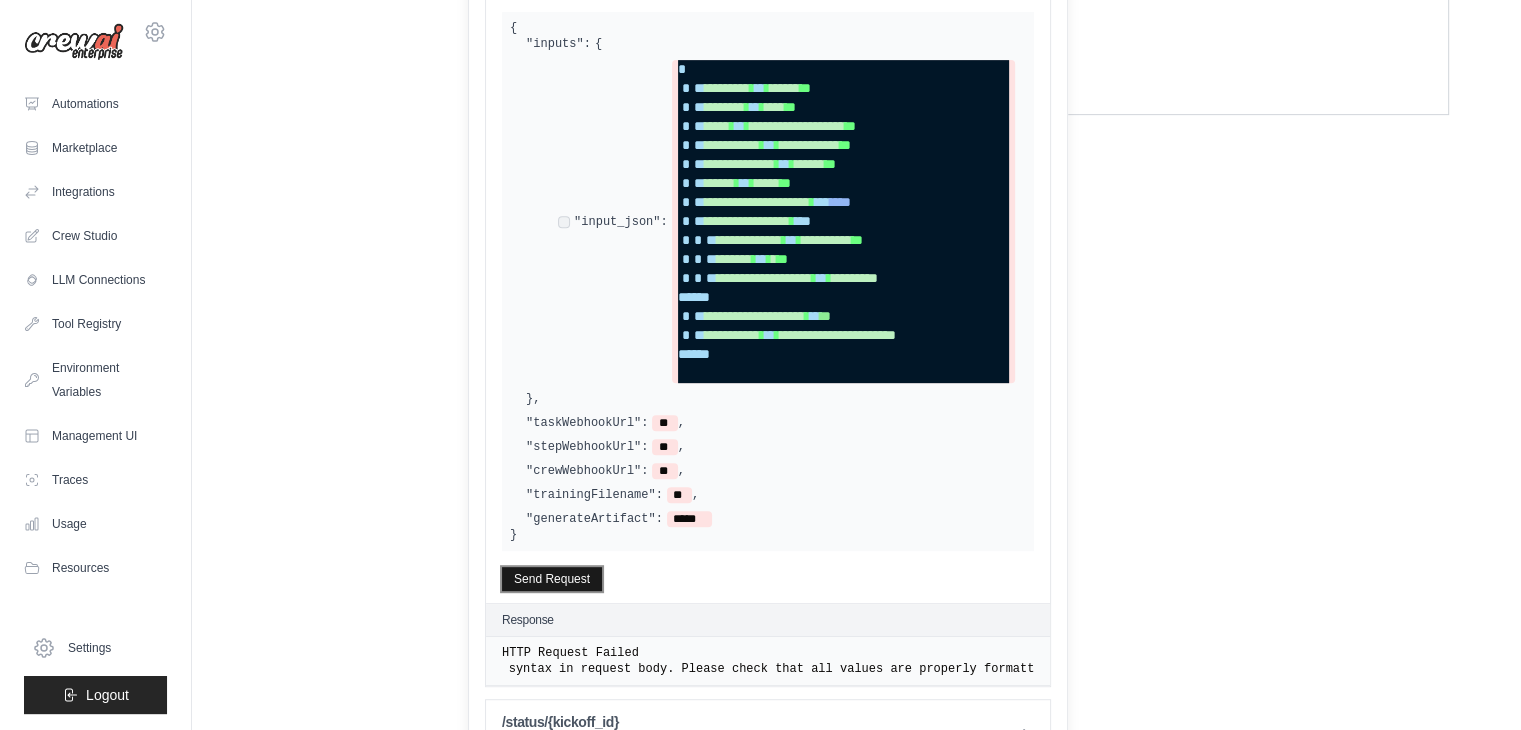click on "Send Request" at bounding box center (552, 579) 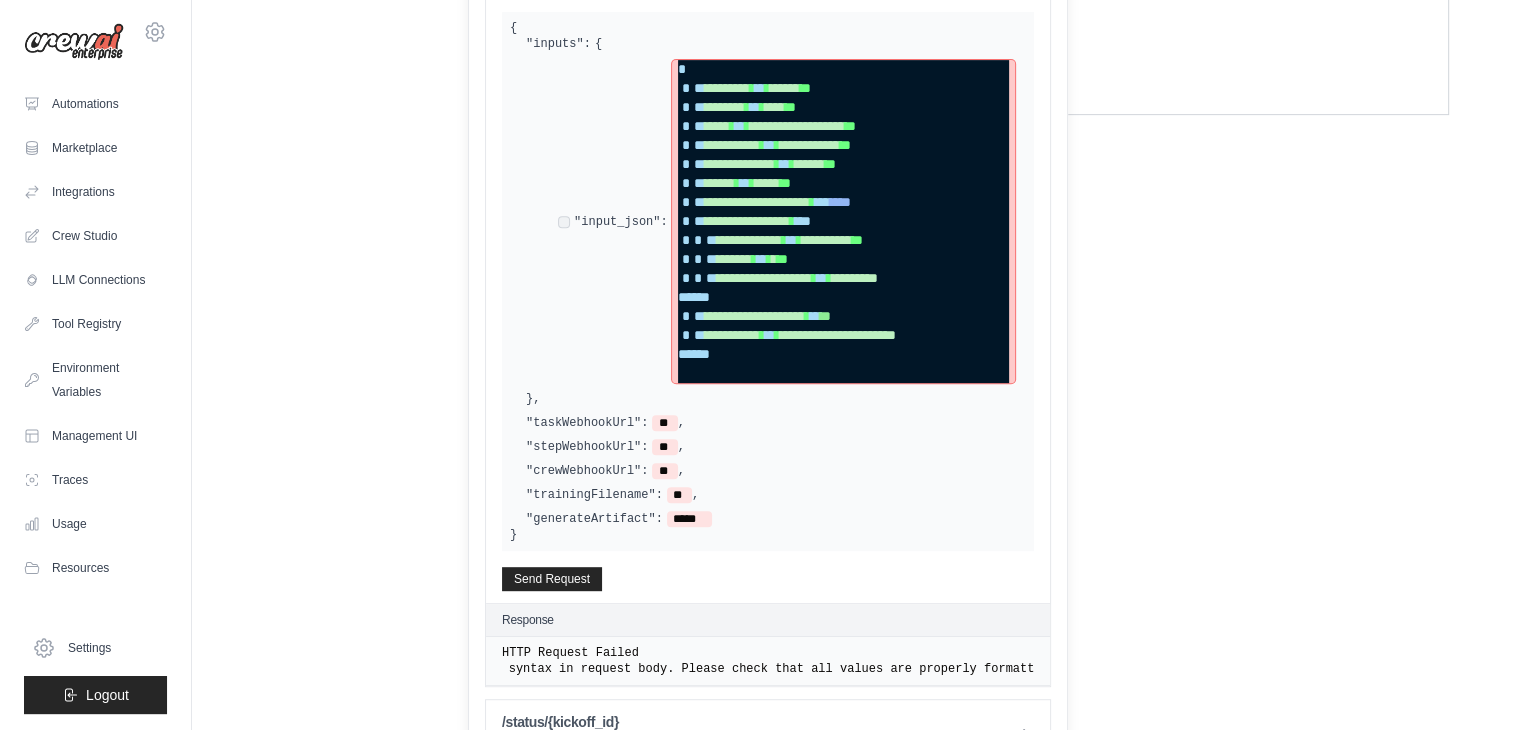 click on "**" at bounding box center [843, 297] 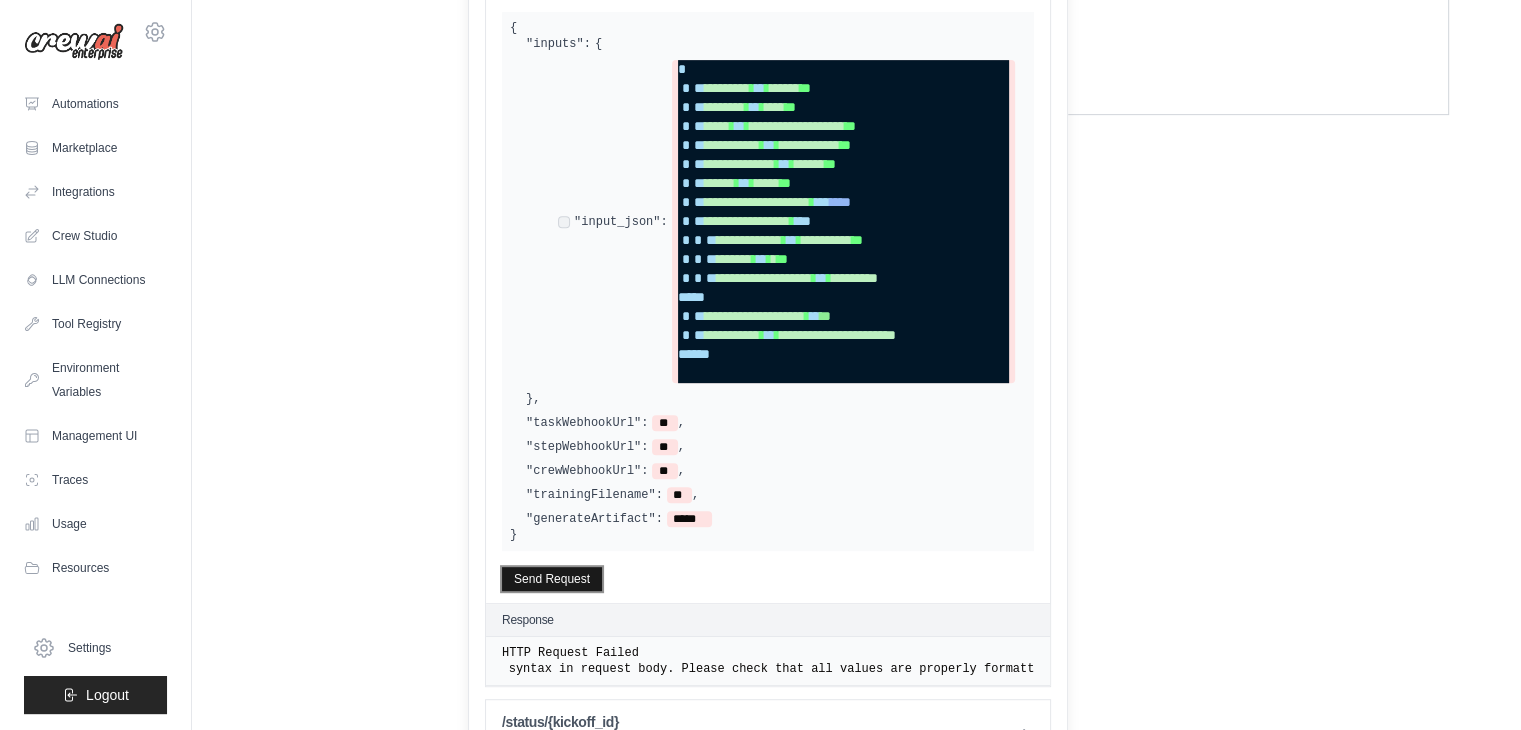 click on "Send Request" at bounding box center (552, 579) 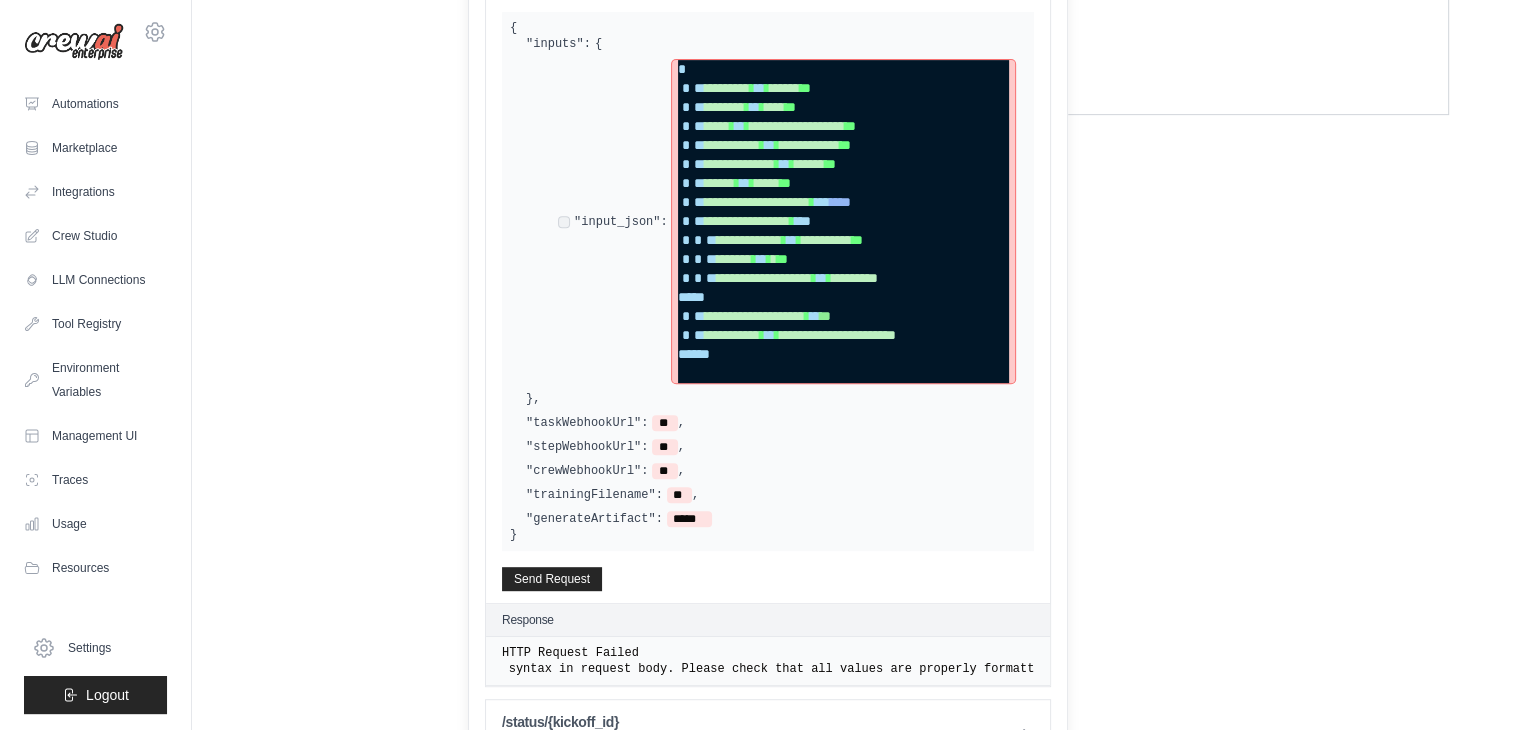 click on "*" at bounding box center [843, 297] 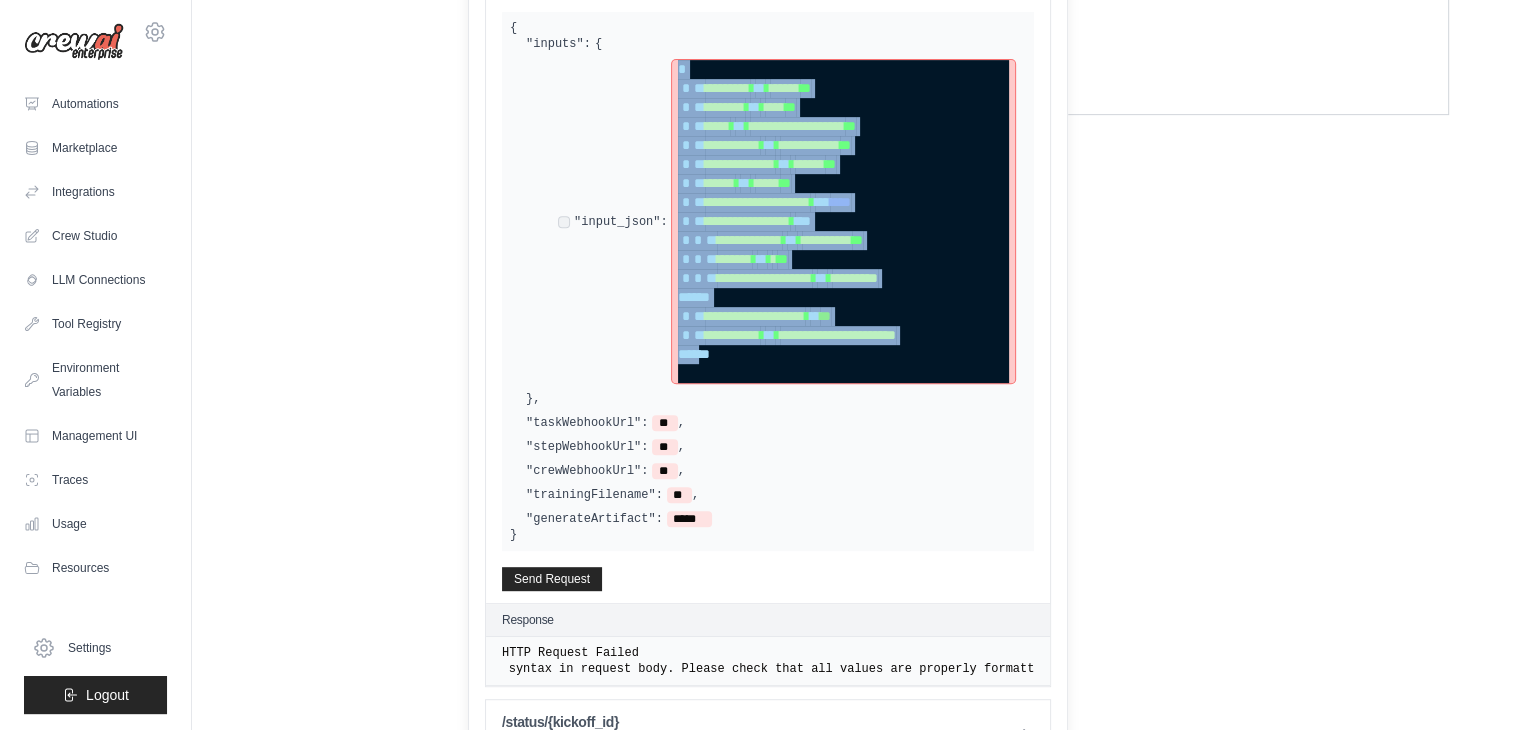 drag, startPoint x: 696, startPoint y: 349, endPoint x: 656, endPoint y: 71, distance: 280.86295 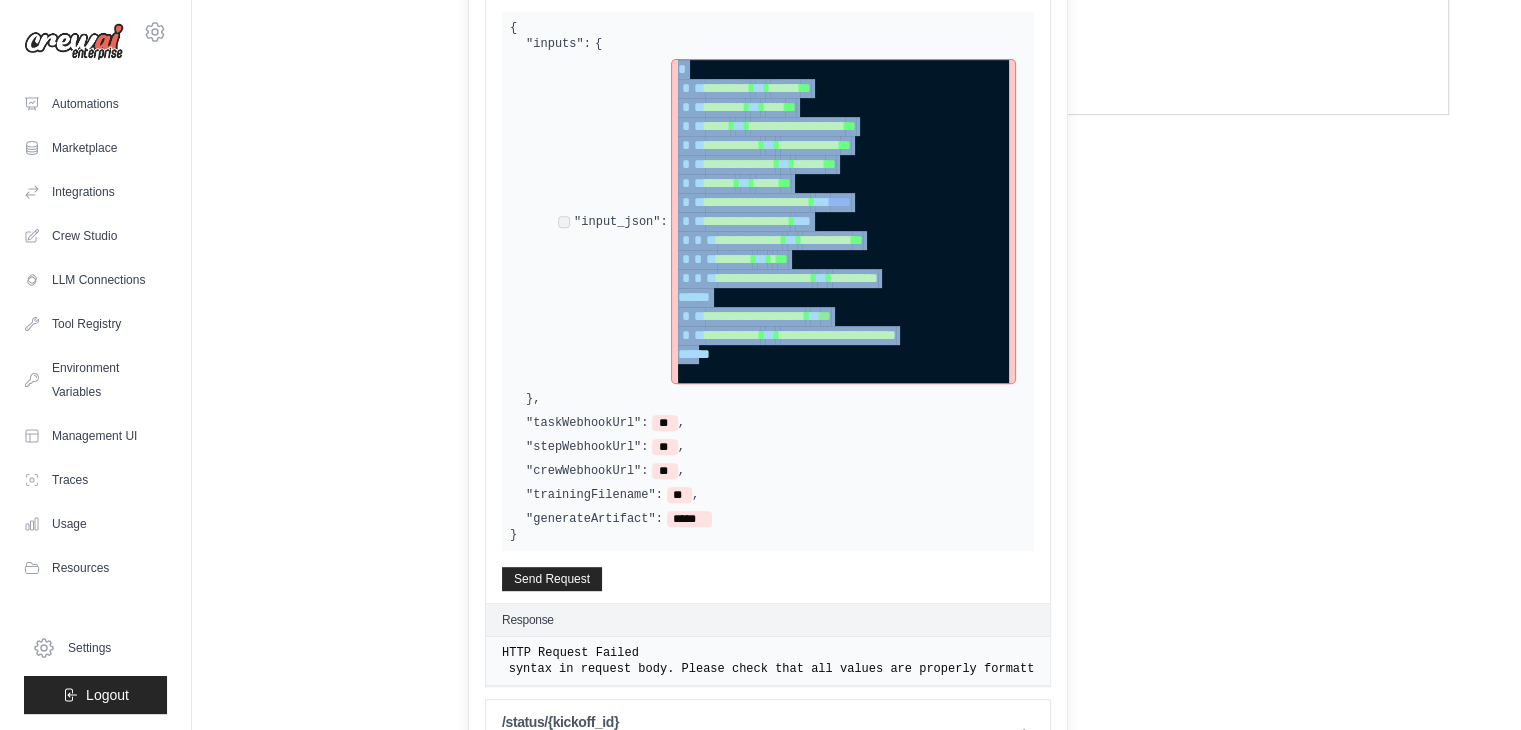 click on "**********" at bounding box center [786, 221] 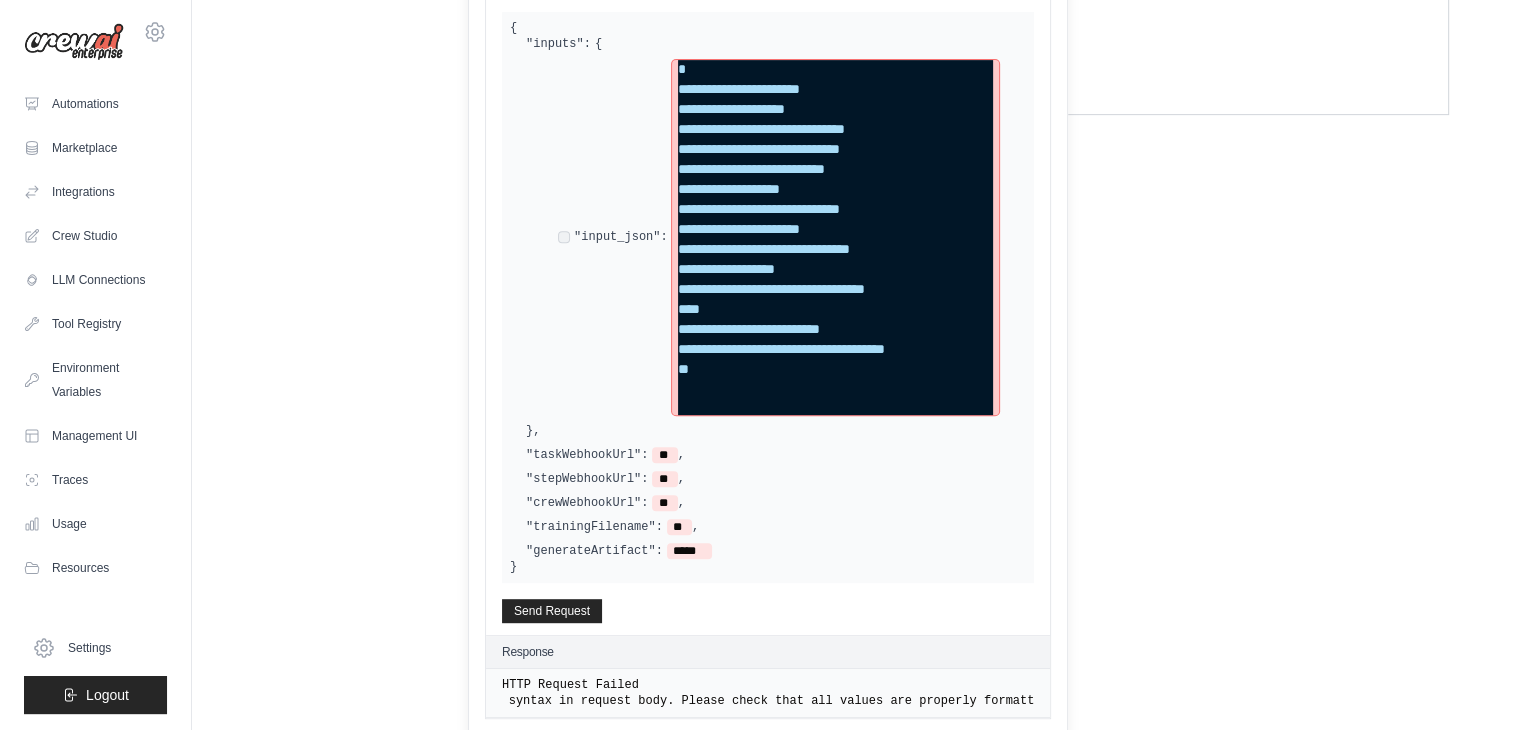 click on "**********" at bounding box center [778, 237] 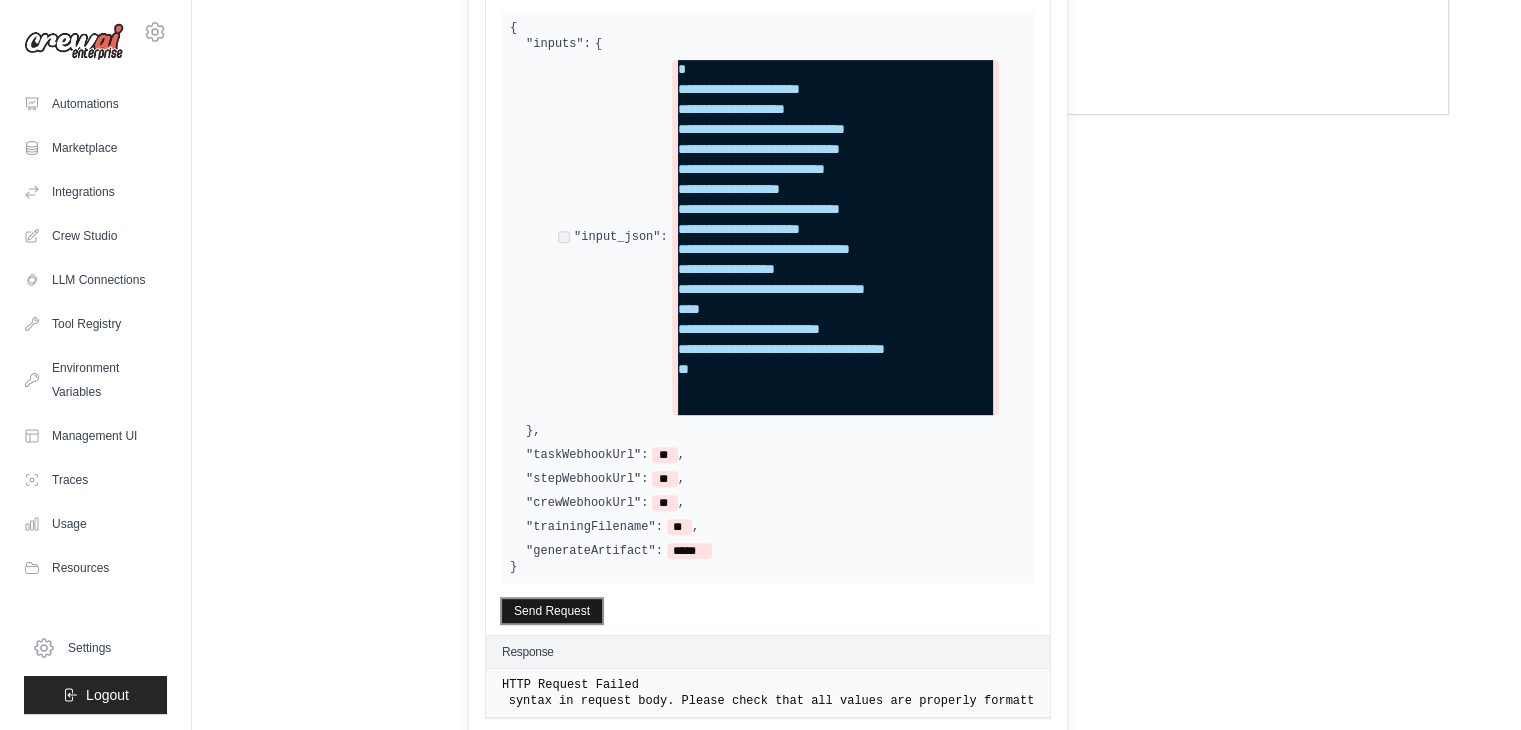 click on "Send Request" at bounding box center [552, 610] 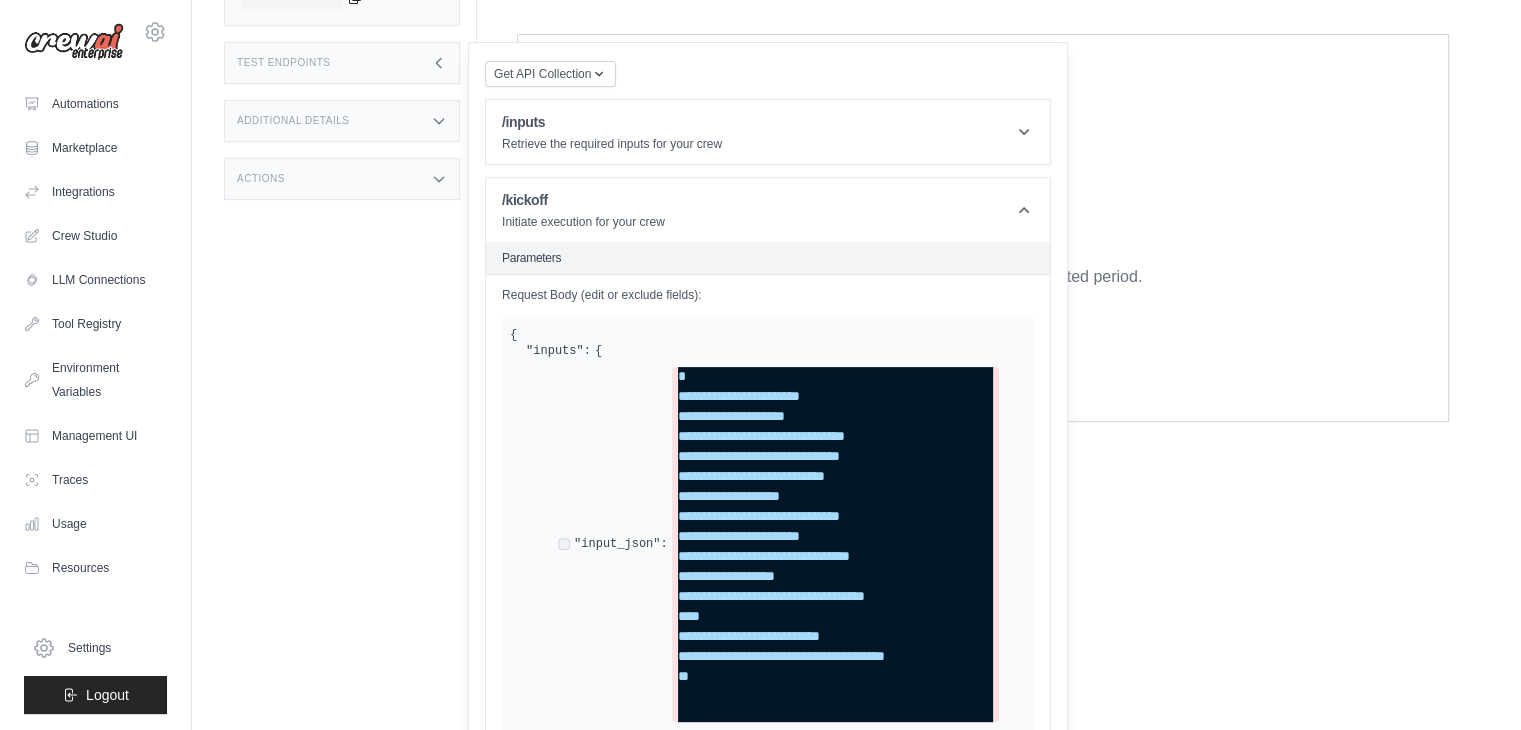 scroll, scrollTop: 577, scrollLeft: 0, axis: vertical 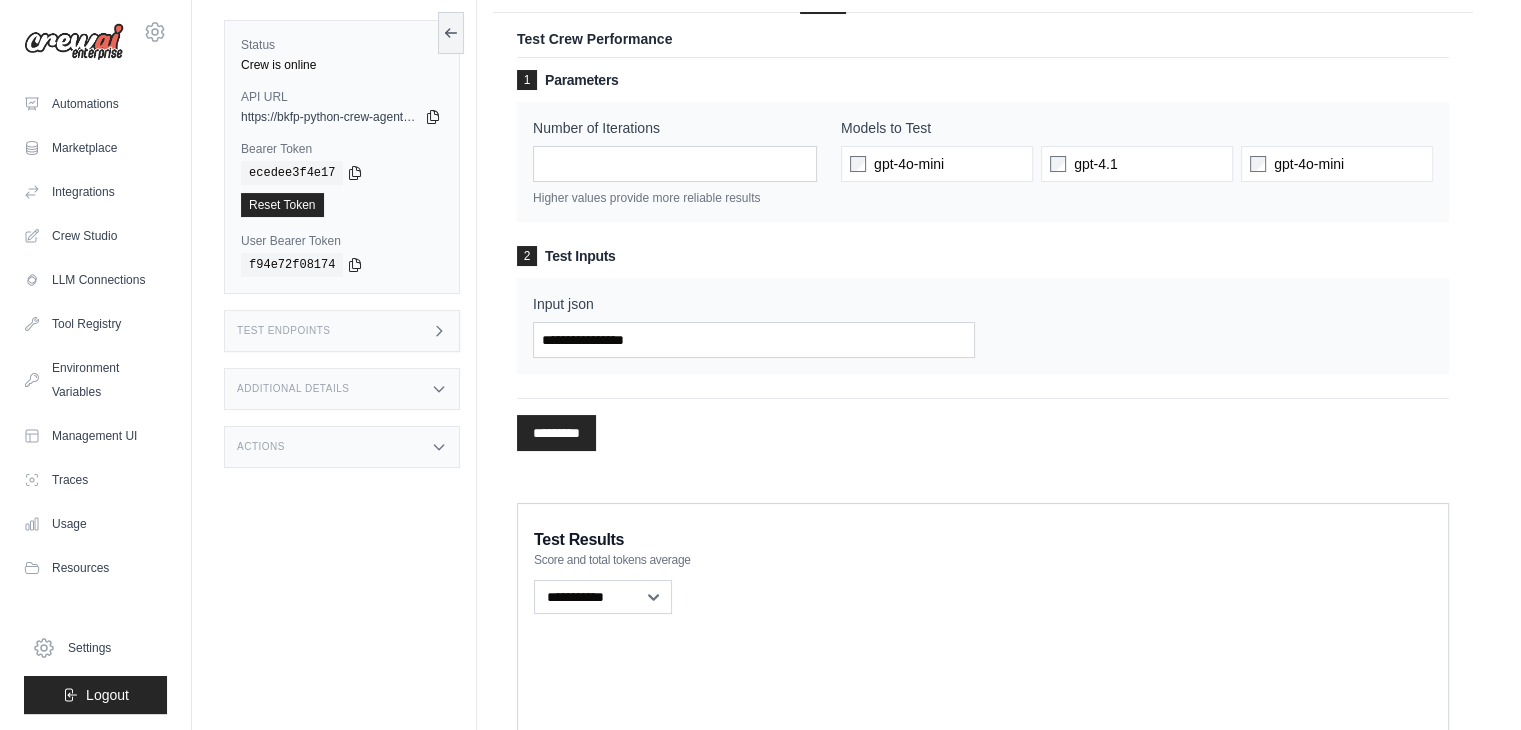 click on "Test Endpoints" at bounding box center (342, 331) 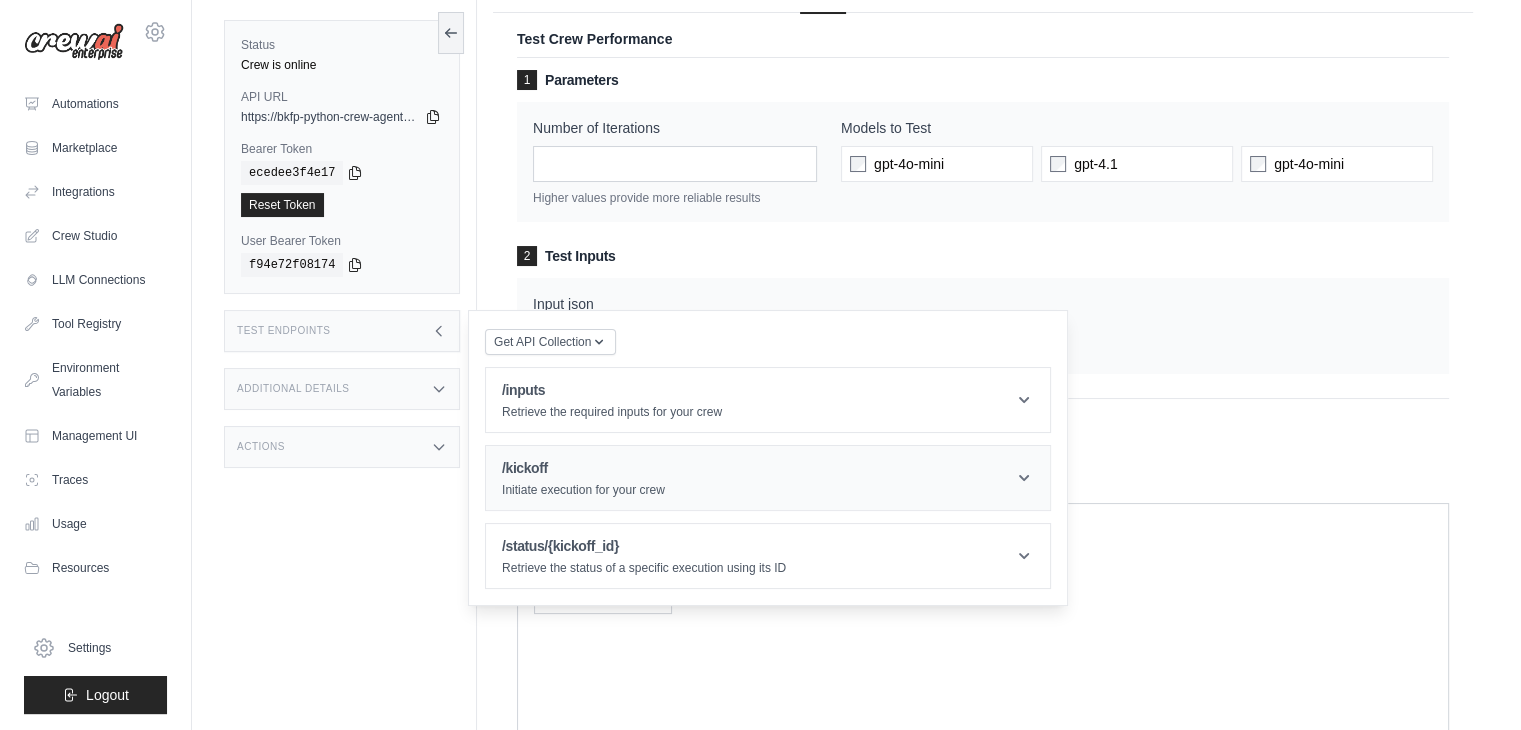 scroll, scrollTop: 328, scrollLeft: 0, axis: vertical 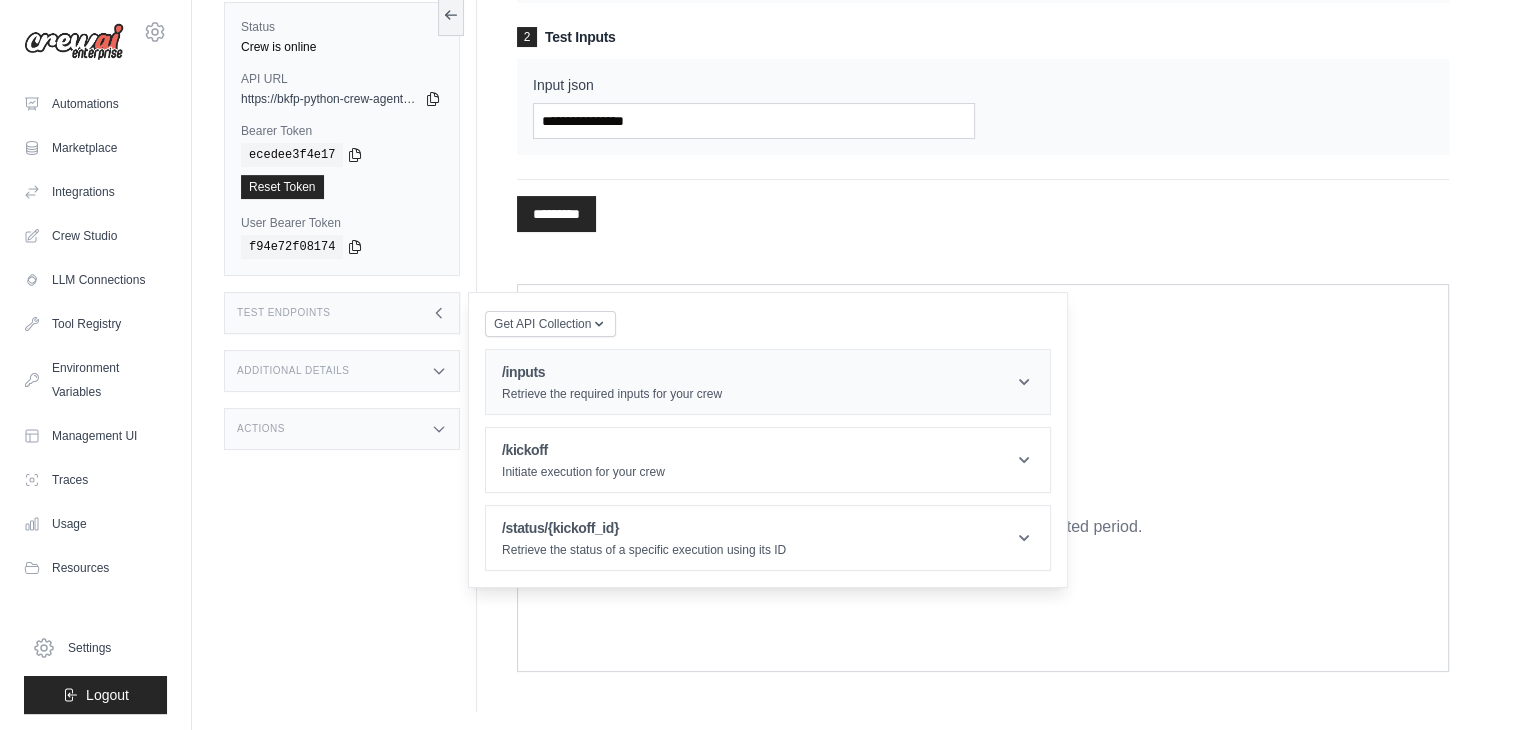 click on "/inputs
Retrieve the required inputs for your crew" at bounding box center (768, 382) 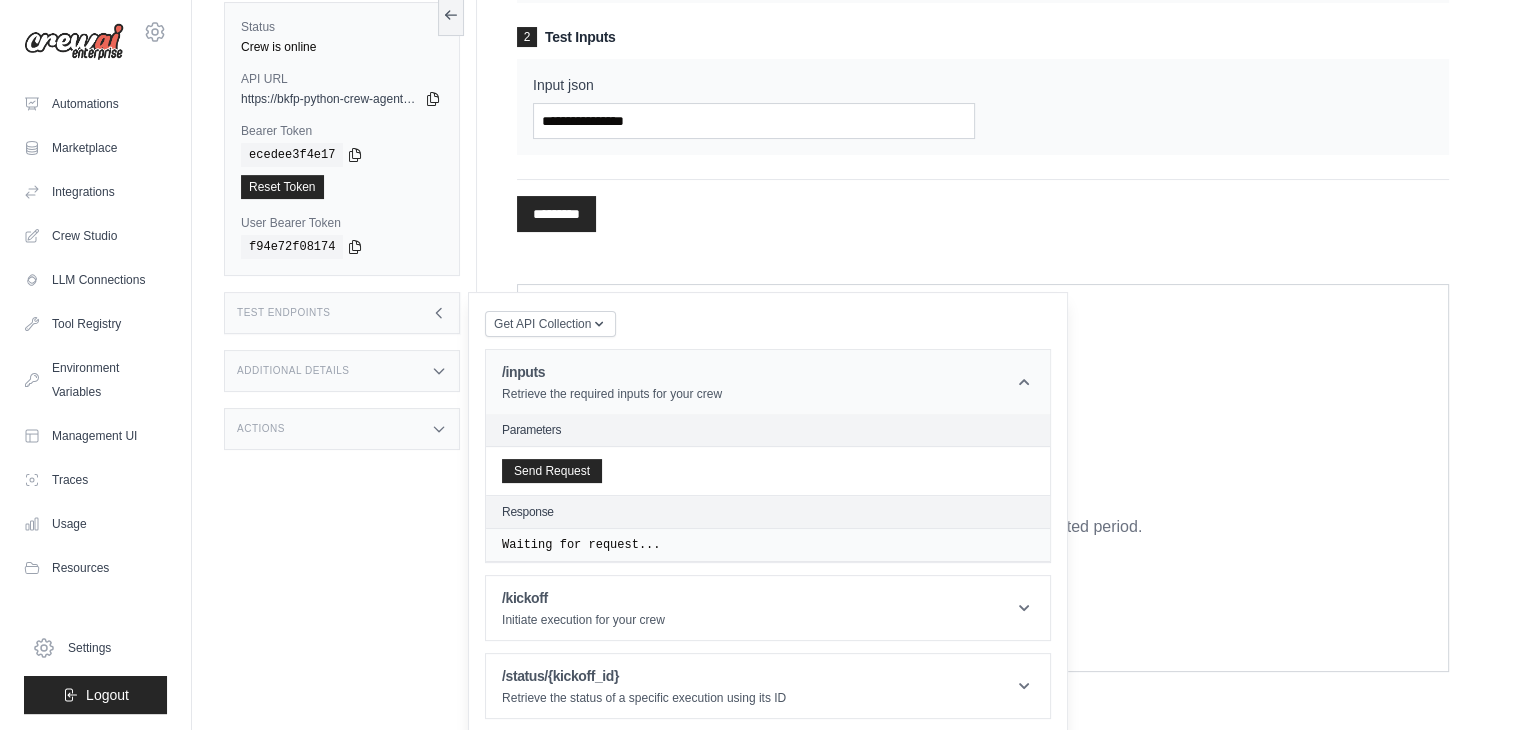 click 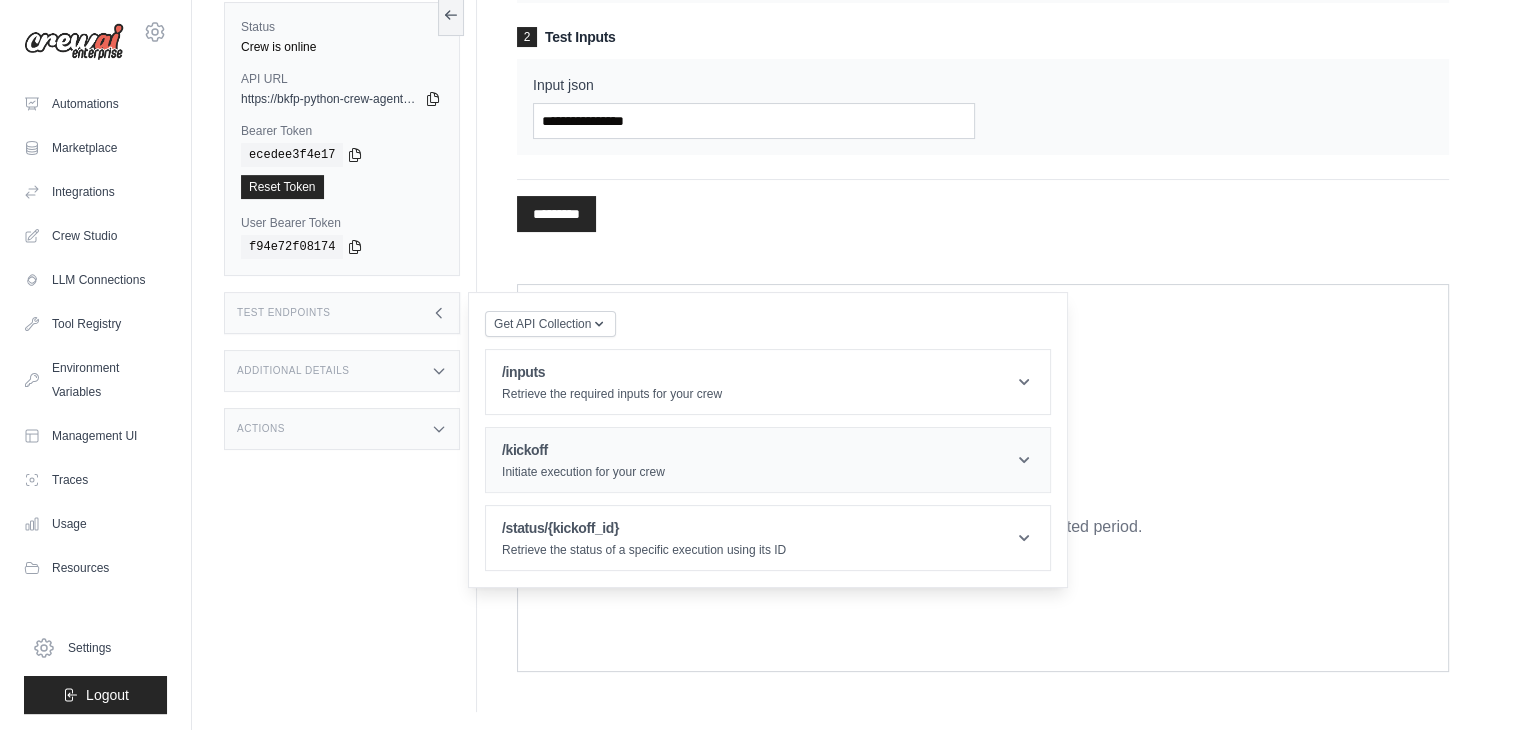 click on "/kickoff
Initiate execution for your crew" at bounding box center [768, 460] 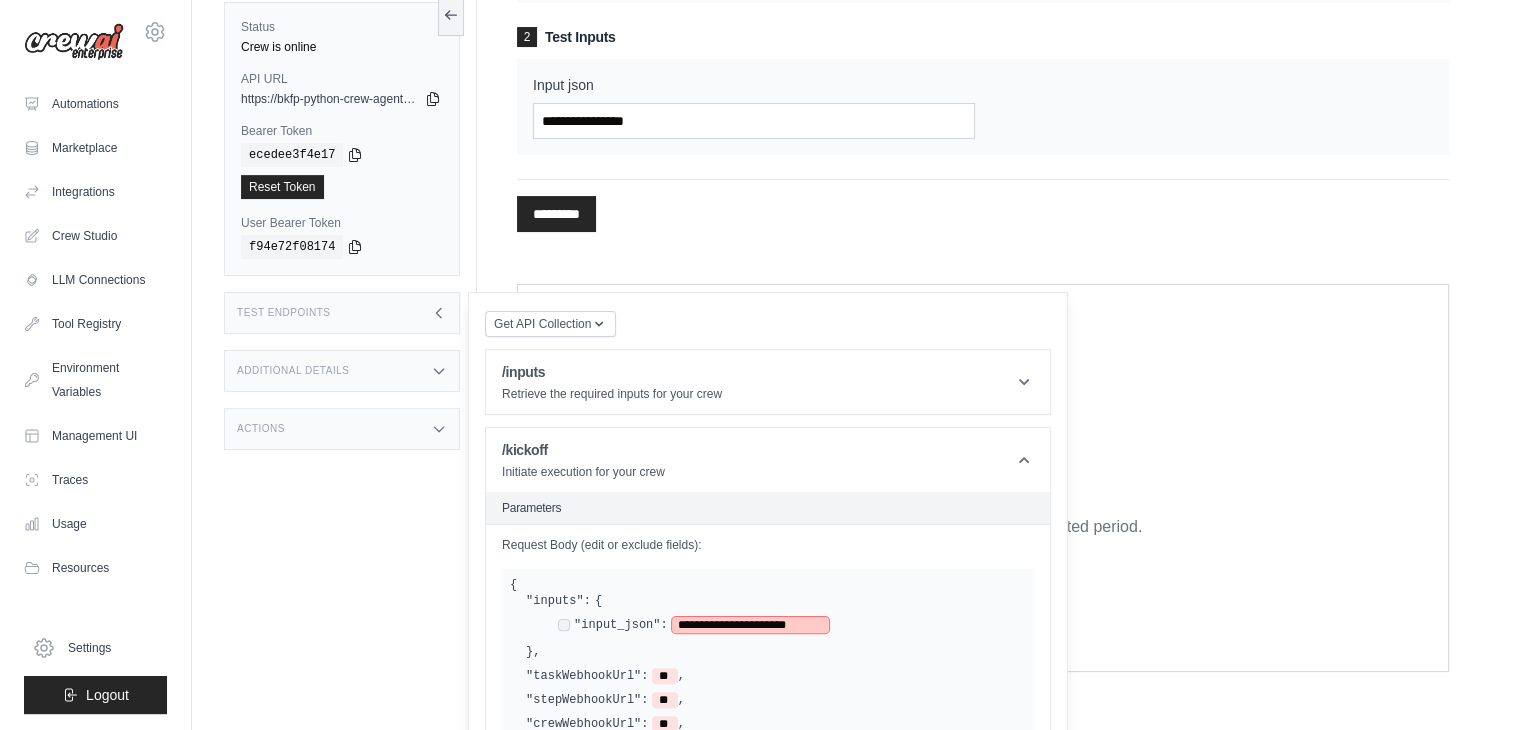 click on "**********" at bounding box center (750, 625) 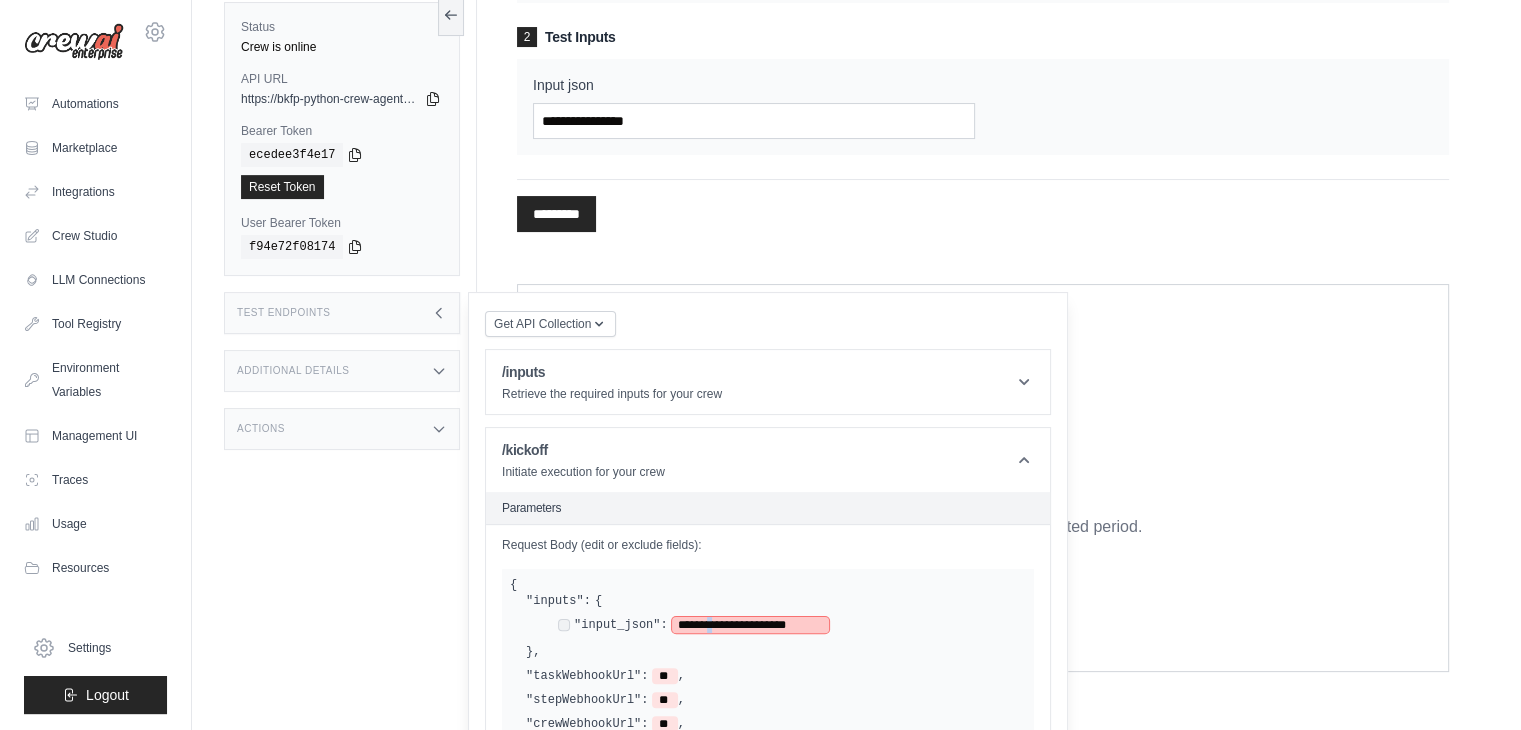click on "**********" at bounding box center (750, 625) 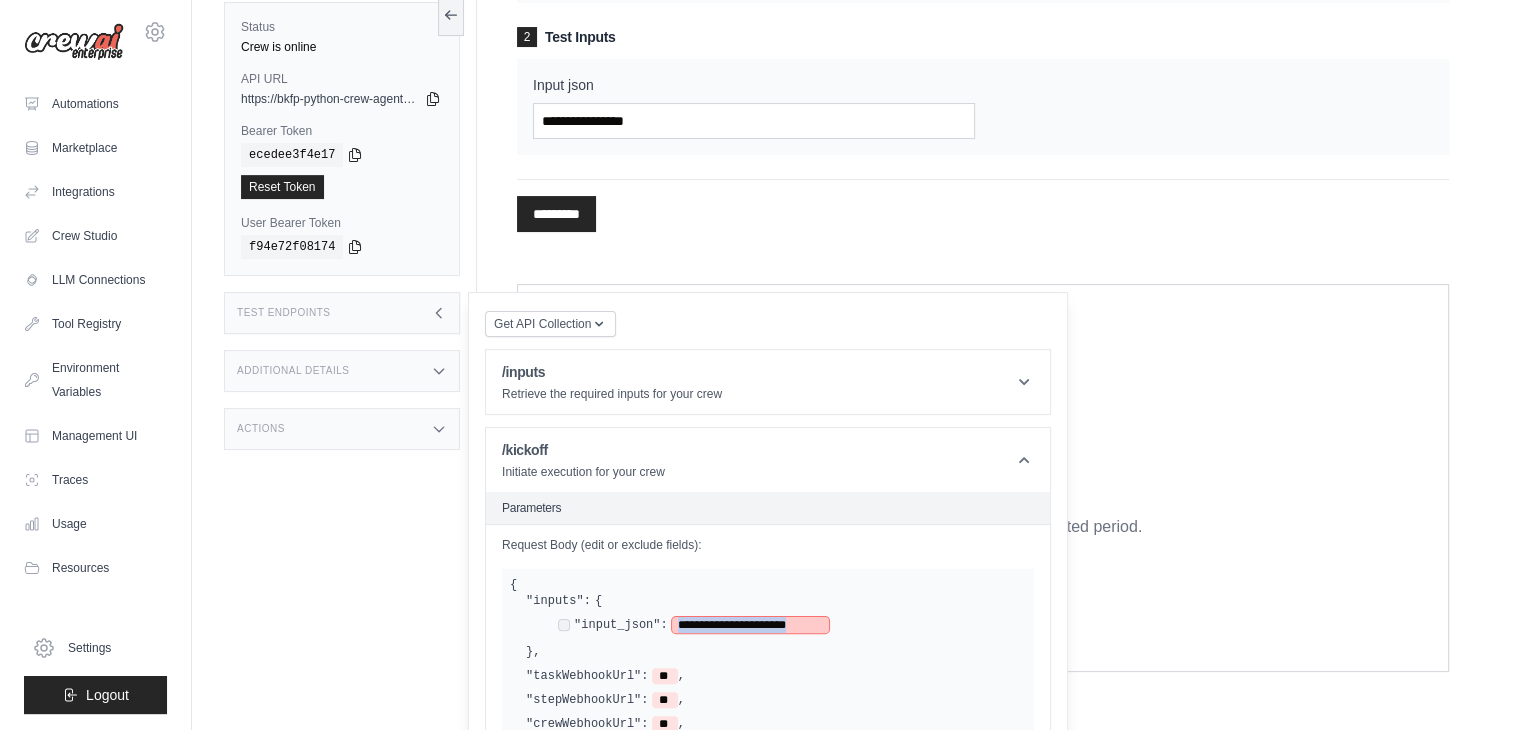 click on "**********" at bounding box center [750, 625] 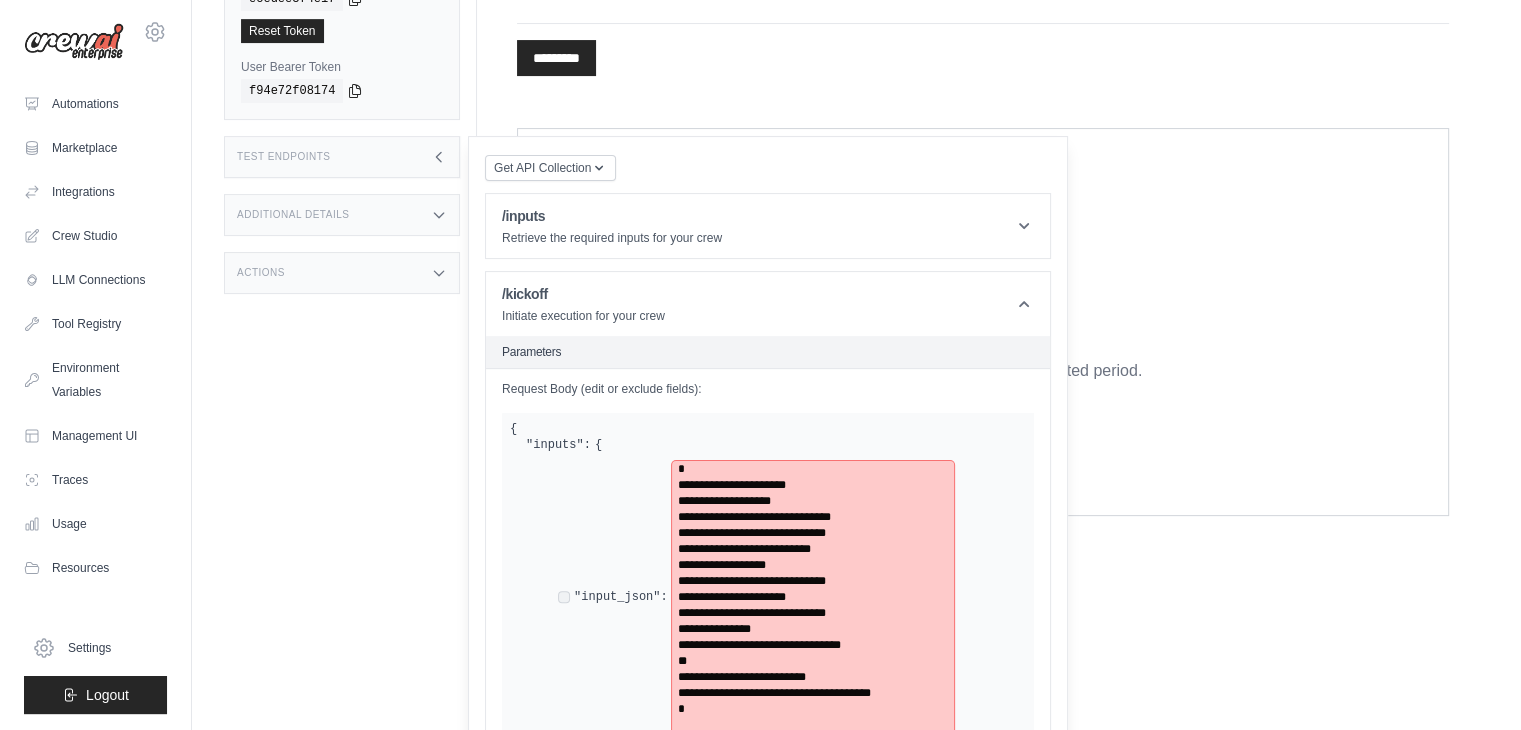 scroll, scrollTop: 622, scrollLeft: 0, axis: vertical 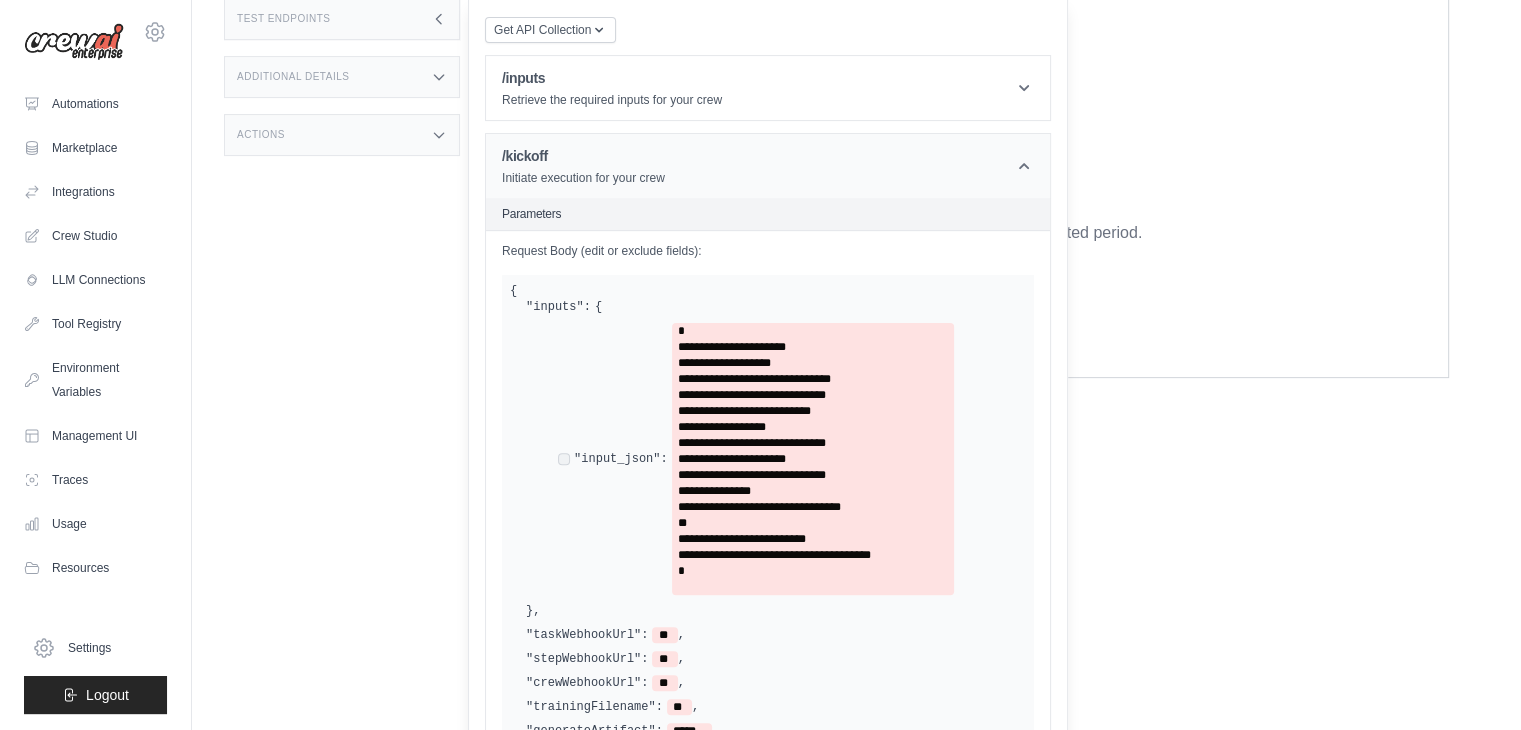 click 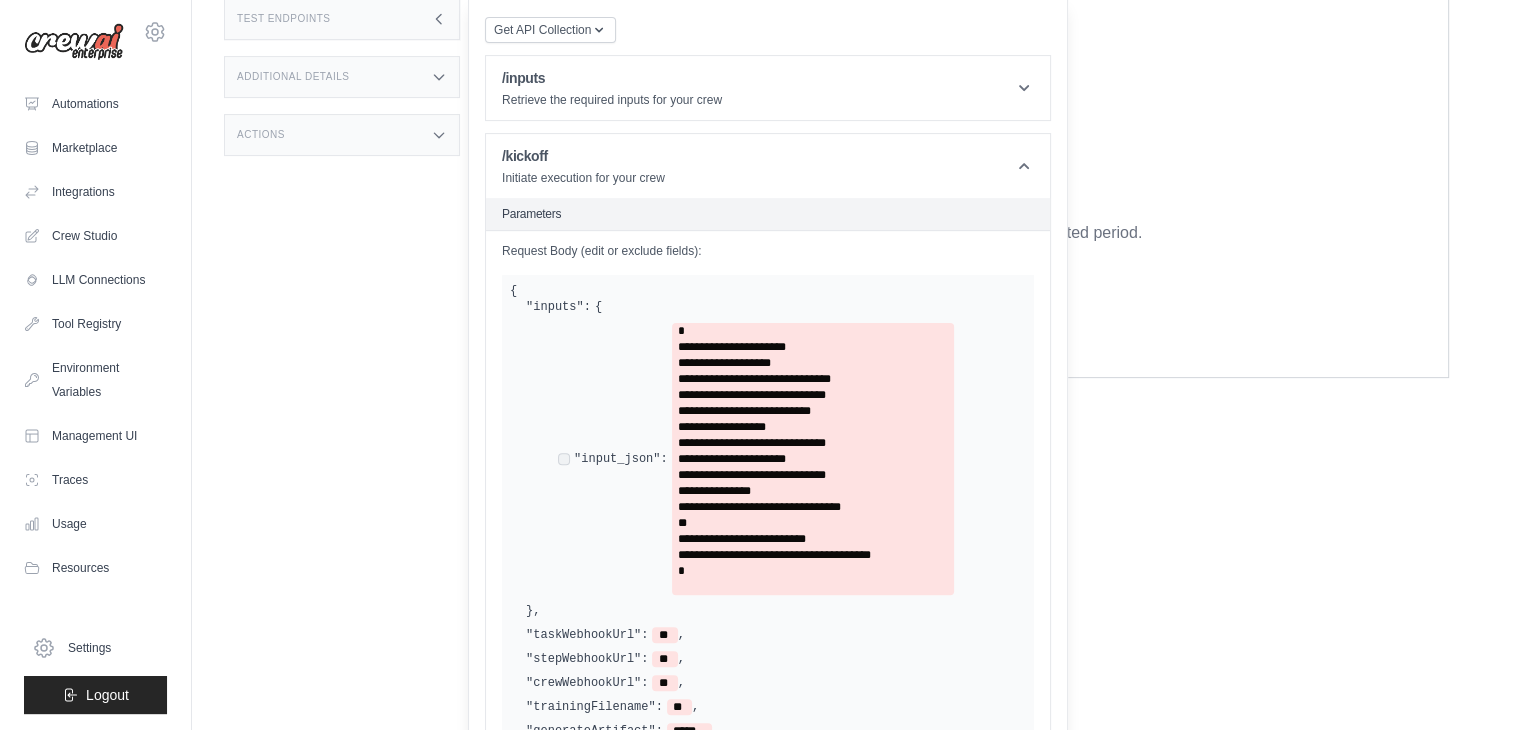 scroll, scrollTop: 328, scrollLeft: 0, axis: vertical 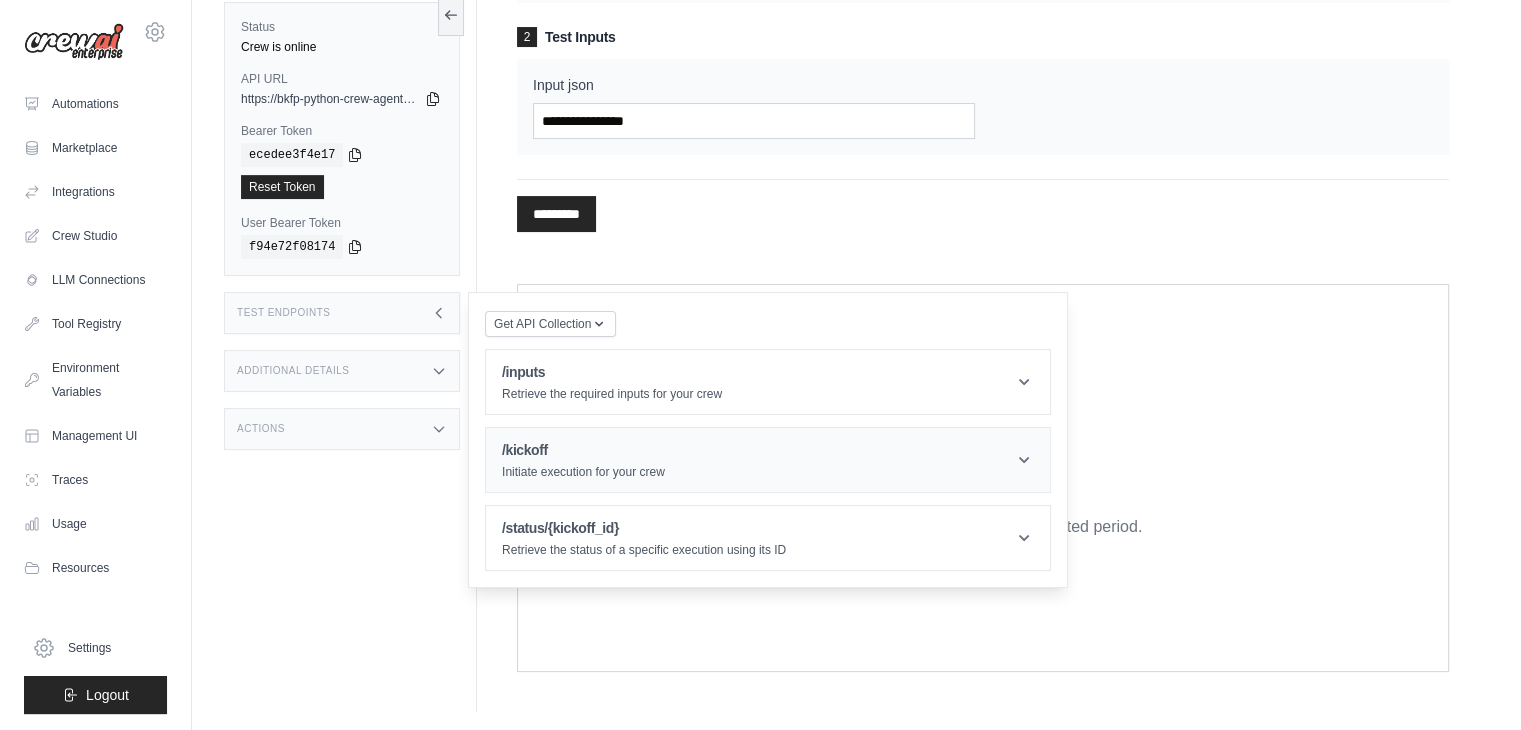click on "/kickoff
Initiate execution for your crew" at bounding box center (768, 460) 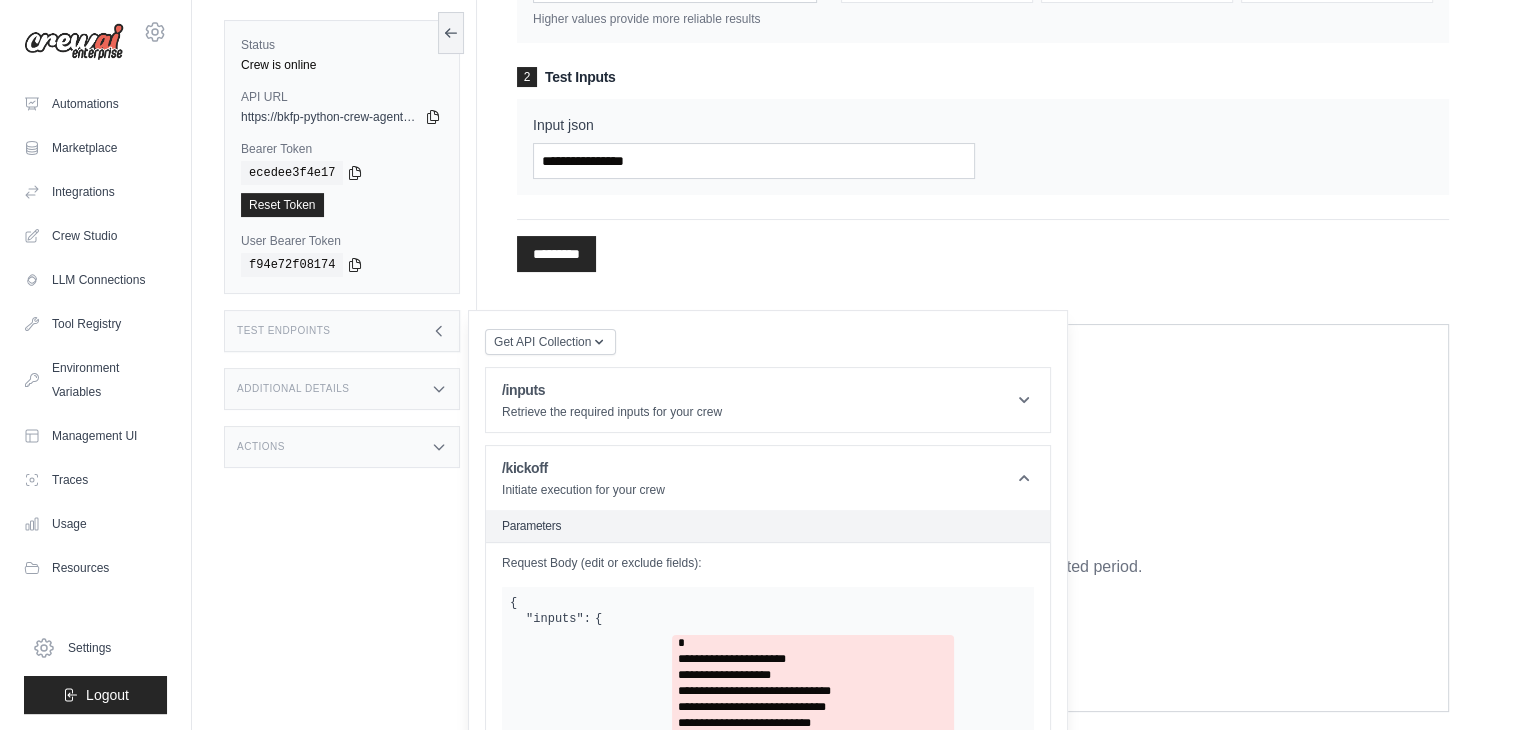 scroll, scrollTop: 622, scrollLeft: 0, axis: vertical 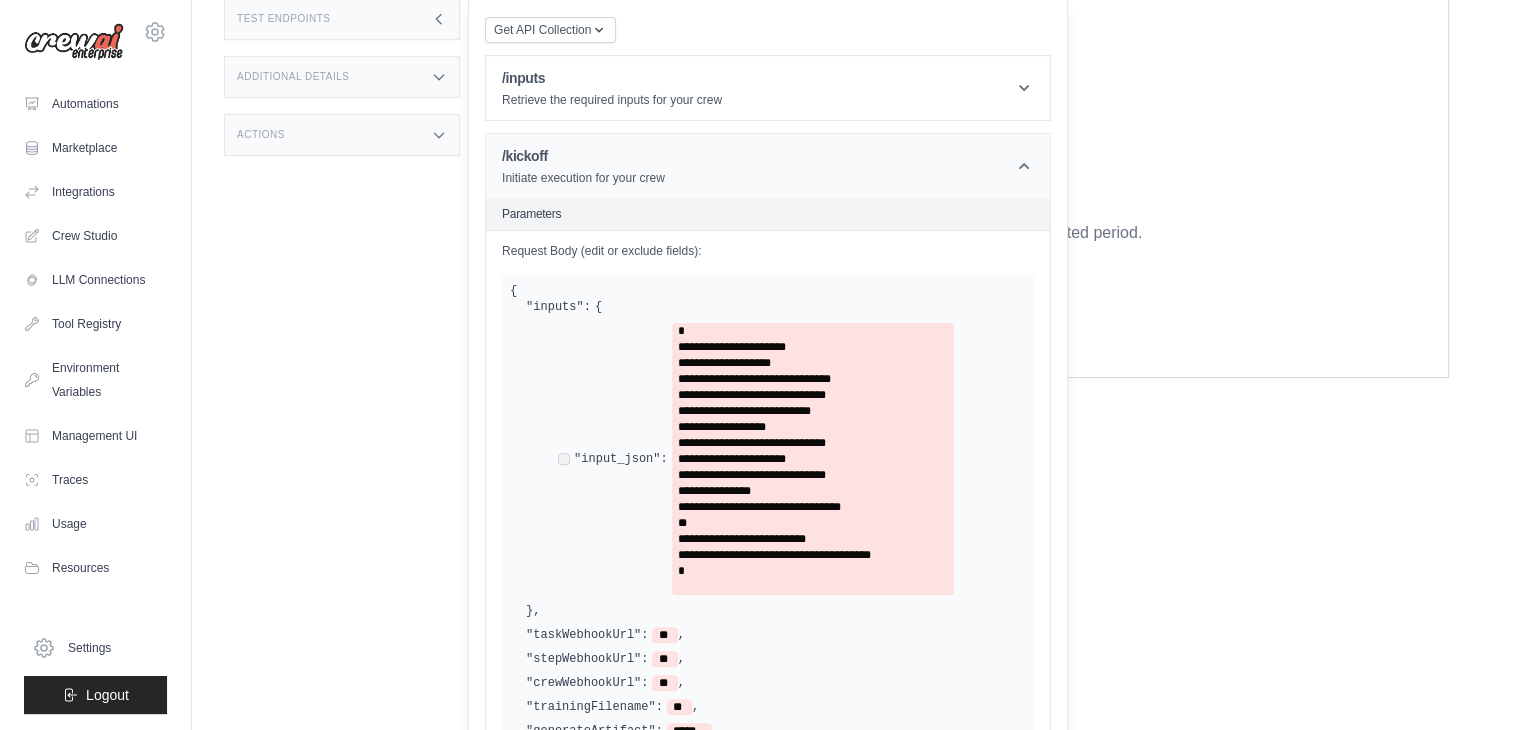 click on "/kickoff
Initiate execution for your crew" at bounding box center (768, 166) 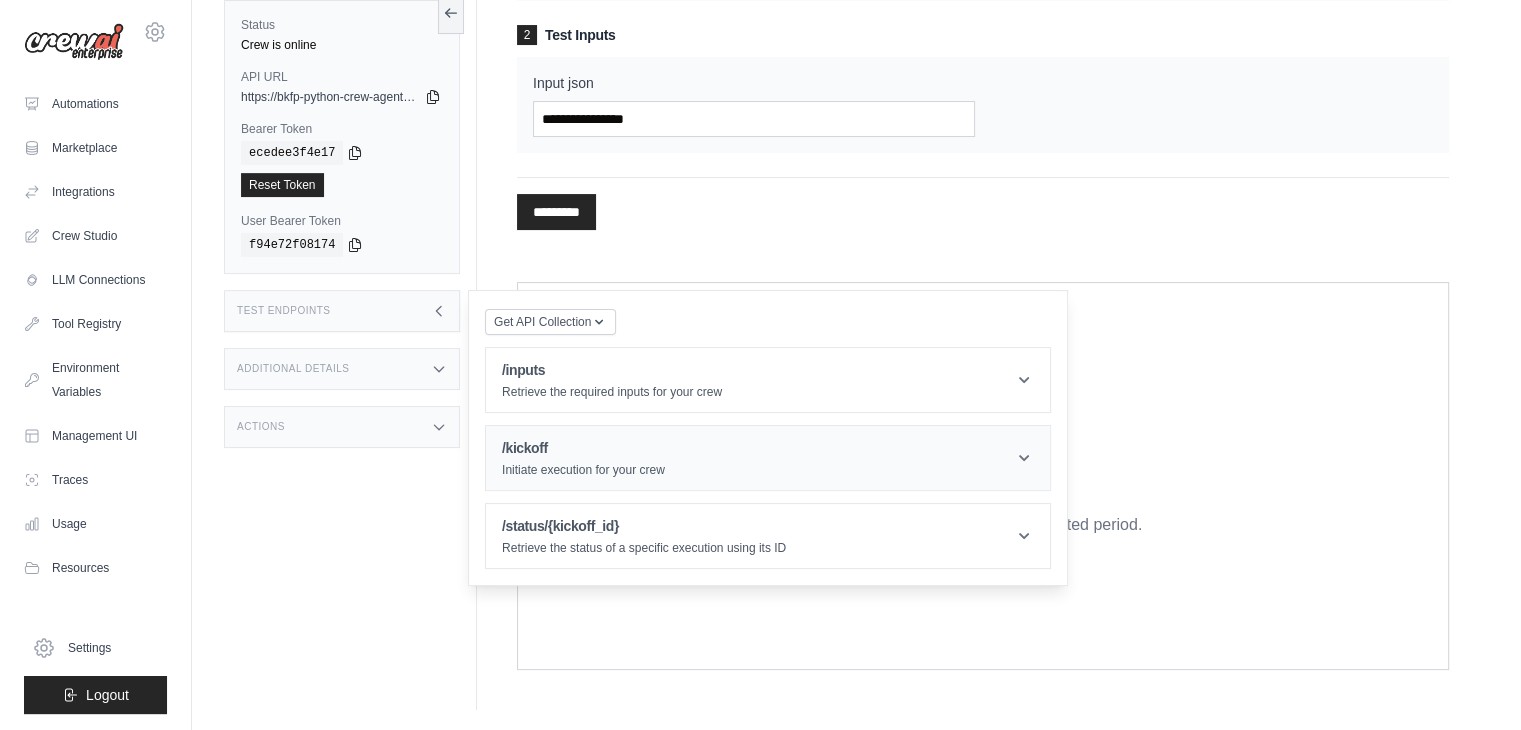 scroll, scrollTop: 328, scrollLeft: 0, axis: vertical 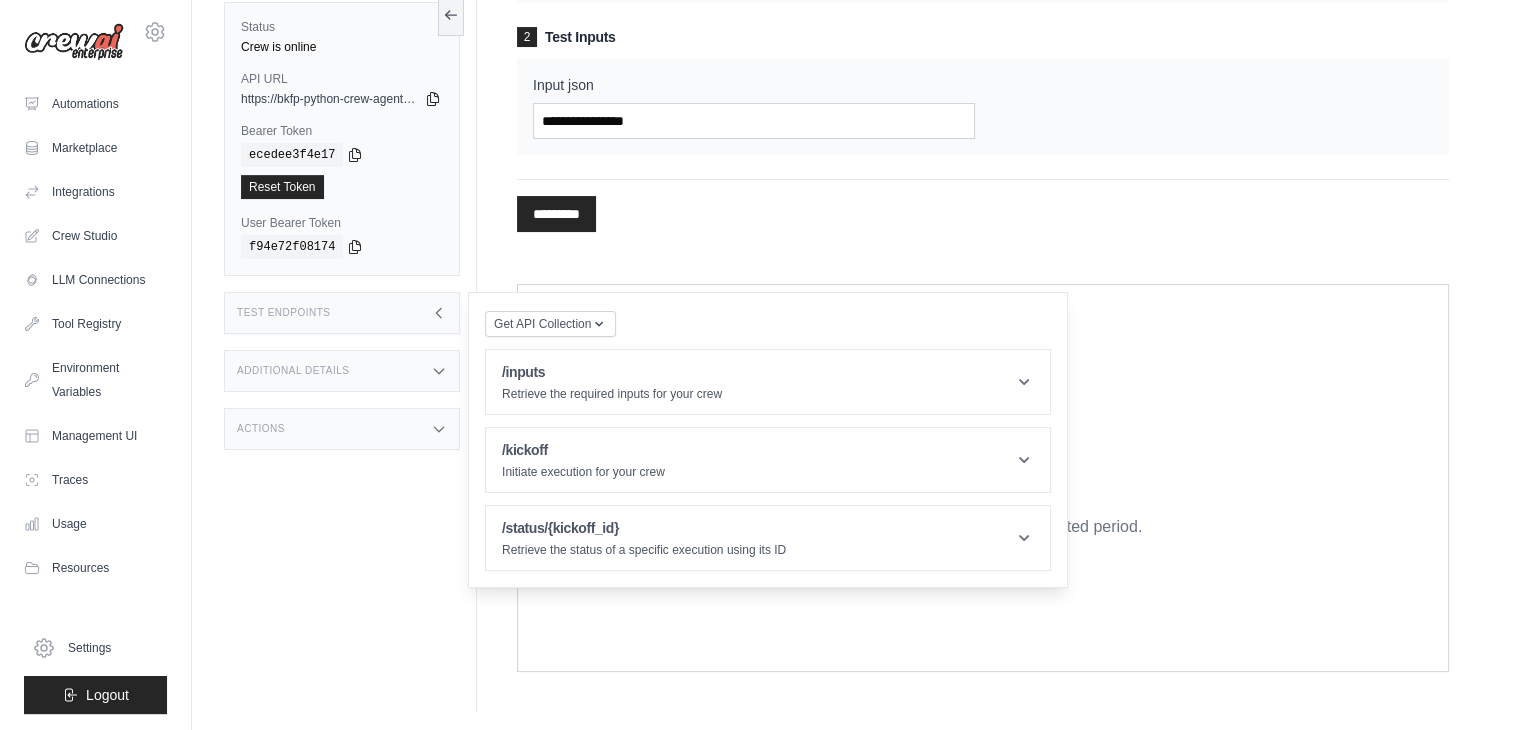 click on "/kickoff
Initiate execution for your crew" at bounding box center [768, 460] 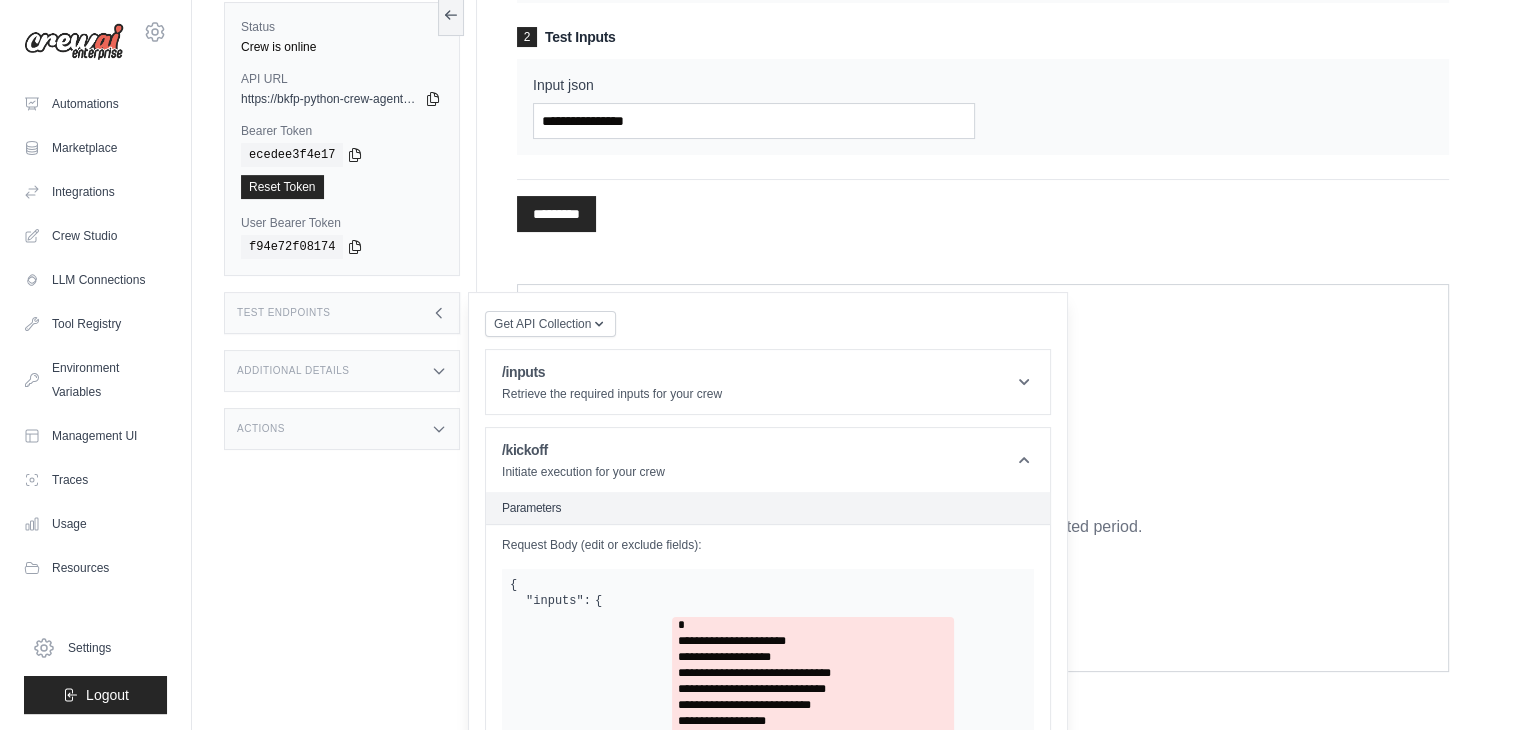 scroll, scrollTop: 622, scrollLeft: 0, axis: vertical 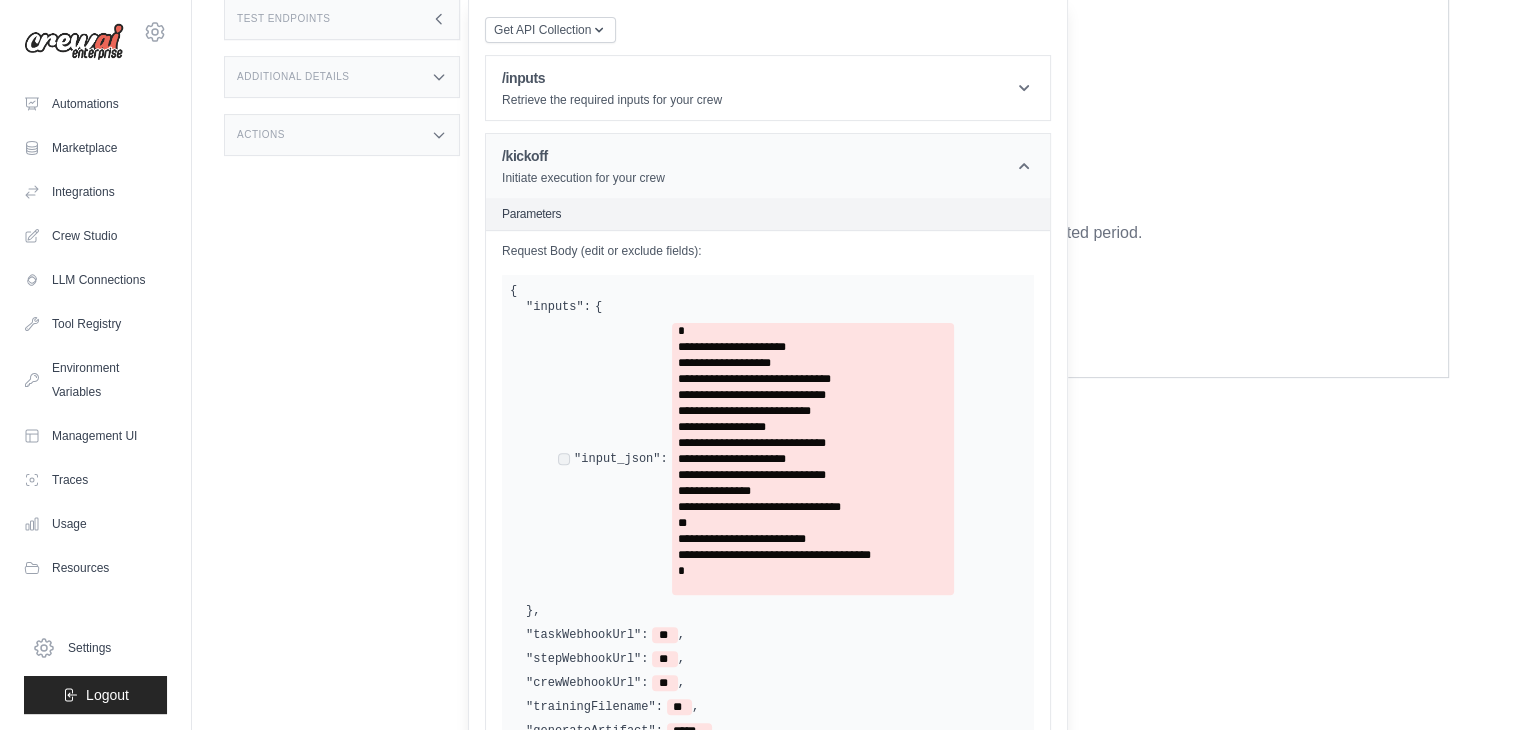 click on "/kickoff
Initiate execution for your crew" at bounding box center (768, 166) 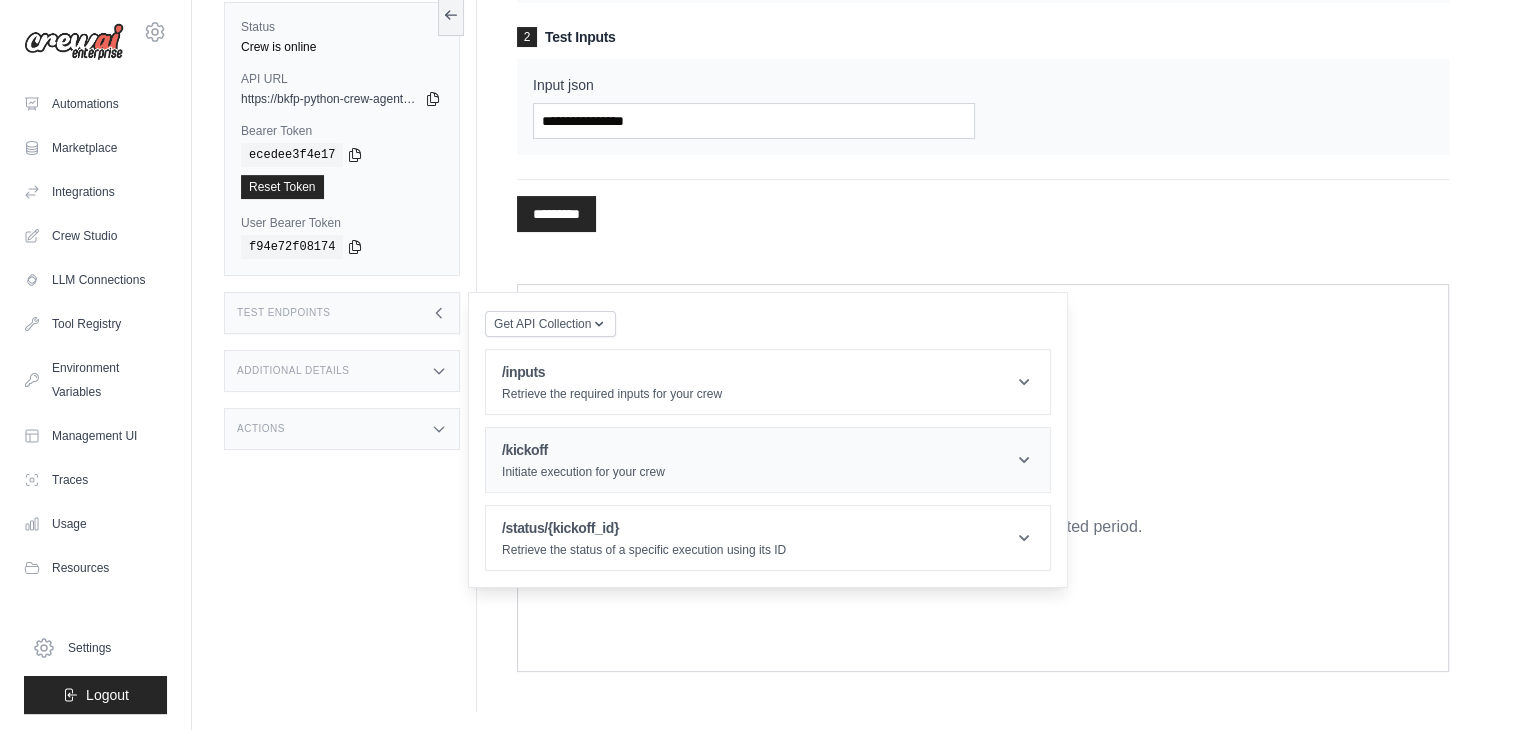 click on "/kickoff
Initiate execution for your crew" at bounding box center [768, 460] 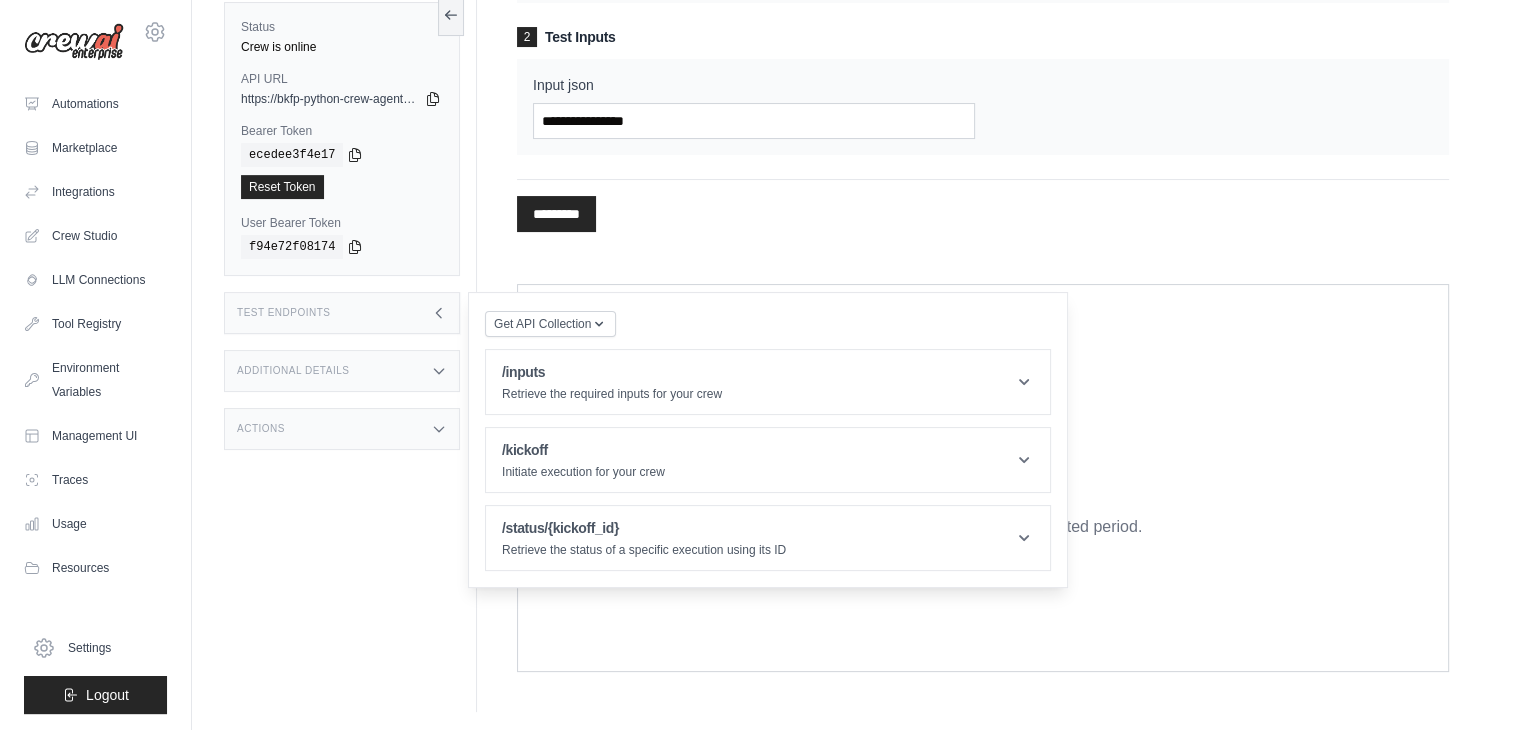 scroll, scrollTop: 622, scrollLeft: 0, axis: vertical 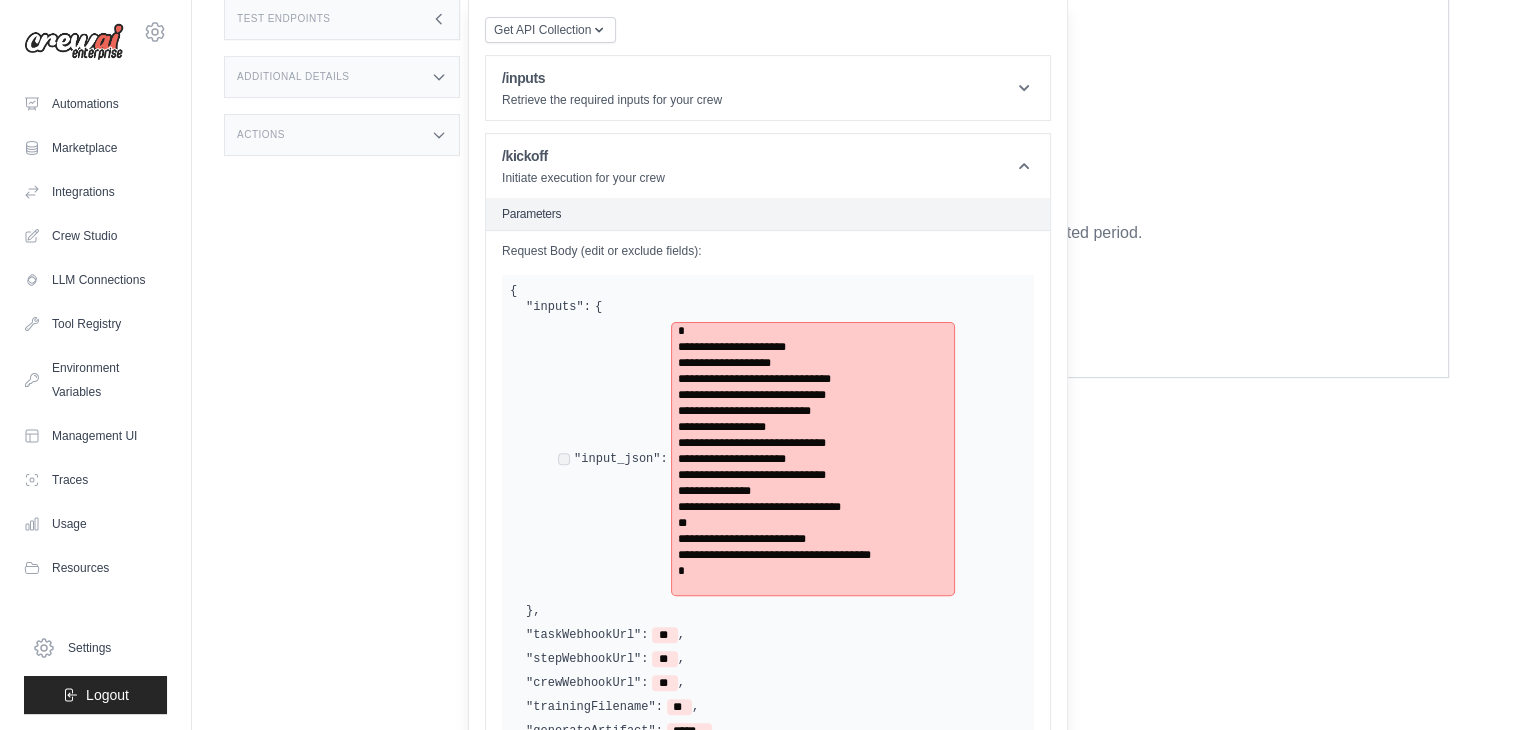 click on "*" at bounding box center [813, 579] 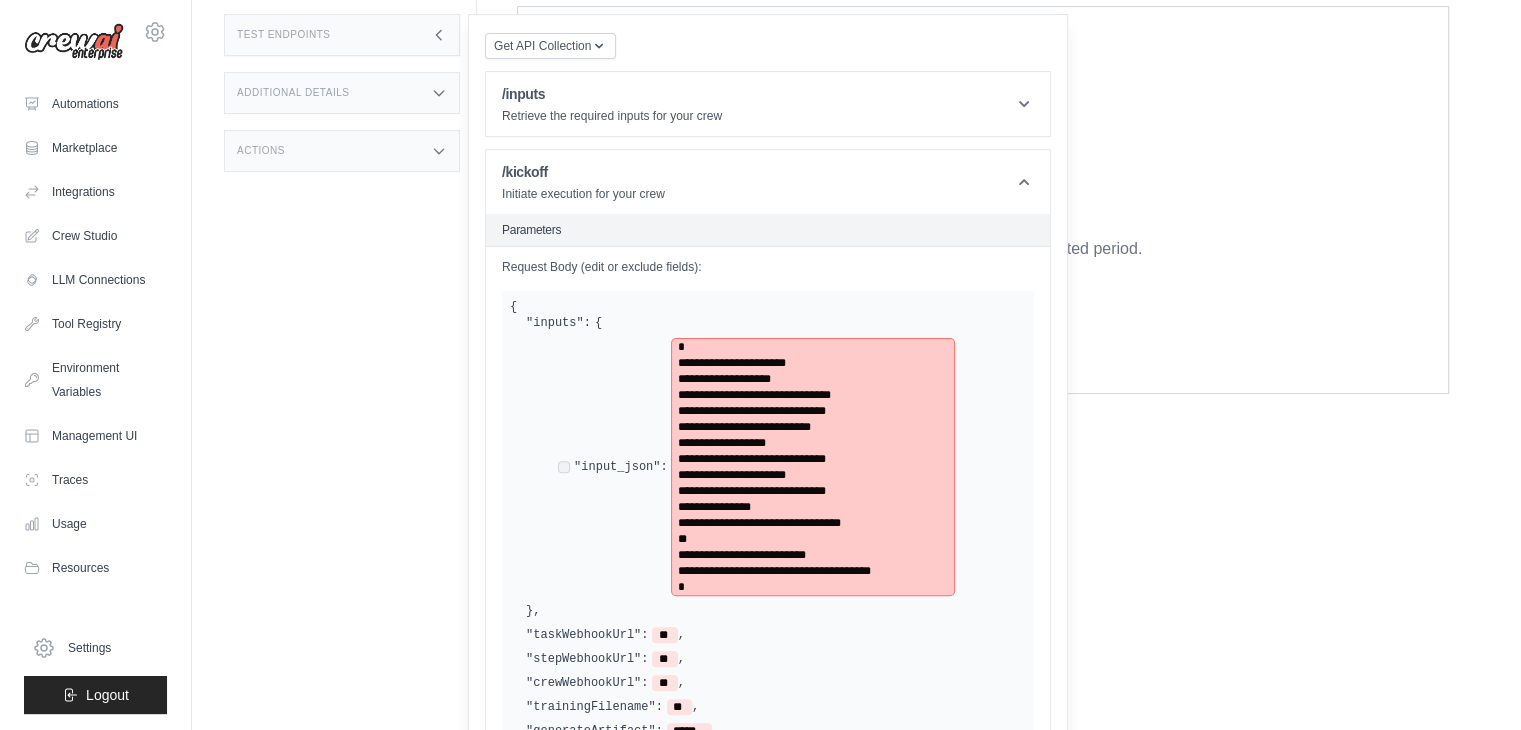 click on "*" at bounding box center [813, 347] 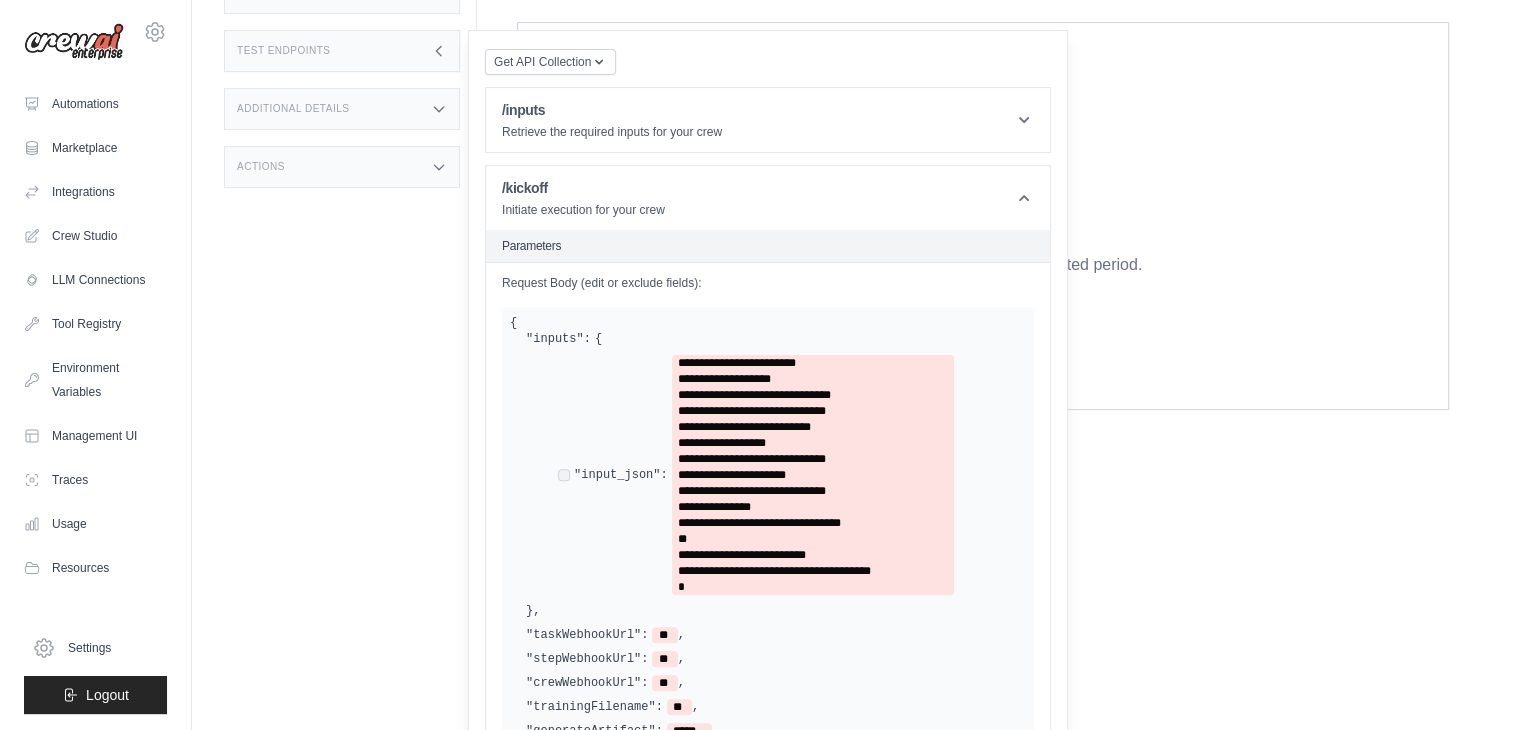 click on ""stepWebhookUrl":
**
," at bounding box center (776, 659) 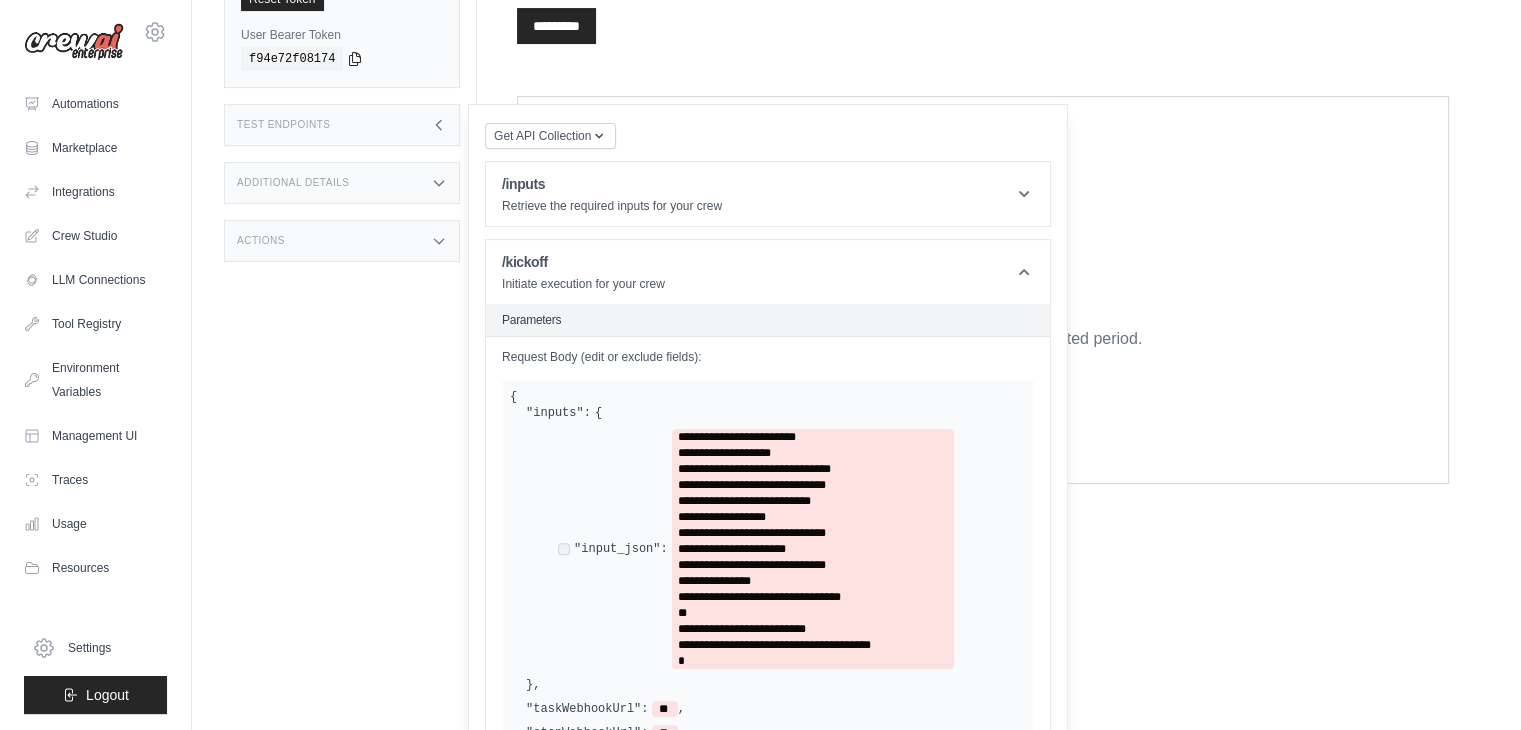 scroll, scrollTop: 590, scrollLeft: 0, axis: vertical 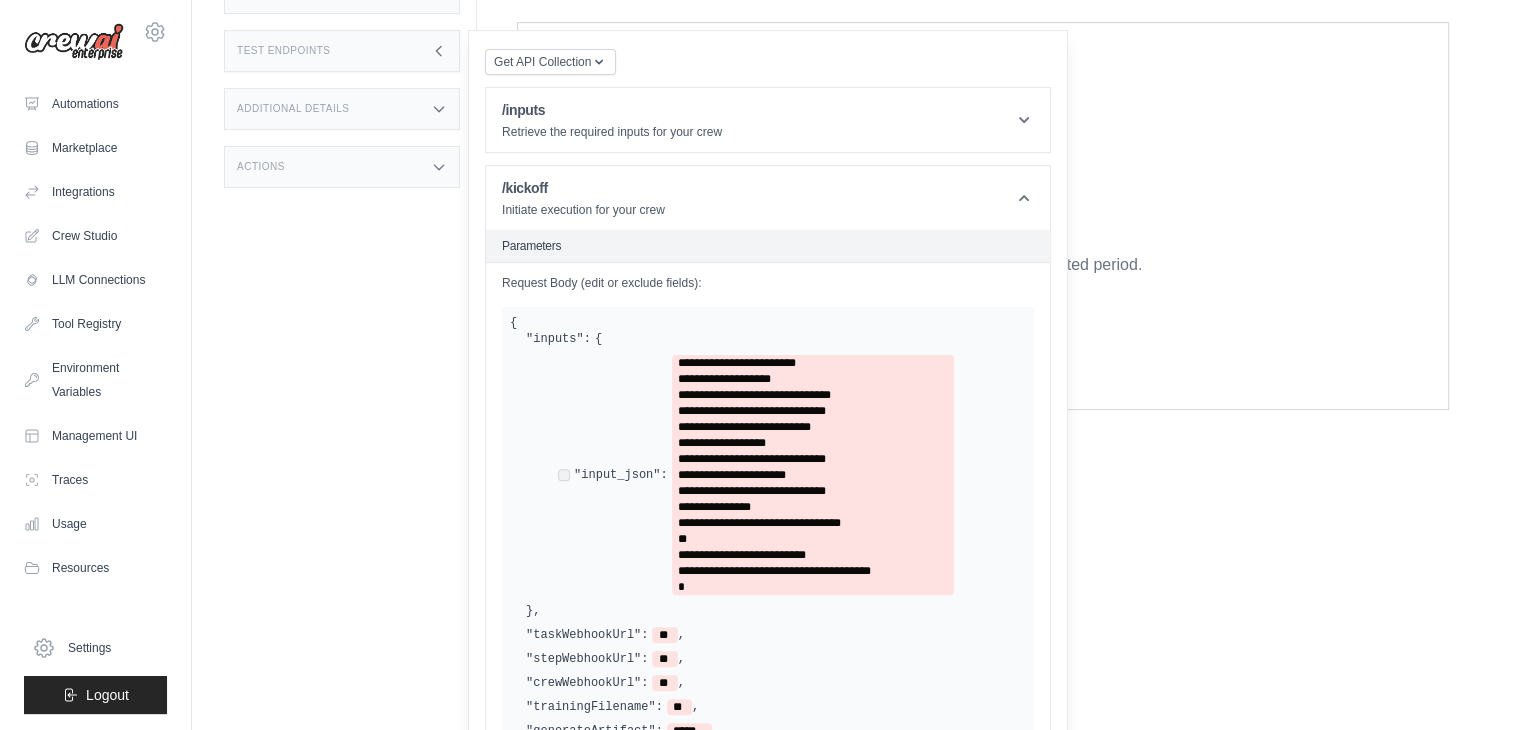 click on ""stepWebhookUrl":
**
," at bounding box center [776, 659] 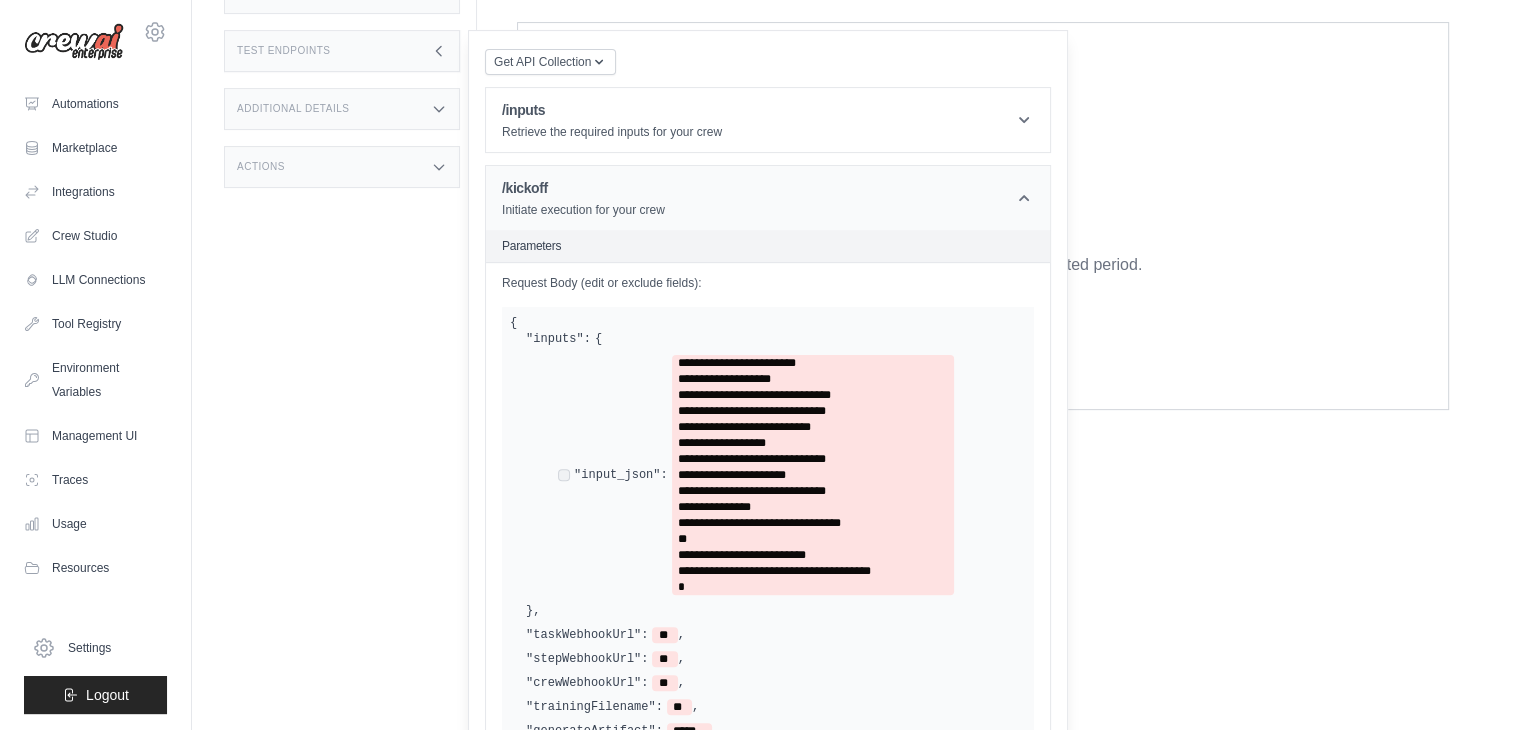 click 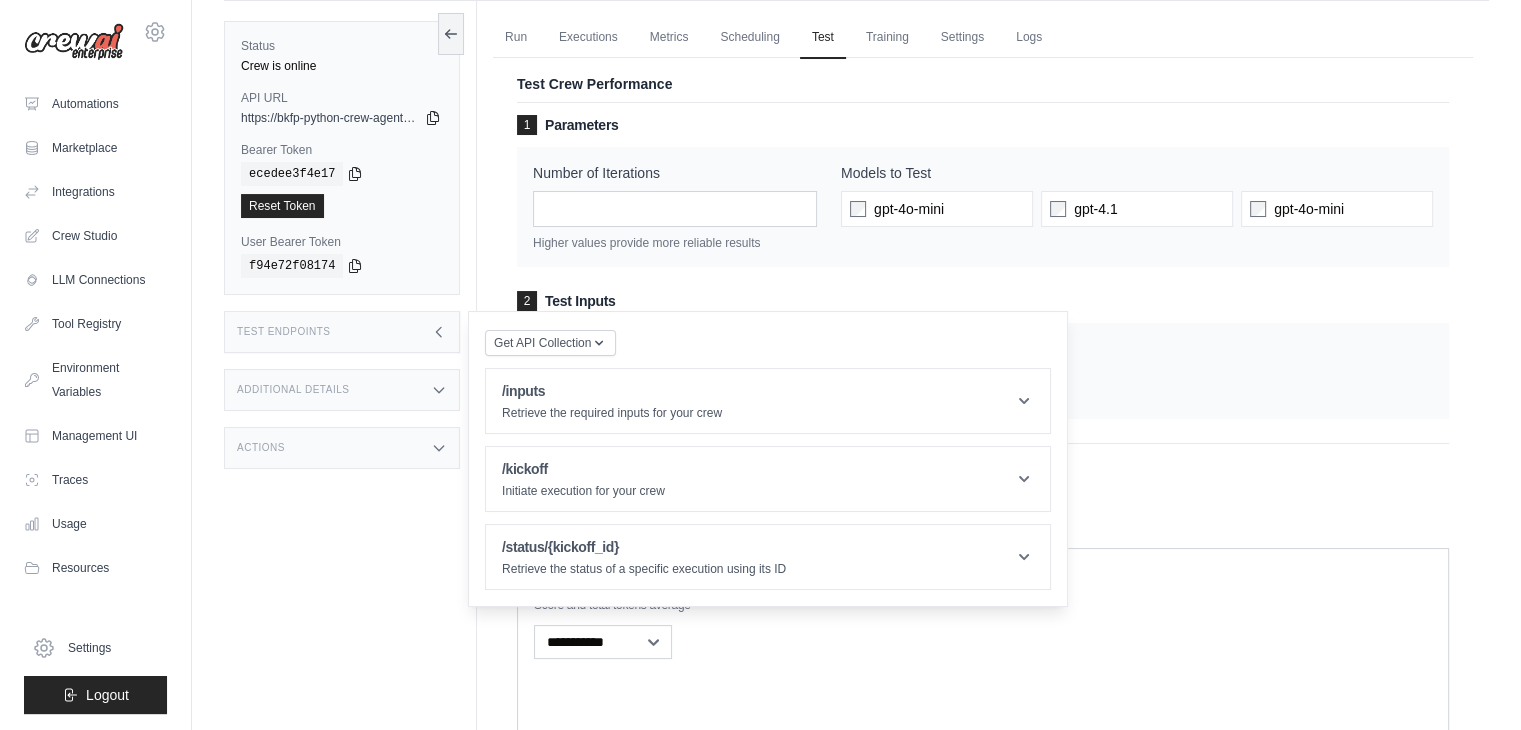 scroll, scrollTop: 0, scrollLeft: 0, axis: both 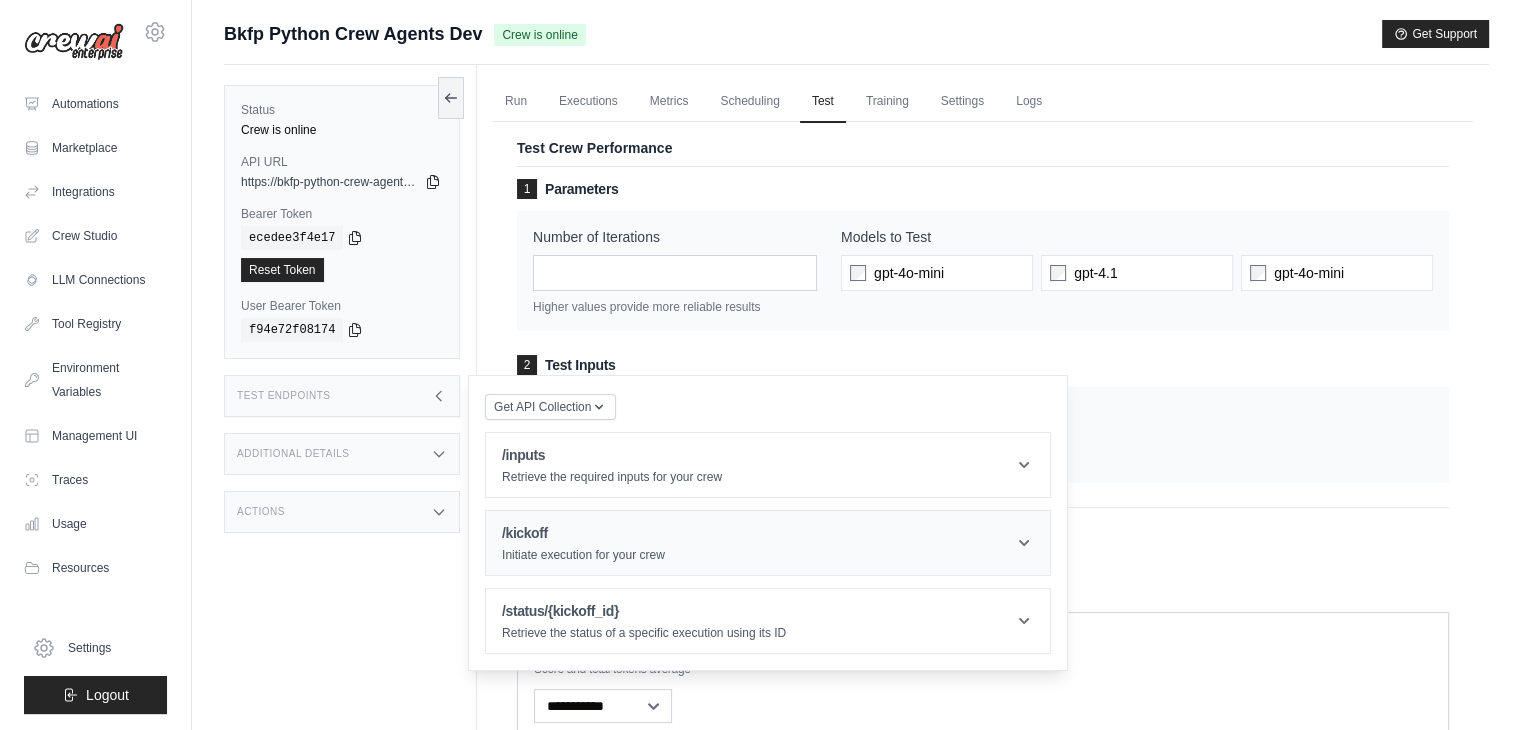 click on "/kickoff
Initiate execution for your crew" at bounding box center [768, 543] 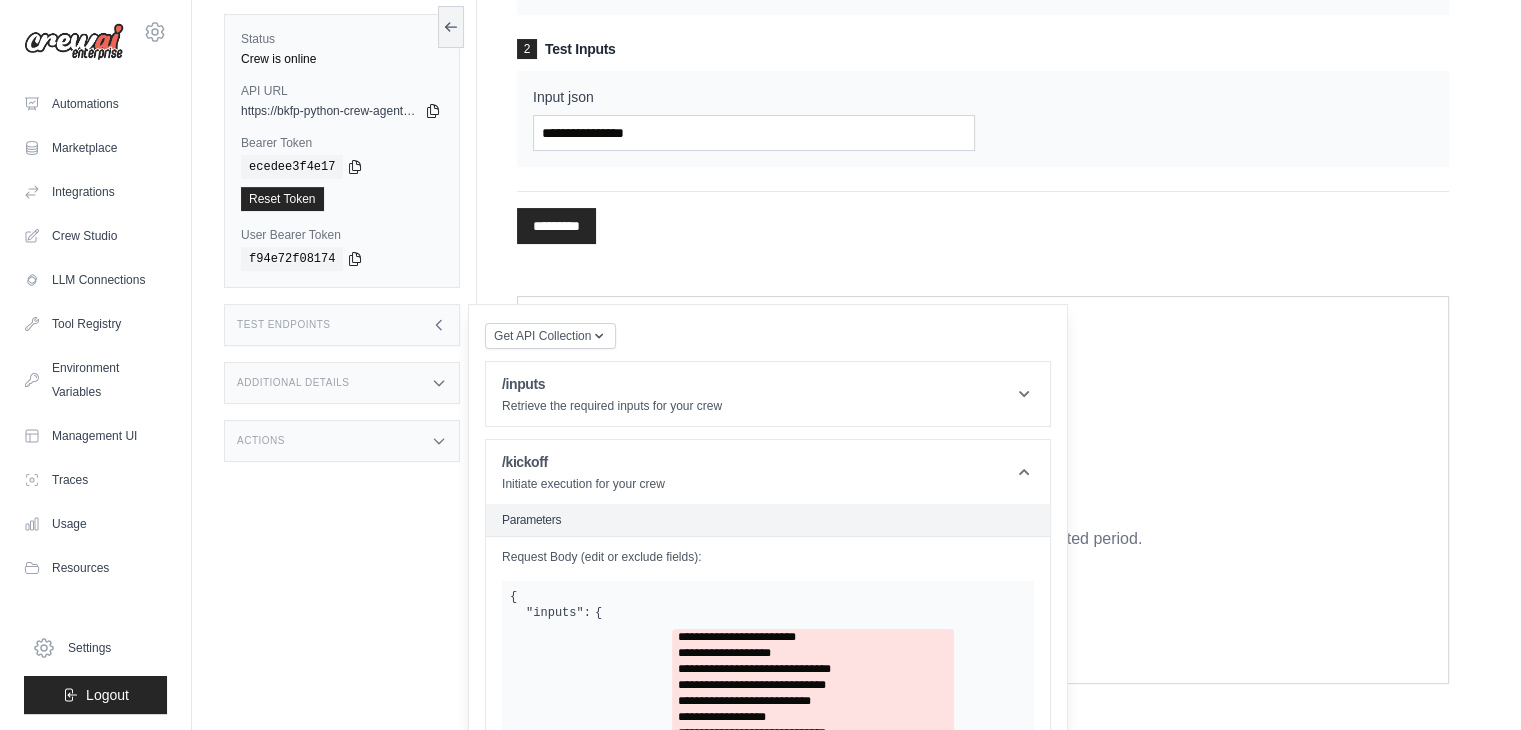 scroll, scrollTop: 590, scrollLeft: 0, axis: vertical 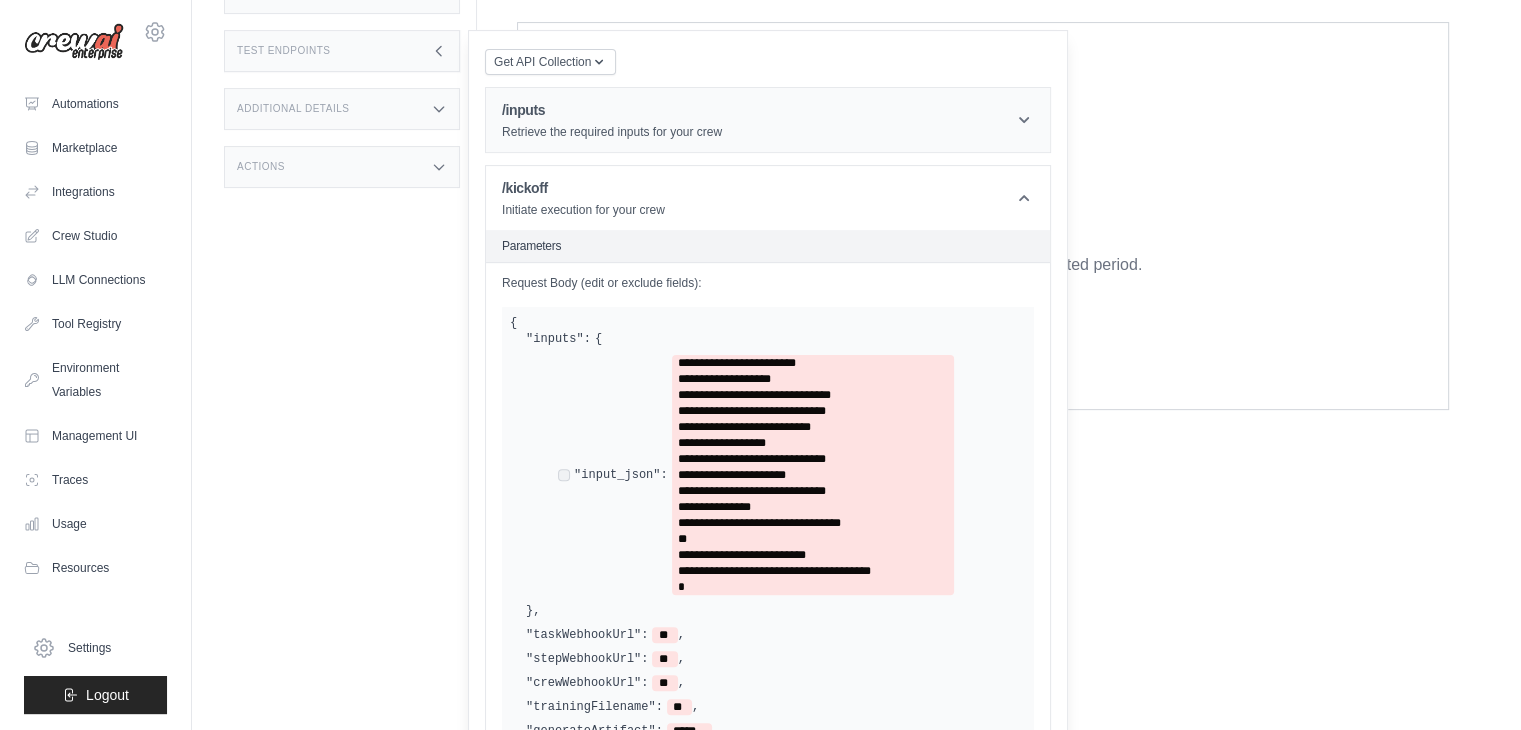 click on "/inputs
Retrieve the required inputs for your crew" at bounding box center (768, 120) 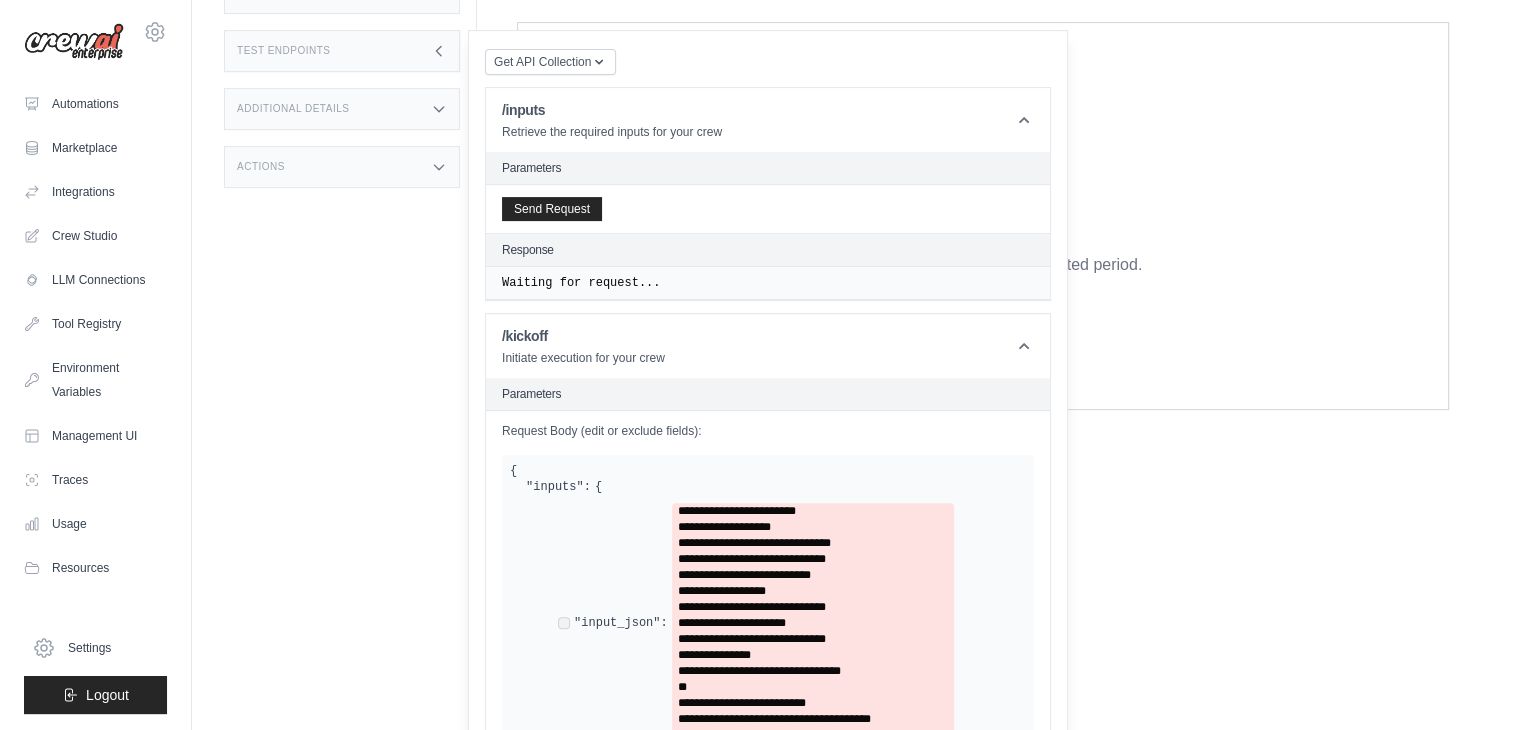 scroll, scrollTop: 737, scrollLeft: 0, axis: vertical 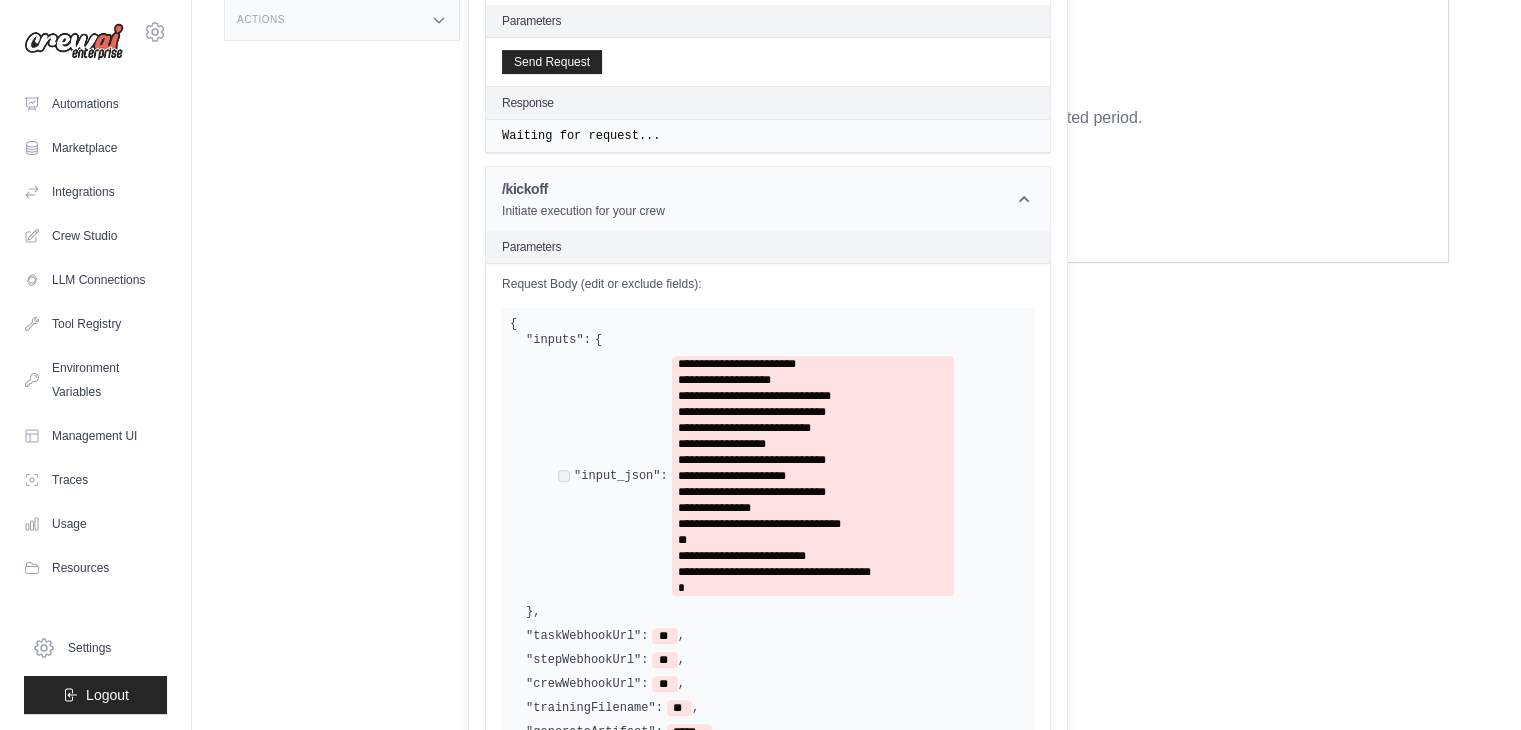 click on "/kickoff
Initiate execution for your crew" at bounding box center [768, 199] 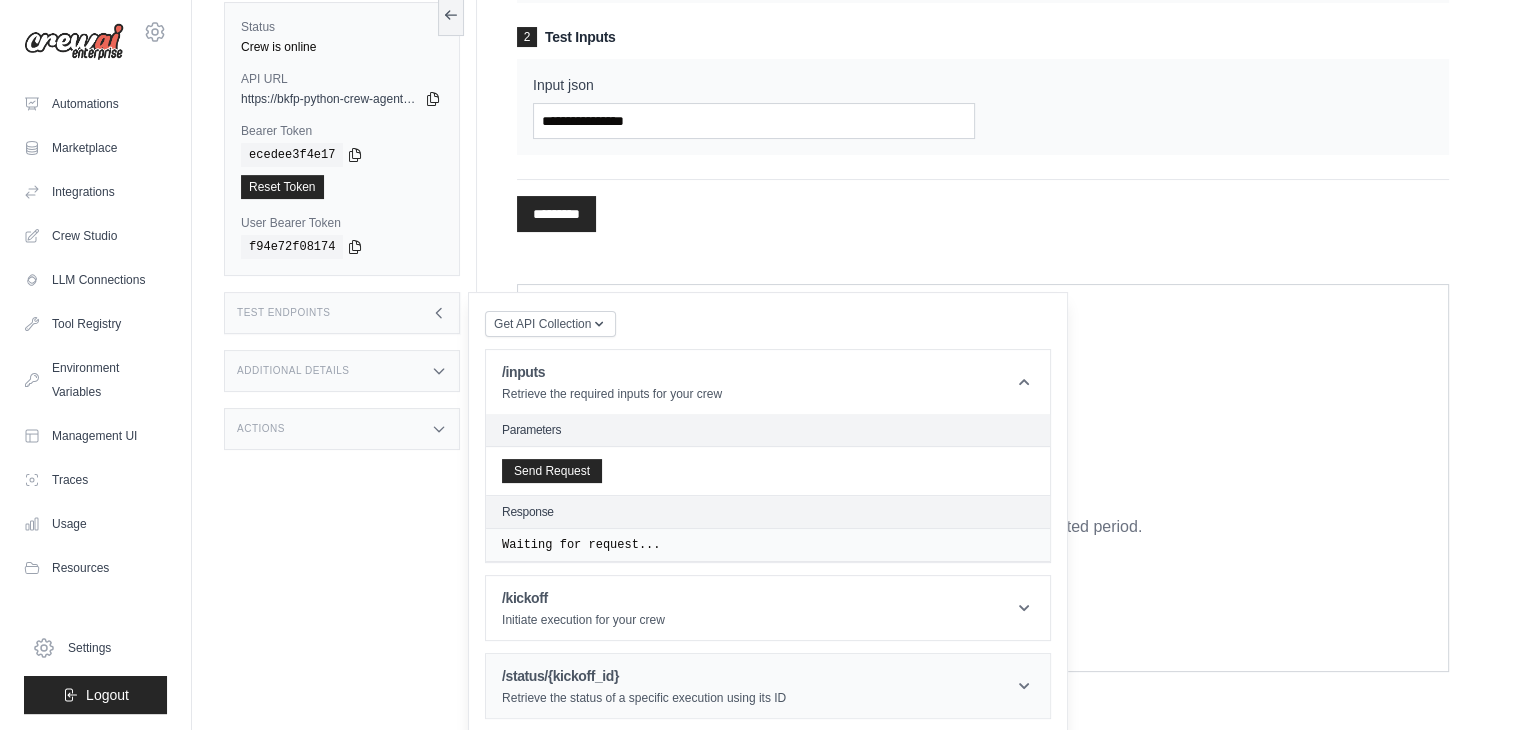 click on "/status/{kickoff_id}
Retrieve the status of a specific execution using its ID" at bounding box center (768, 686) 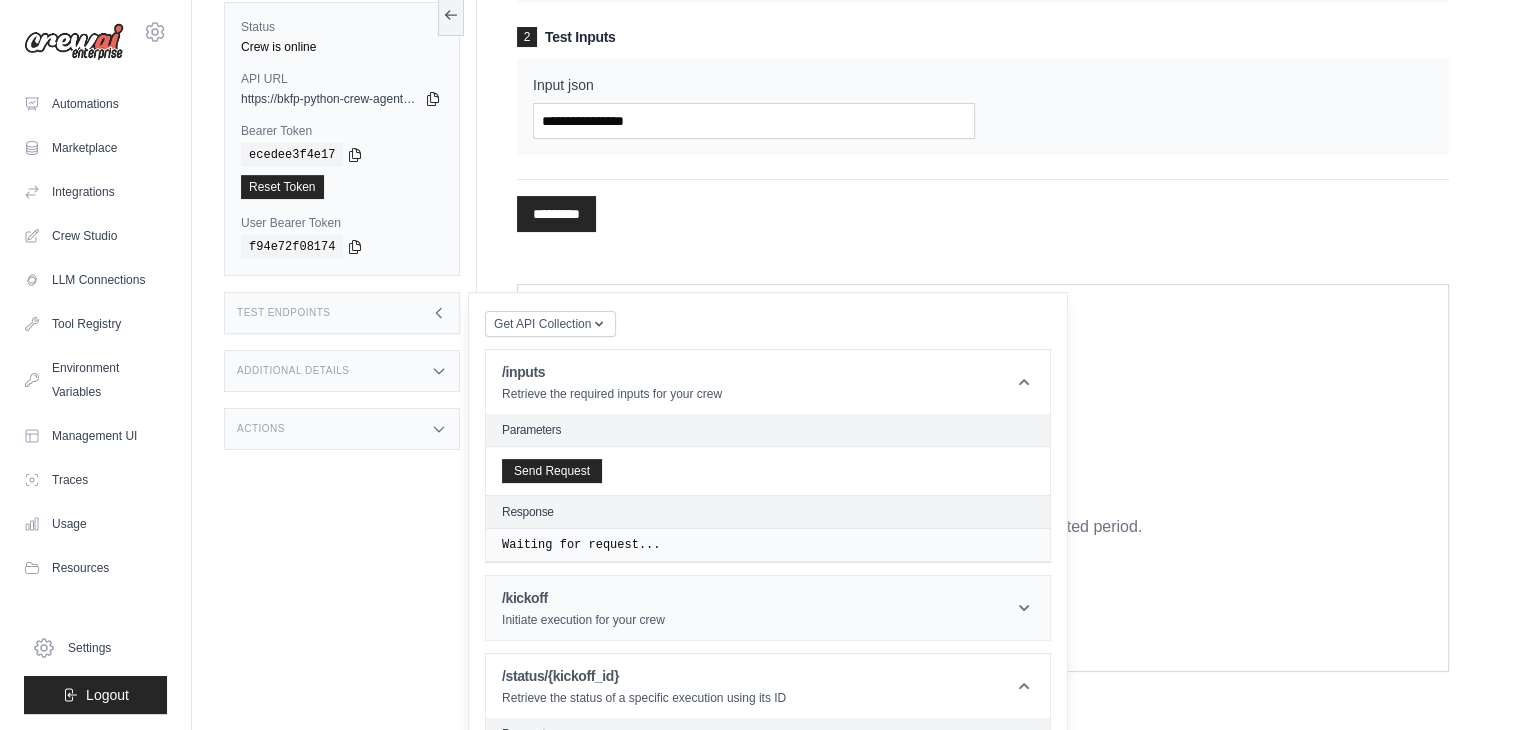 click on "/kickoff
Initiate execution for your crew" at bounding box center (768, 608) 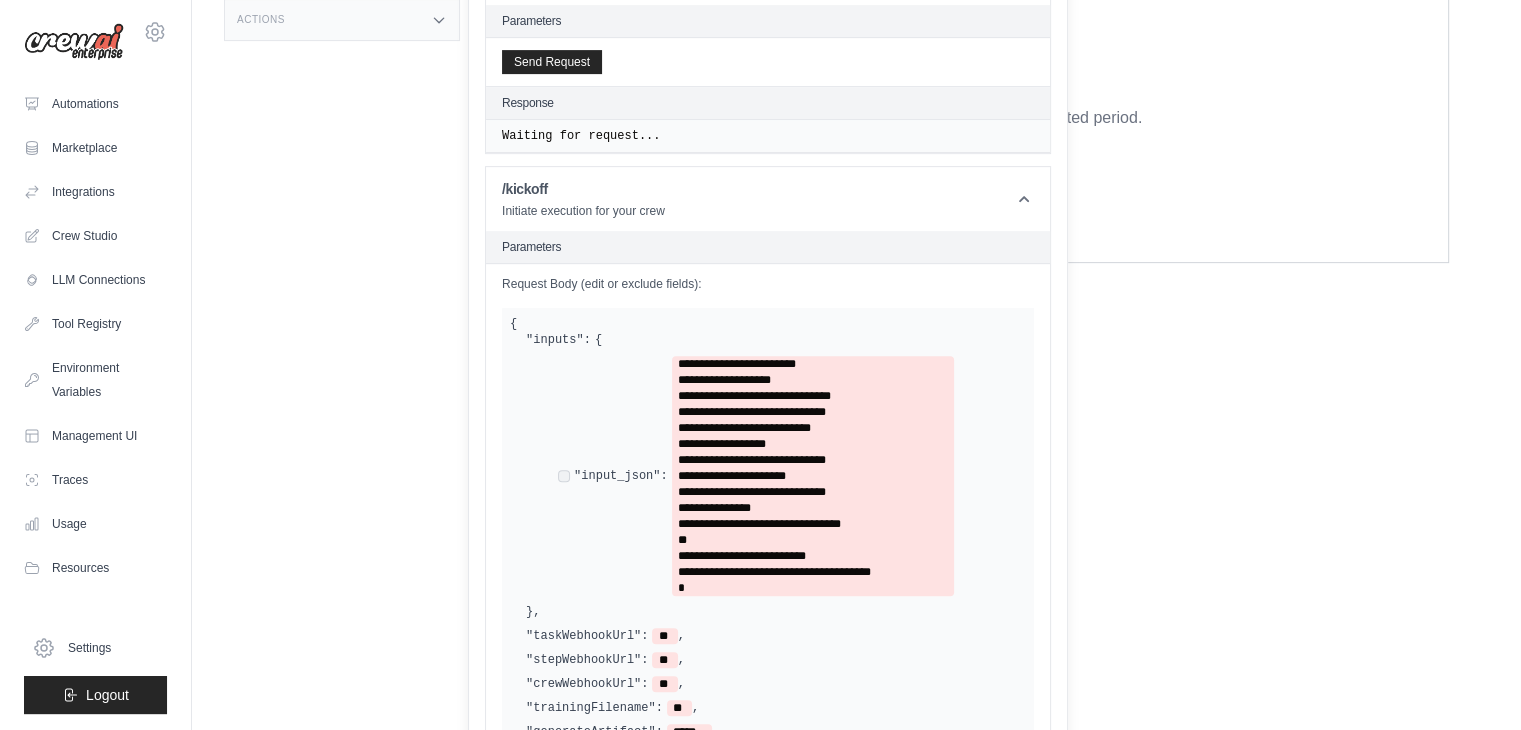 scroll, scrollTop: 946, scrollLeft: 0, axis: vertical 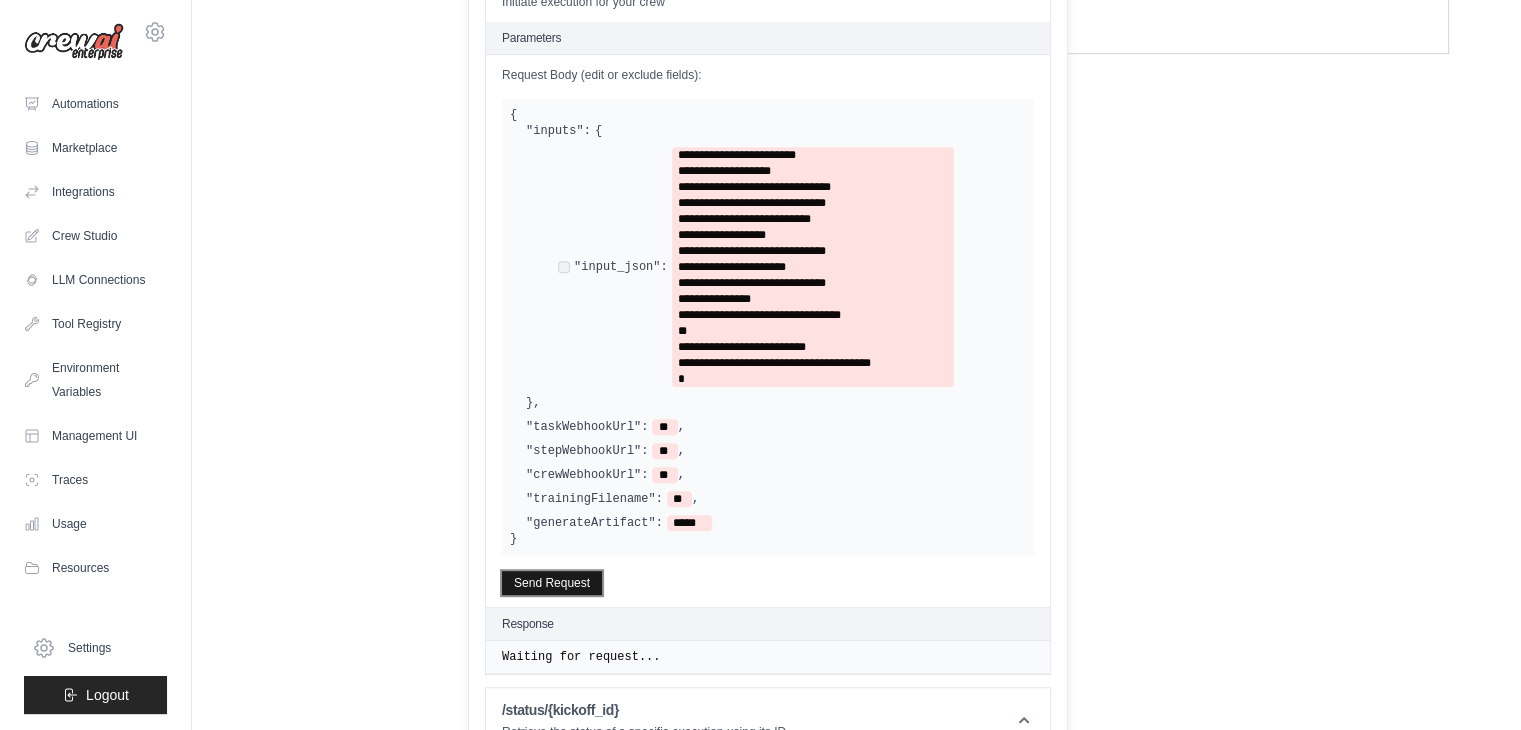 click on "Send Request" at bounding box center [552, 583] 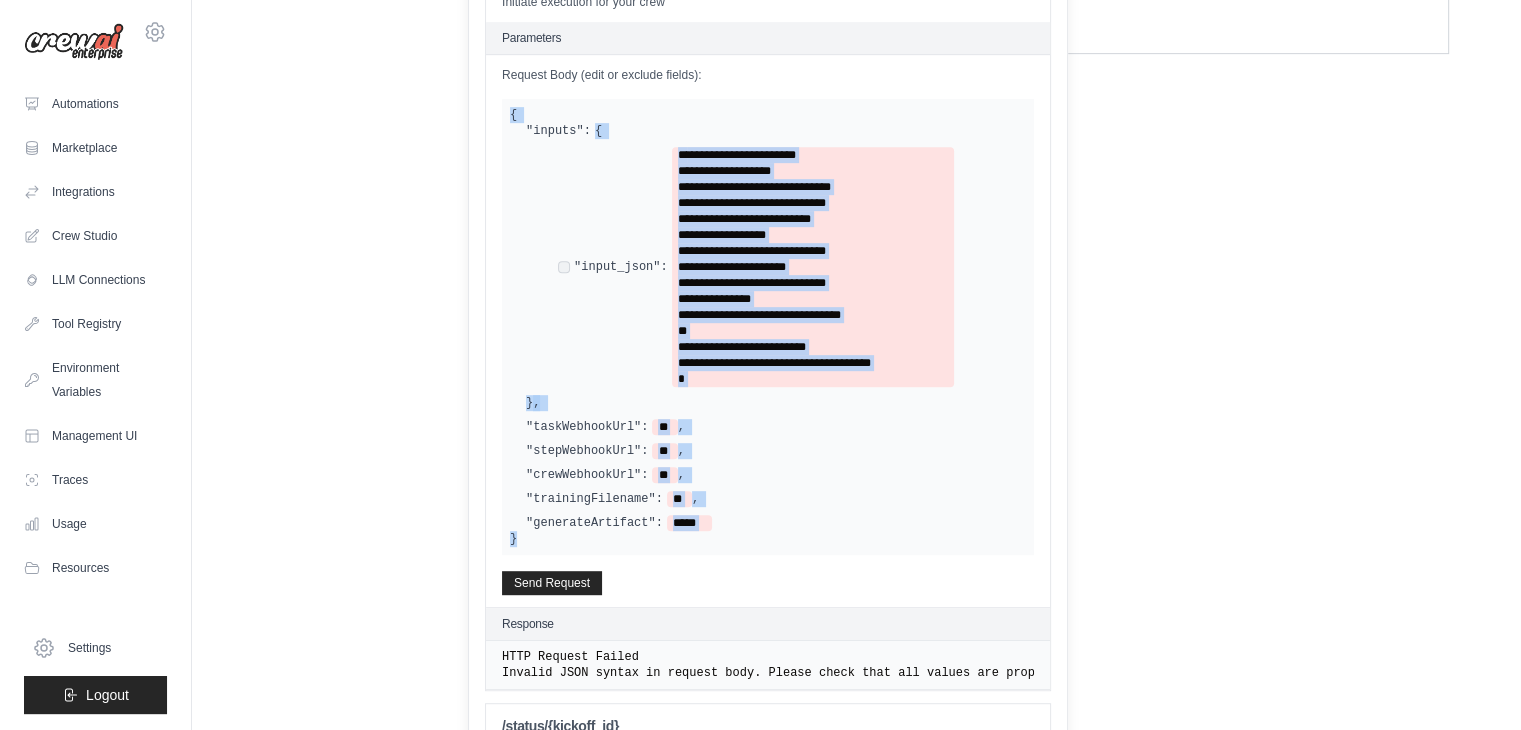 drag, startPoint x: 528, startPoint y: 536, endPoint x: 509, endPoint y: 109, distance: 427.42252 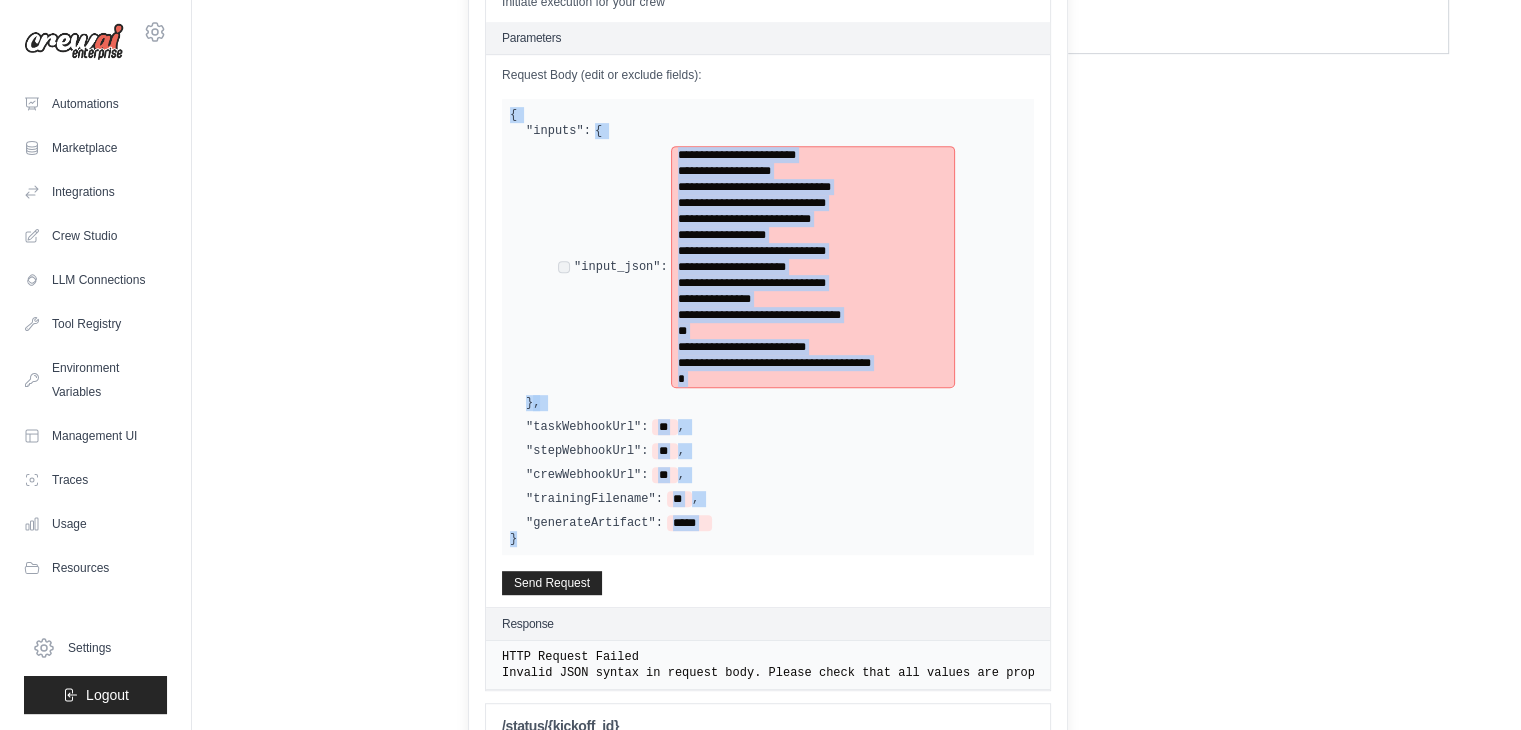 click on "**" at bounding box center [813, 331] 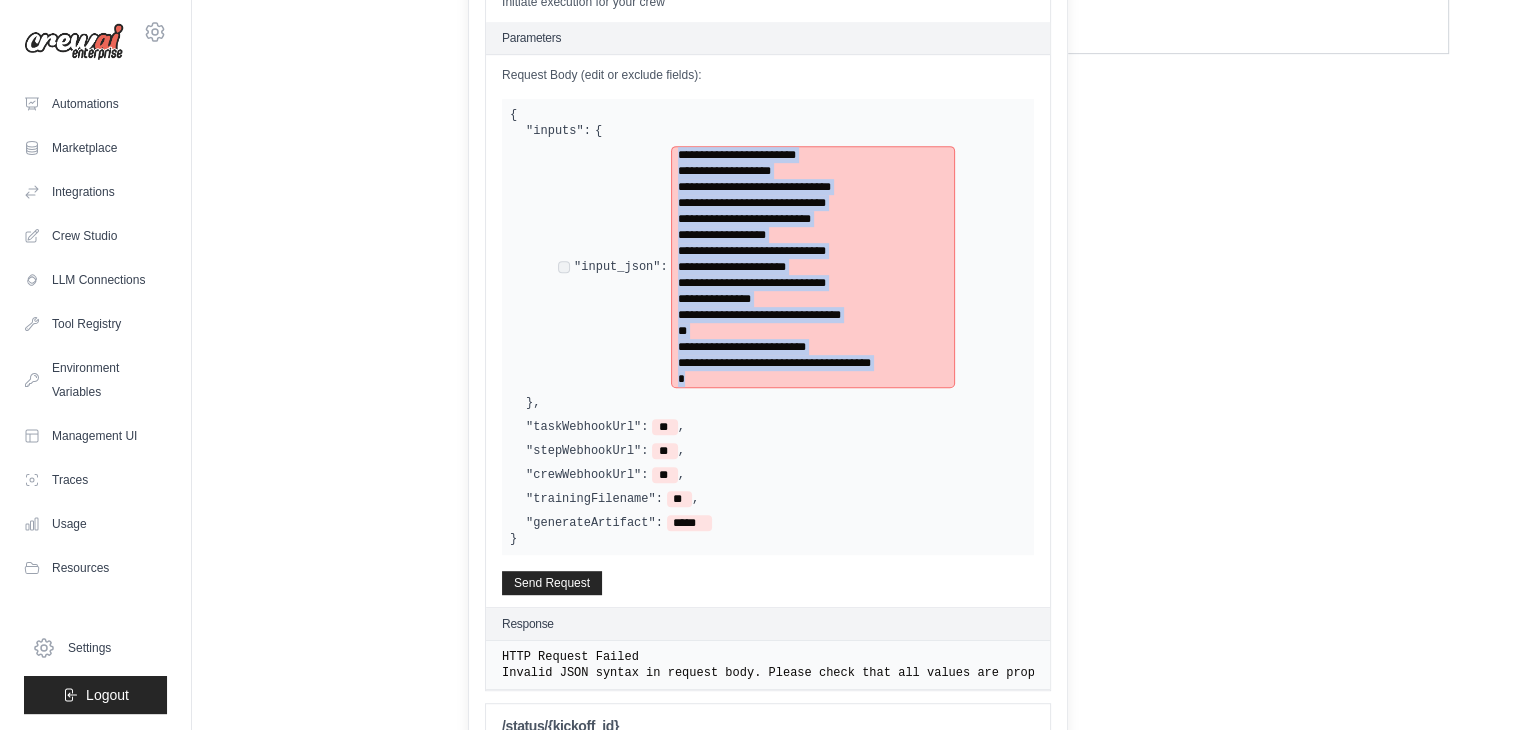 drag, startPoint x: 684, startPoint y: 374, endPoint x: 663, endPoint y: 152, distance: 222.99103 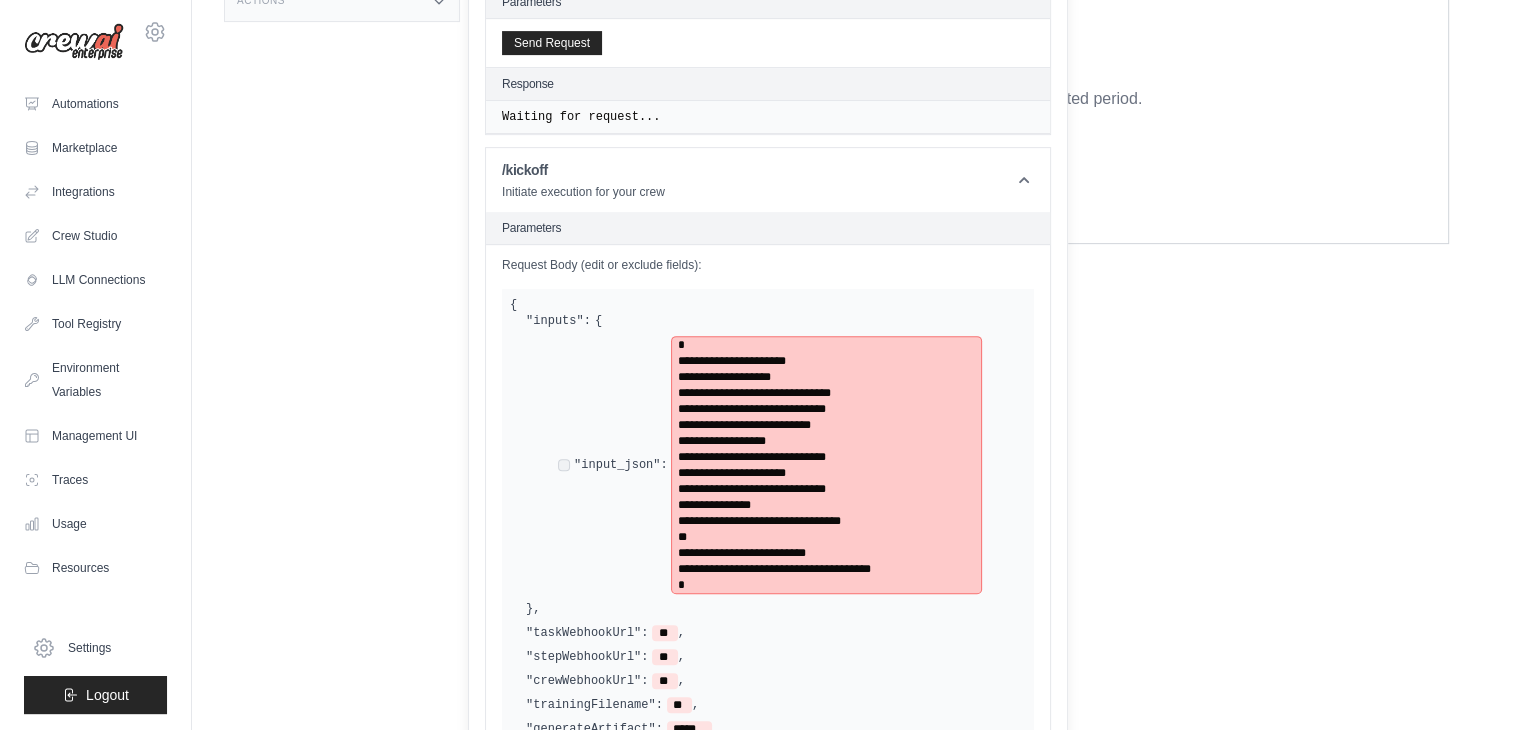 scroll, scrollTop: 946, scrollLeft: 0, axis: vertical 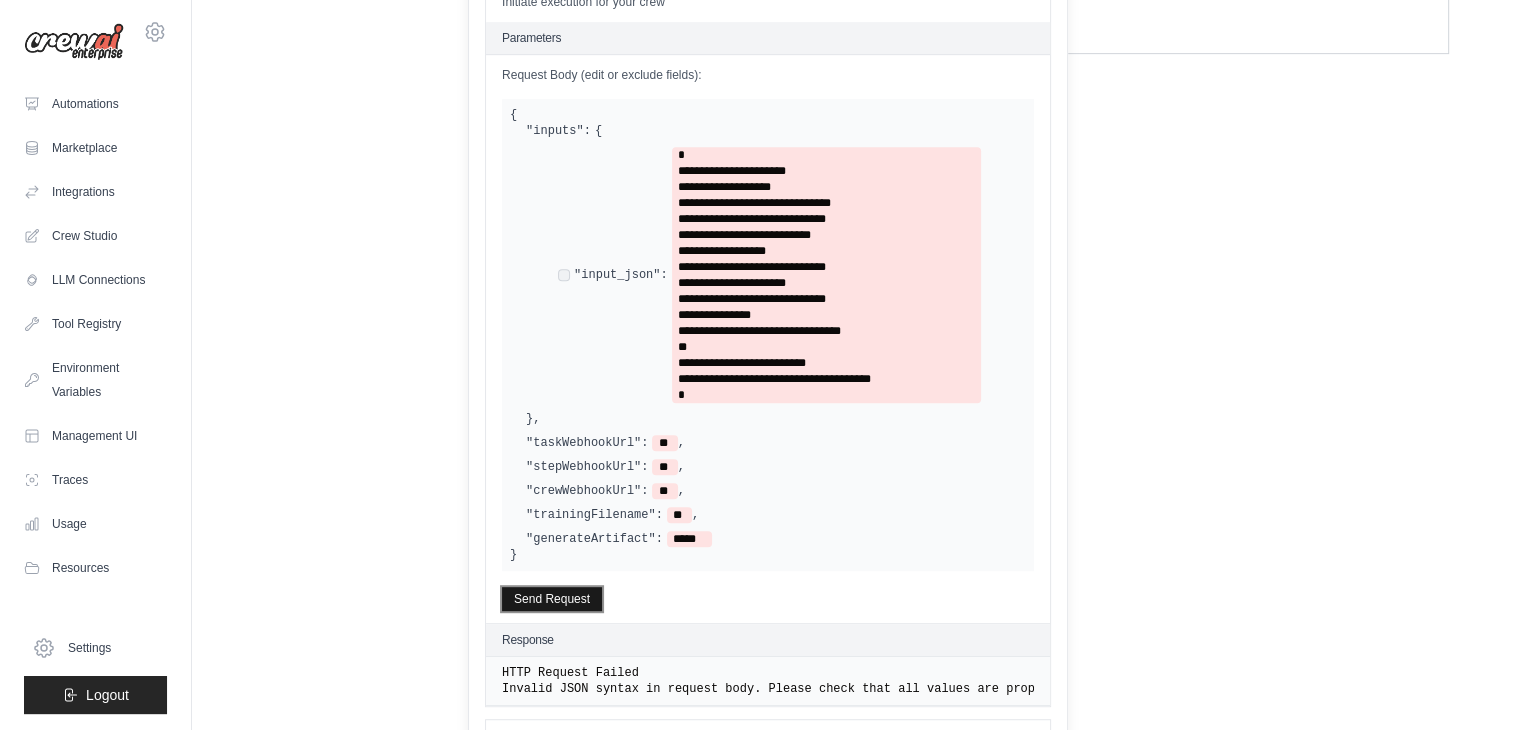 click on "Send Request" at bounding box center [552, 599] 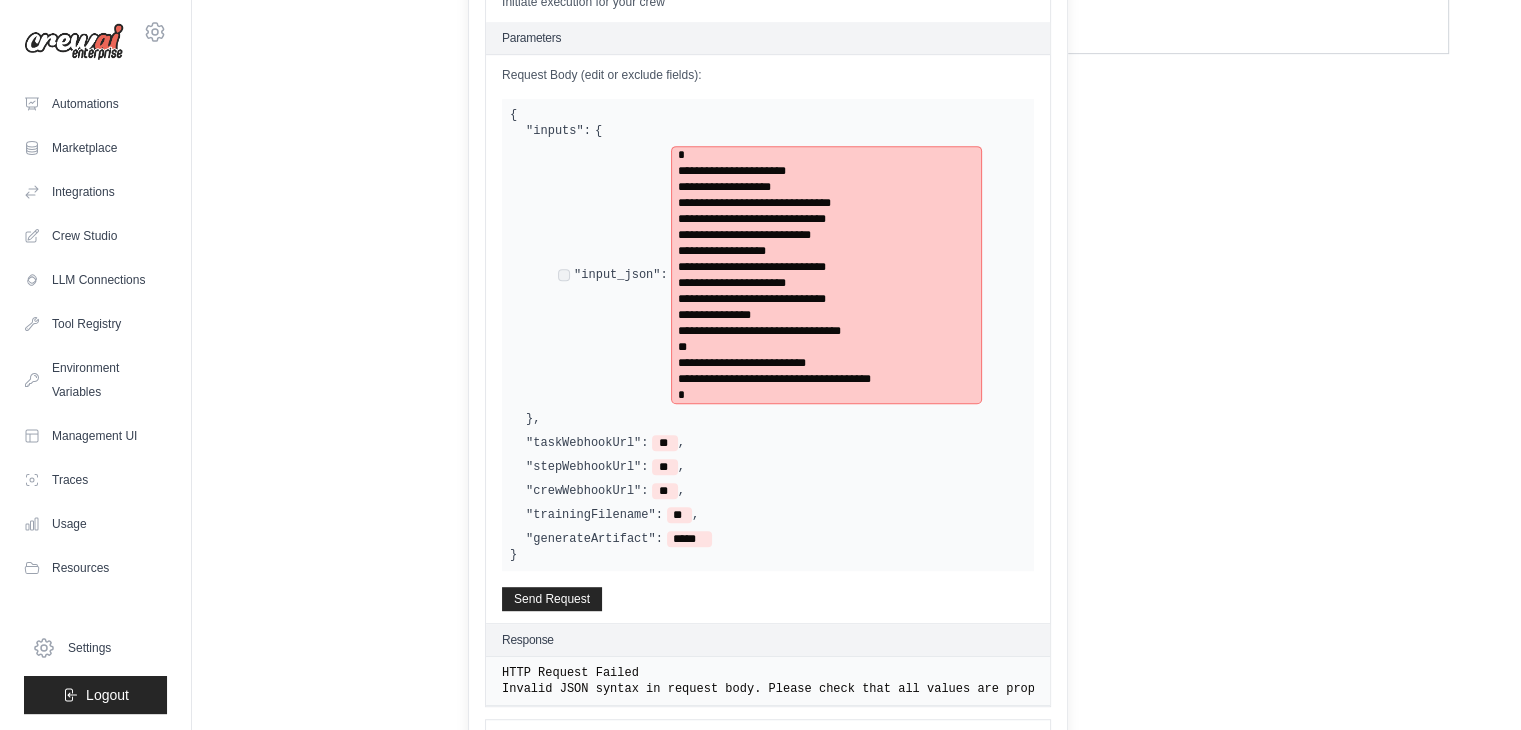 click on "*" at bounding box center [826, 395] 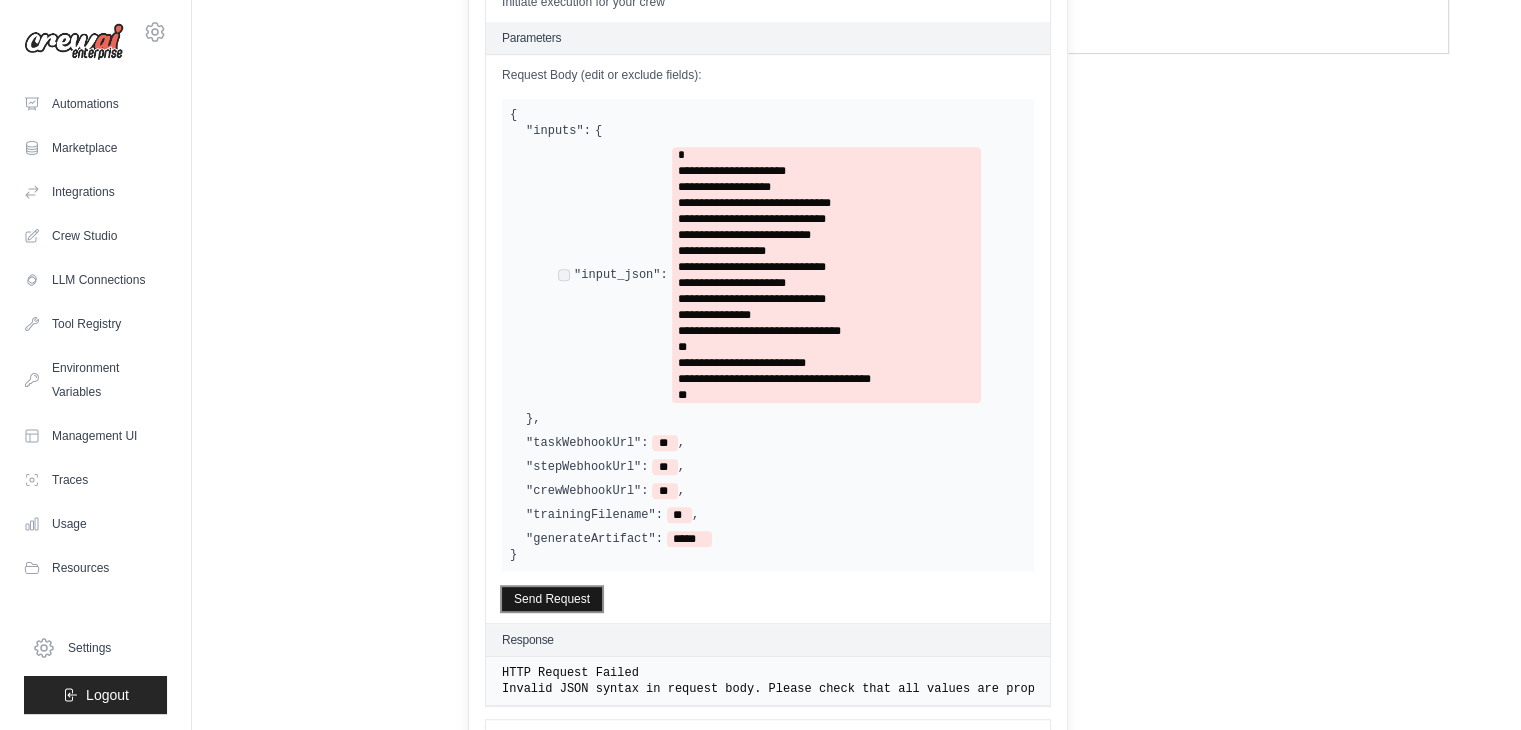 click on "Send Request" at bounding box center (552, 599) 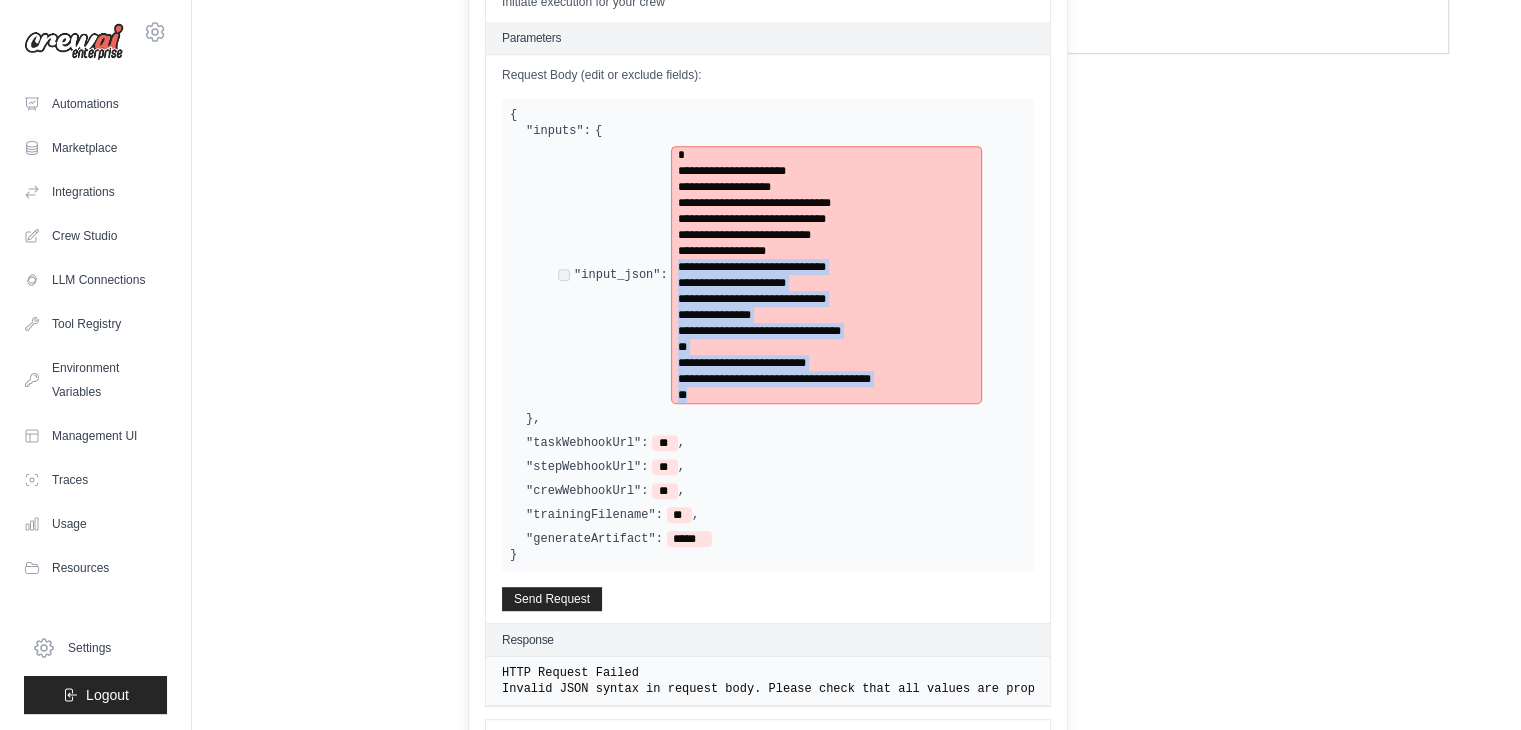 drag, startPoint x: 715, startPoint y: 389, endPoint x: 700, endPoint y: 261, distance: 128.87592 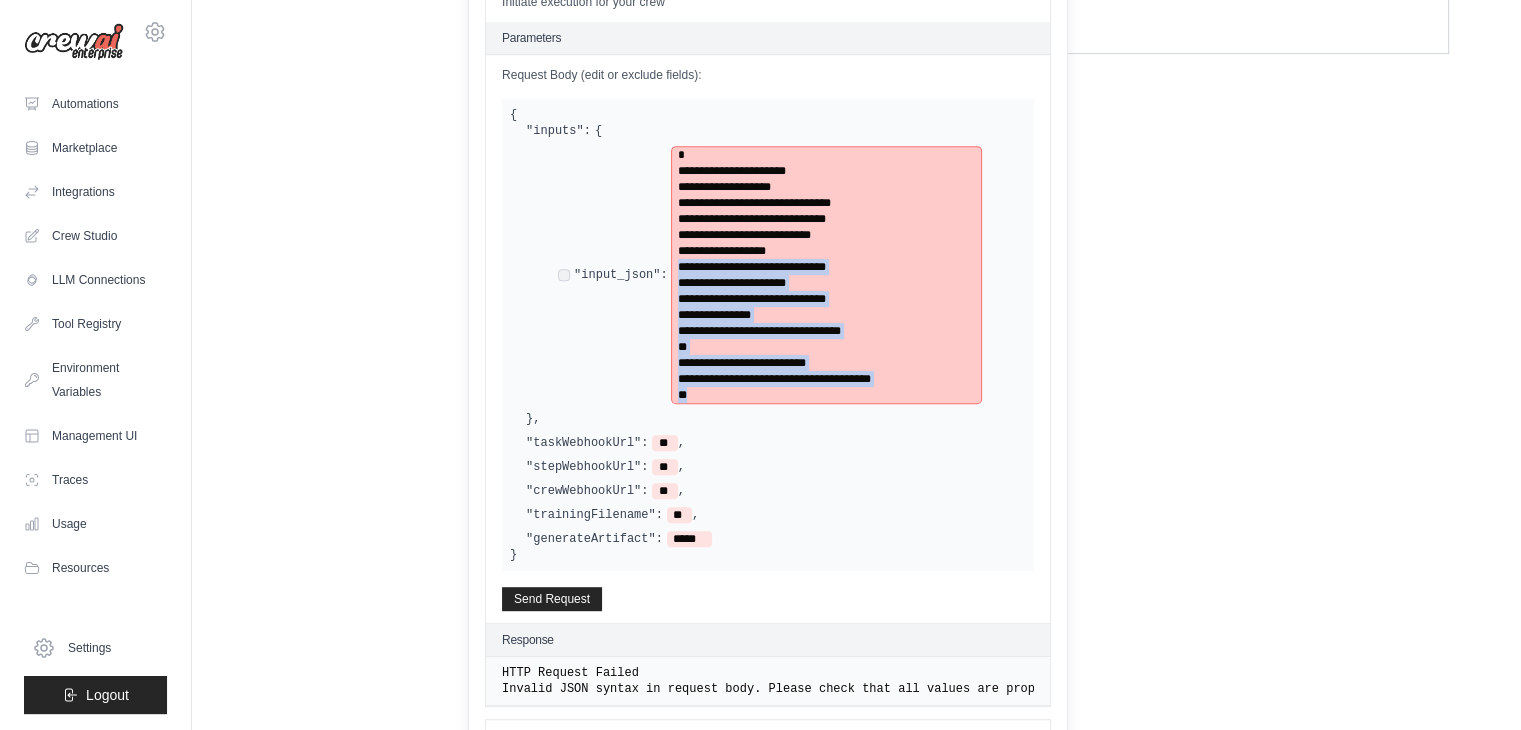 click on "**********" at bounding box center (826, 275) 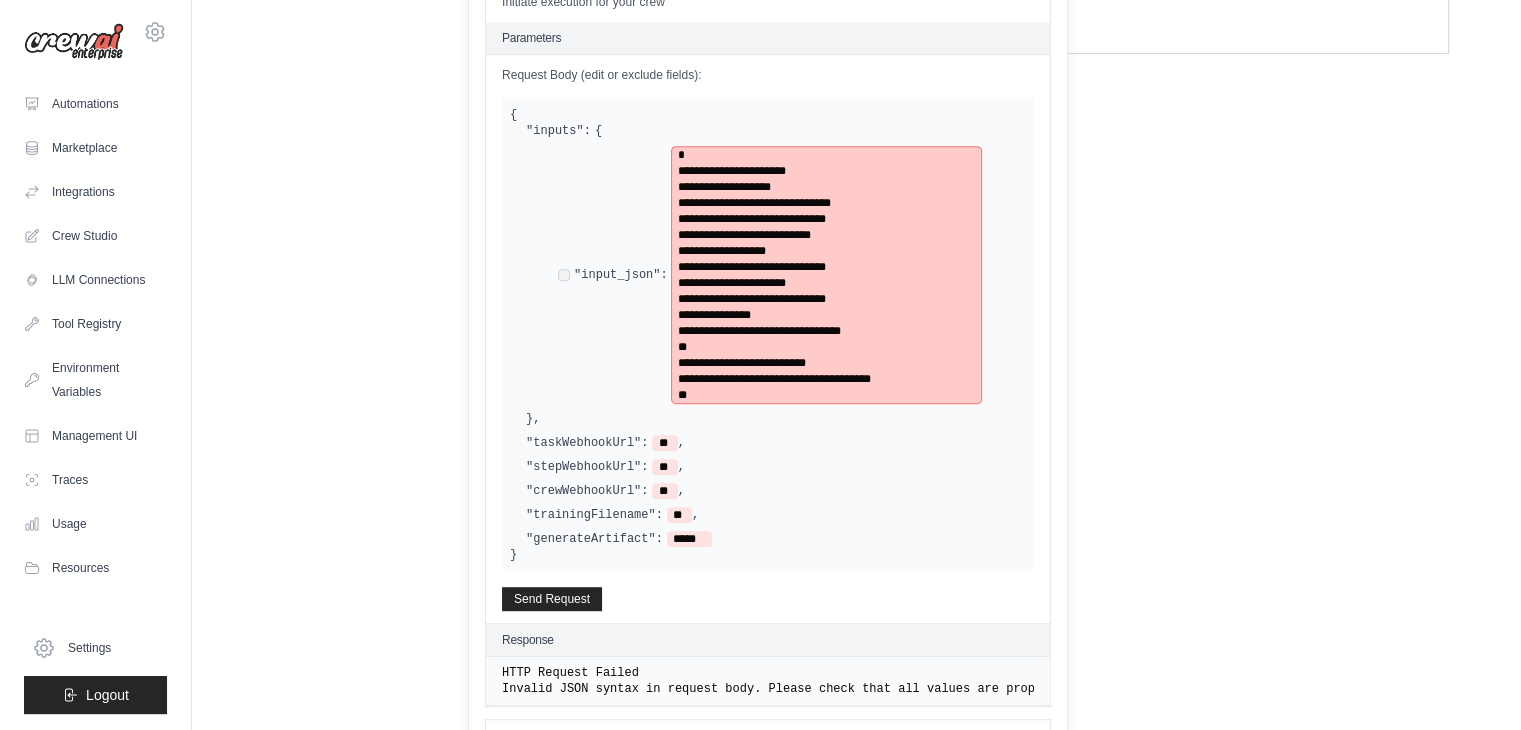 scroll, scrollTop: 865, scrollLeft: 0, axis: vertical 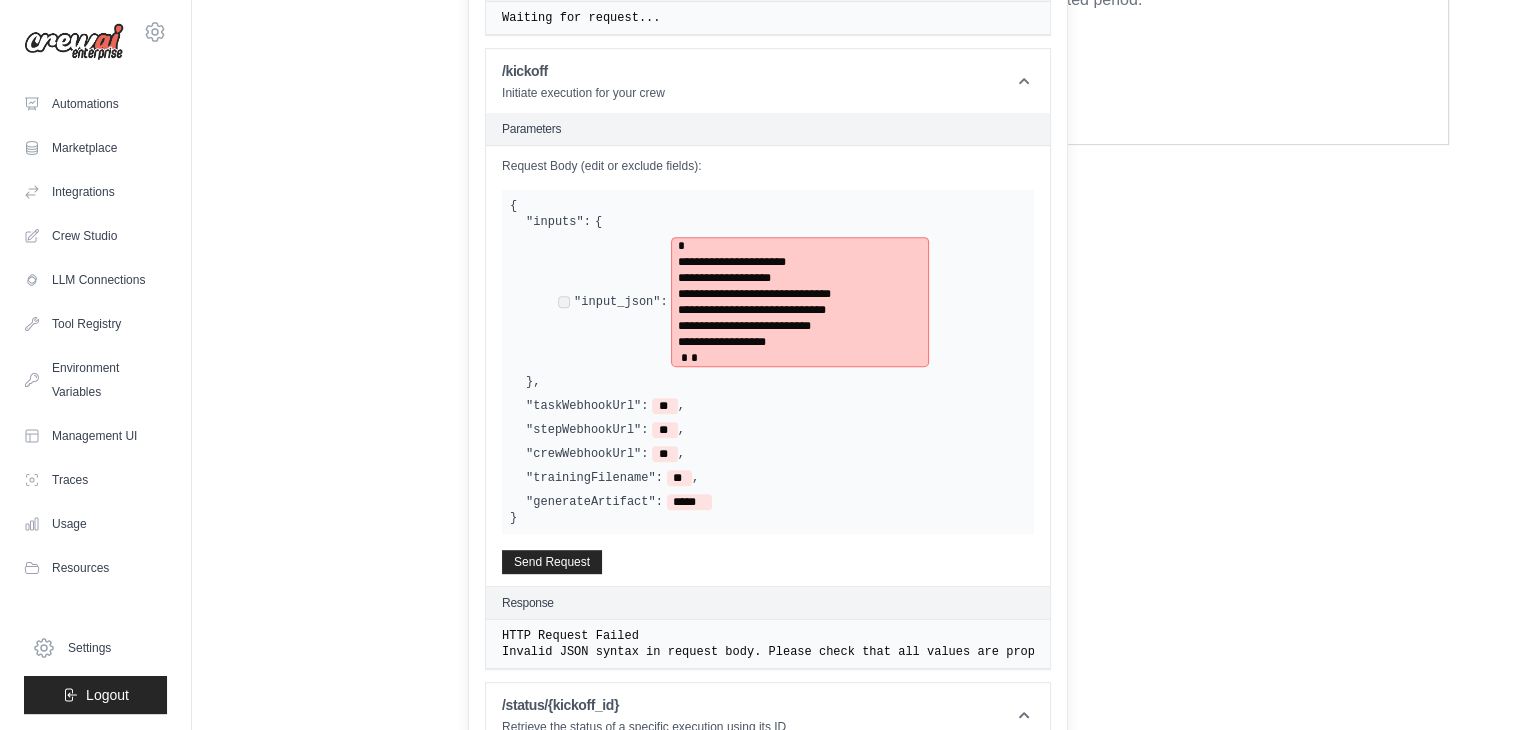 click at bounding box center [800, 358] 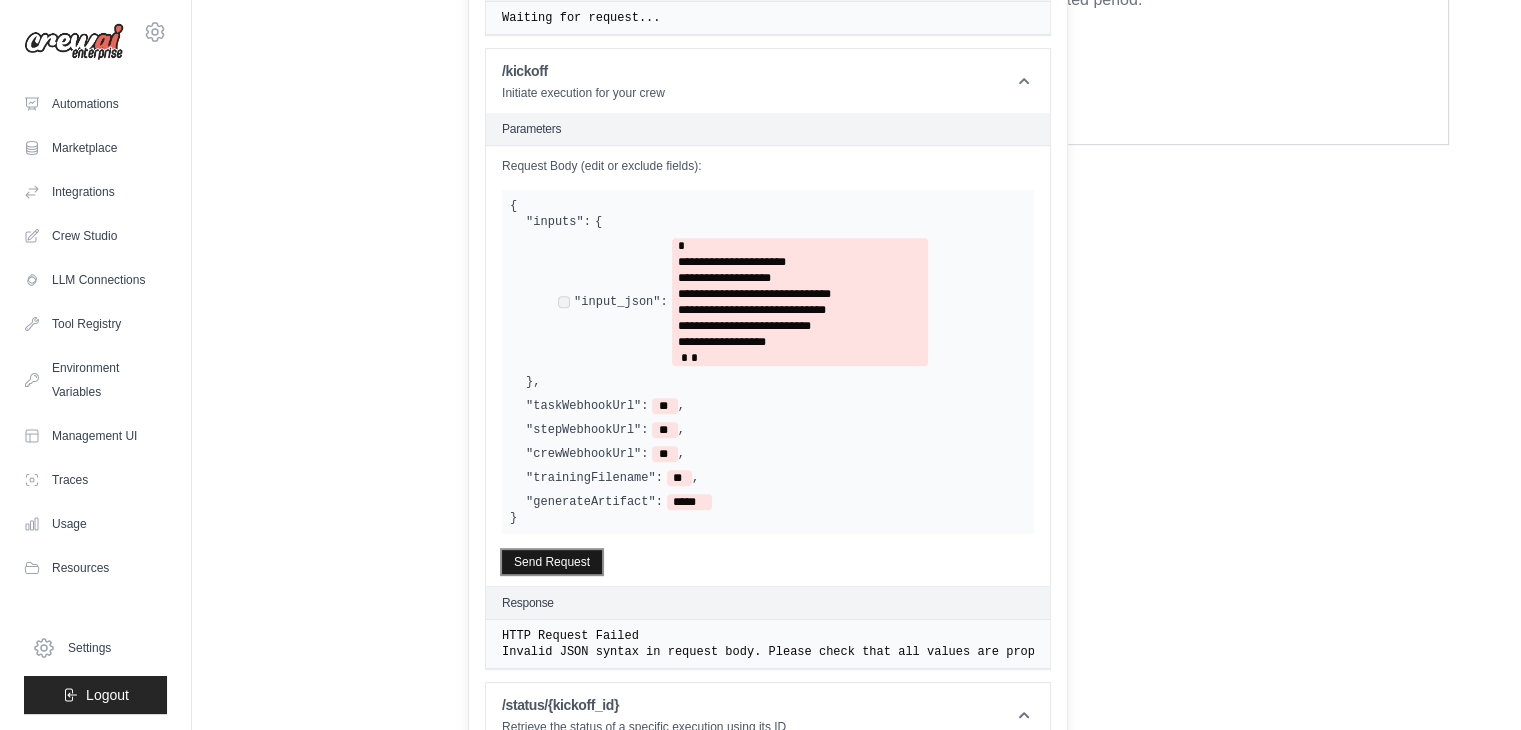 click on "Send Request" at bounding box center [552, 562] 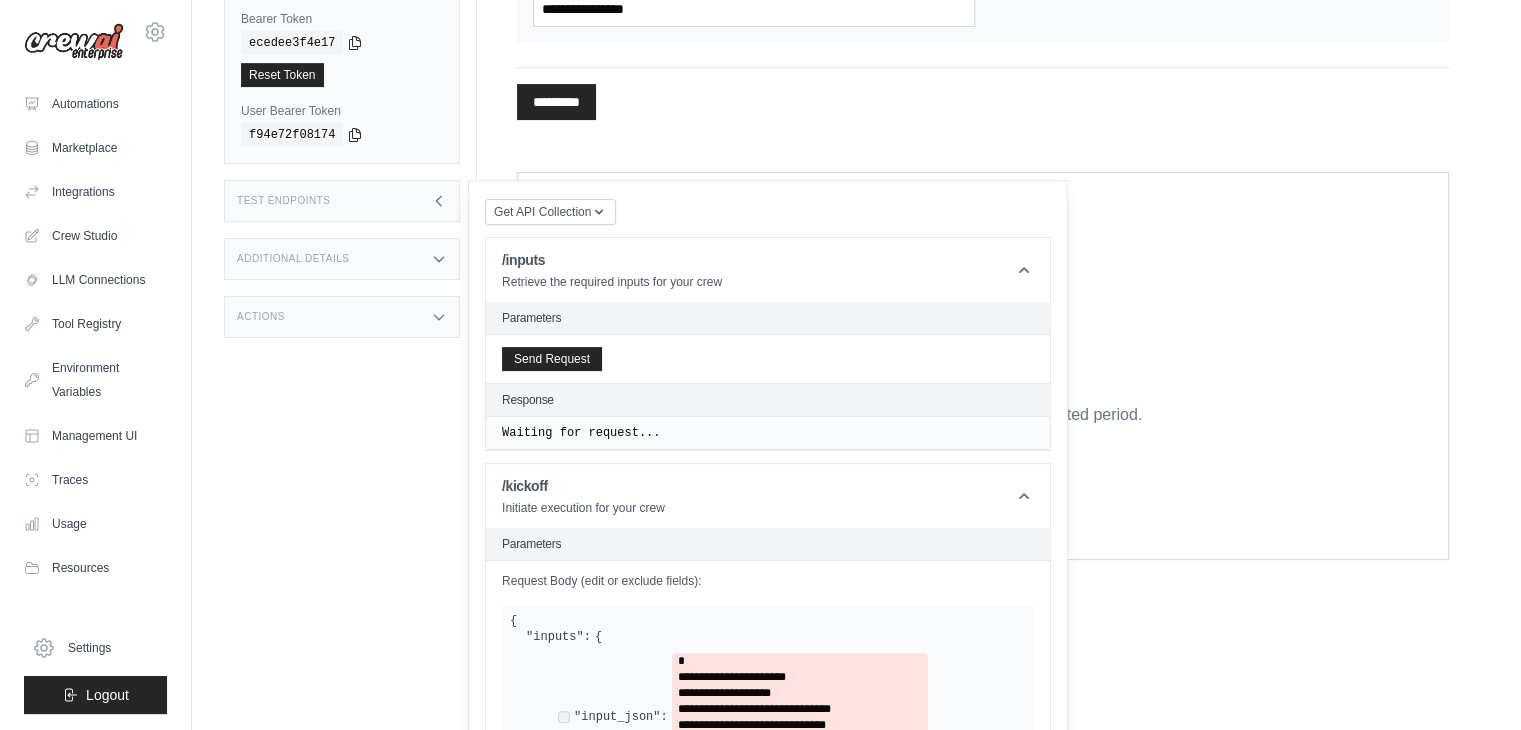 scroll, scrollTop: 438, scrollLeft: 0, axis: vertical 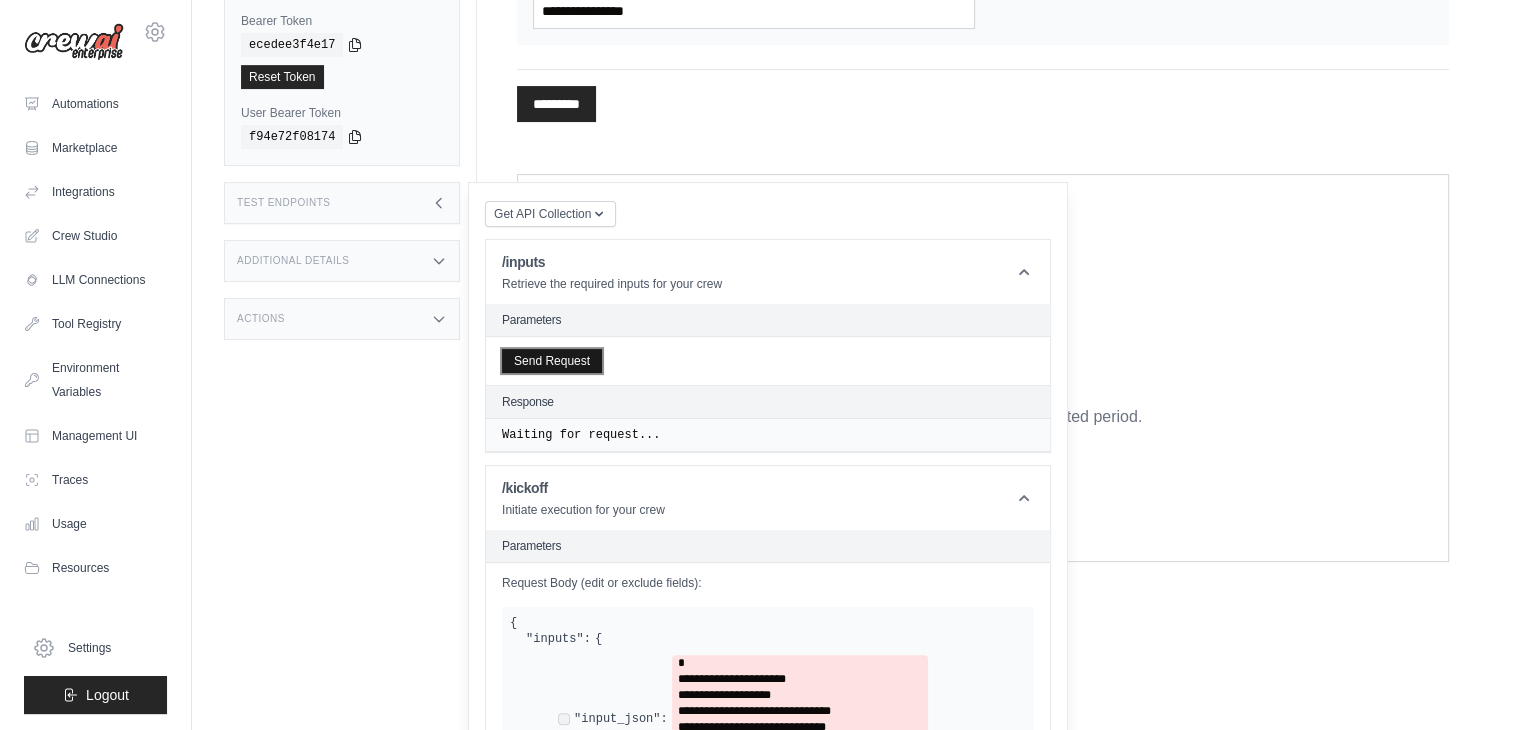 click on "Send Request" at bounding box center [552, 361] 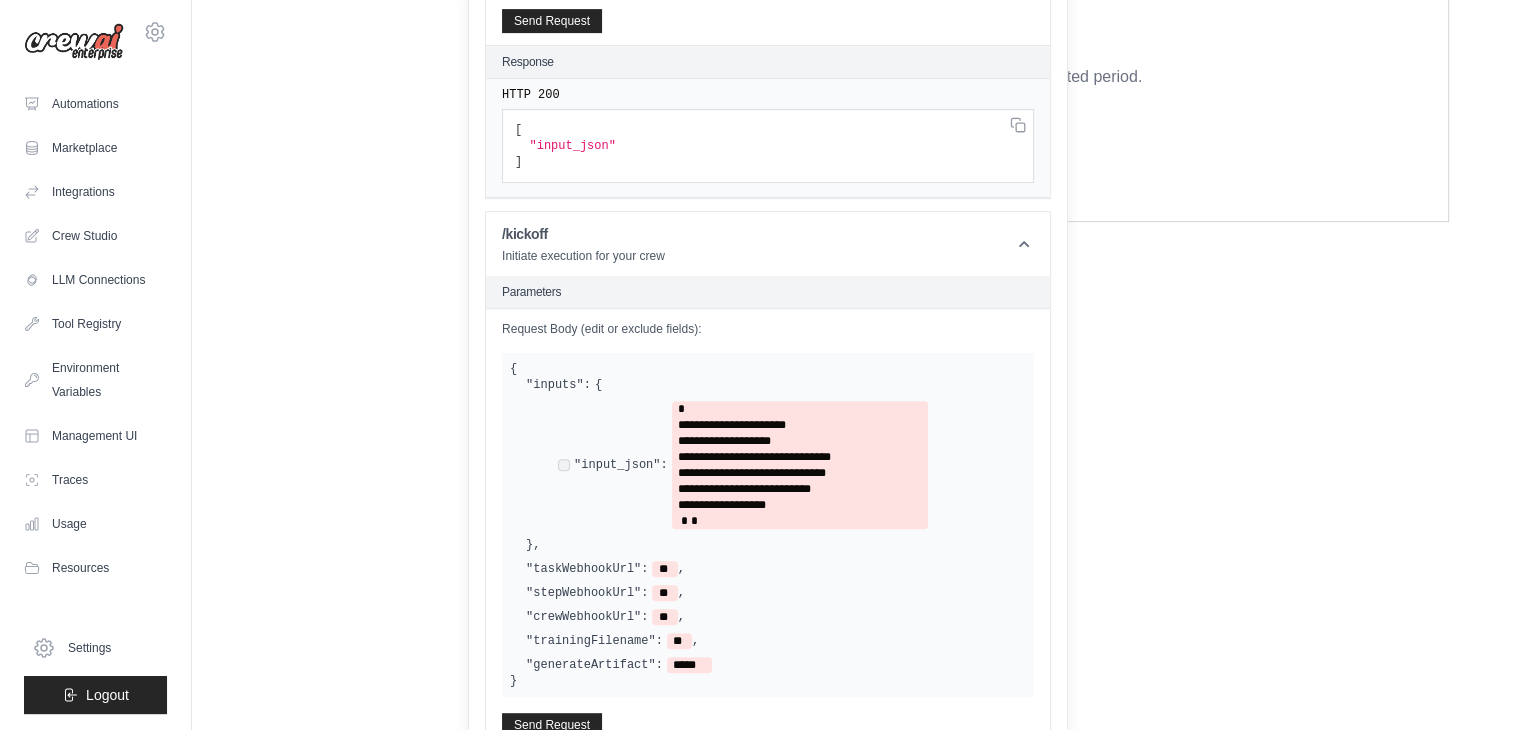 scroll, scrollTop: 780, scrollLeft: 0, axis: vertical 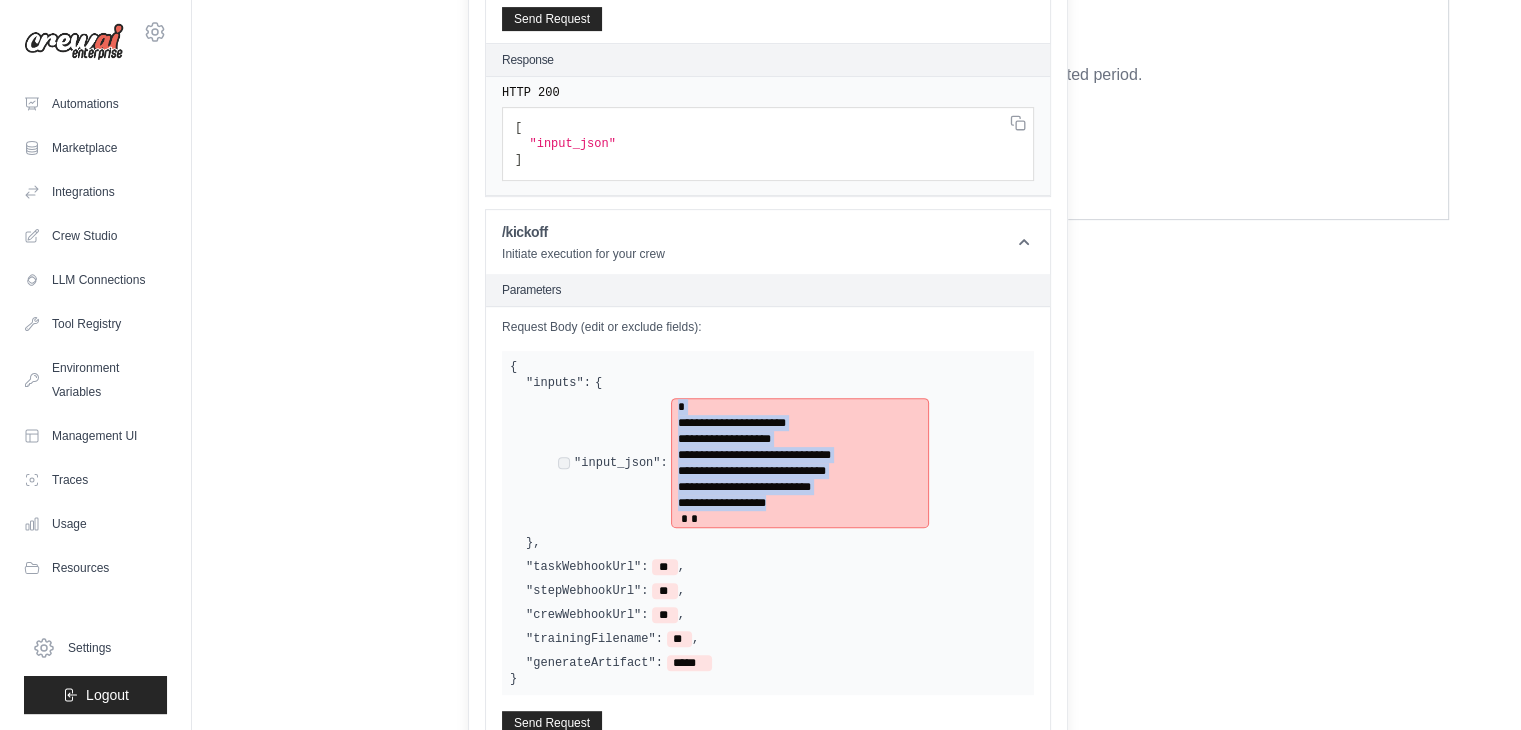 drag, startPoint x: 827, startPoint y: 497, endPoint x: 647, endPoint y: 398, distance: 205.42882 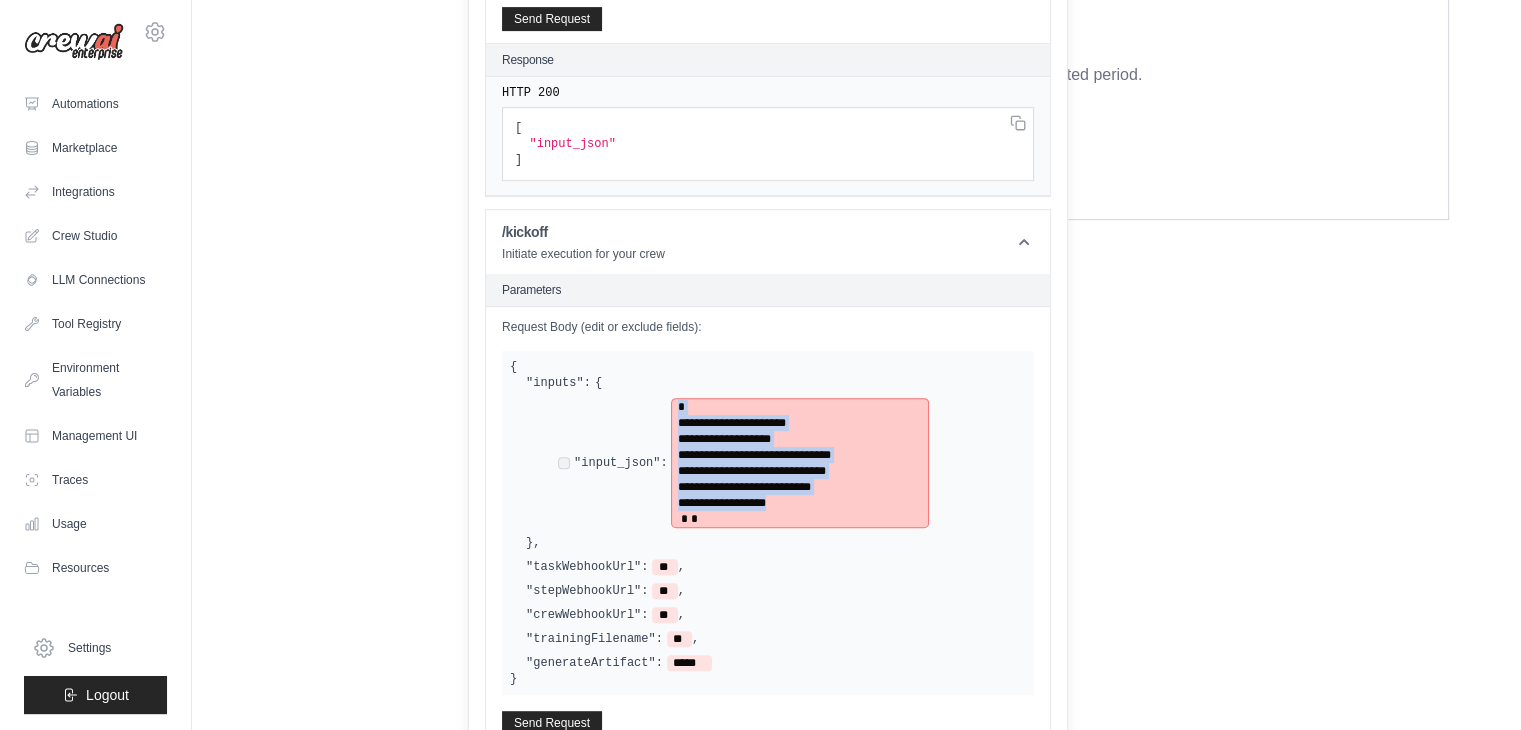 click on "**********" at bounding box center (743, 463) 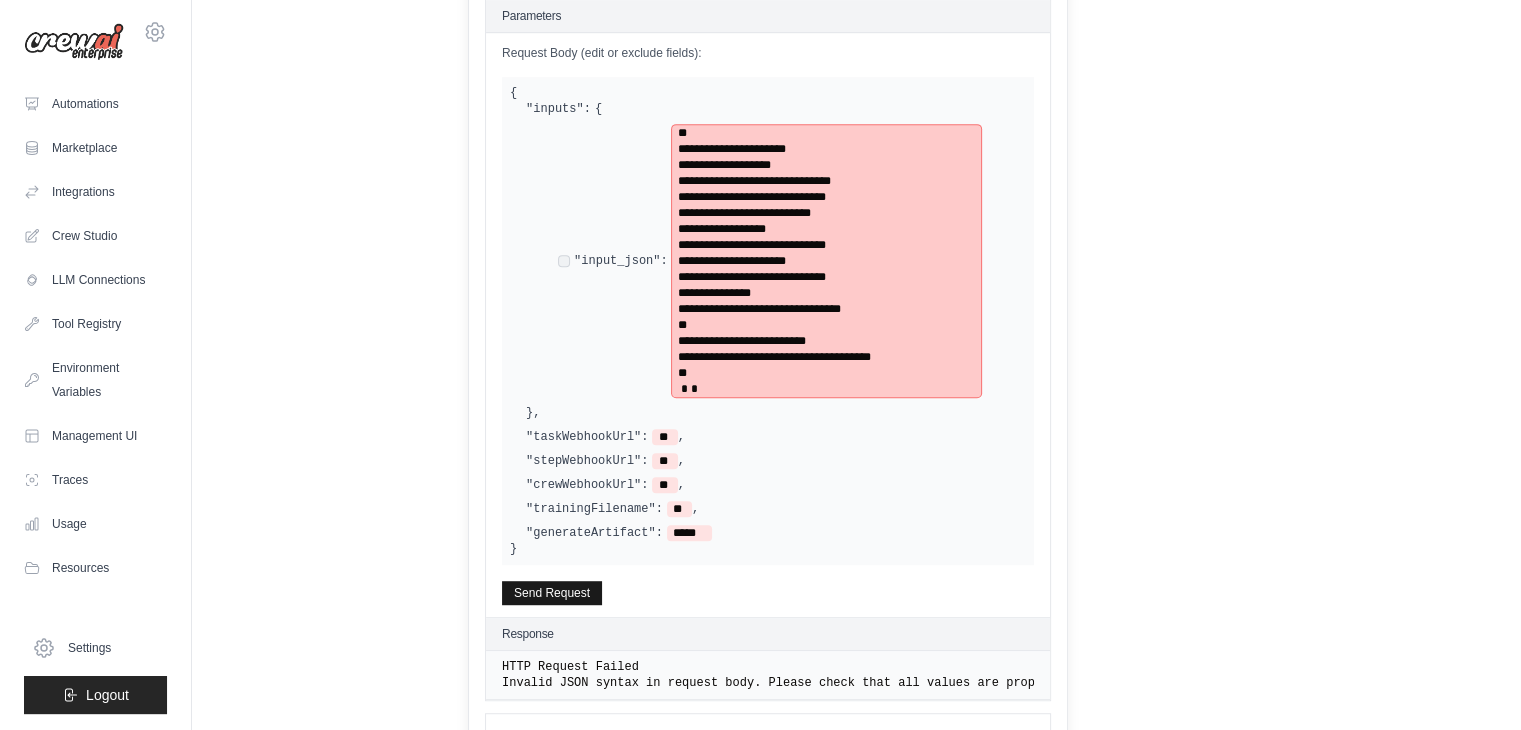 scroll, scrollTop: 1056, scrollLeft: 0, axis: vertical 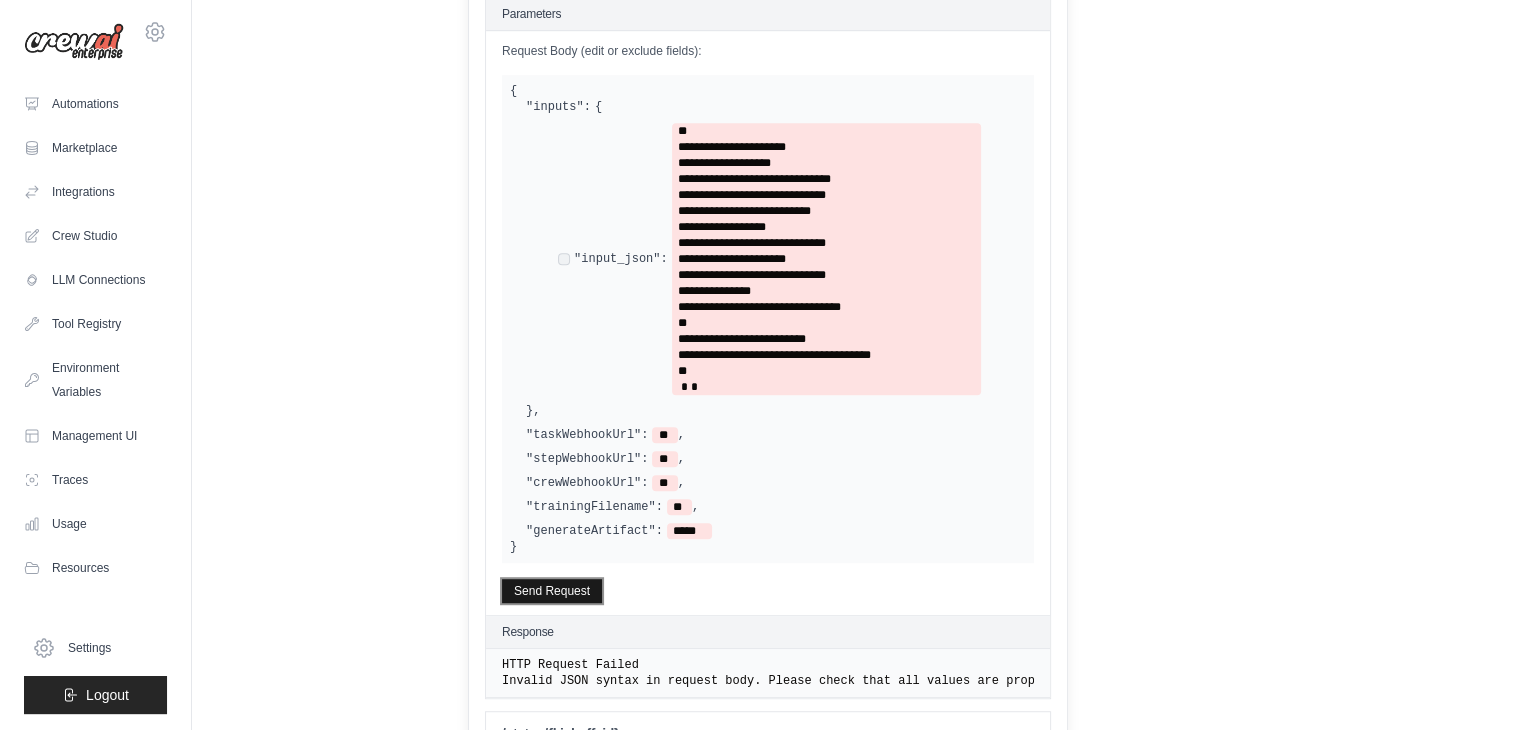 click on "Send Request" at bounding box center [552, 591] 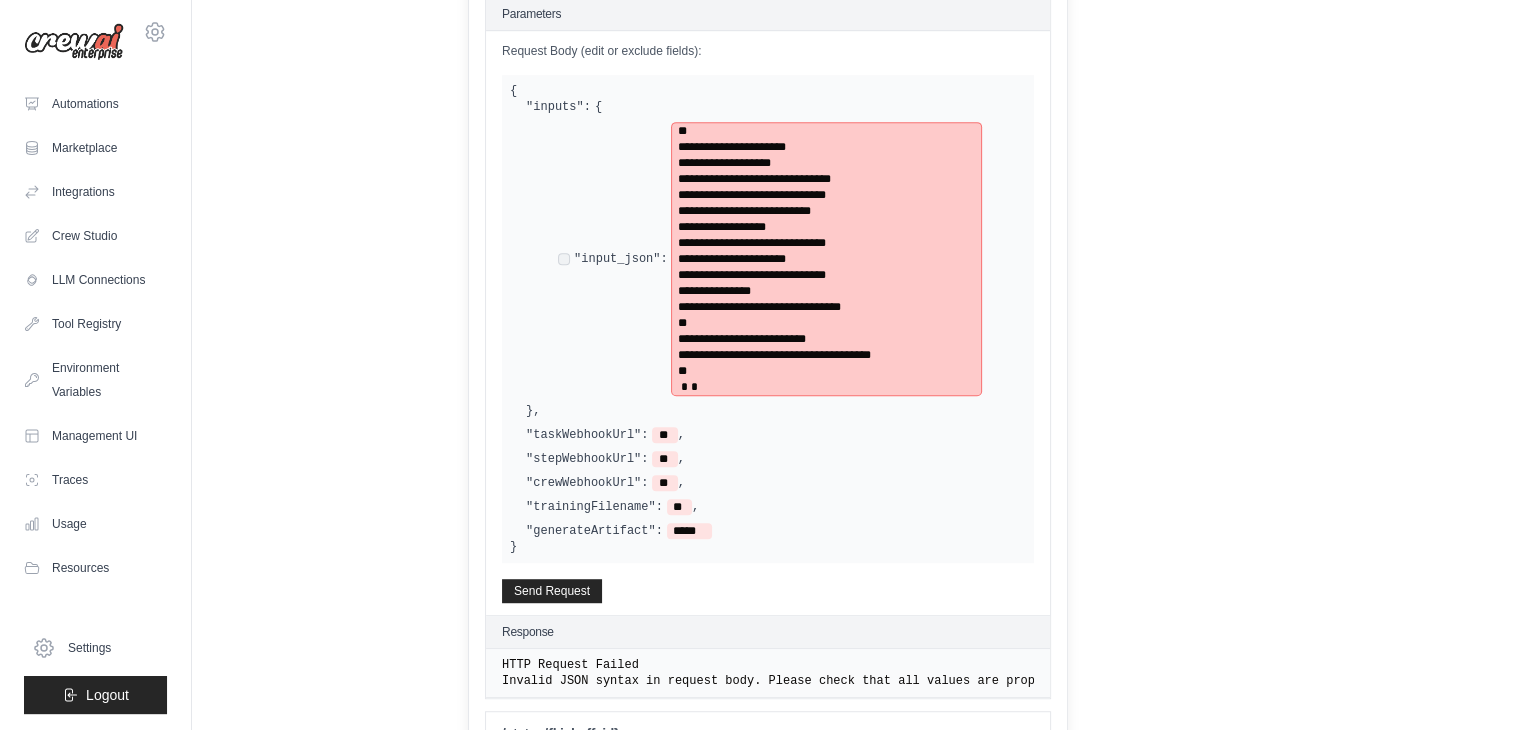 click on "**********" at bounding box center (826, 251) 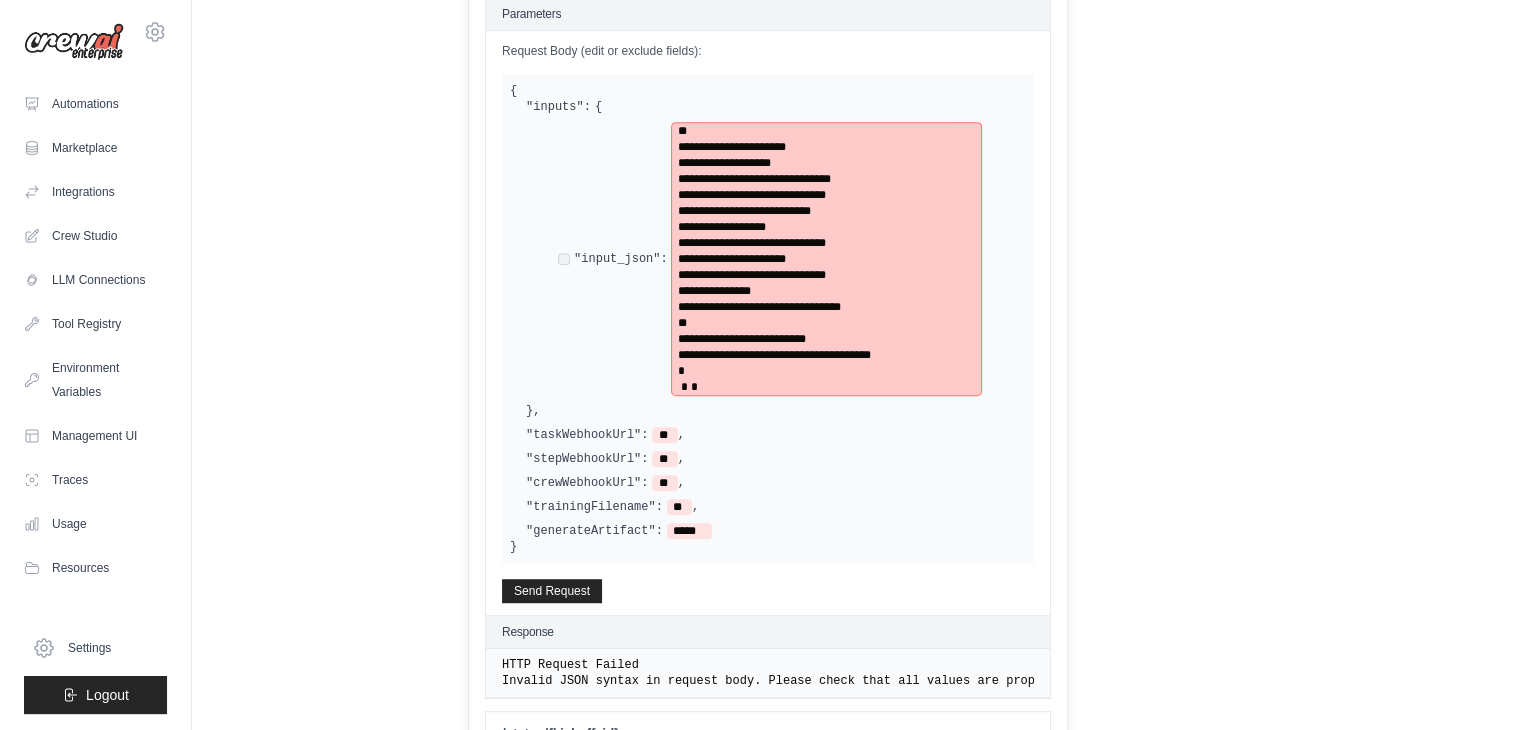 click on "**********" at bounding box center (826, 147) 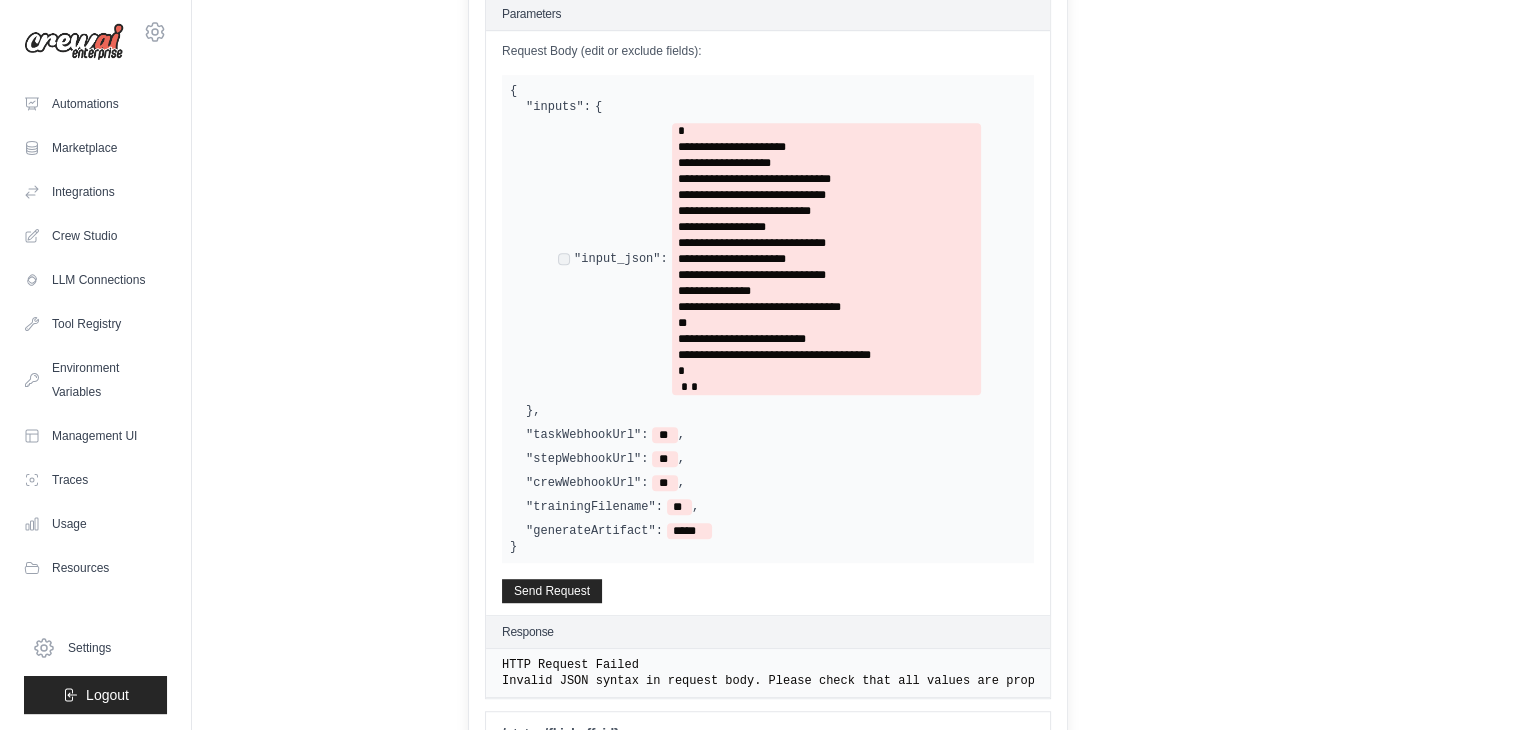 click on "**********" at bounding box center (768, 319) 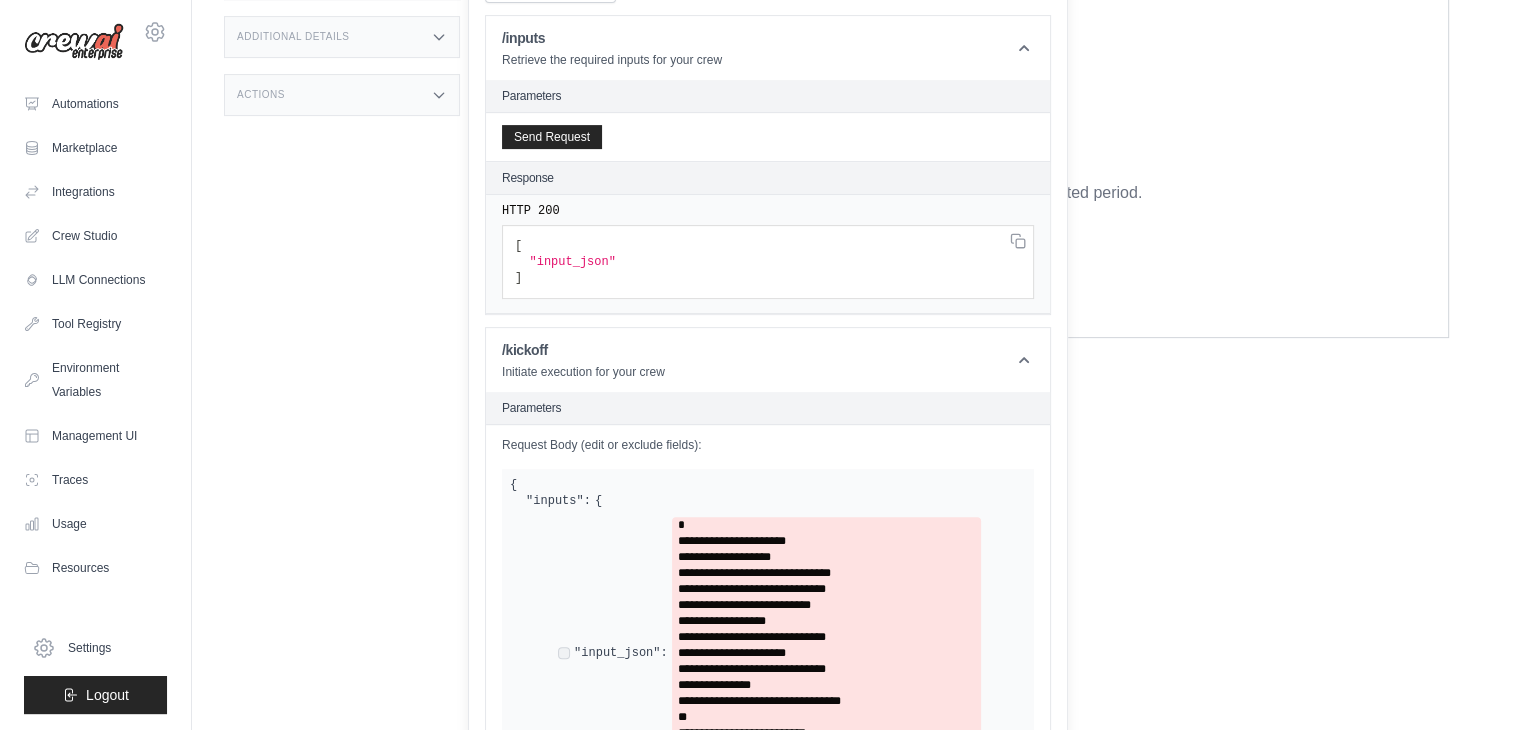 scroll, scrollTop: 654, scrollLeft: 0, axis: vertical 